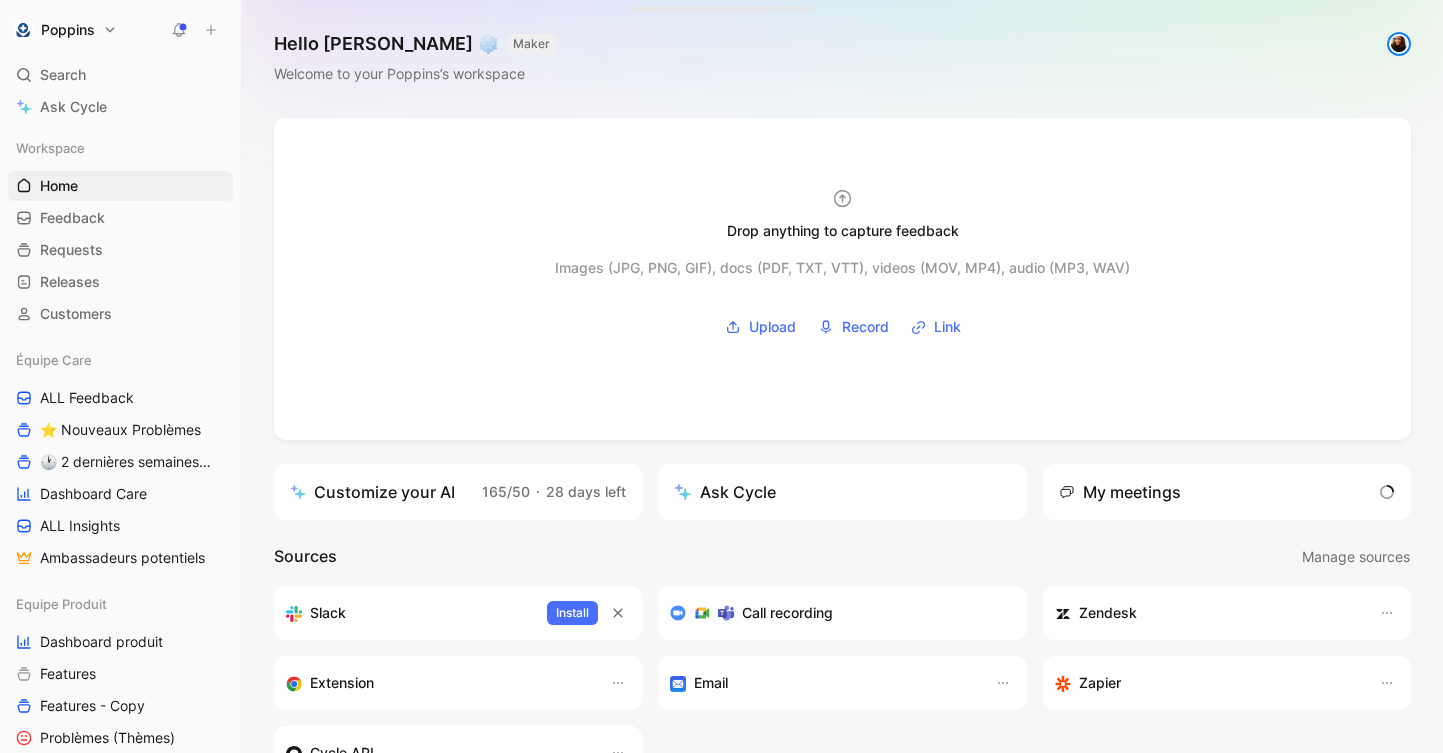 scroll, scrollTop: 0, scrollLeft: 0, axis: both 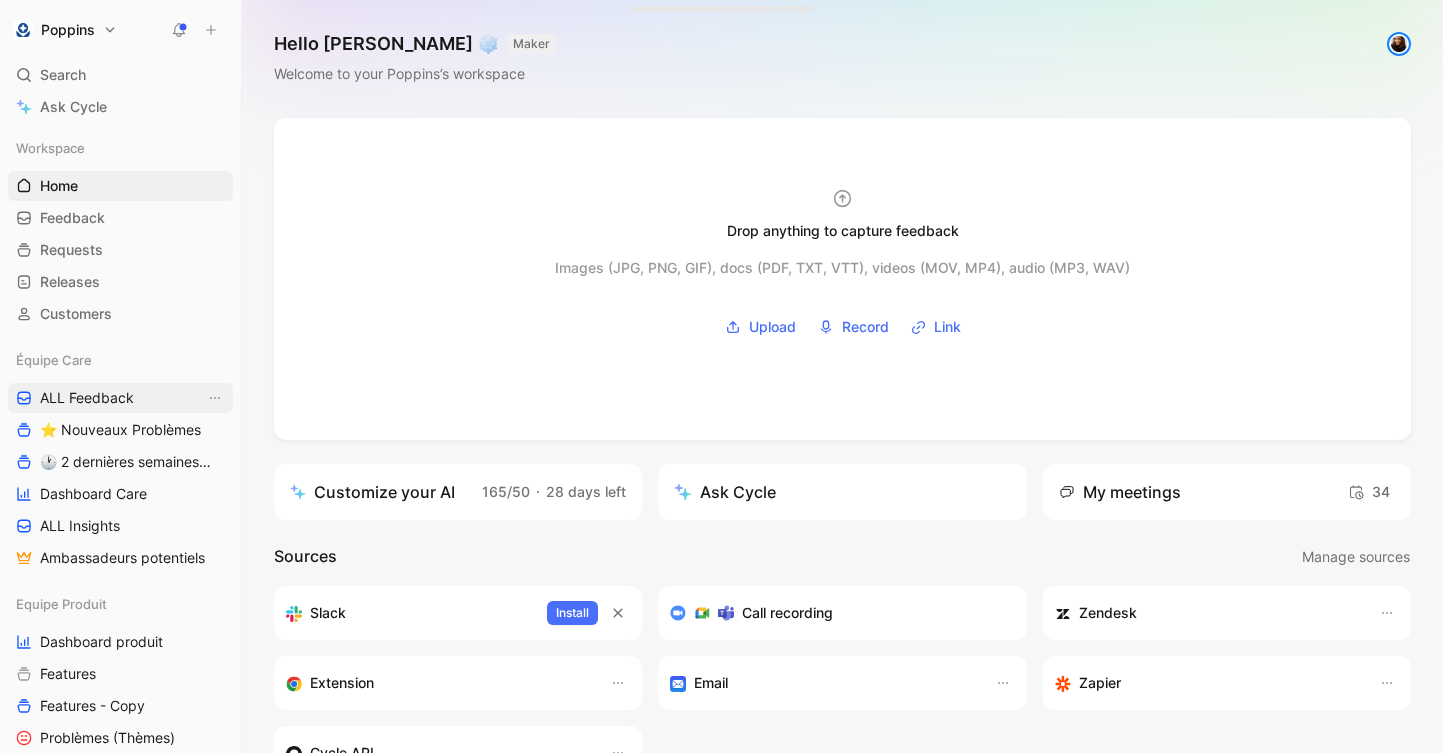 click on "ALL Feedback" at bounding box center (87, 398) 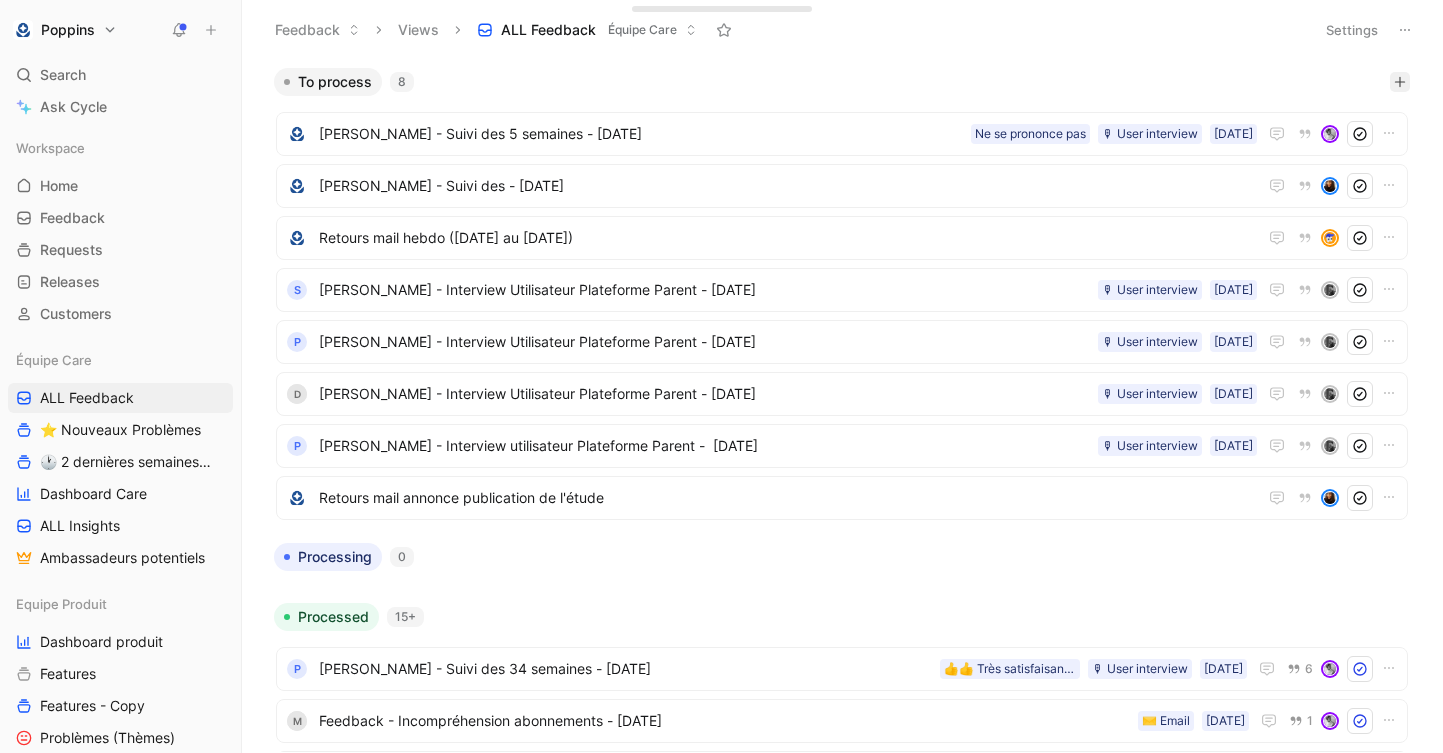 click 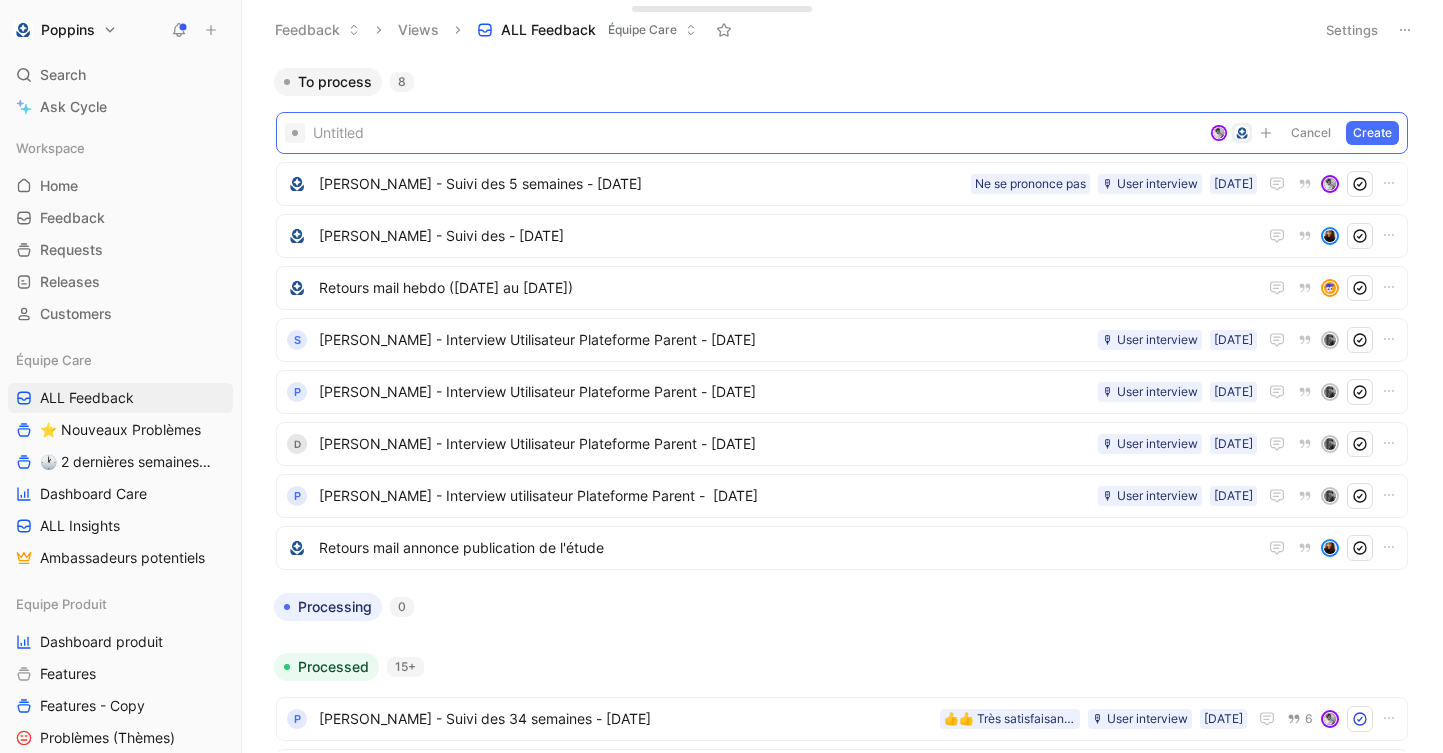 paste 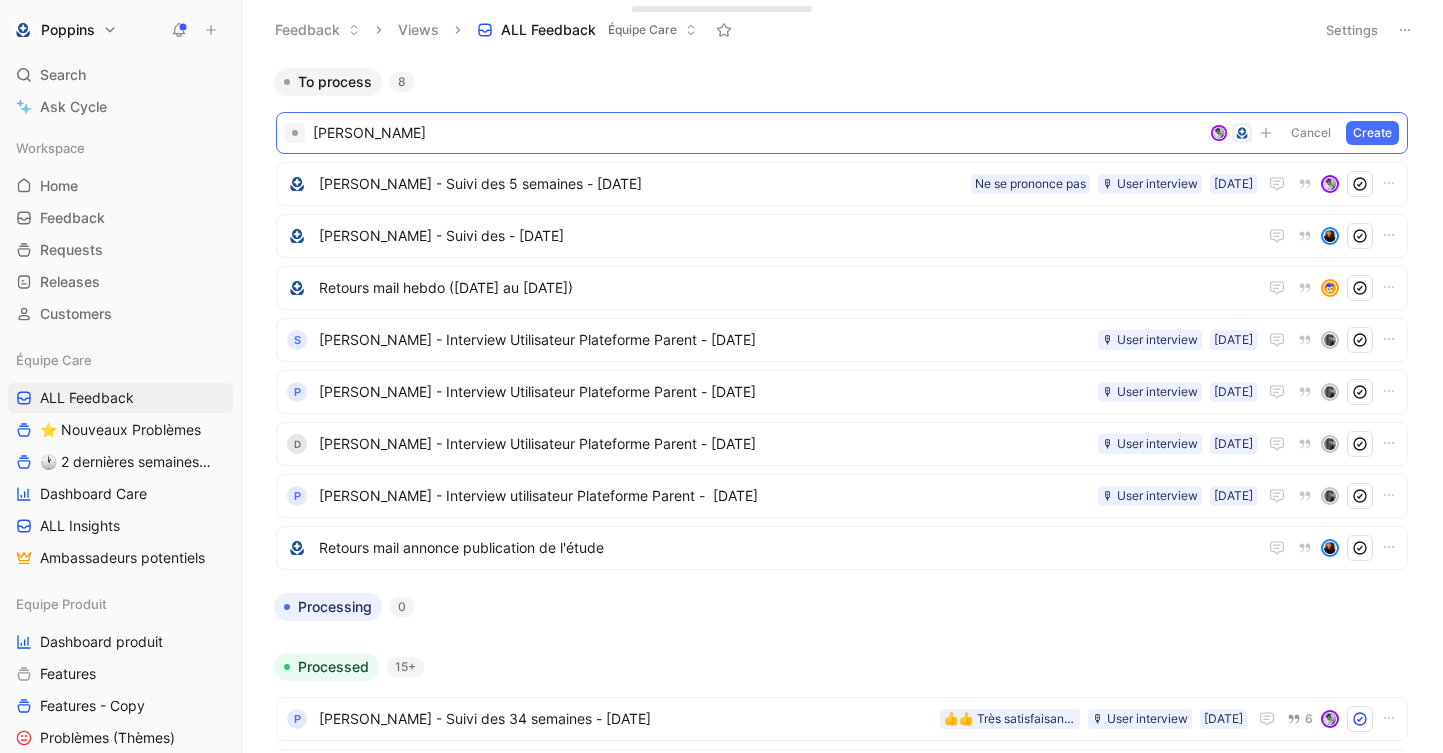 type 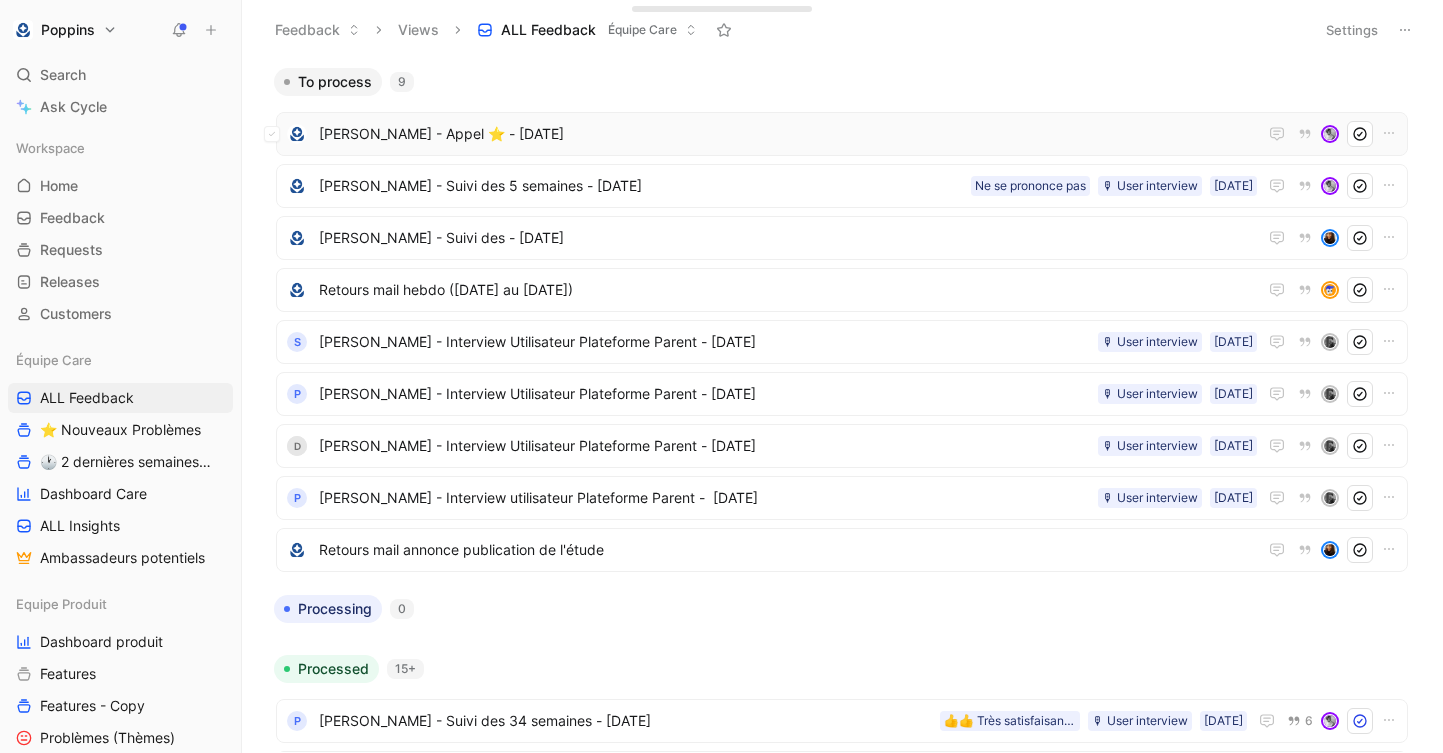 click on "[PERSON_NAME] - Appel ⭐️ - [DATE]" at bounding box center [788, 134] 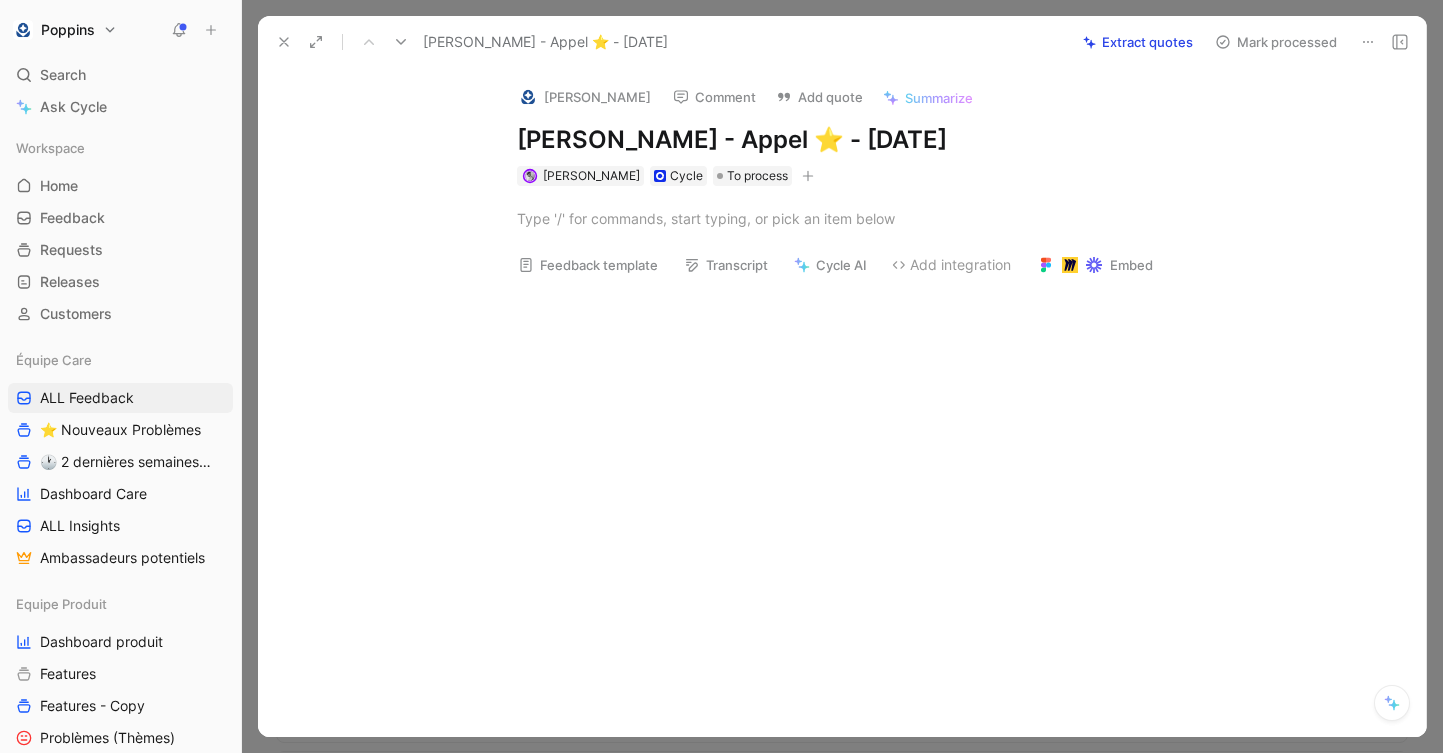 click at bounding box center [528, 97] 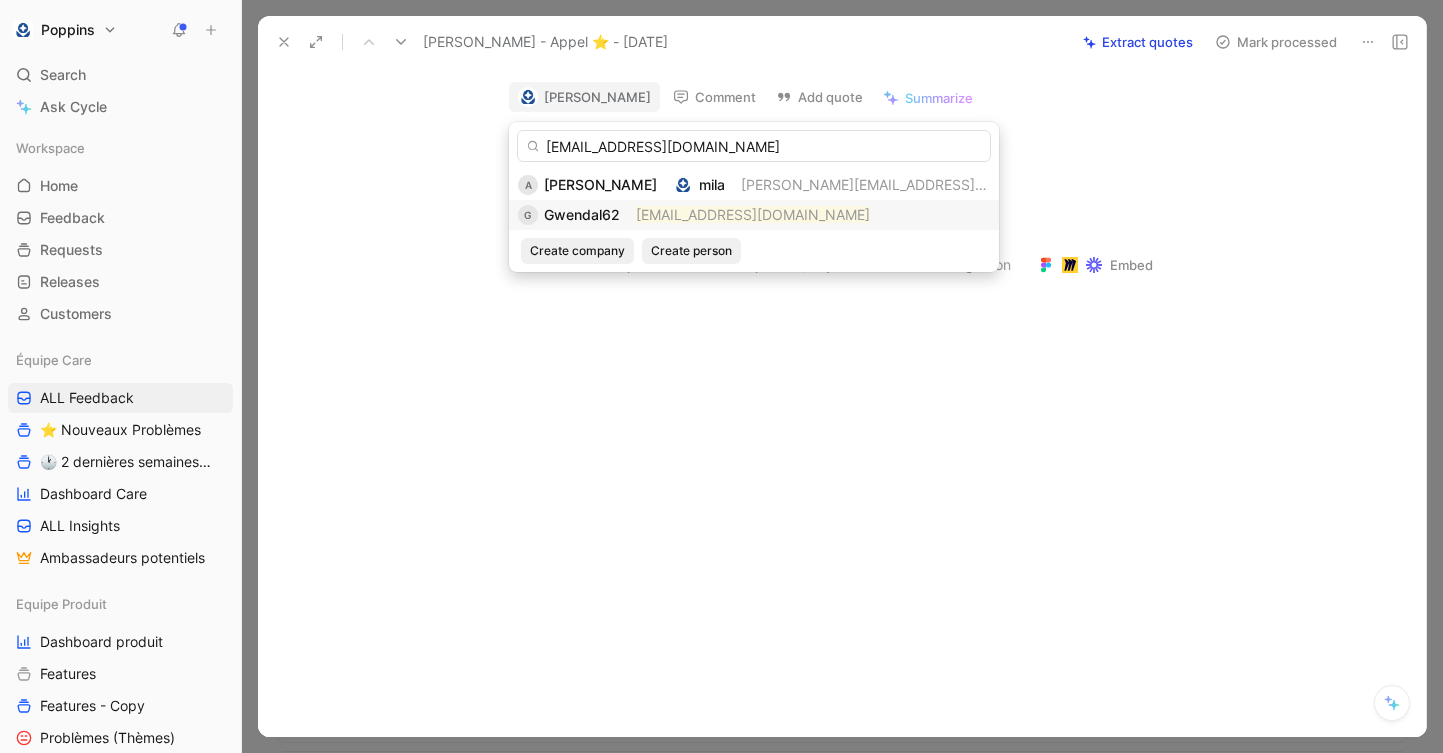 type on "[EMAIL_ADDRESS][DOMAIN_NAME]" 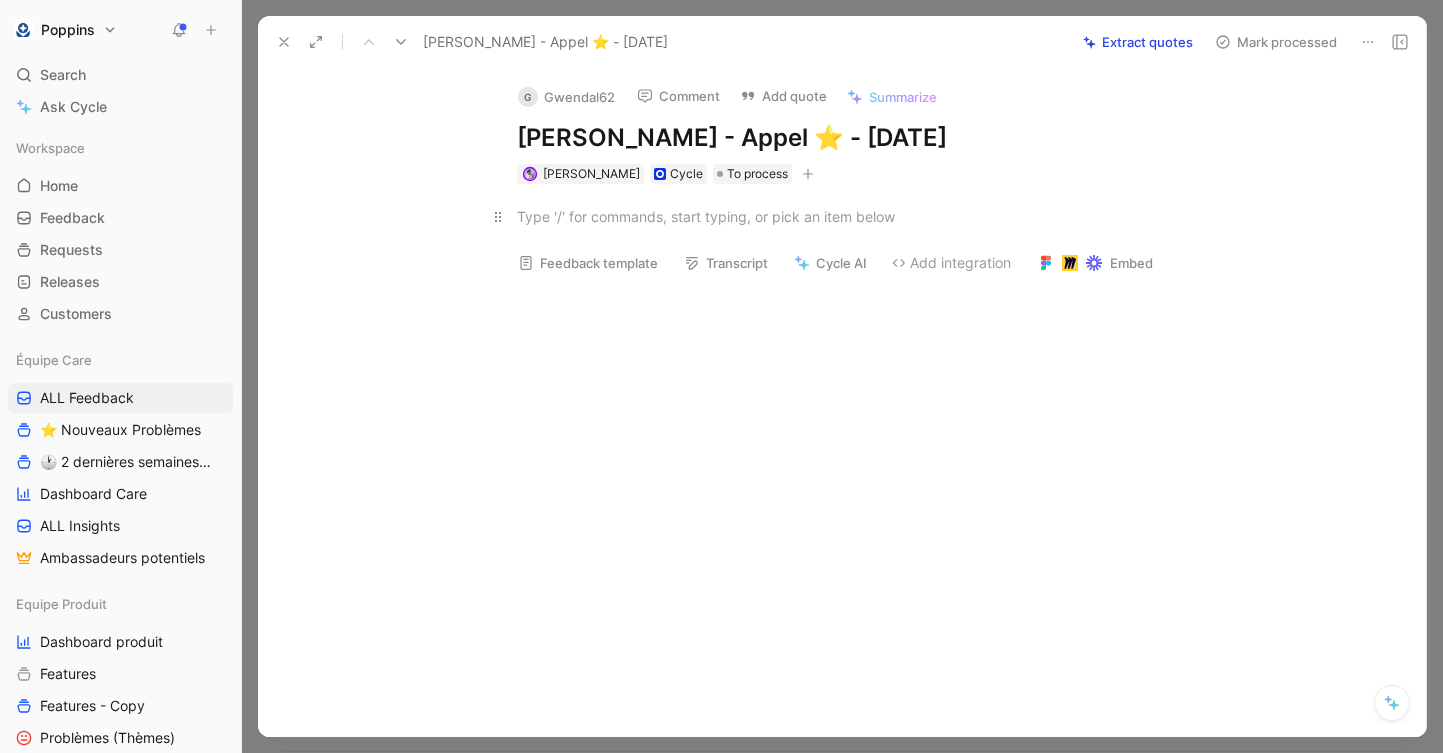 click at bounding box center (863, 216) 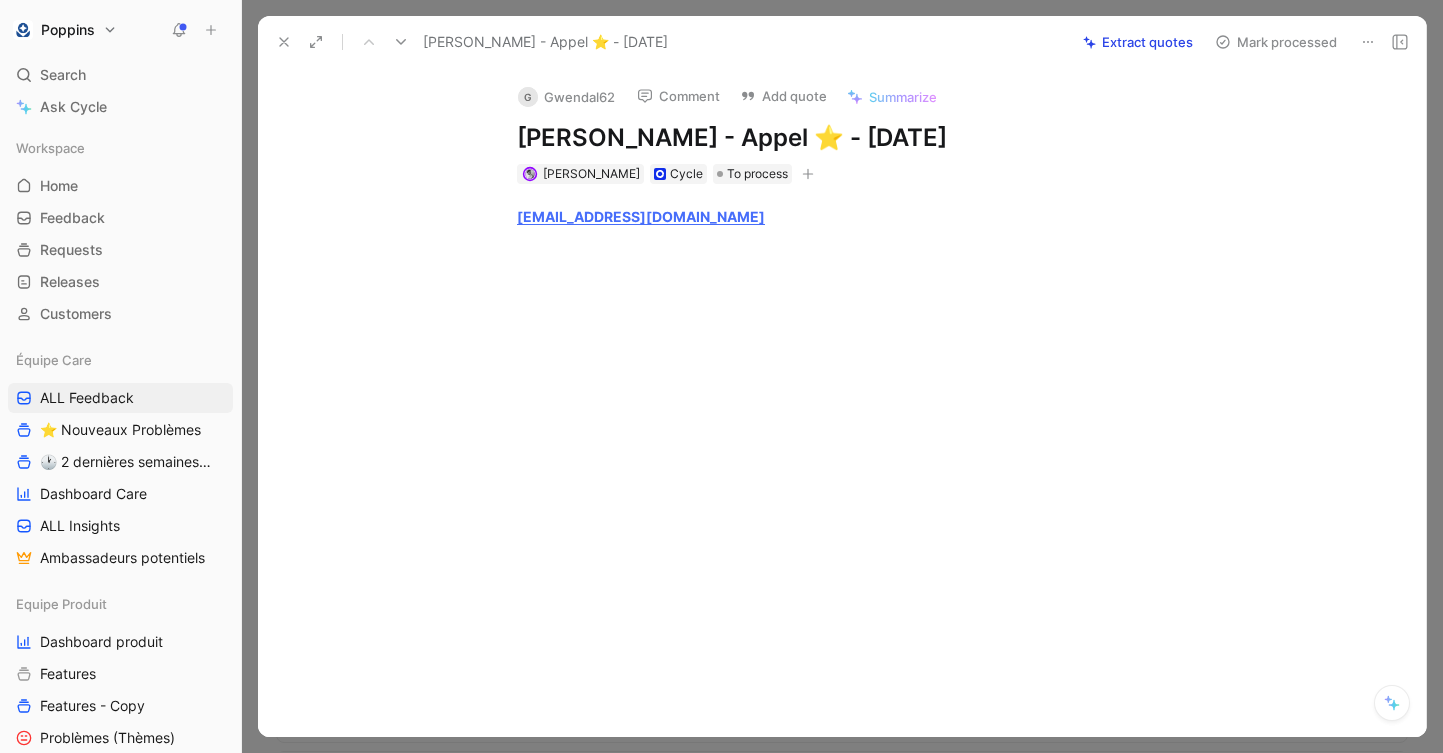 type 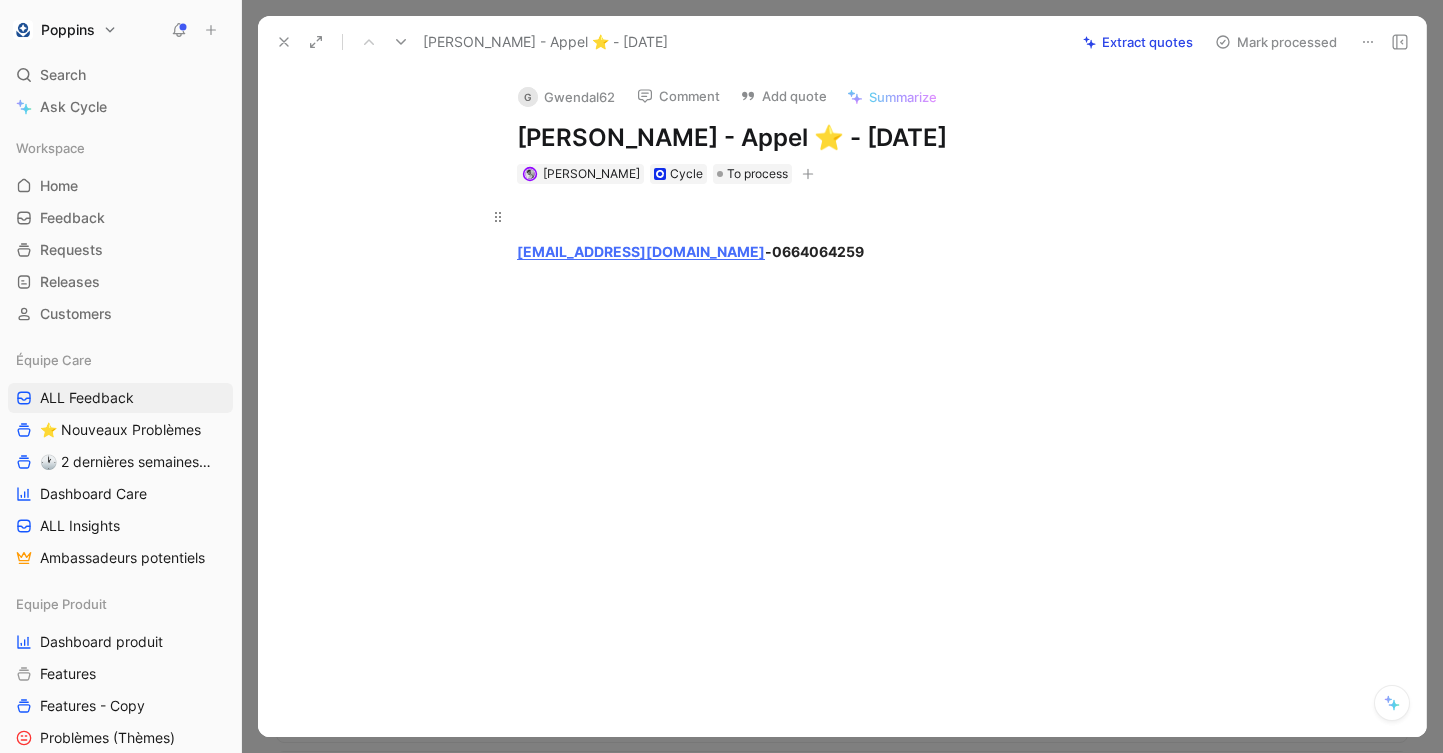 click at bounding box center (863, 216) 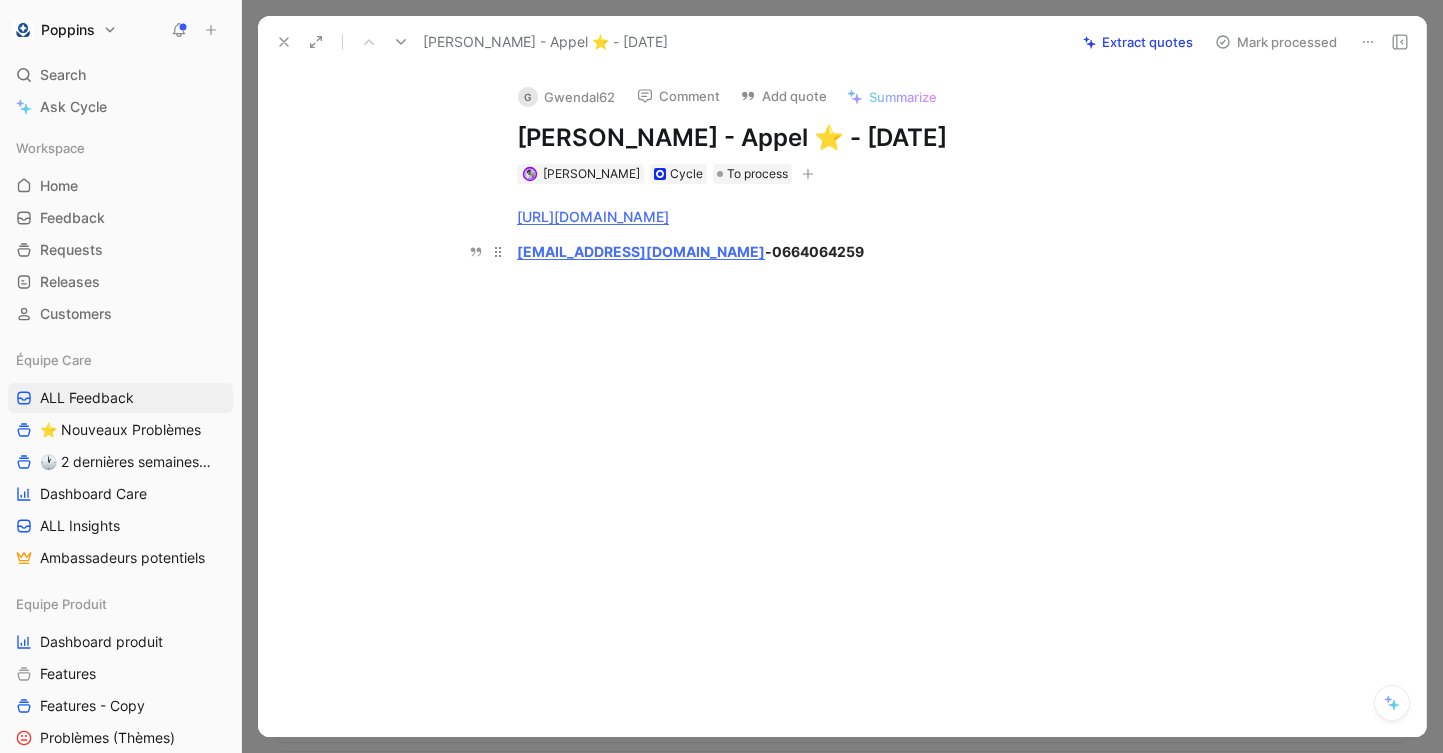 click on "[EMAIL_ADDRESS][DOMAIN_NAME]  -  0664064259" at bounding box center [863, 251] 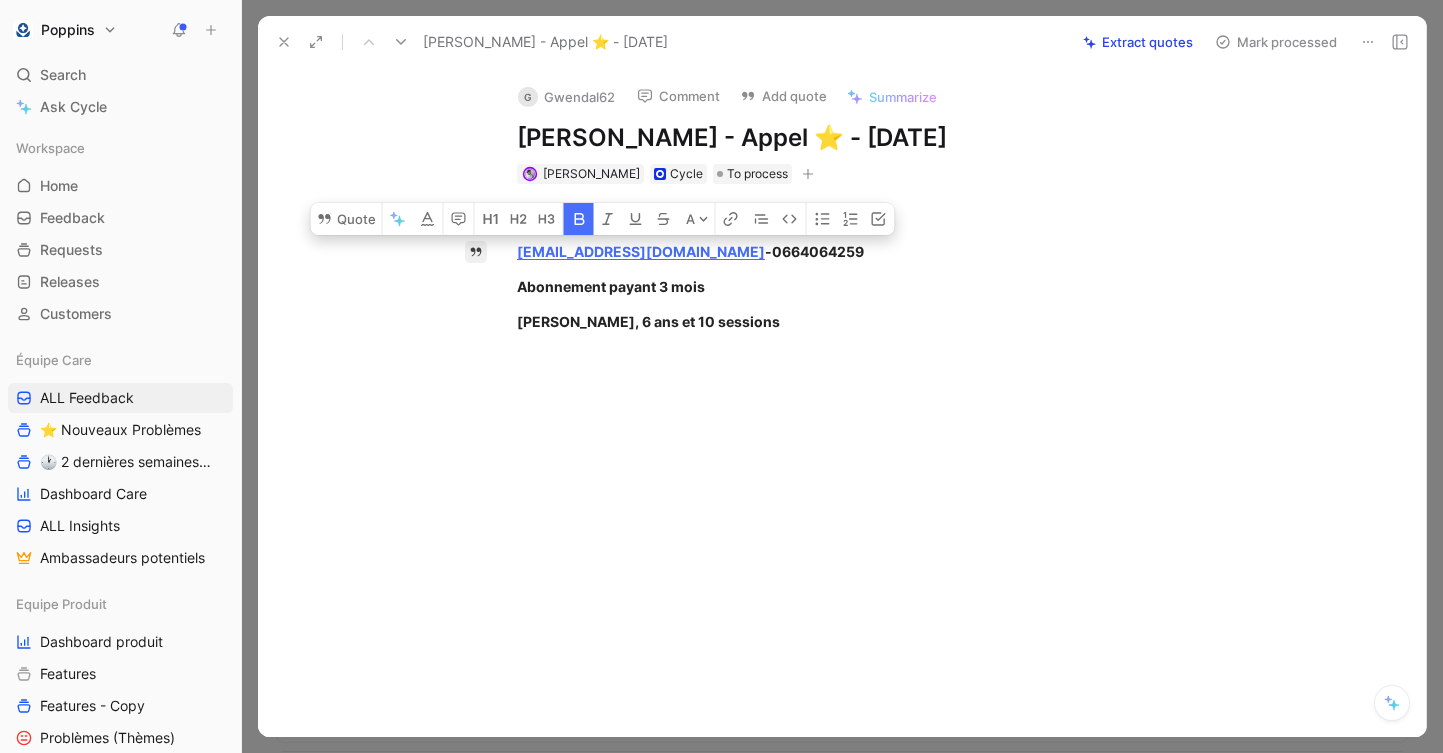 drag, startPoint x: 696, startPoint y: 328, endPoint x: 481, endPoint y: 242, distance: 231.56209 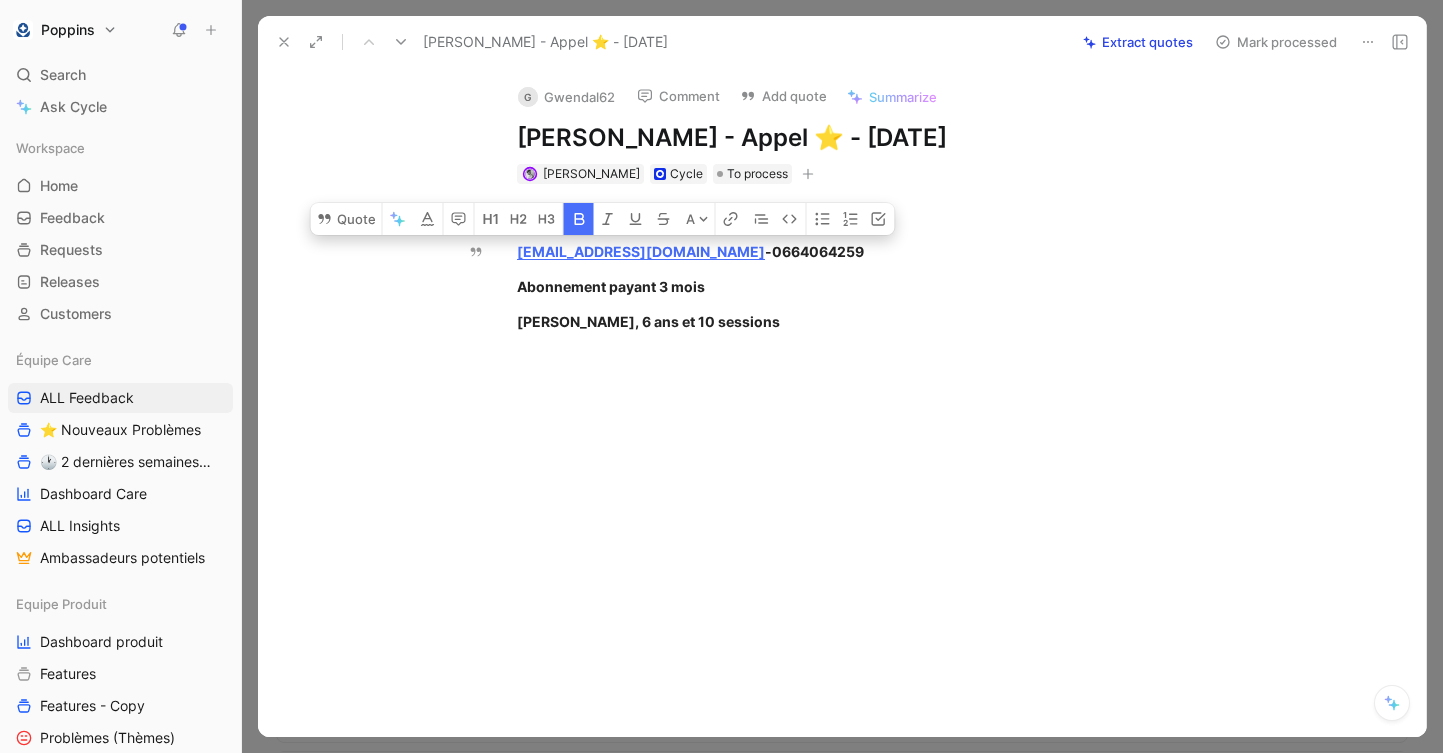 click 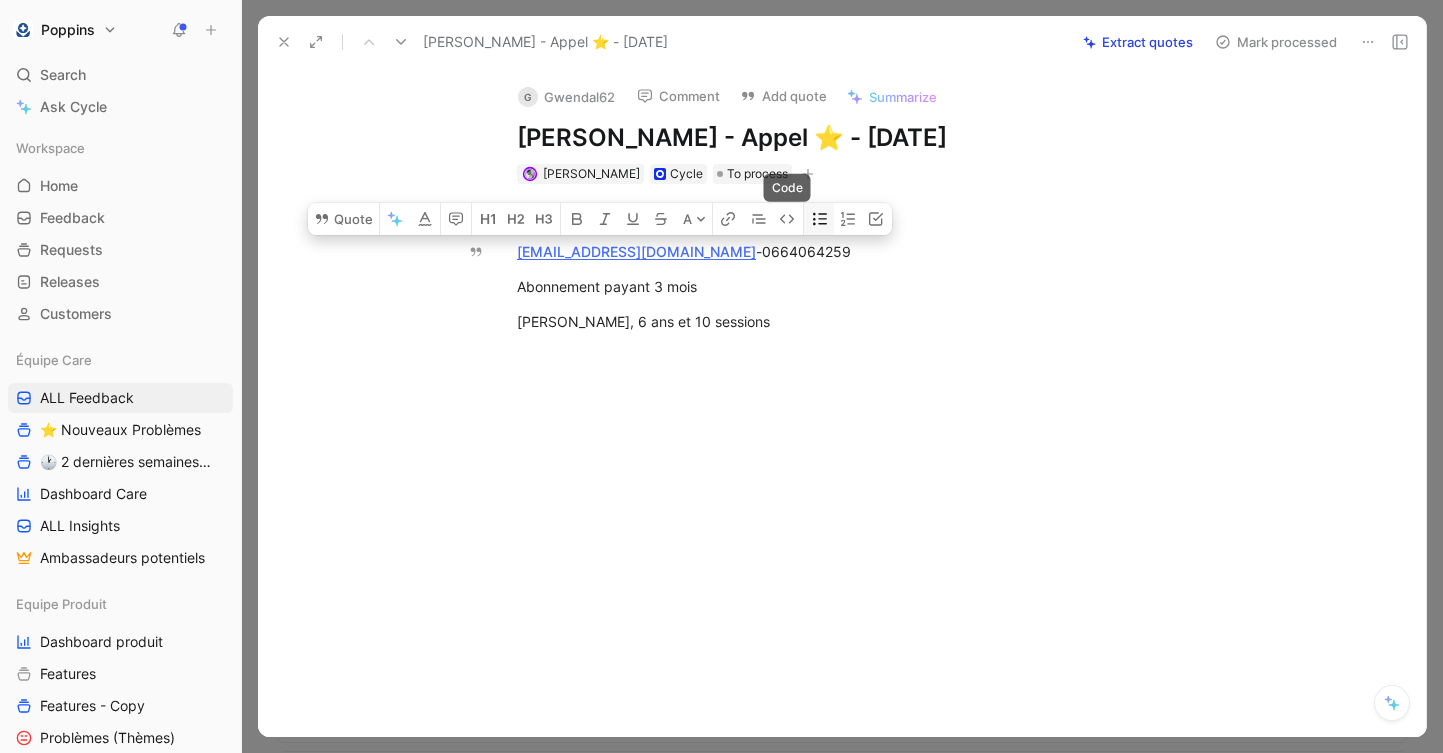 click 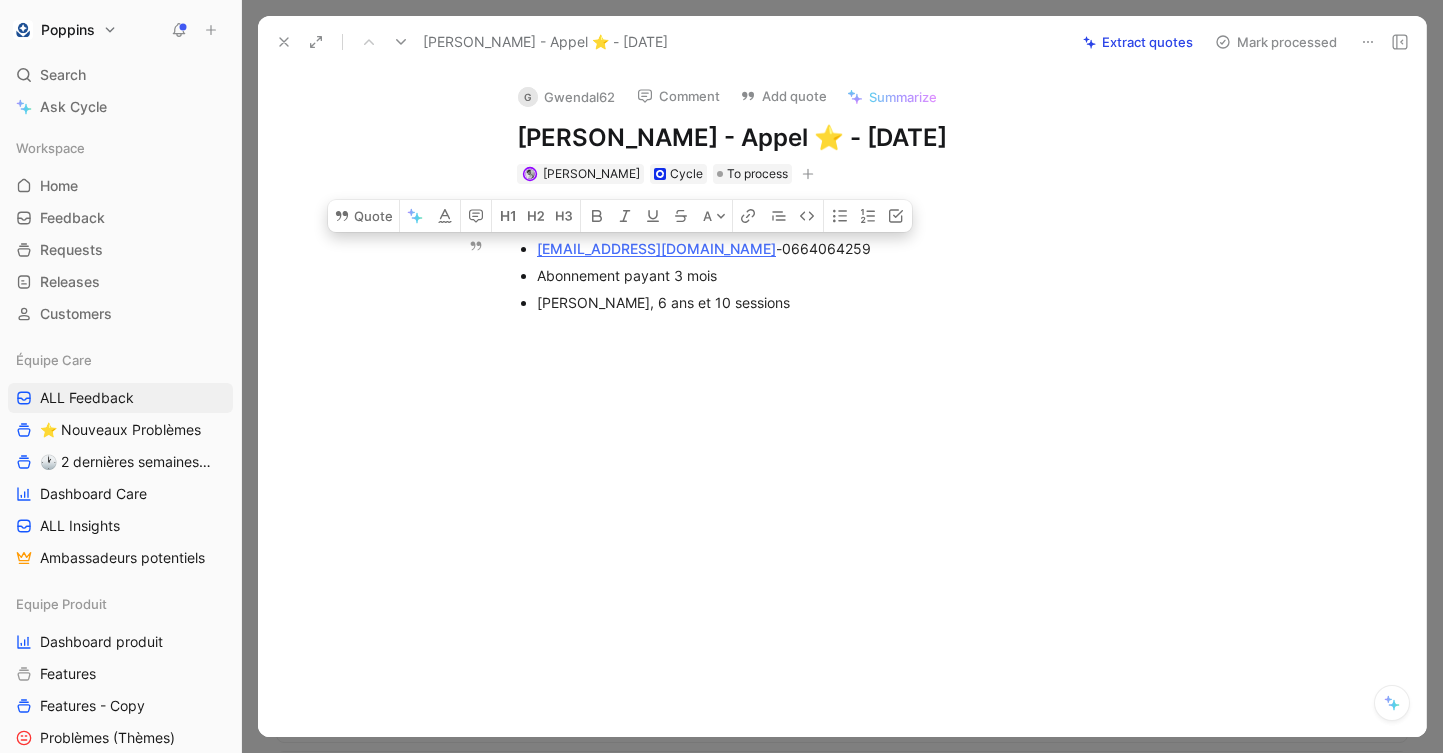click on "[PERSON_NAME], 6 ans et 10 sessions" at bounding box center (873, 302) 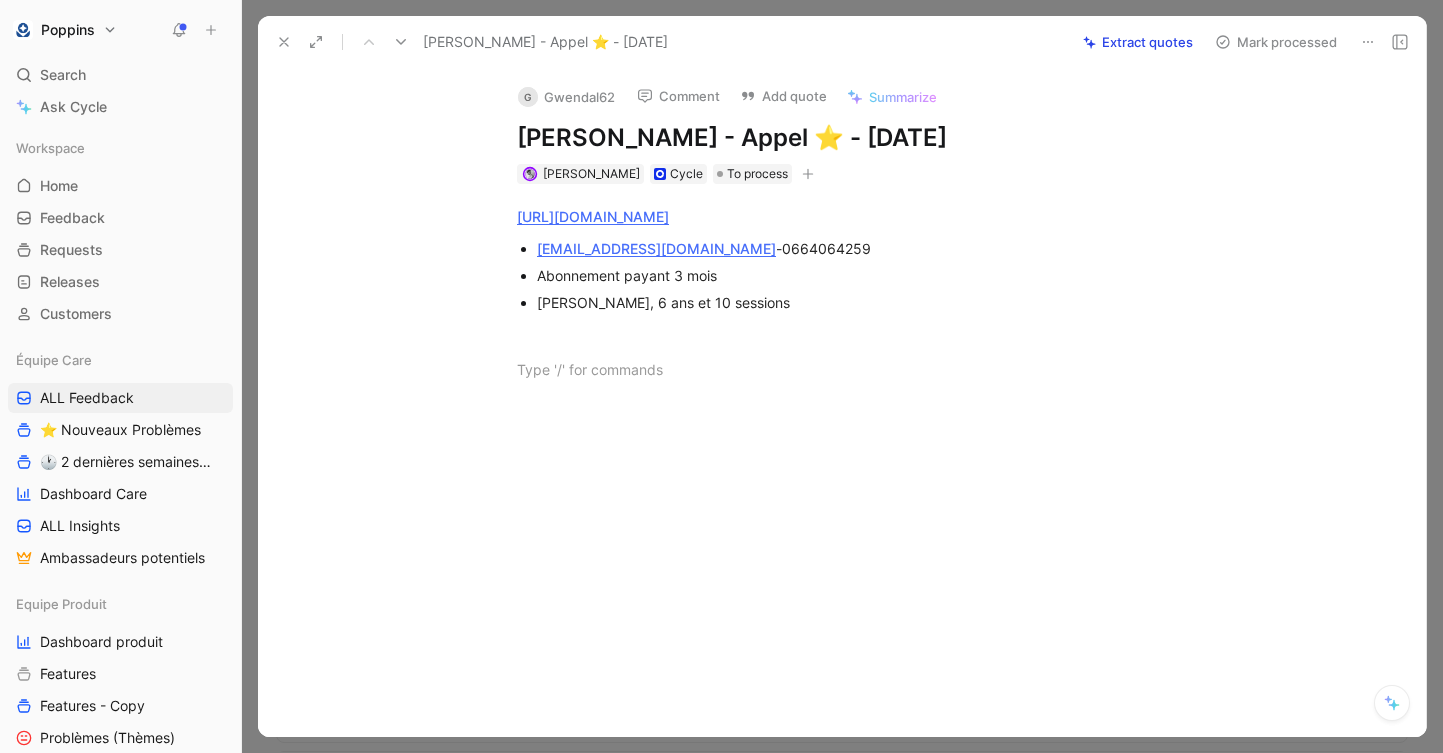 click 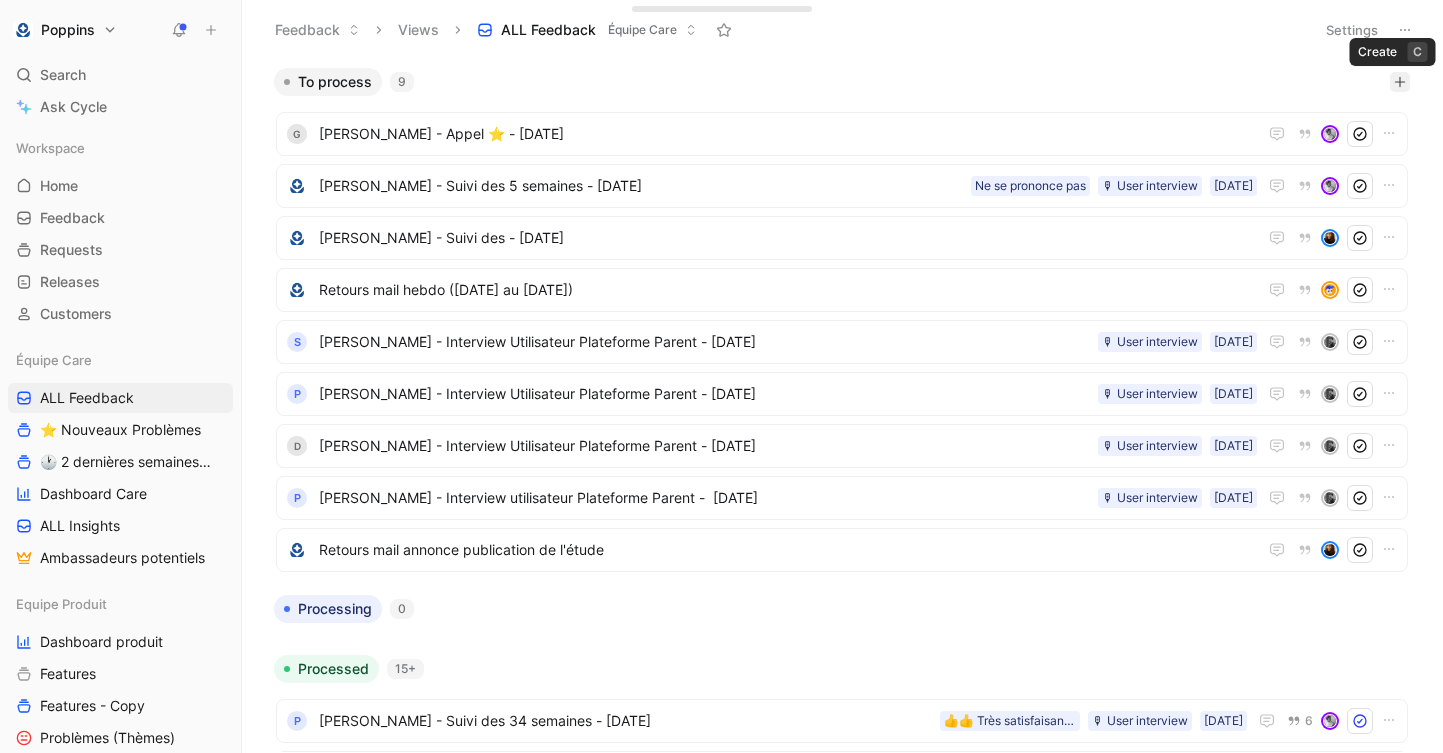 click 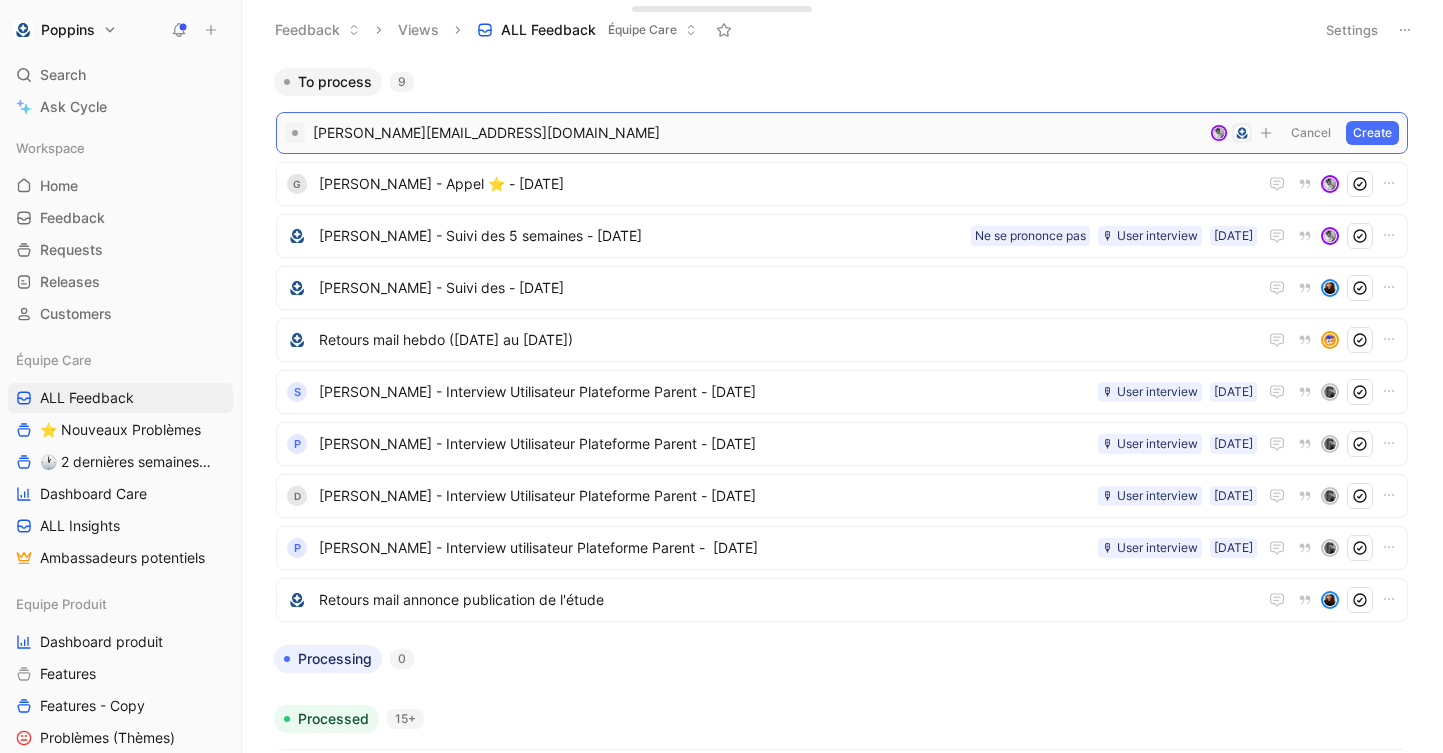click on "[PERSON_NAME][EMAIL_ADDRESS][DOMAIN_NAME]" at bounding box center [757, 133] 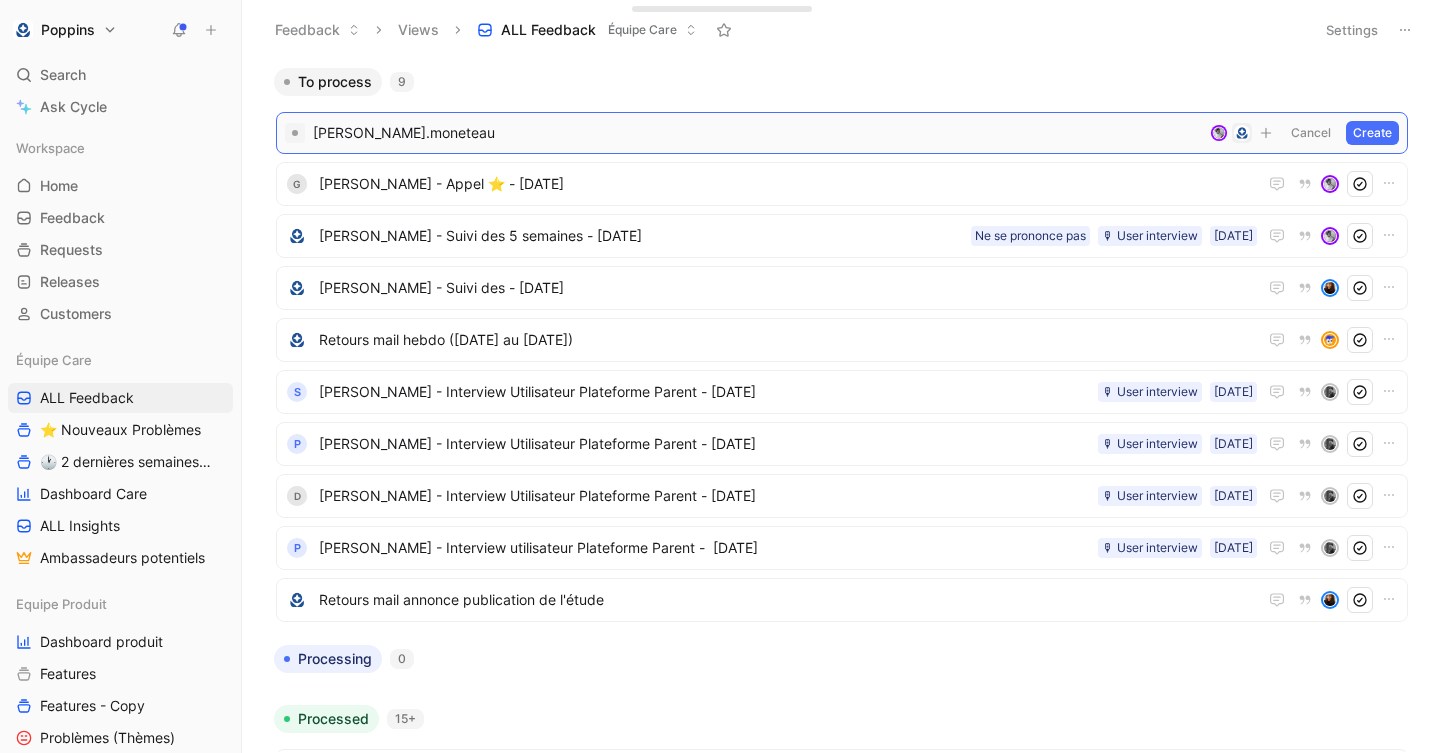 click on "[PERSON_NAME].moneteau" at bounding box center [757, 133] 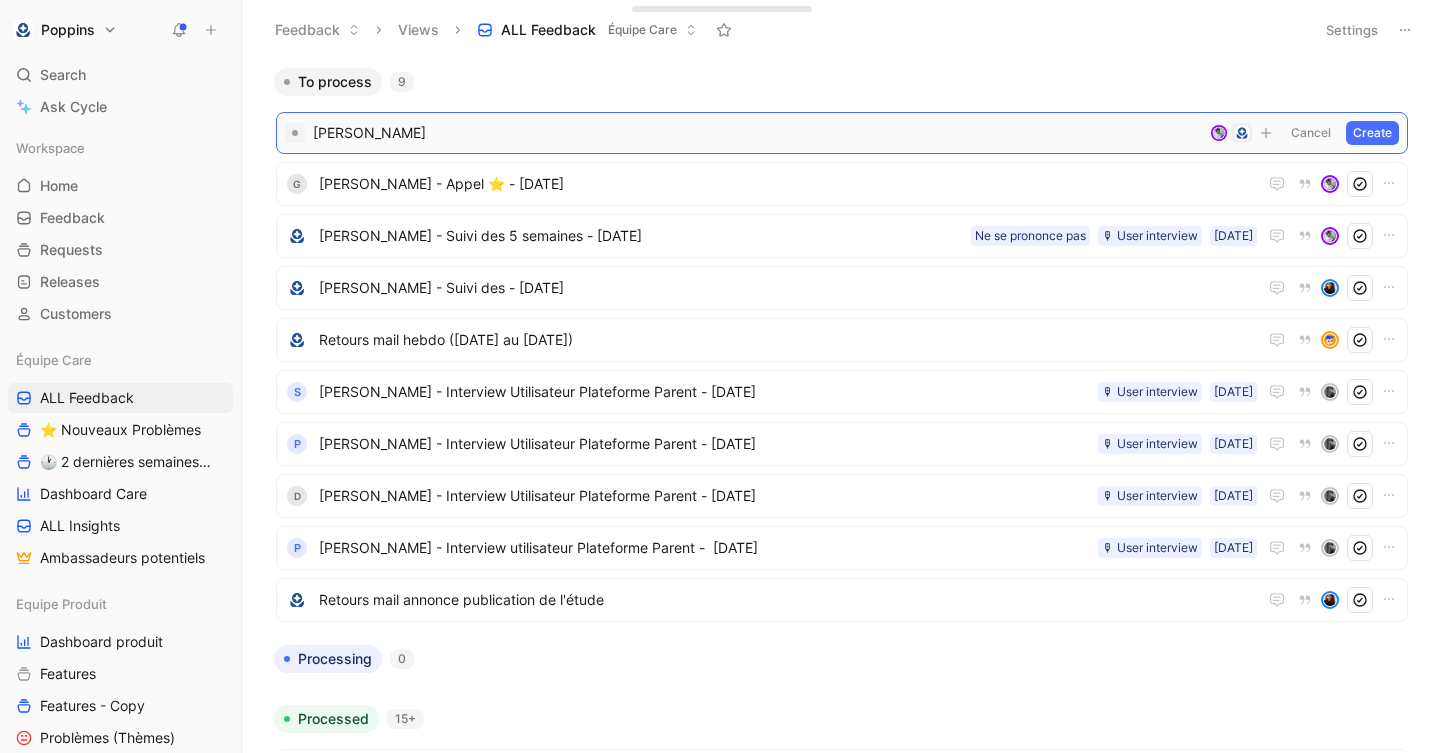 click on "[PERSON_NAME]" at bounding box center [757, 133] 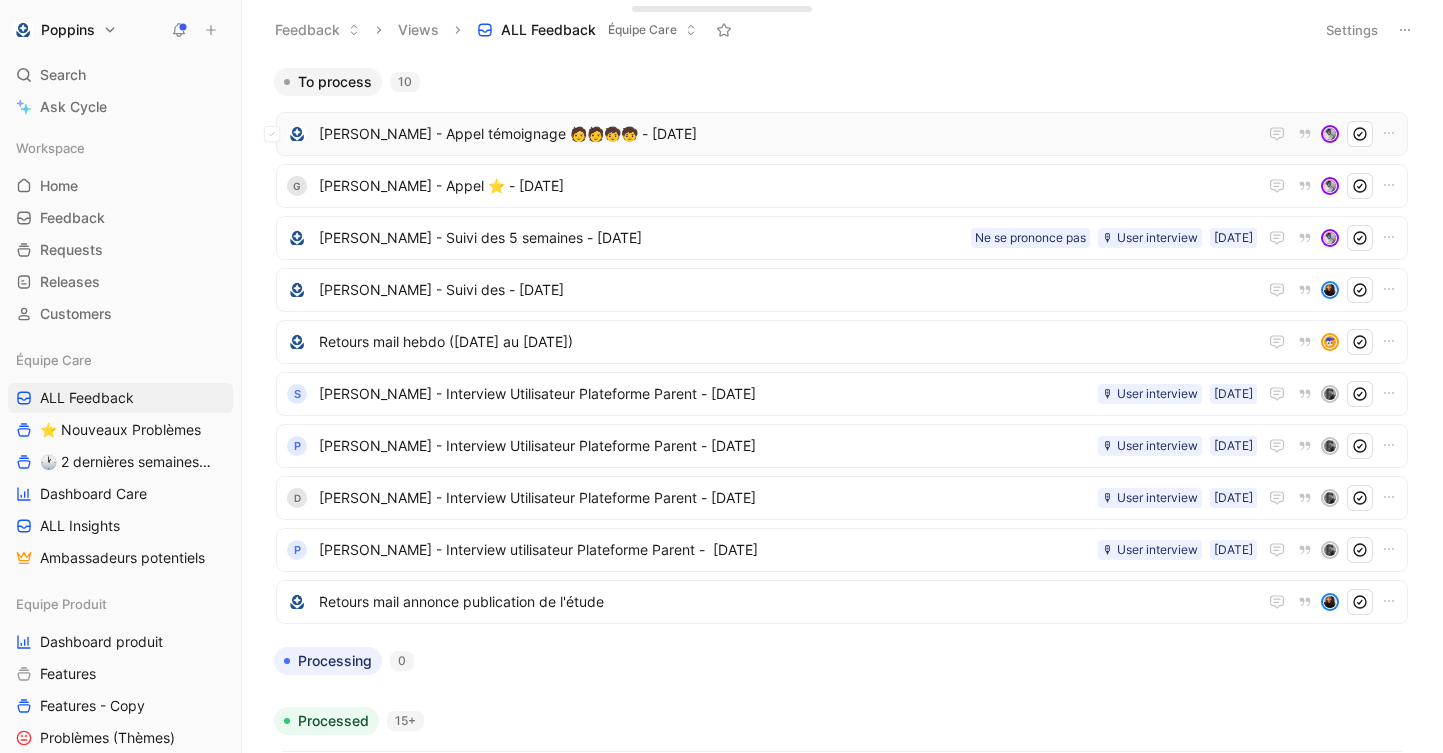 click on "[PERSON_NAME] - Appel témoignage 🧑‍🧑‍🧒‍🧒 - [DATE]" at bounding box center (788, 134) 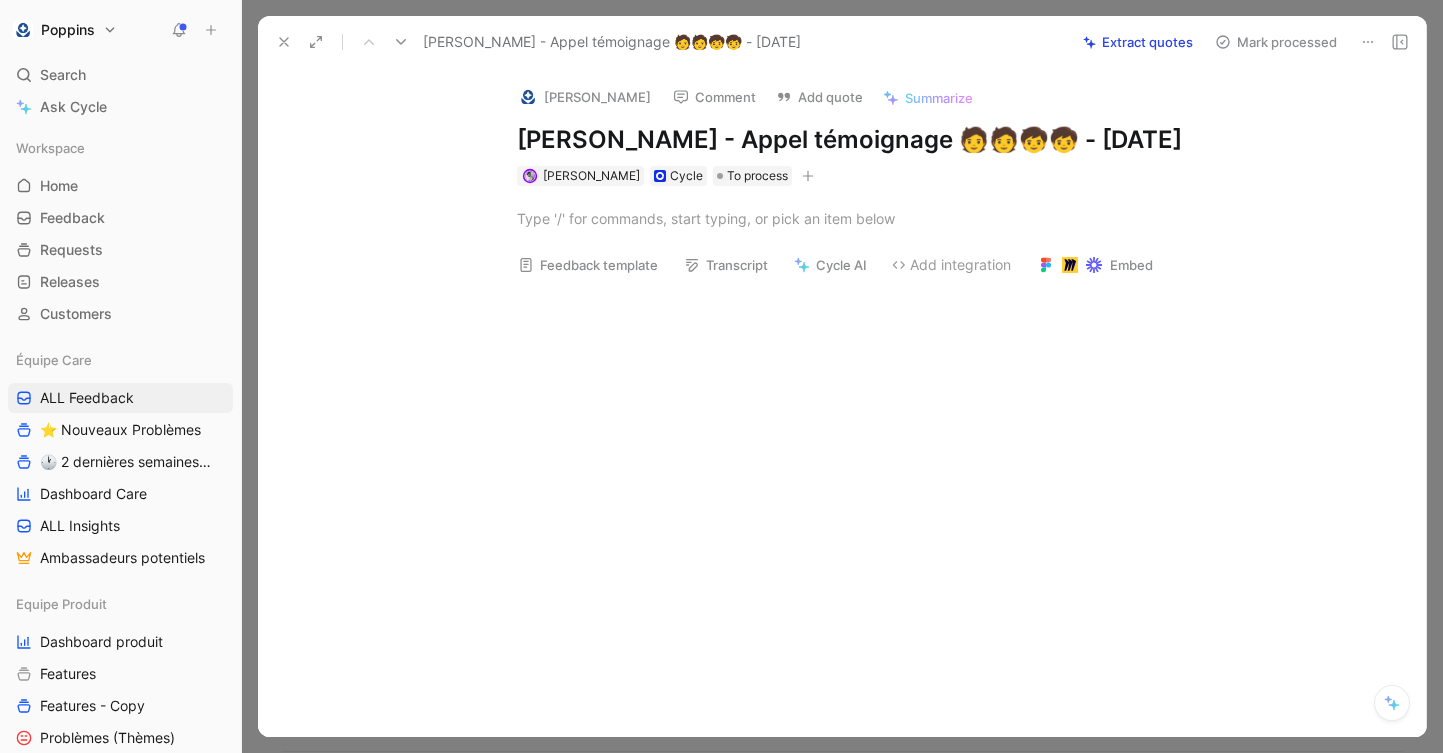 drag, startPoint x: 753, startPoint y: 139, endPoint x: 1258, endPoint y: 131, distance: 505.06335 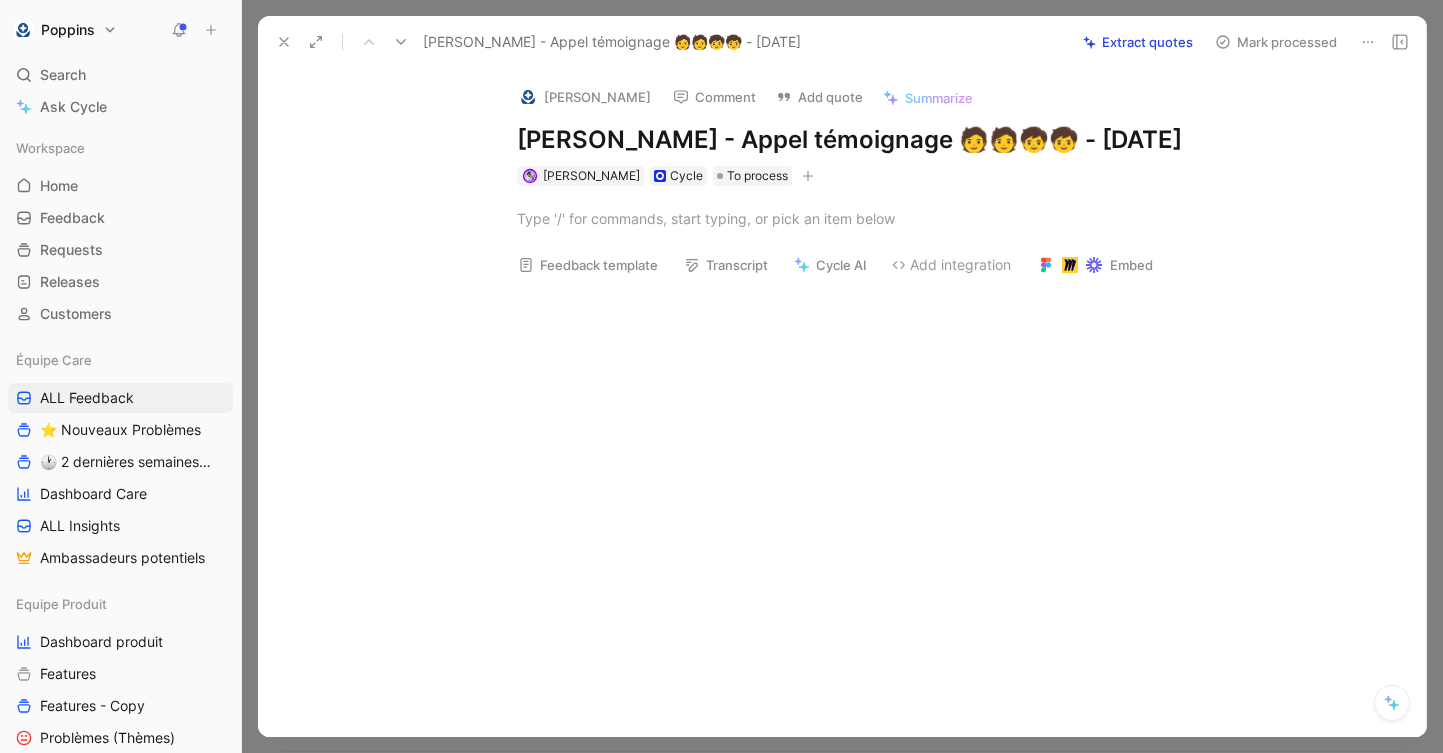 click 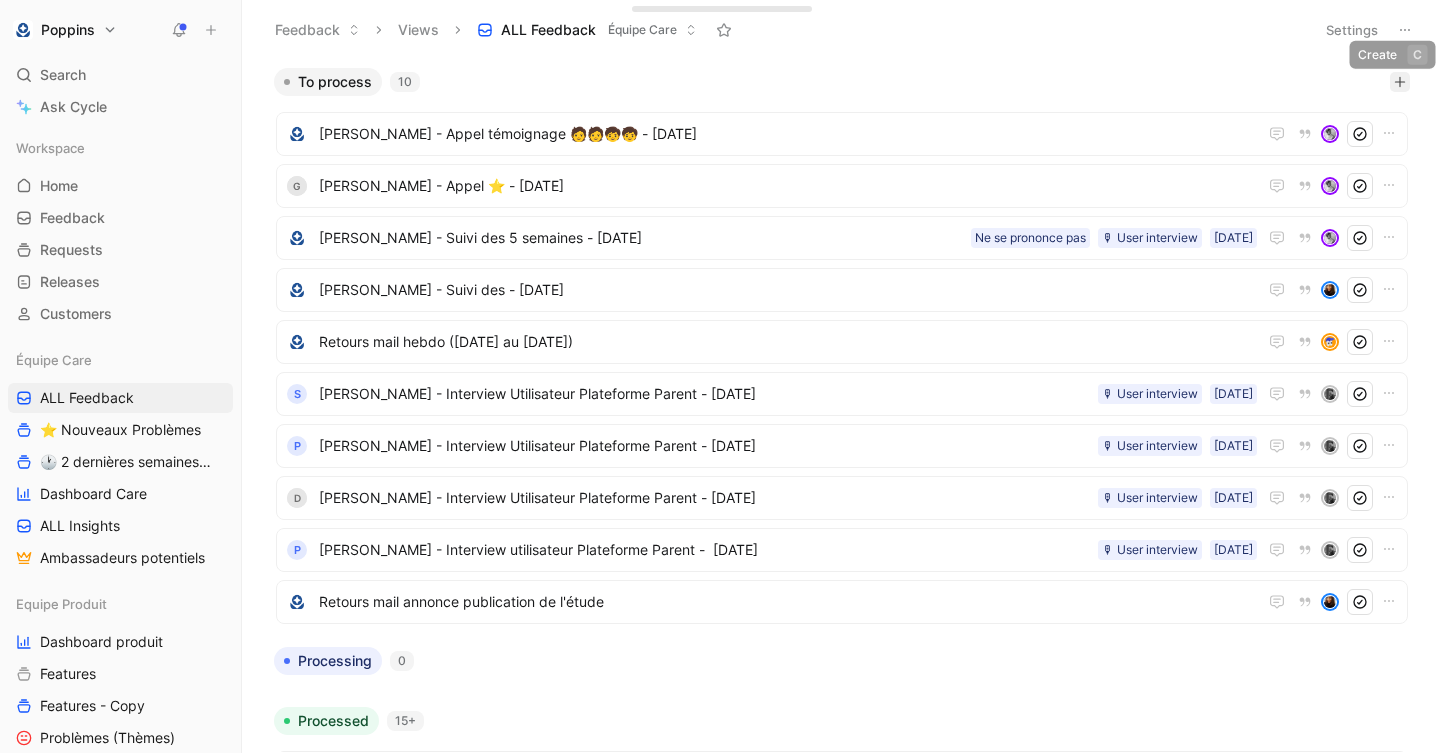 click 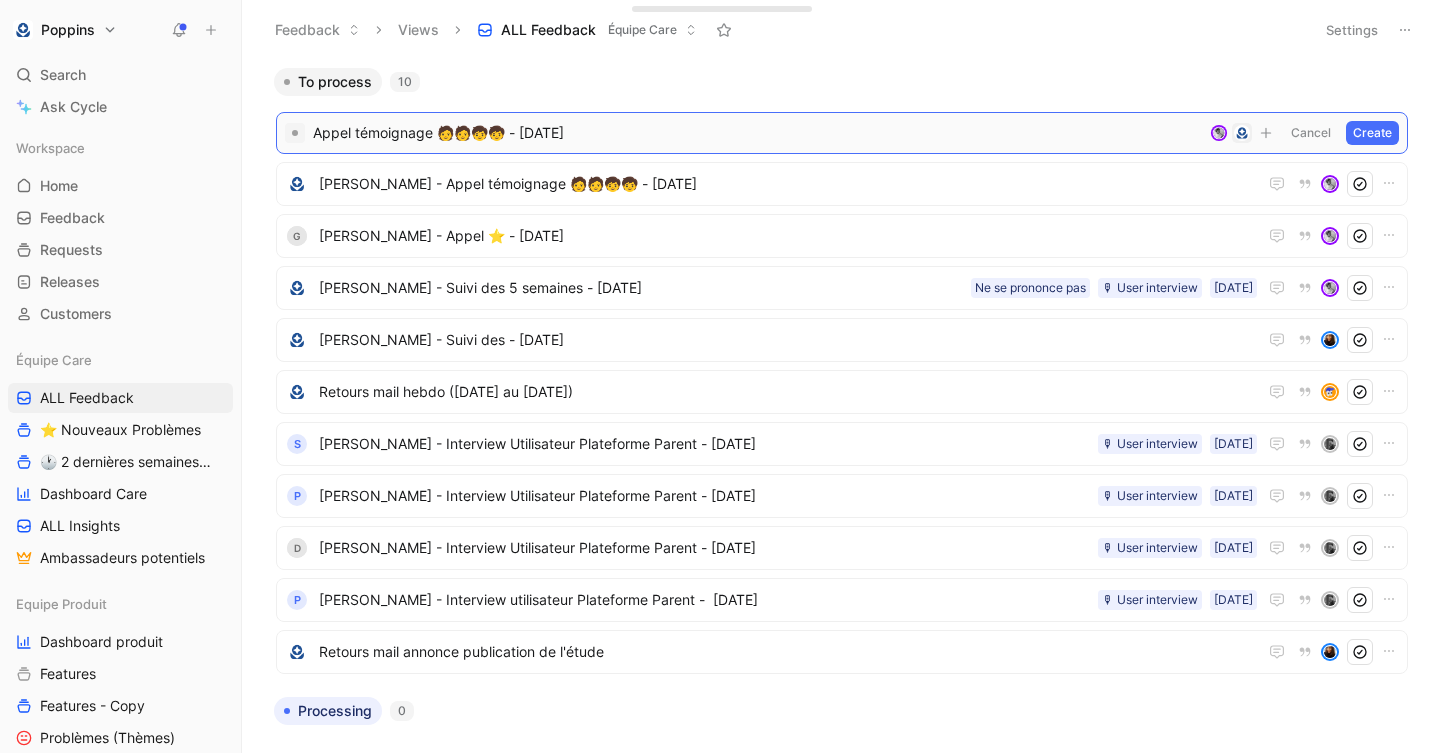 click on "Appel témoignage 🧑‍🧑‍🧒‍🧒 - [DATE]" at bounding box center [757, 133] 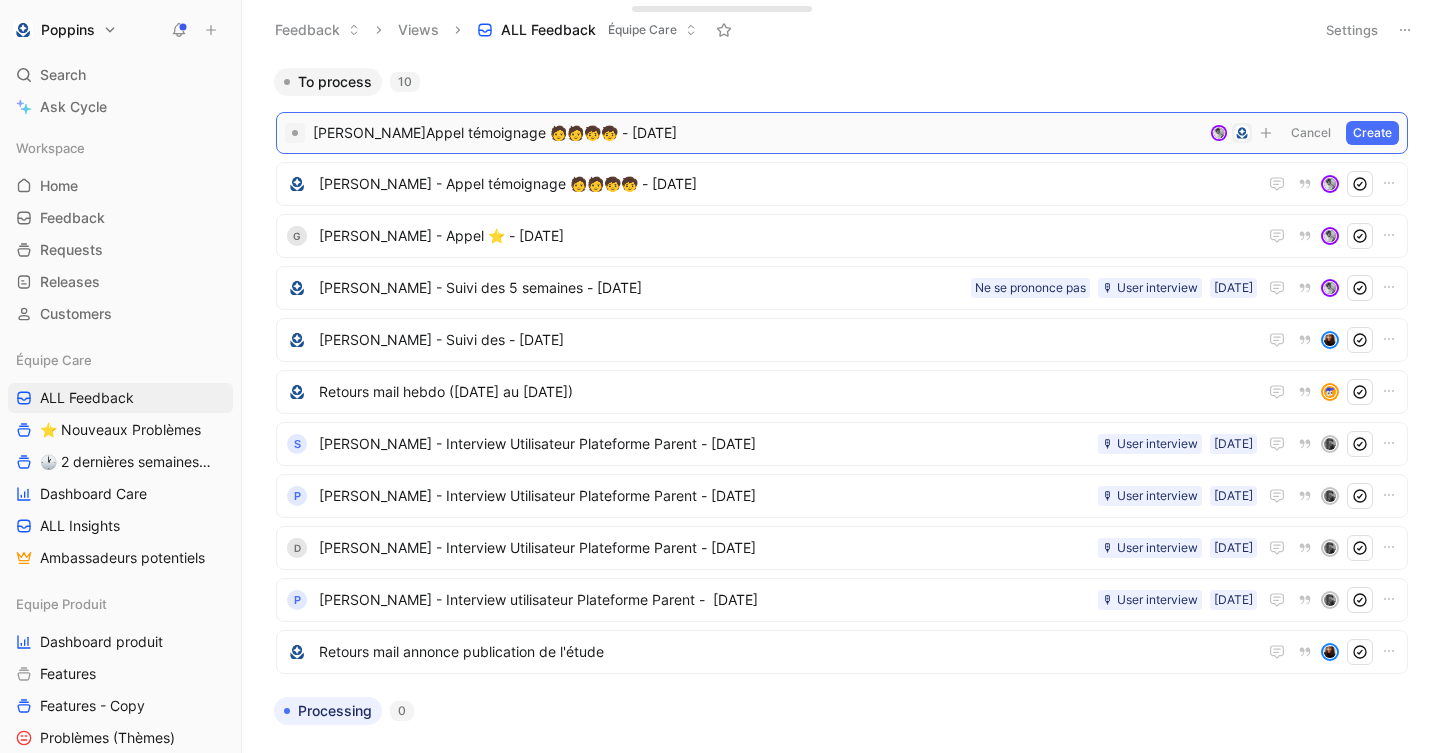 type 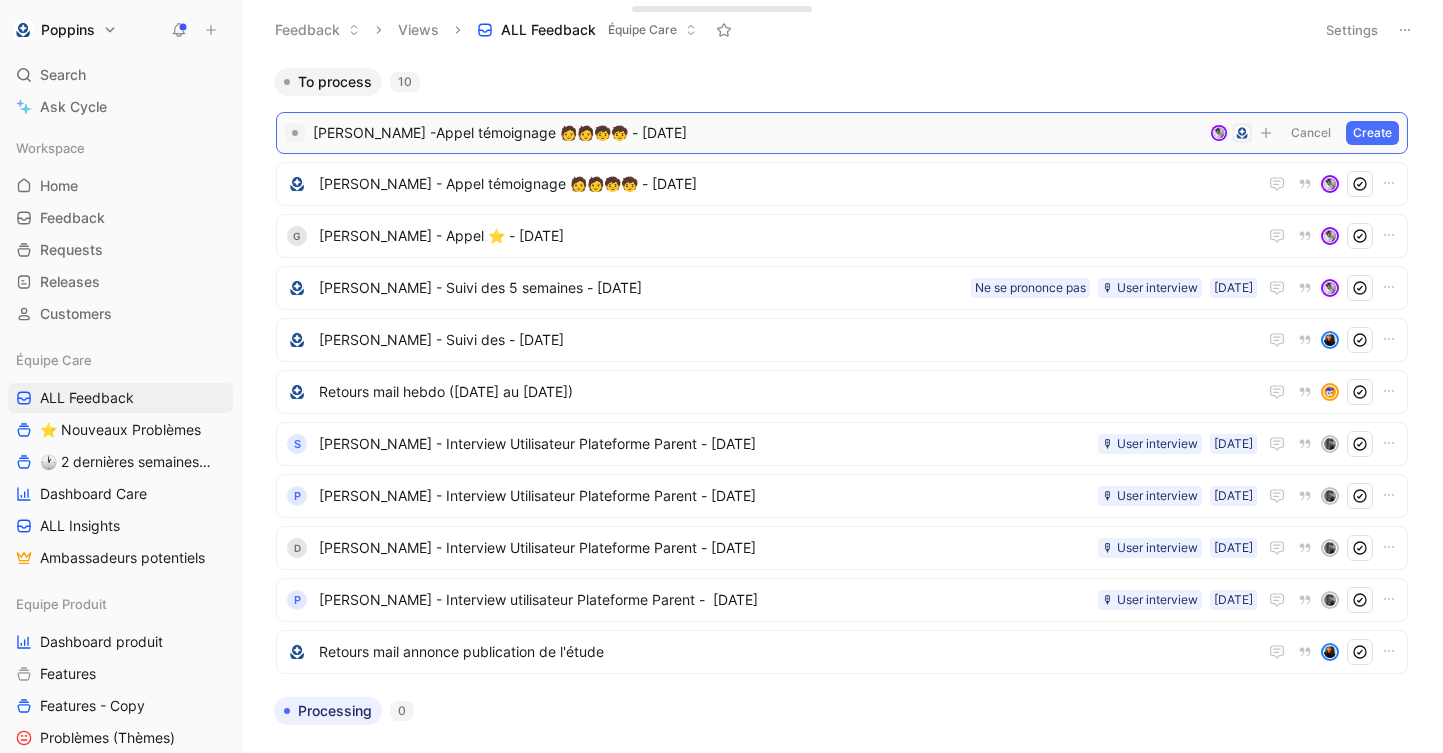 click on "[PERSON_NAME] -  Appel témoignage 🧑‍🧑‍🧒‍🧒 - [DATE]" at bounding box center [757, 133] 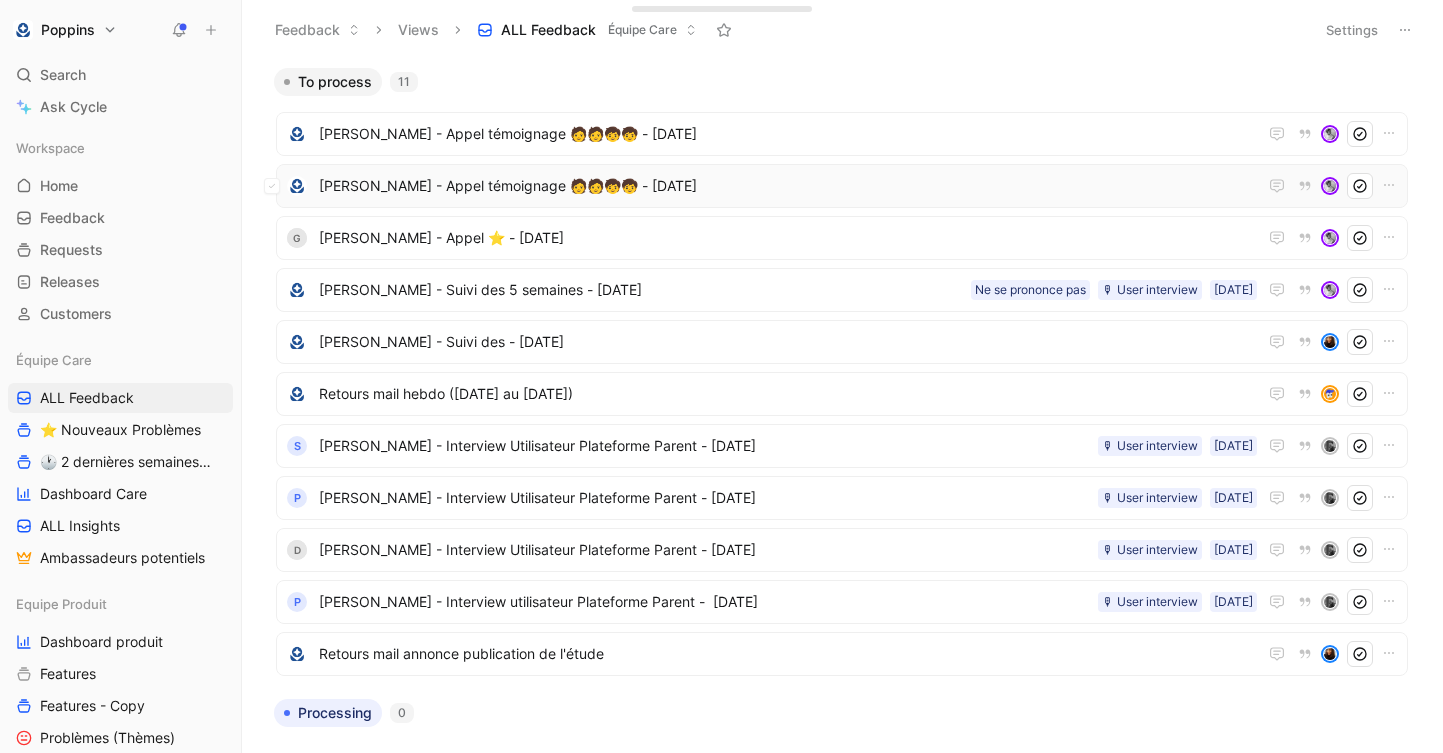 click on "[PERSON_NAME] - Appel témoignage 🧑‍🧑‍🧒‍🧒 - [DATE]" at bounding box center (842, 186) 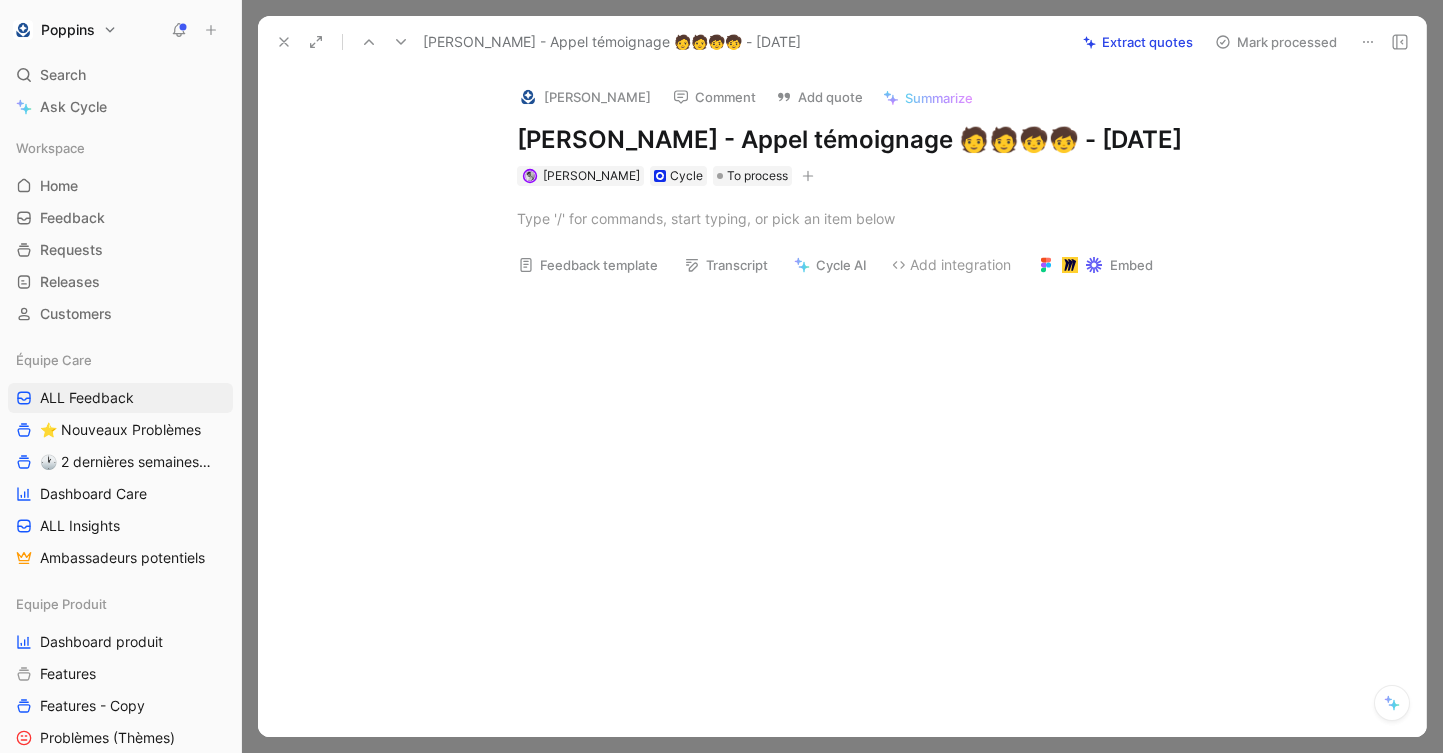 click at bounding box center [863, 218] 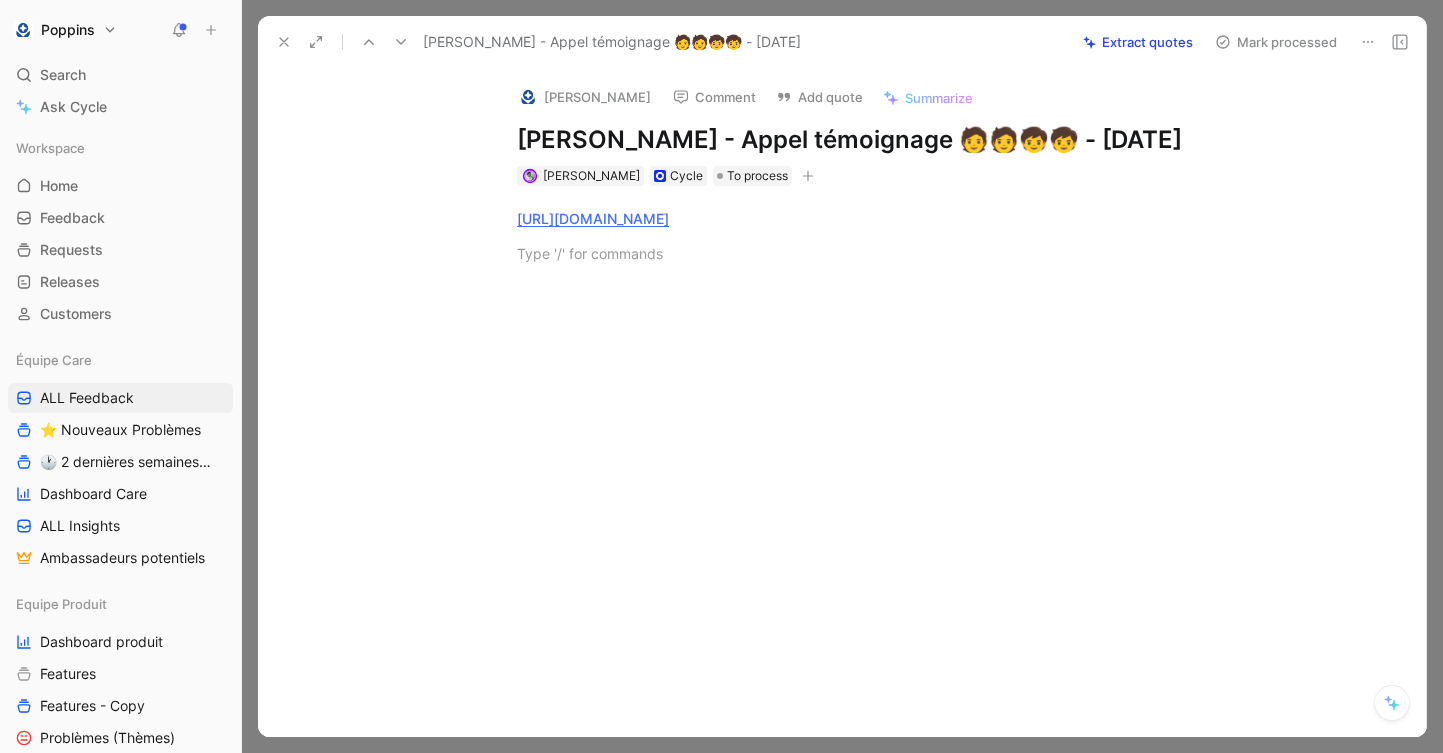 paste 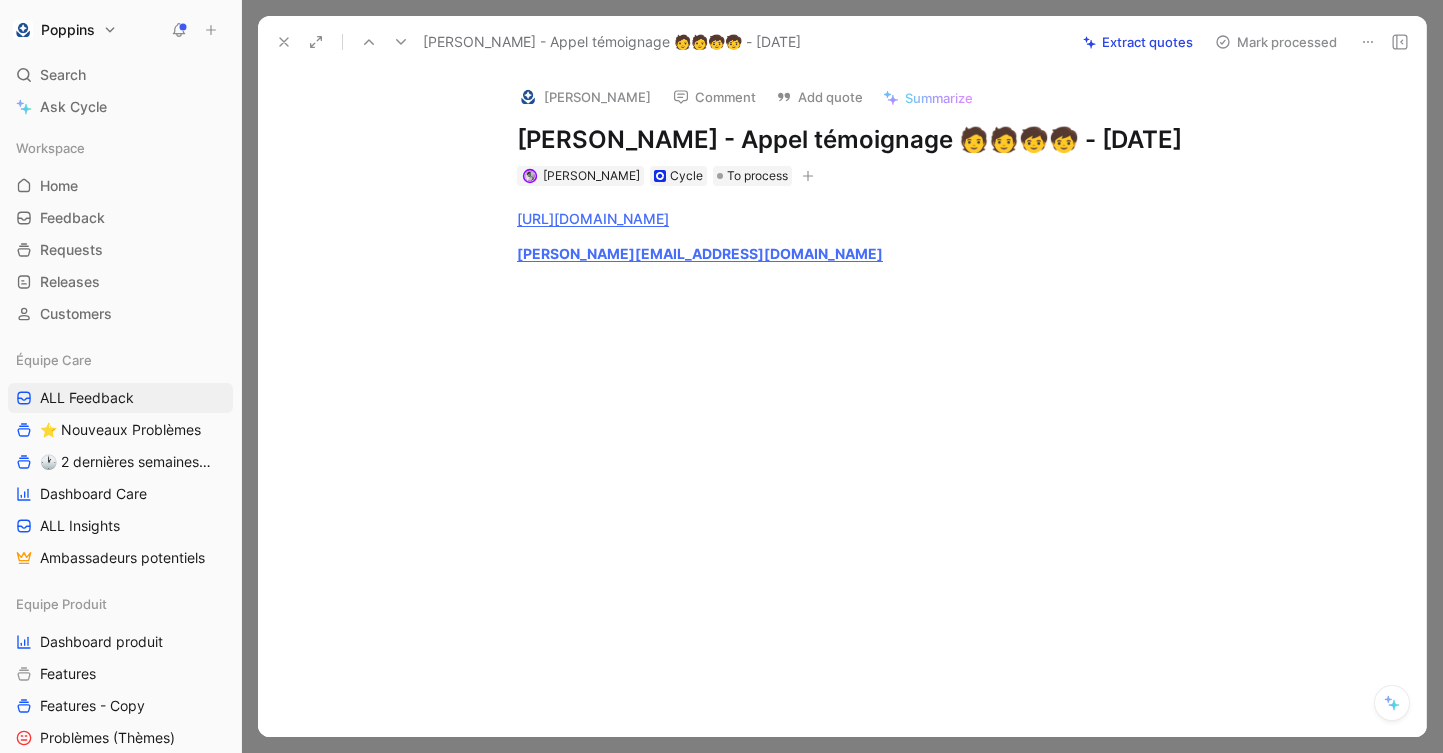 type 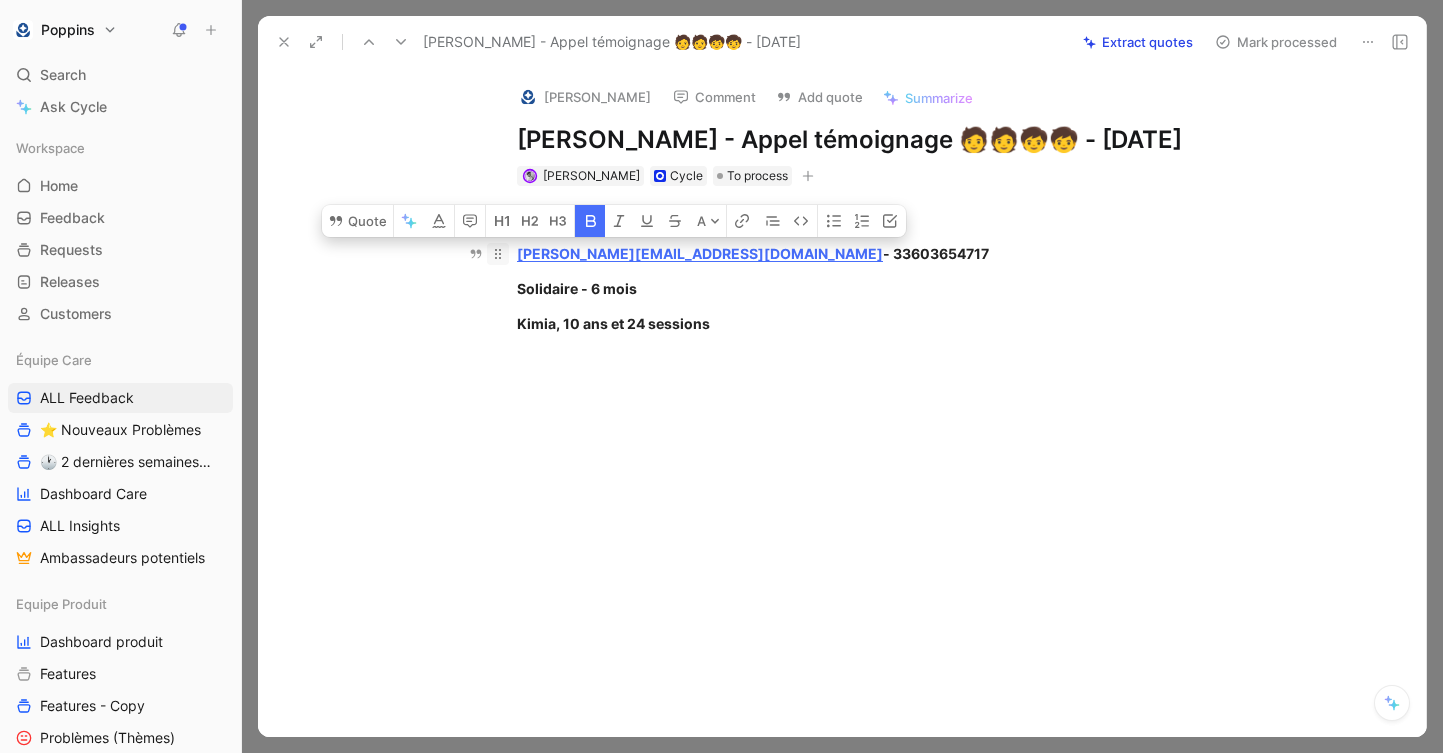 drag, startPoint x: 726, startPoint y: 319, endPoint x: 503, endPoint y: 254, distance: 232.28 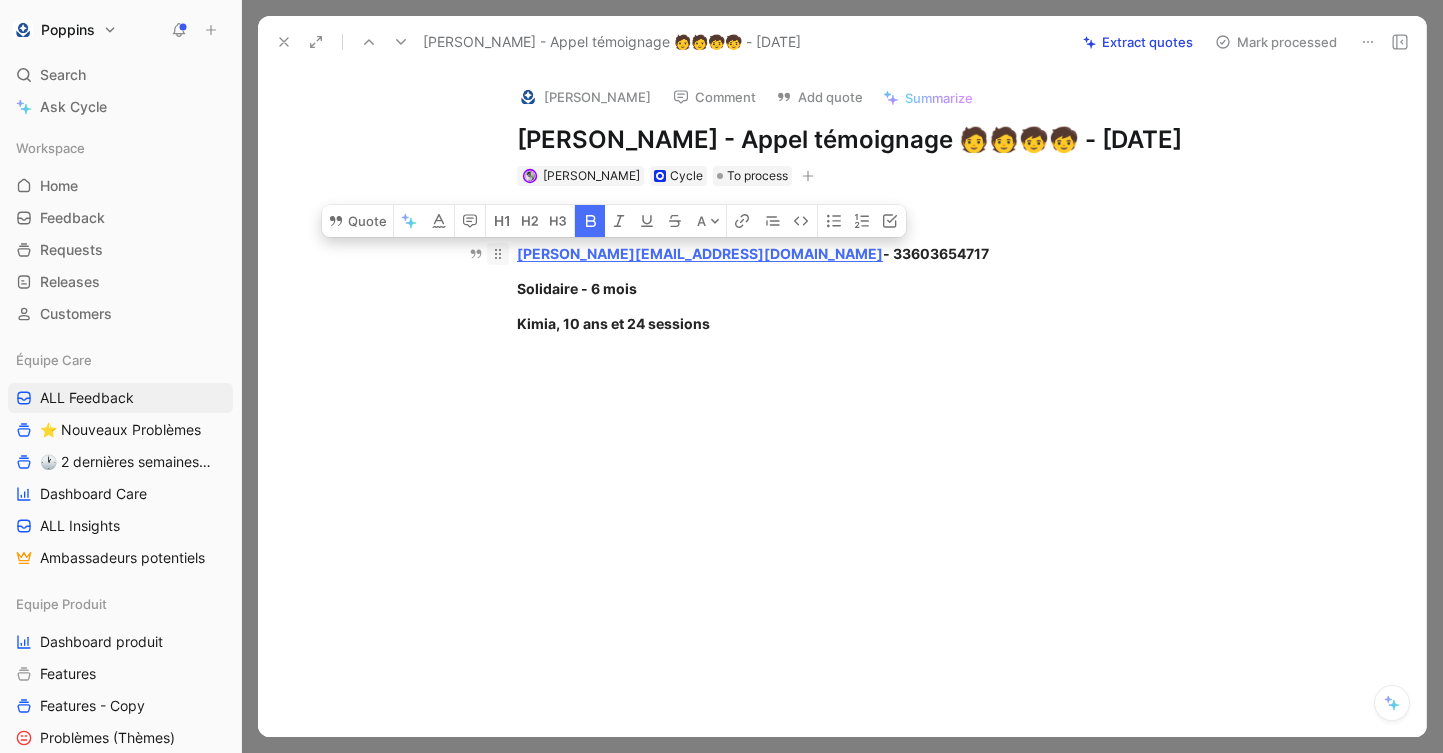 click on "[URL][DOMAIN_NAME] [PERSON_NAME][EMAIL_ADDRESS][DOMAIN_NAME]  - 33603654717 Solidaire - 6 mois  Kimia, 10 ans et 24 sessions" at bounding box center (863, 271) 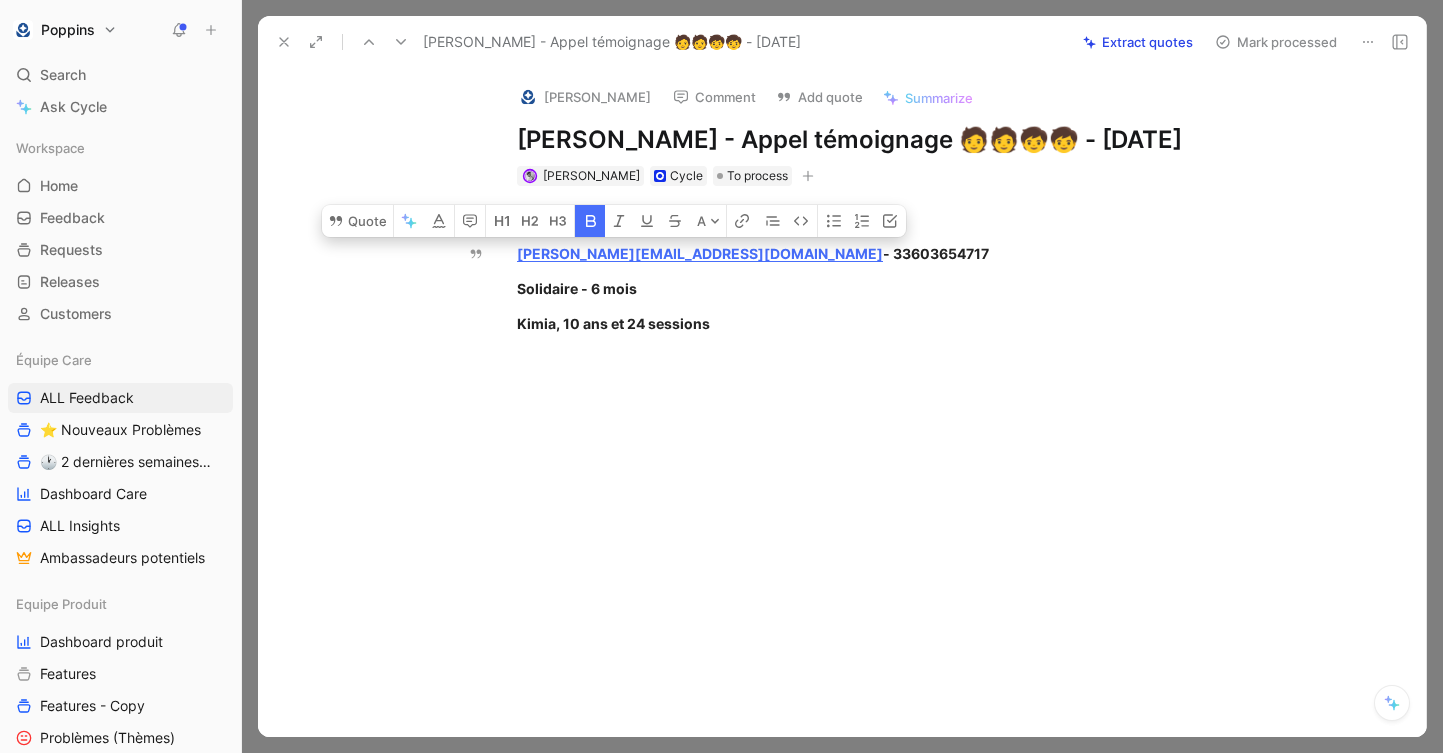 click 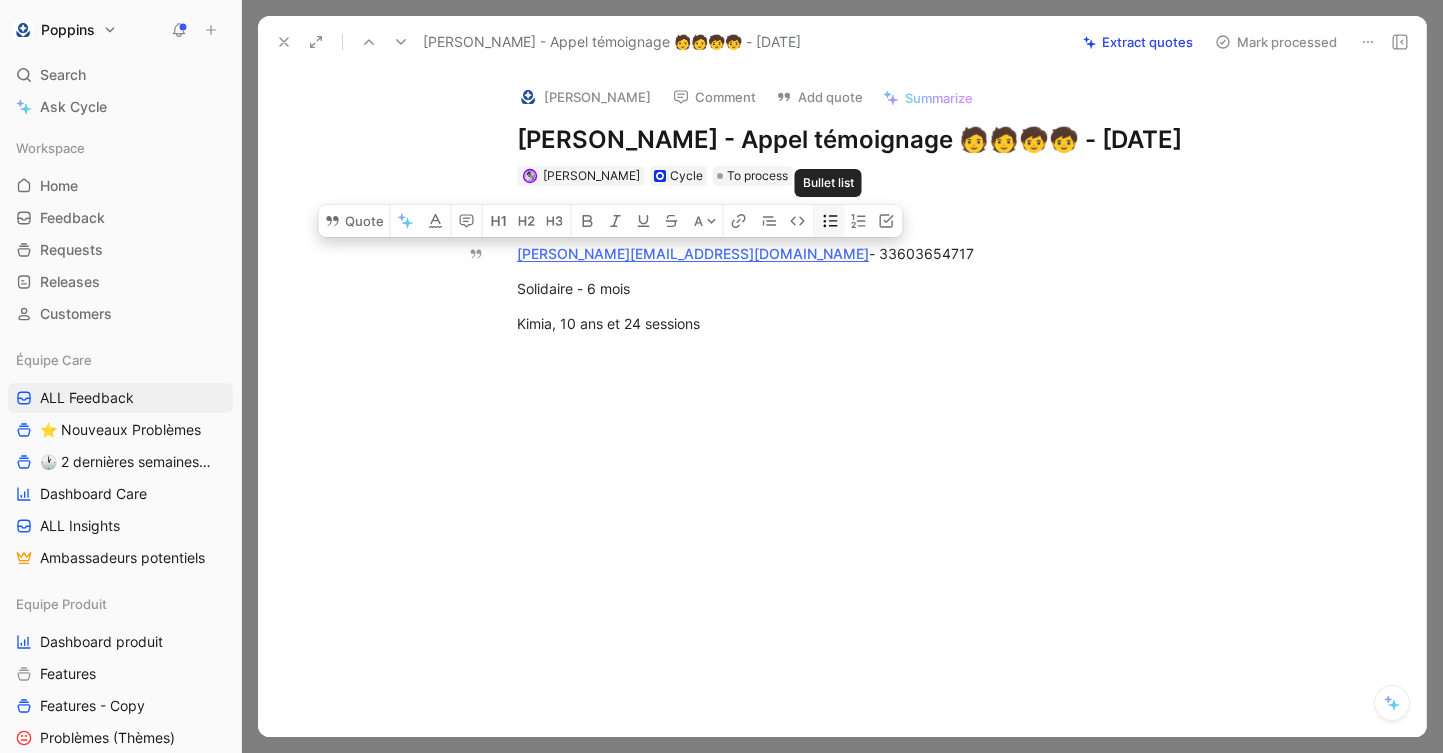 click at bounding box center (830, 221) 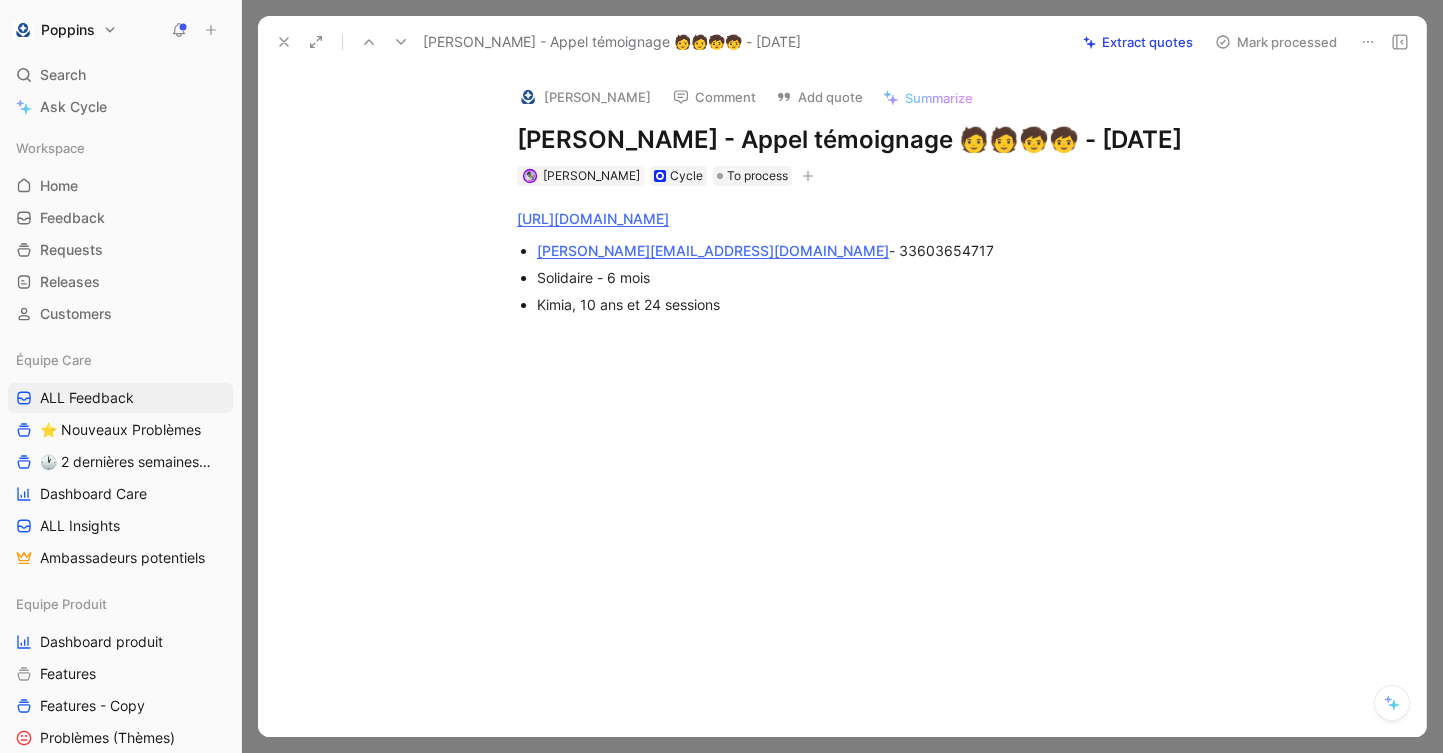 click at bounding box center (863, 447) 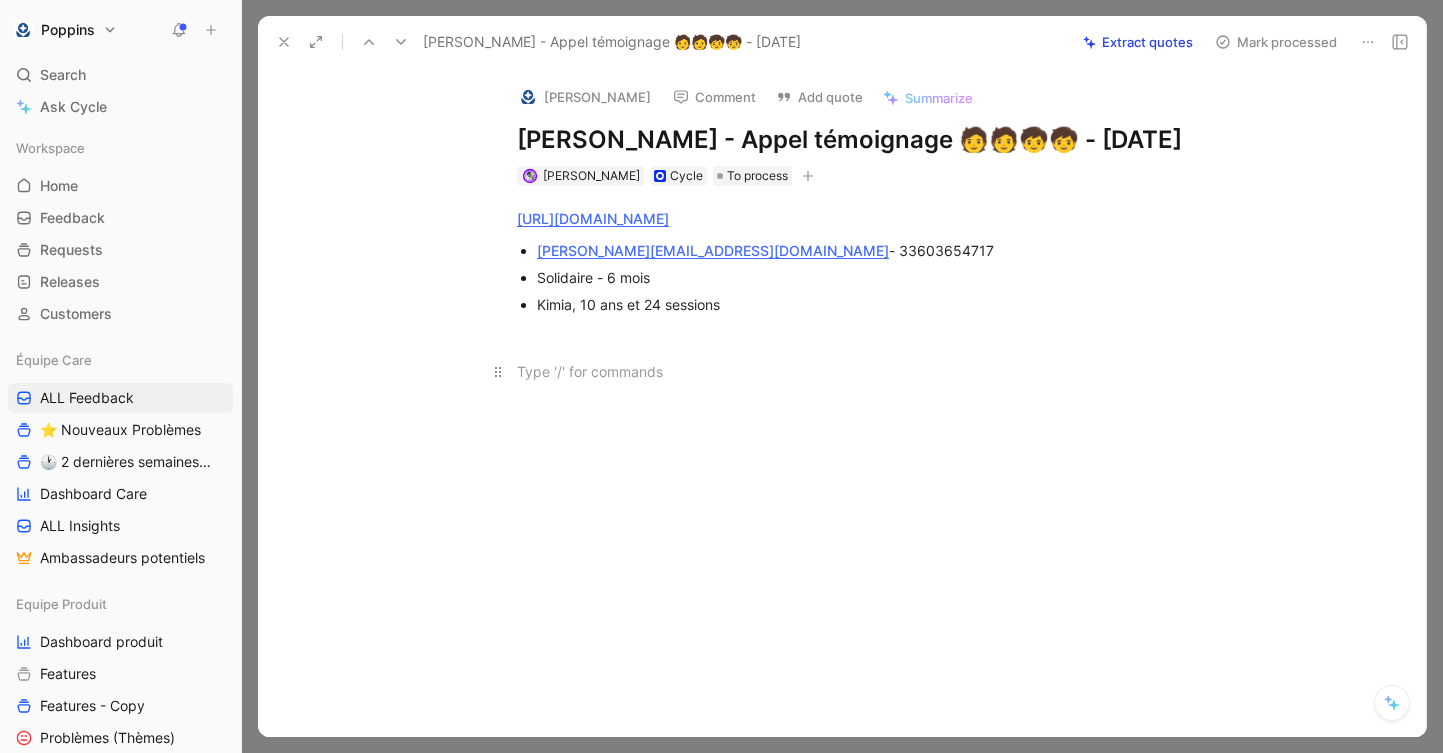 click at bounding box center (863, 371) 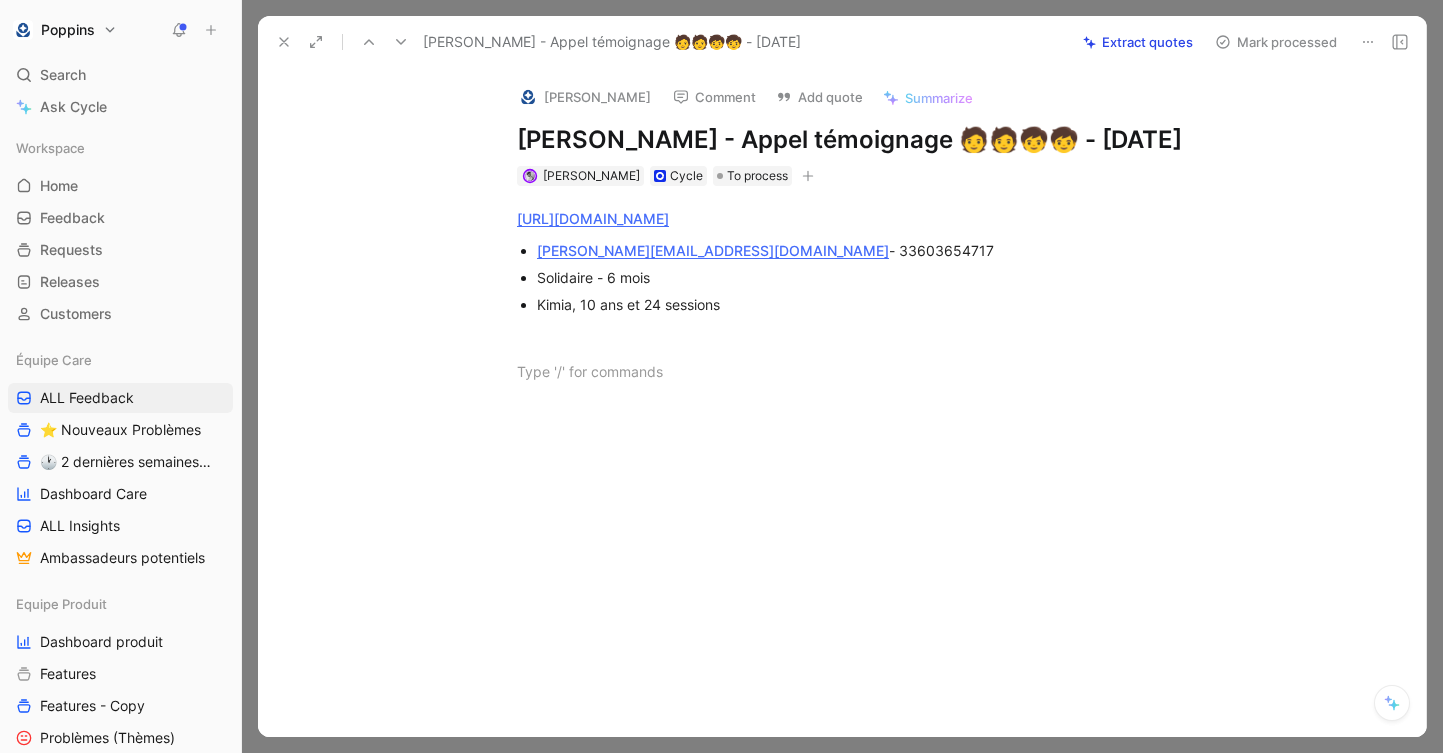 click at bounding box center [528, 97] 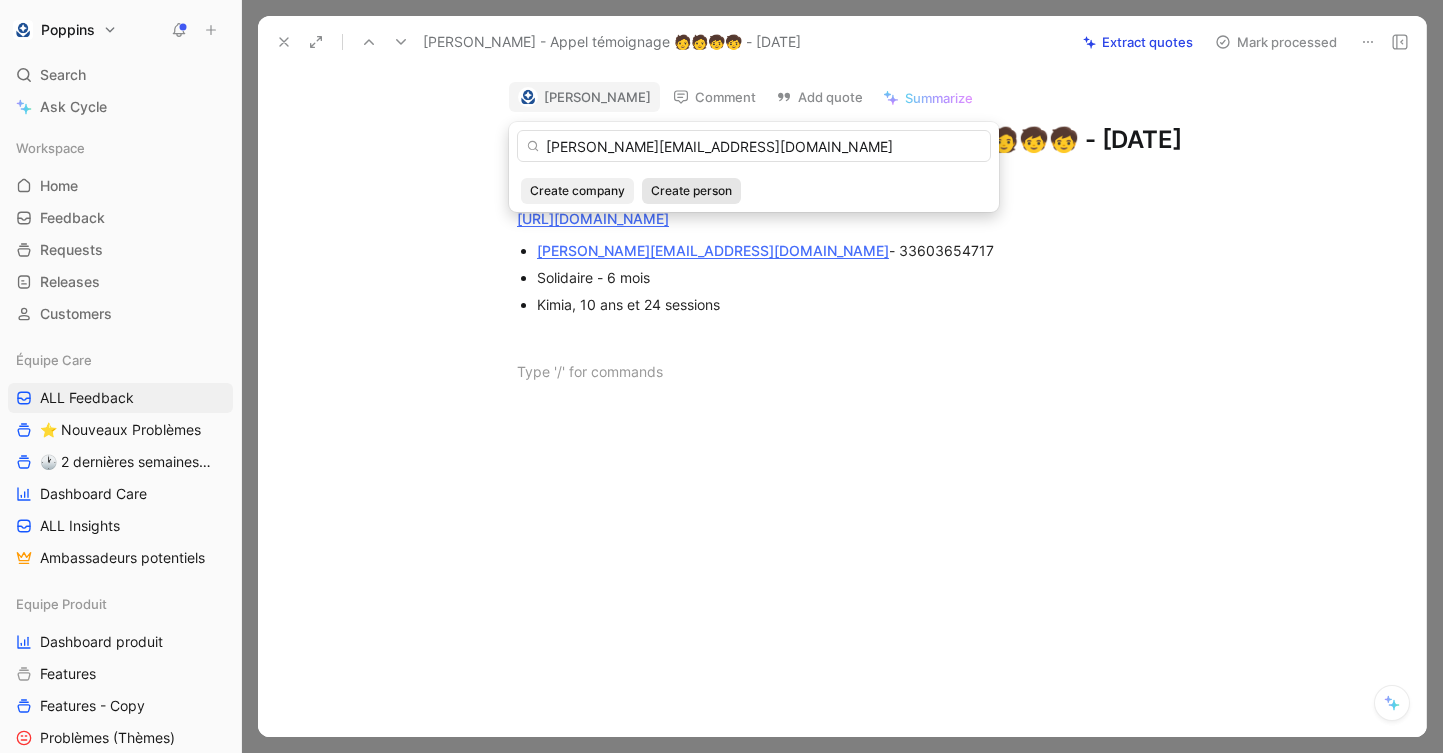 type on "[PERSON_NAME][EMAIL_ADDRESS][DOMAIN_NAME]" 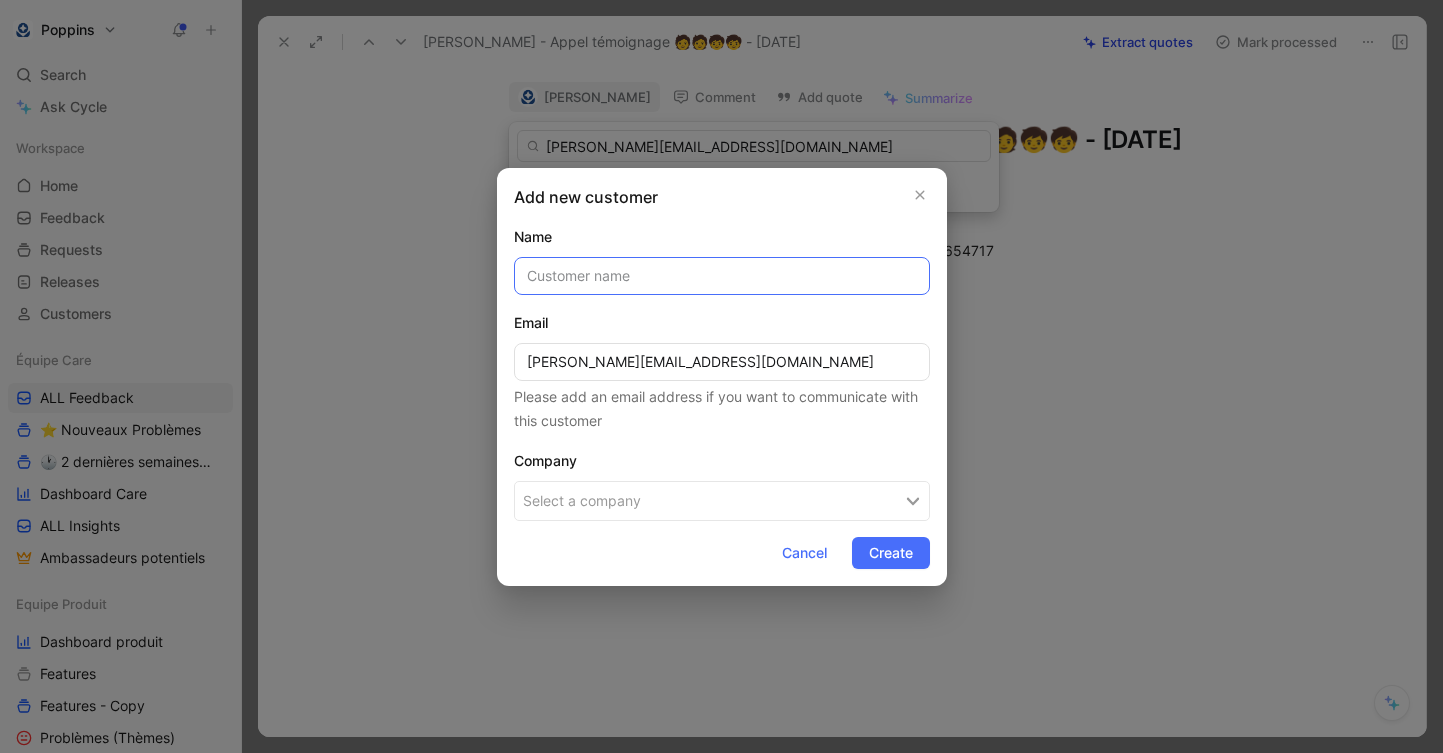 paste on "[PERSON_NAME]" 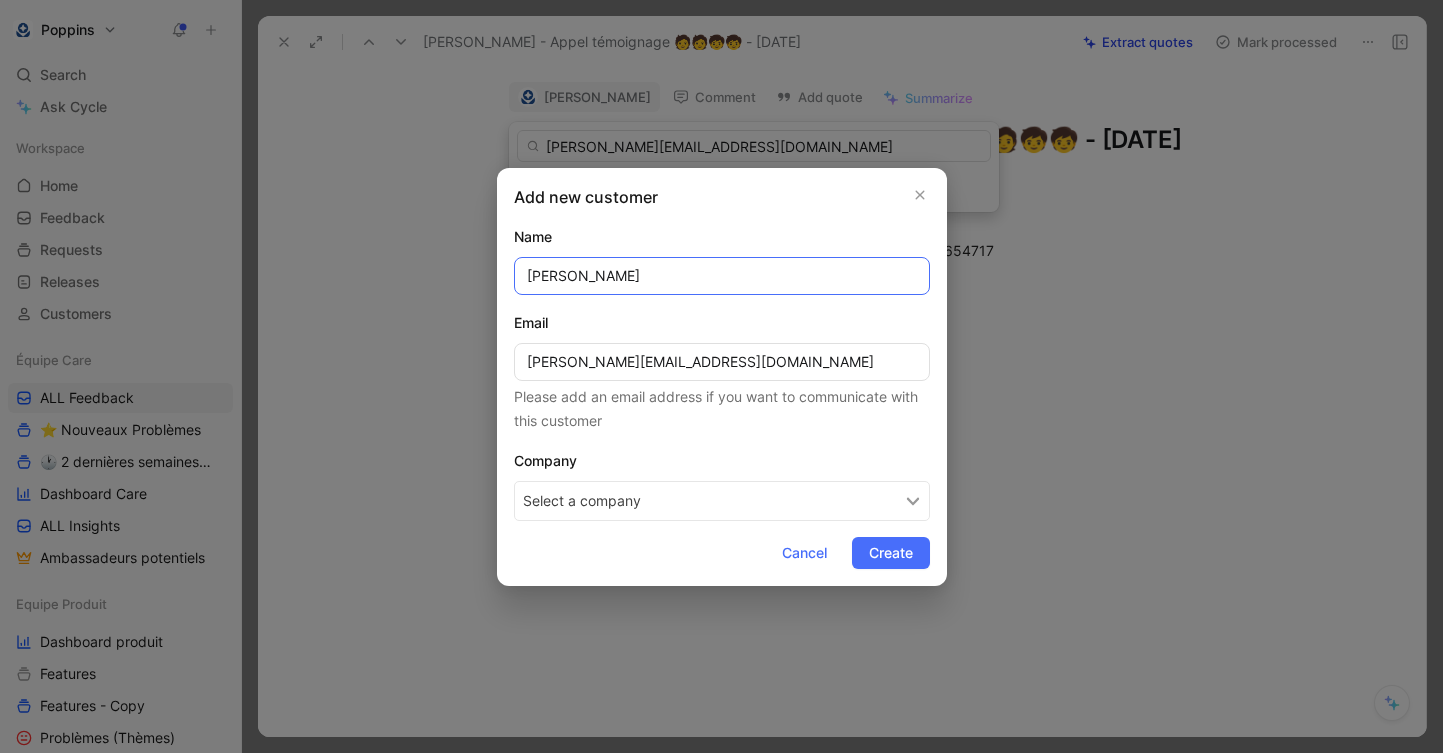 type on "[PERSON_NAME]" 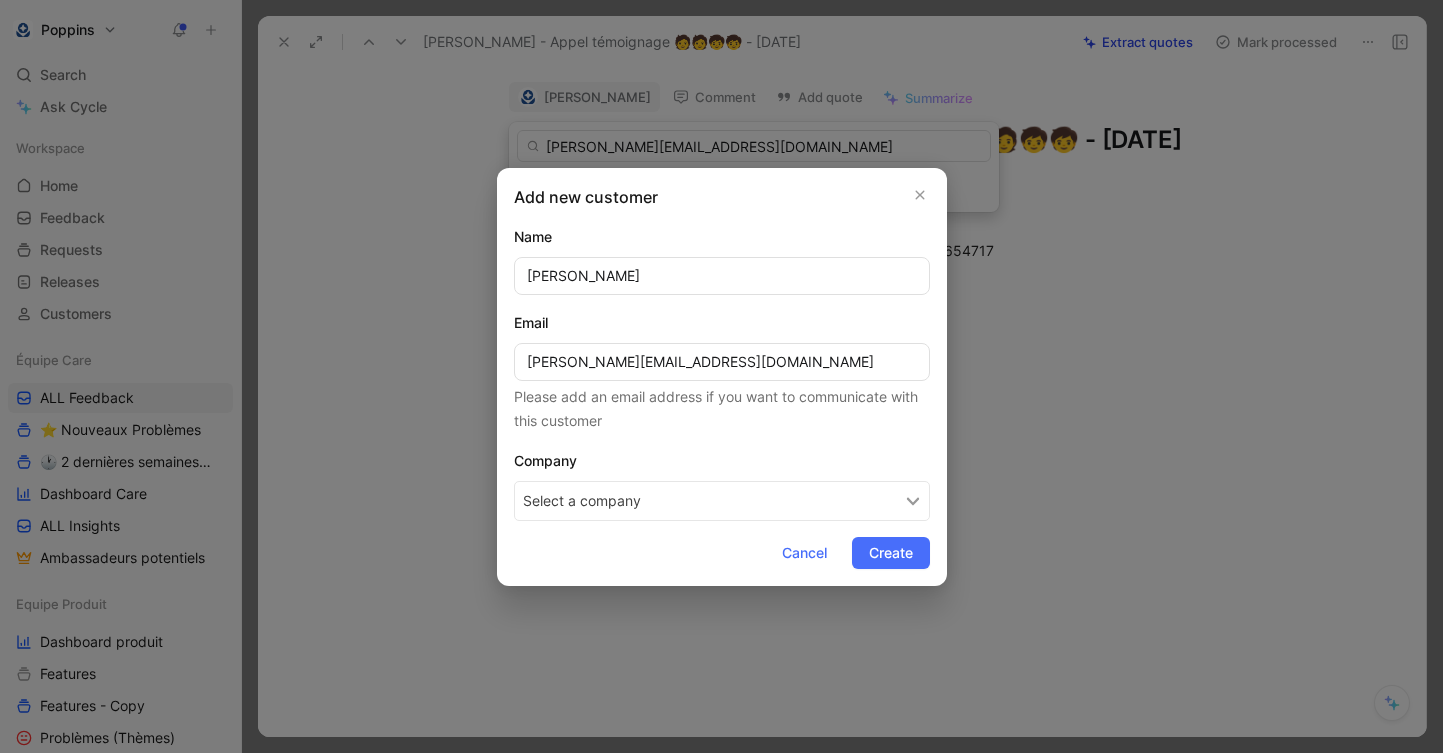 click on "Select a company" at bounding box center [722, 501] 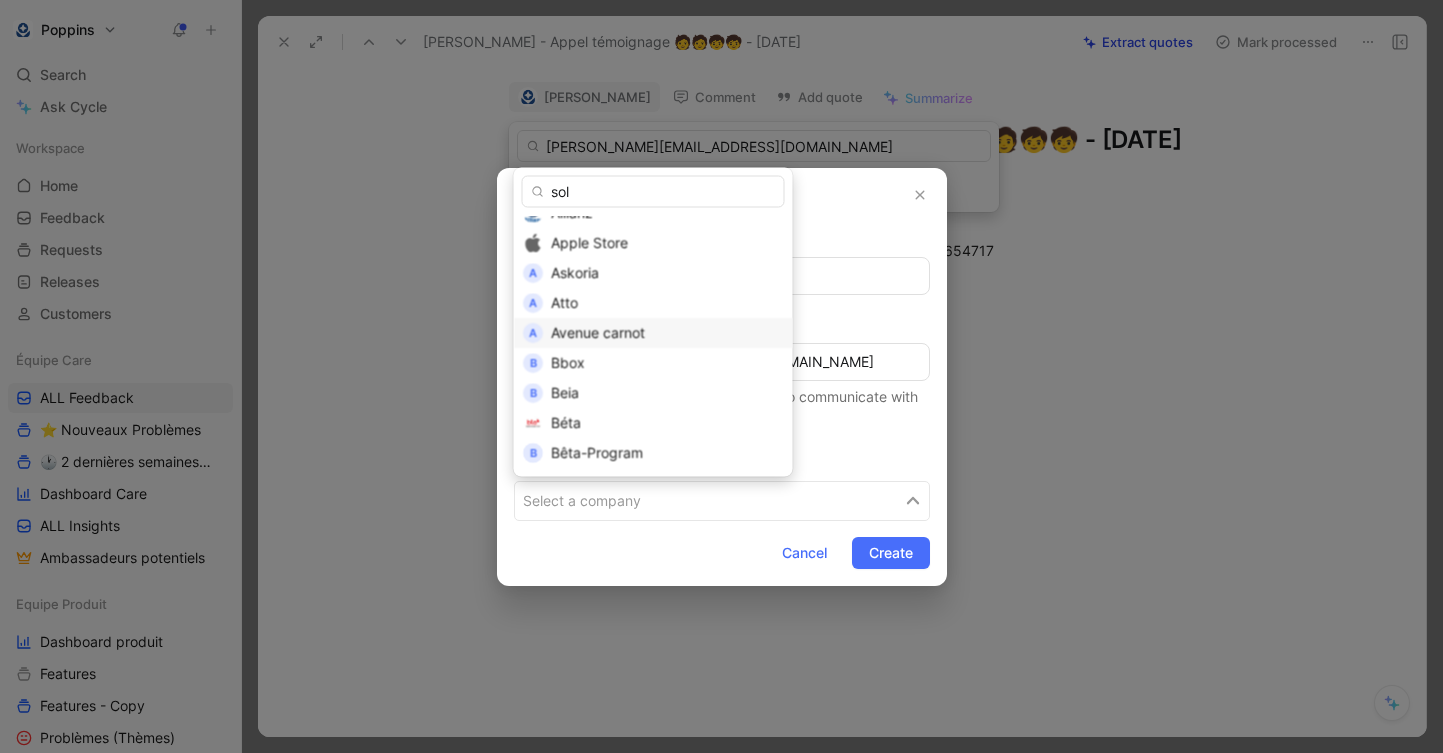 scroll, scrollTop: 0, scrollLeft: 0, axis: both 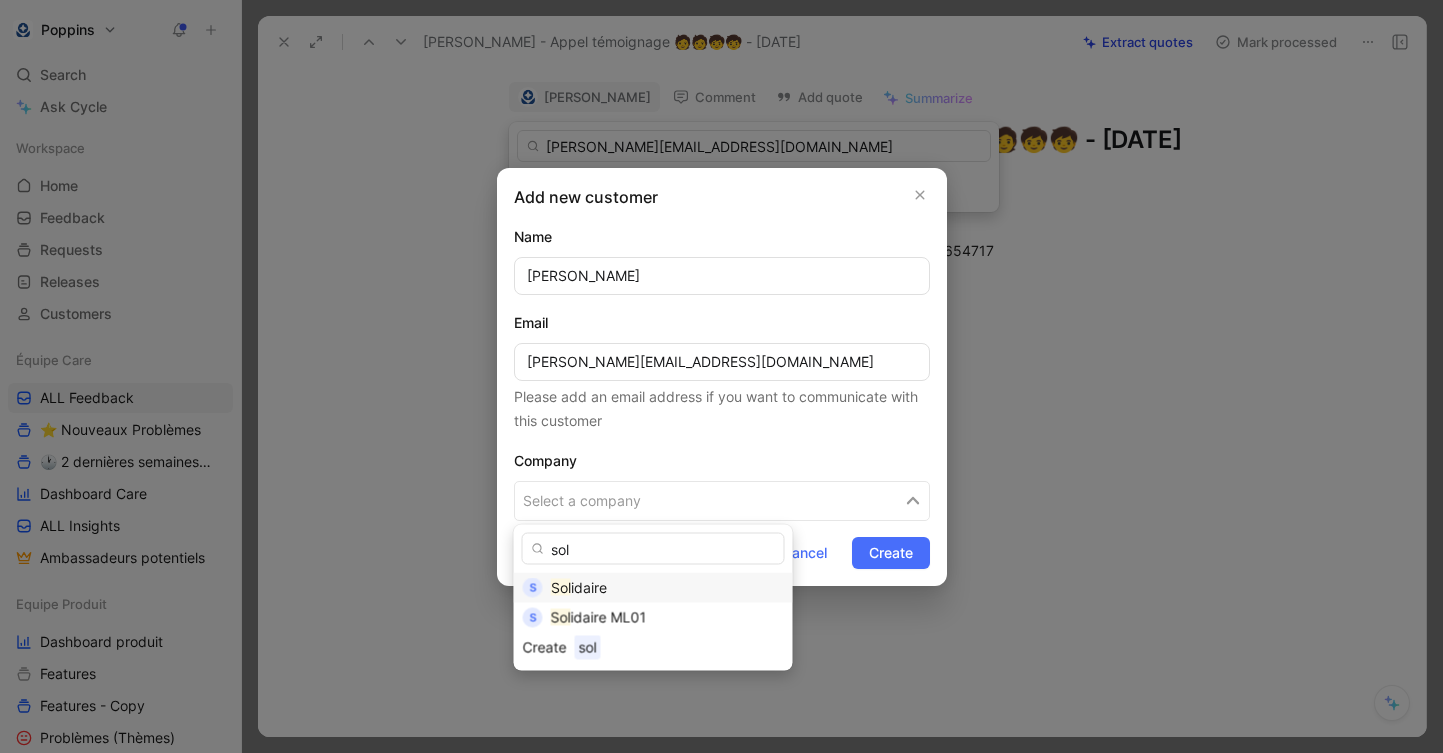 type on "sol" 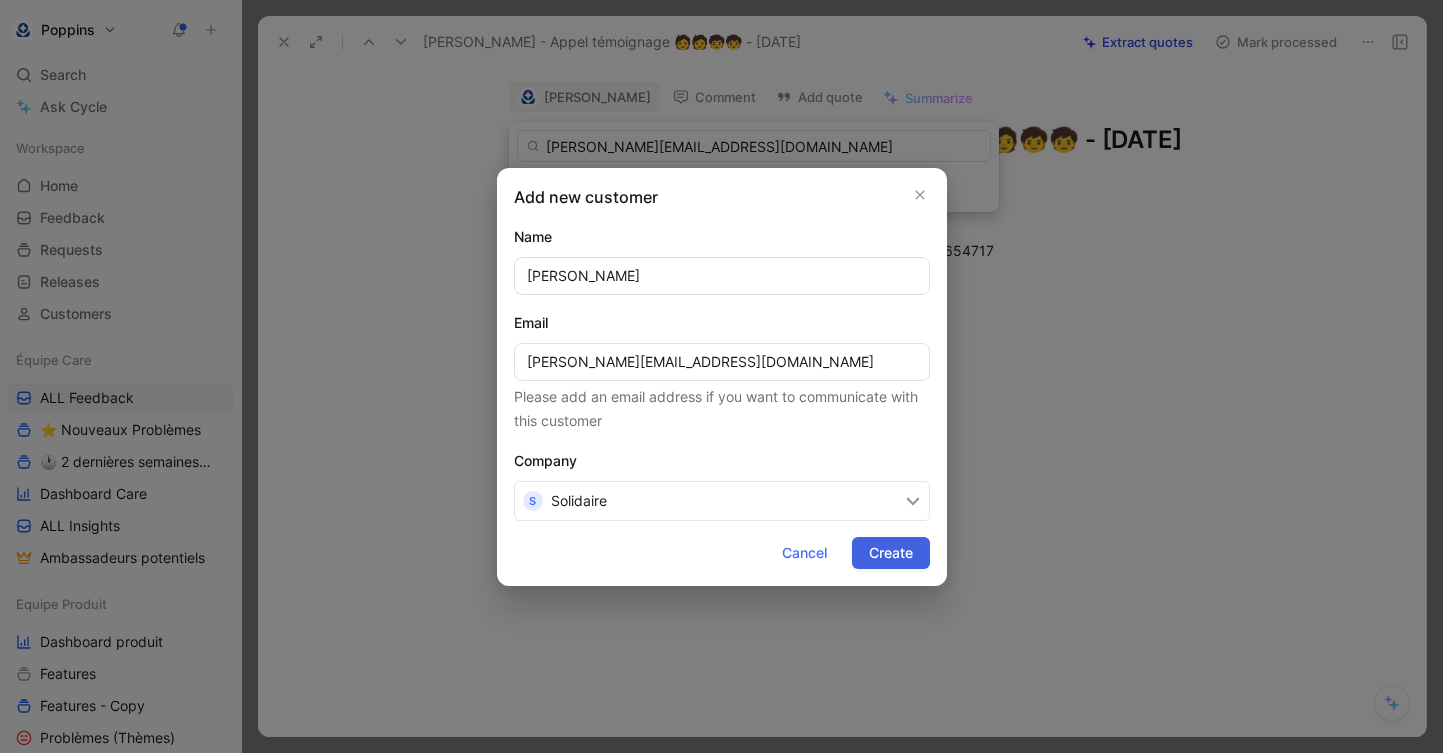 click on "Create" at bounding box center [891, 553] 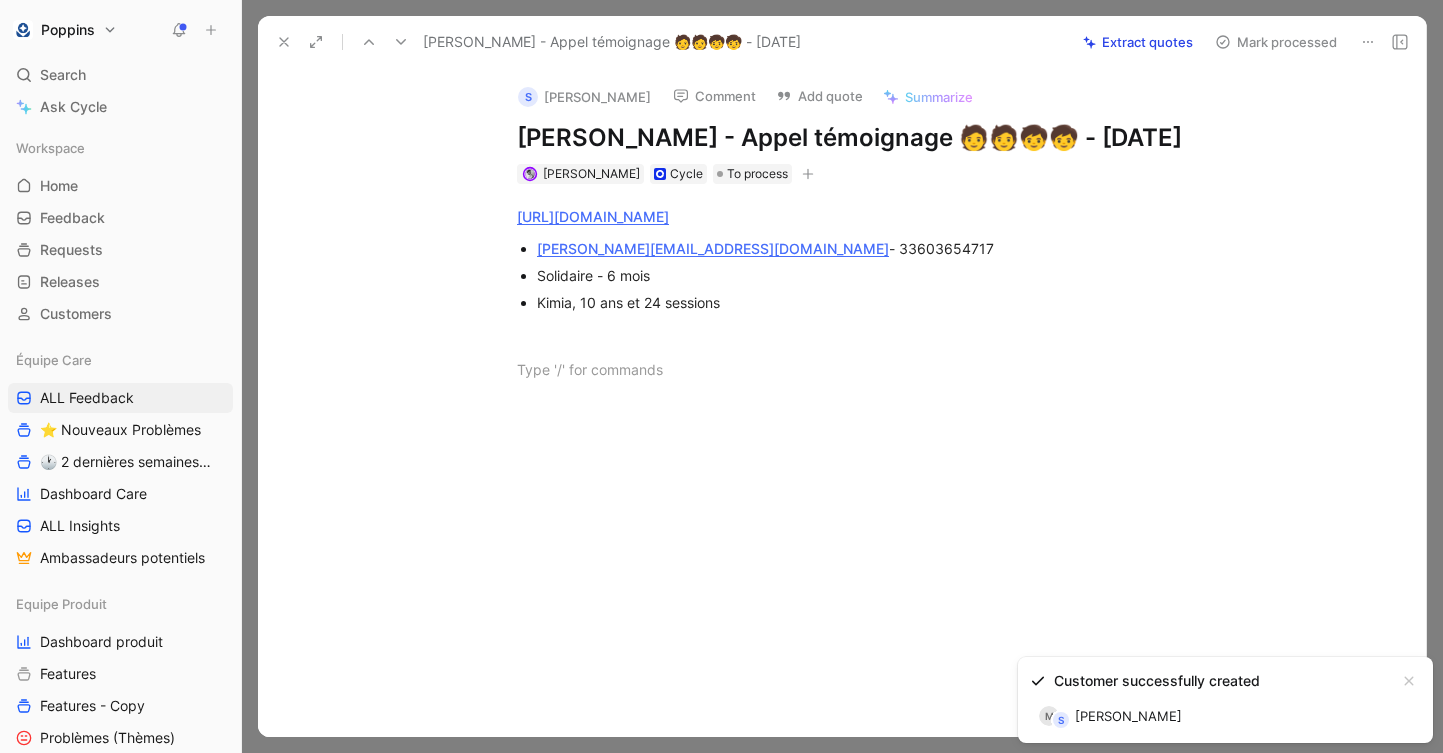 click 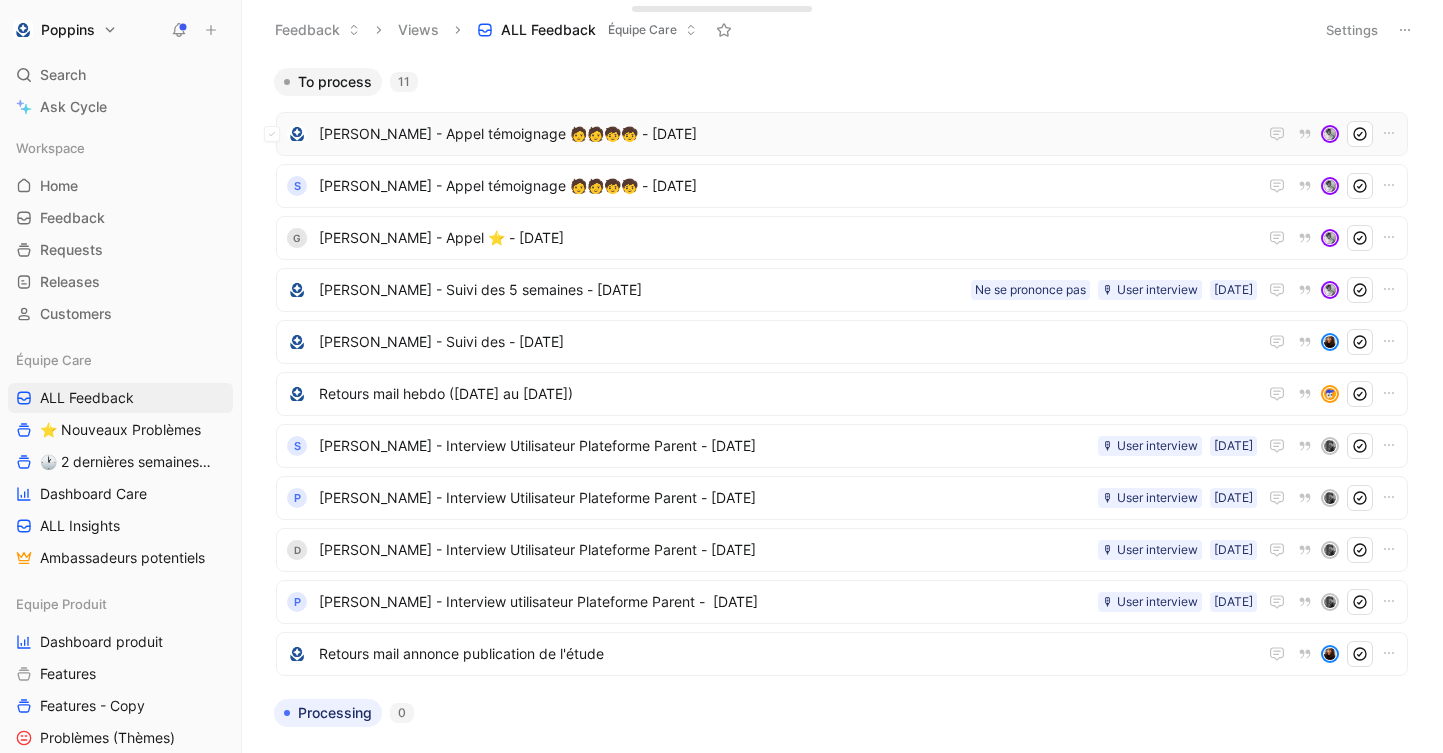 click on "[PERSON_NAME] - Appel témoignage 🧑‍🧑‍🧒‍🧒 - [DATE]" at bounding box center [788, 134] 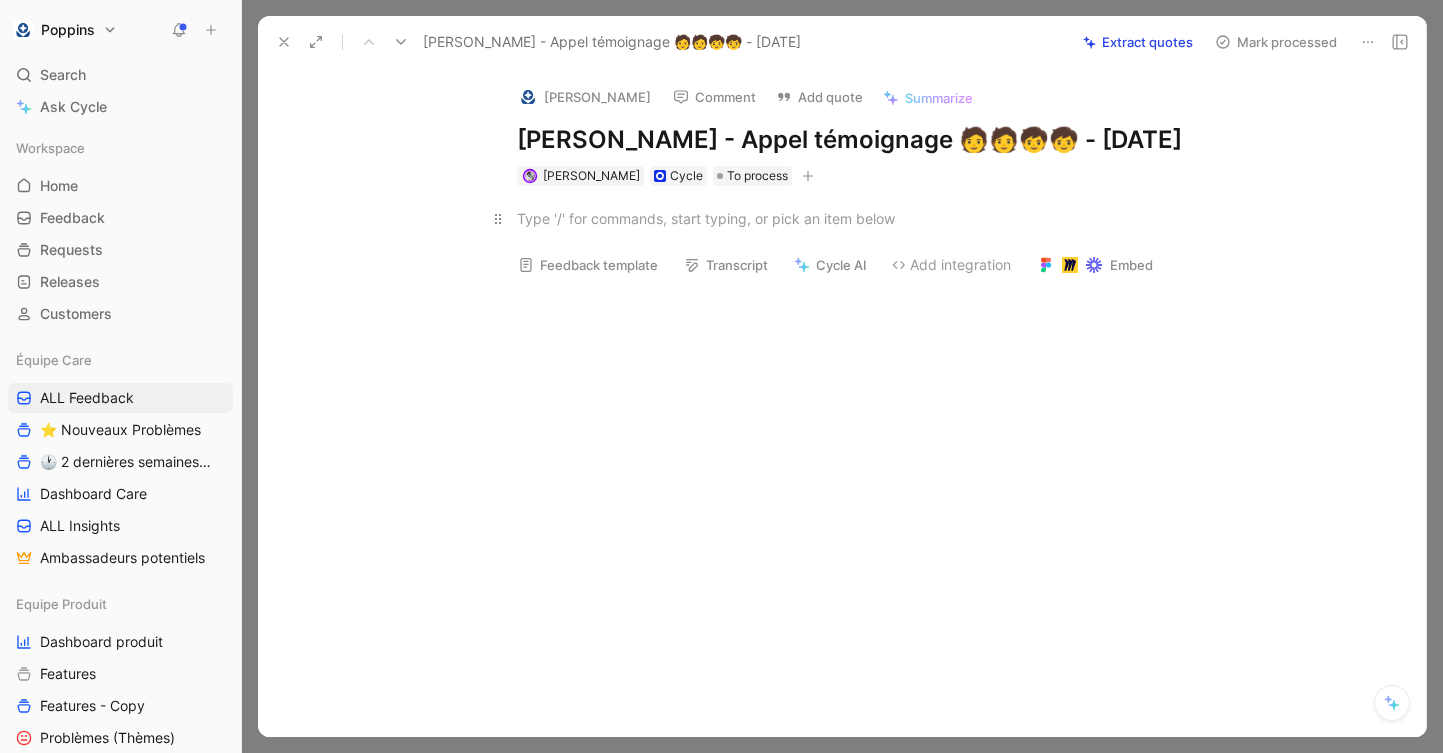 click at bounding box center (863, 218) 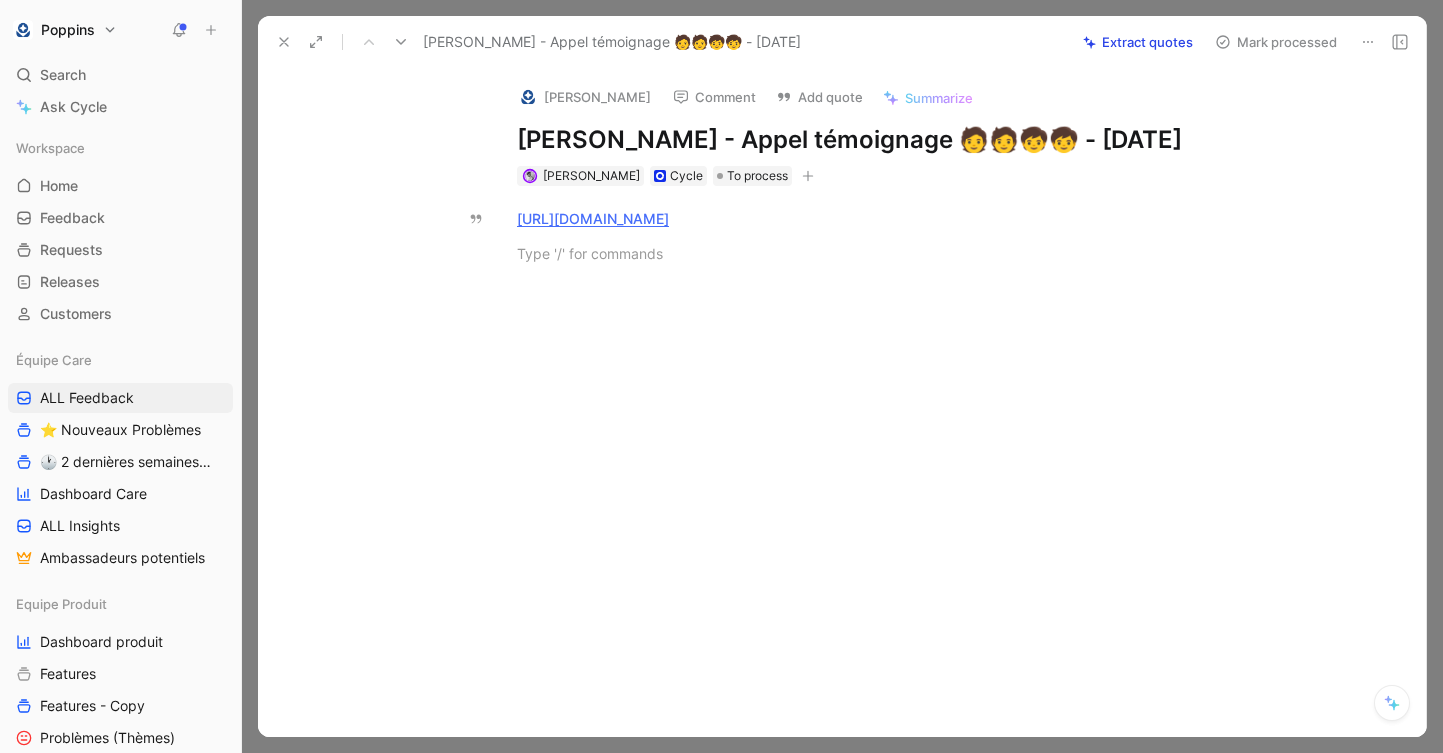 paste 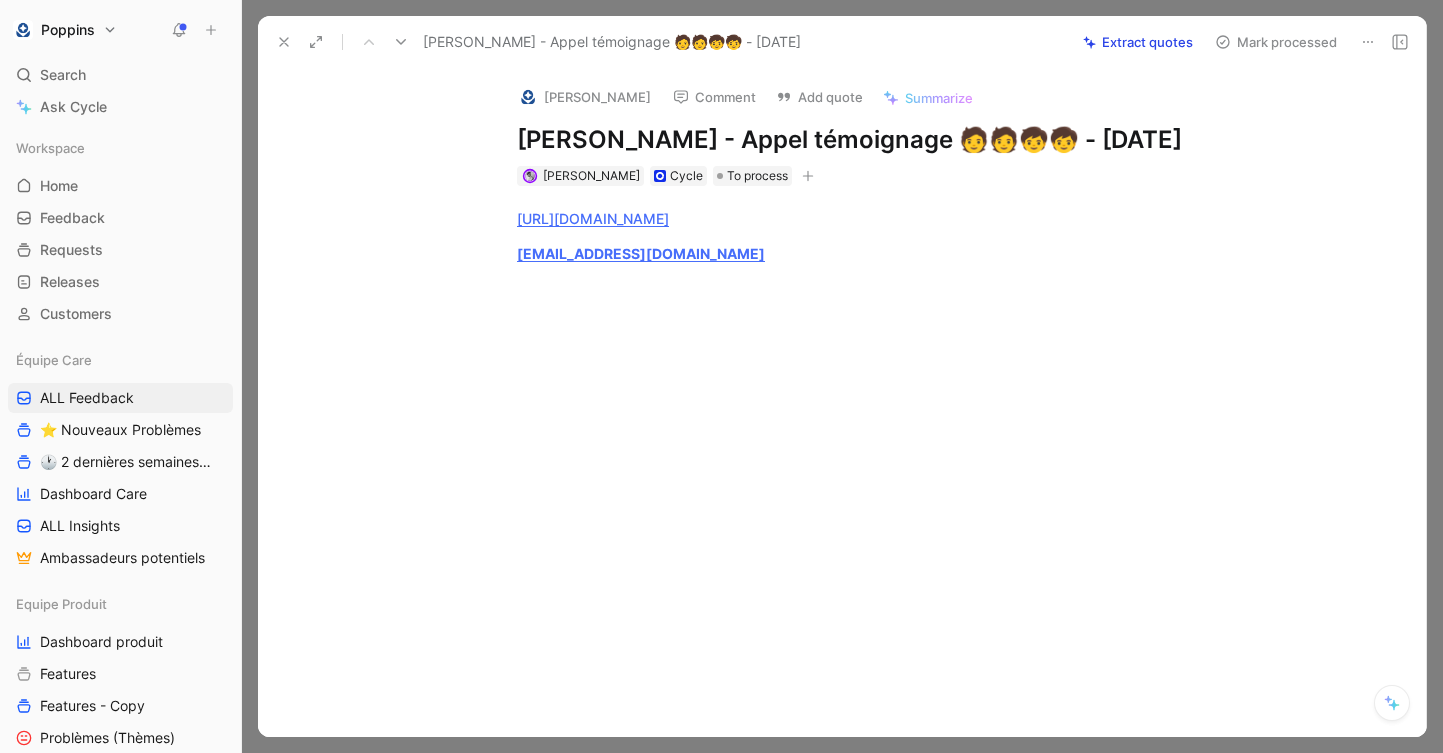 type 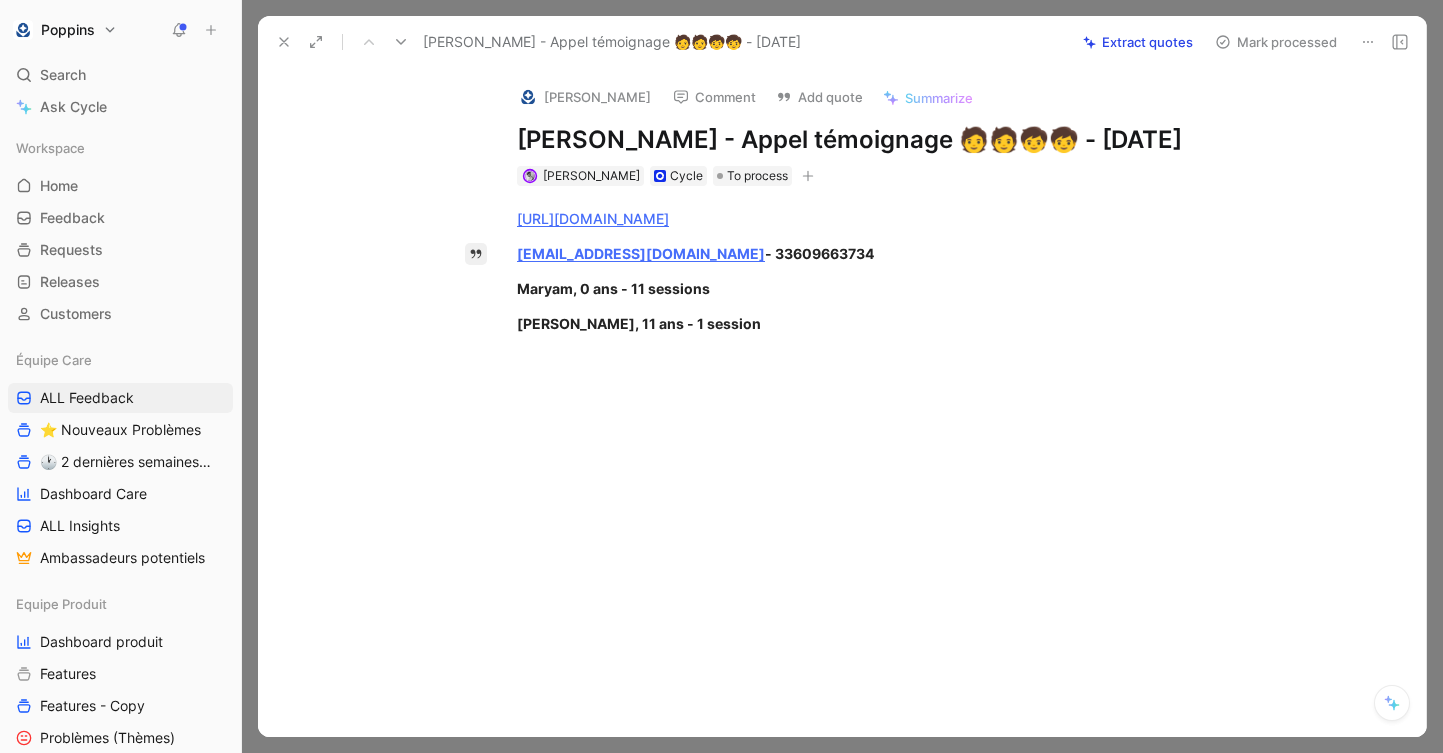 drag, startPoint x: 732, startPoint y: 324, endPoint x: 476, endPoint y: 258, distance: 264.37094 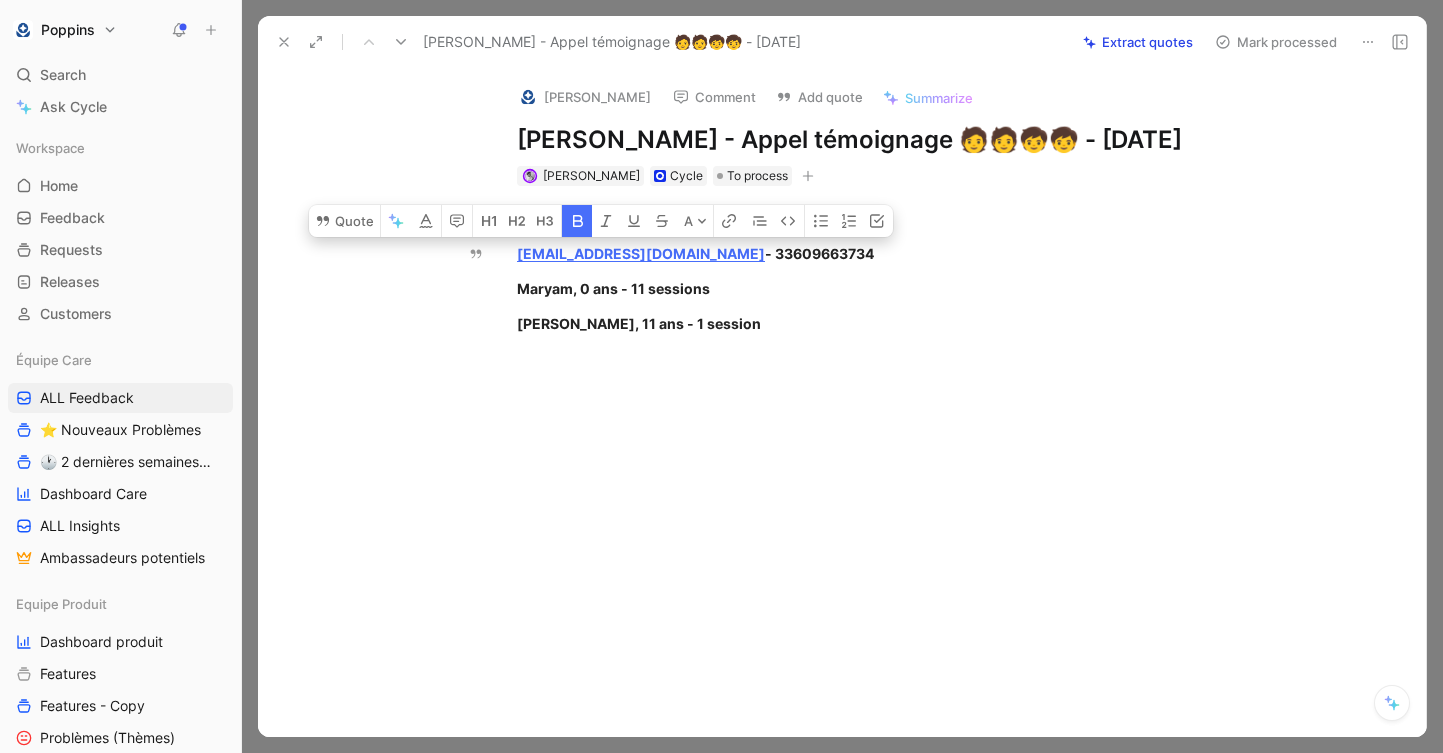 click at bounding box center (577, 221) 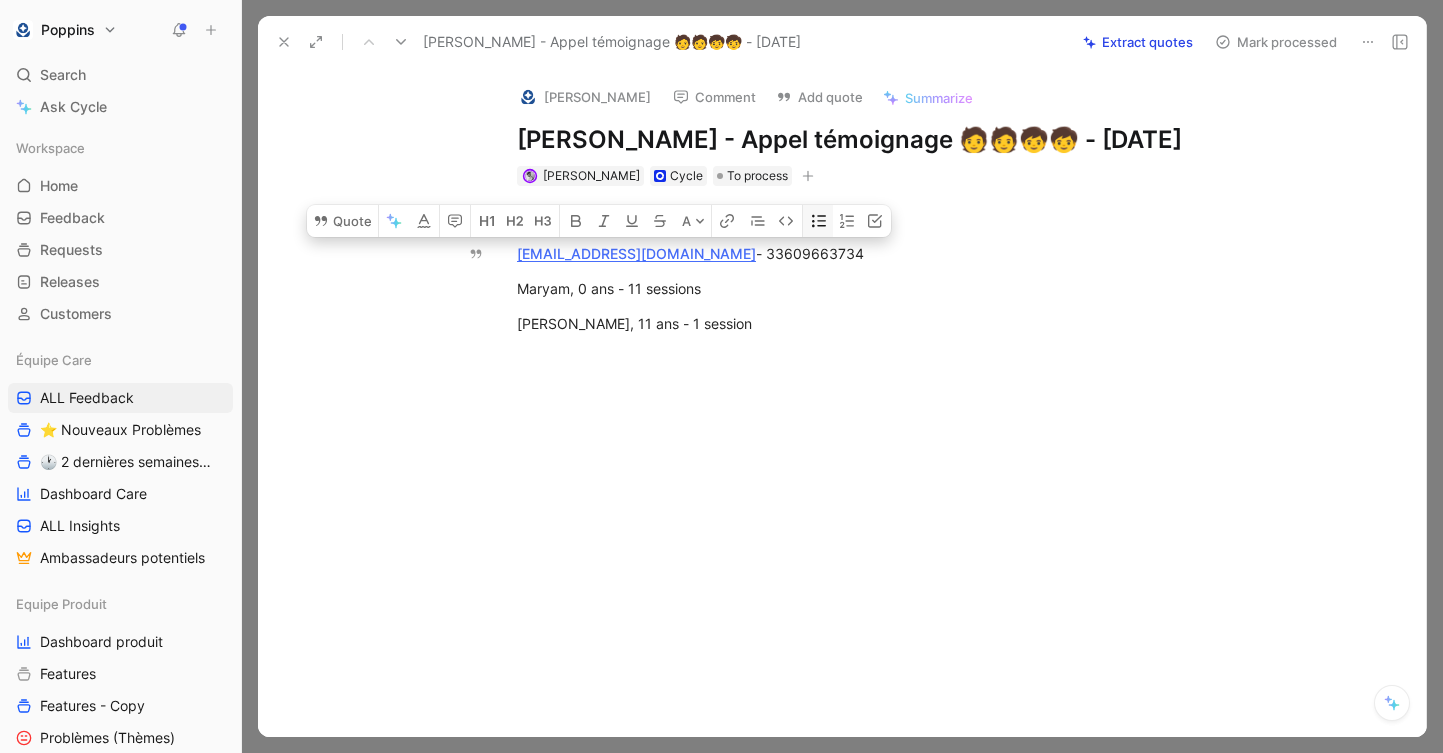 click at bounding box center (818, 221) 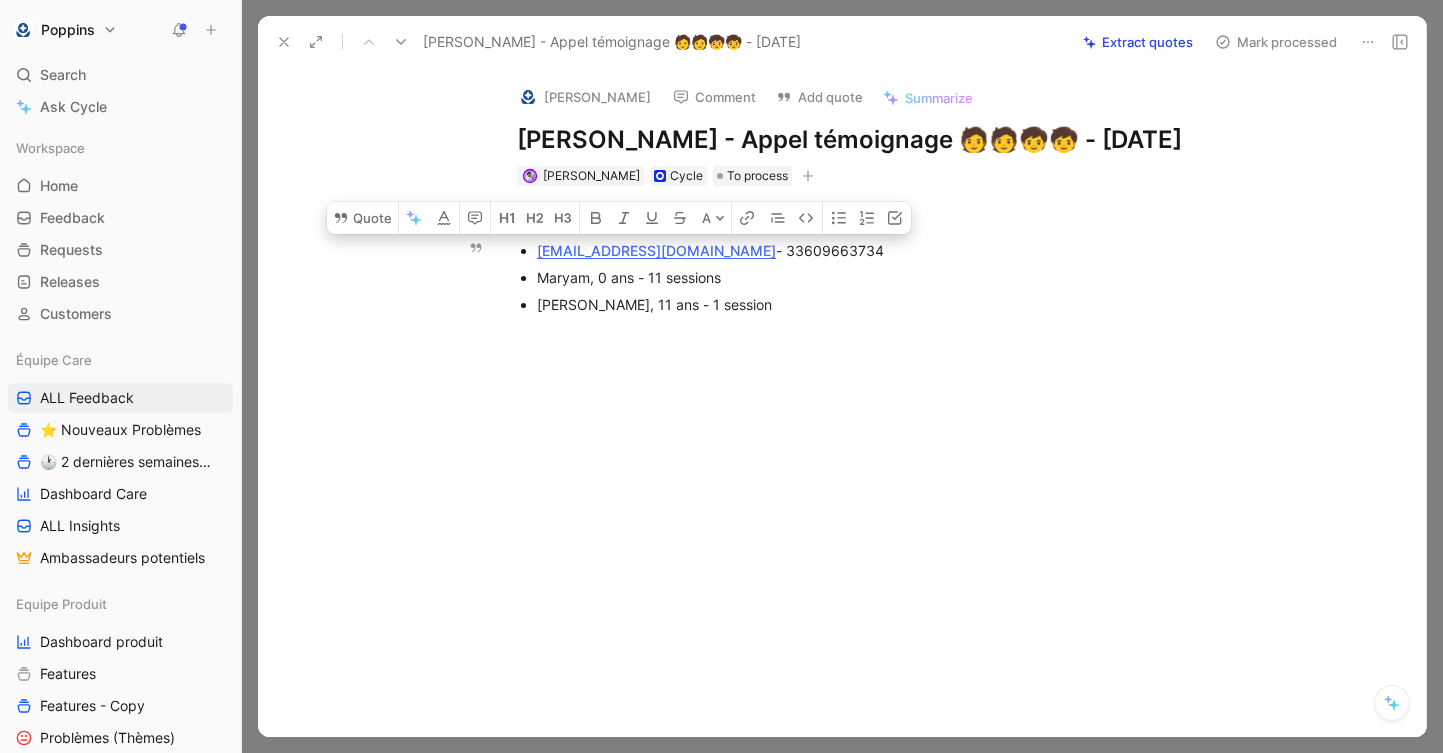 click on "[PERSON_NAME], 11 ans - 1 session" at bounding box center (873, 304) 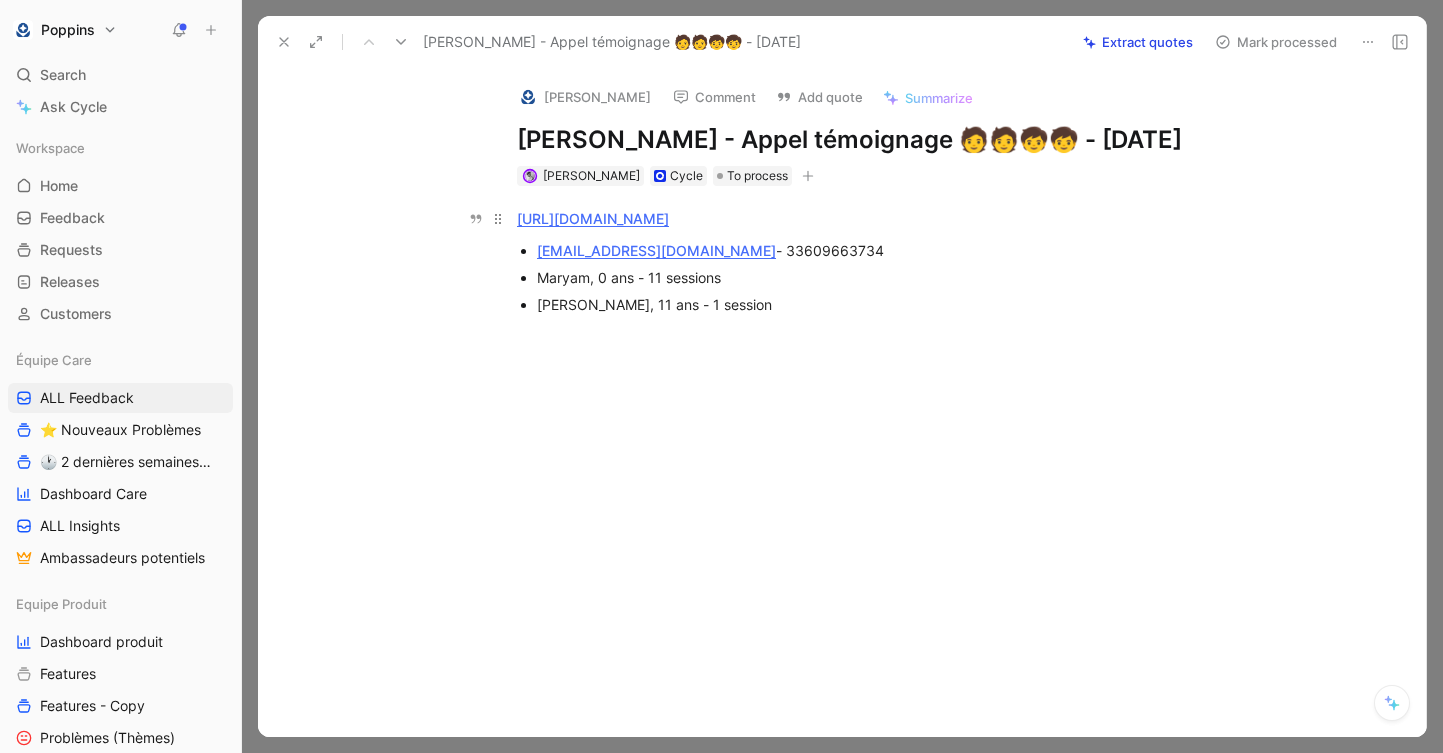 click on "[URL][DOMAIN_NAME]" at bounding box center [863, 218] 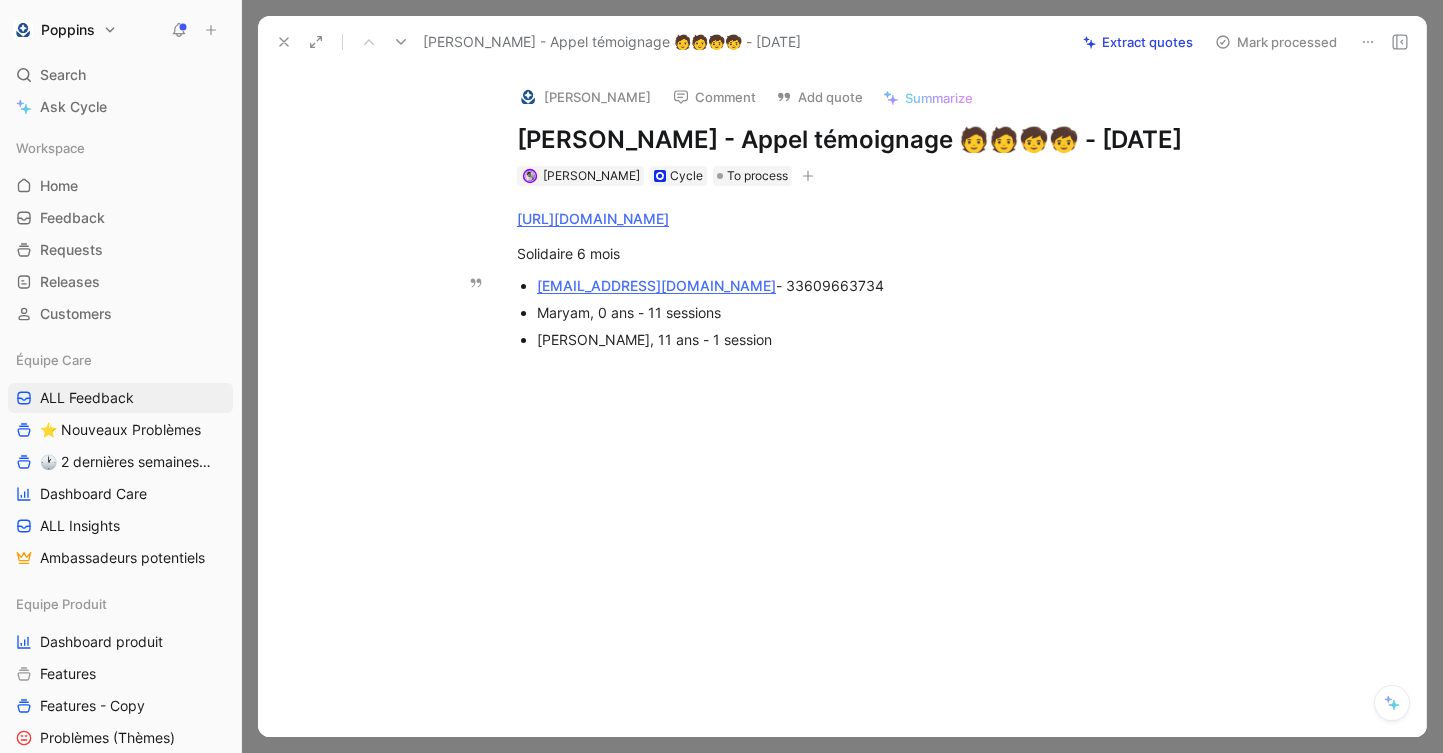 click on "[PERSON_NAME], 11 ans - 1 session" at bounding box center [873, 339] 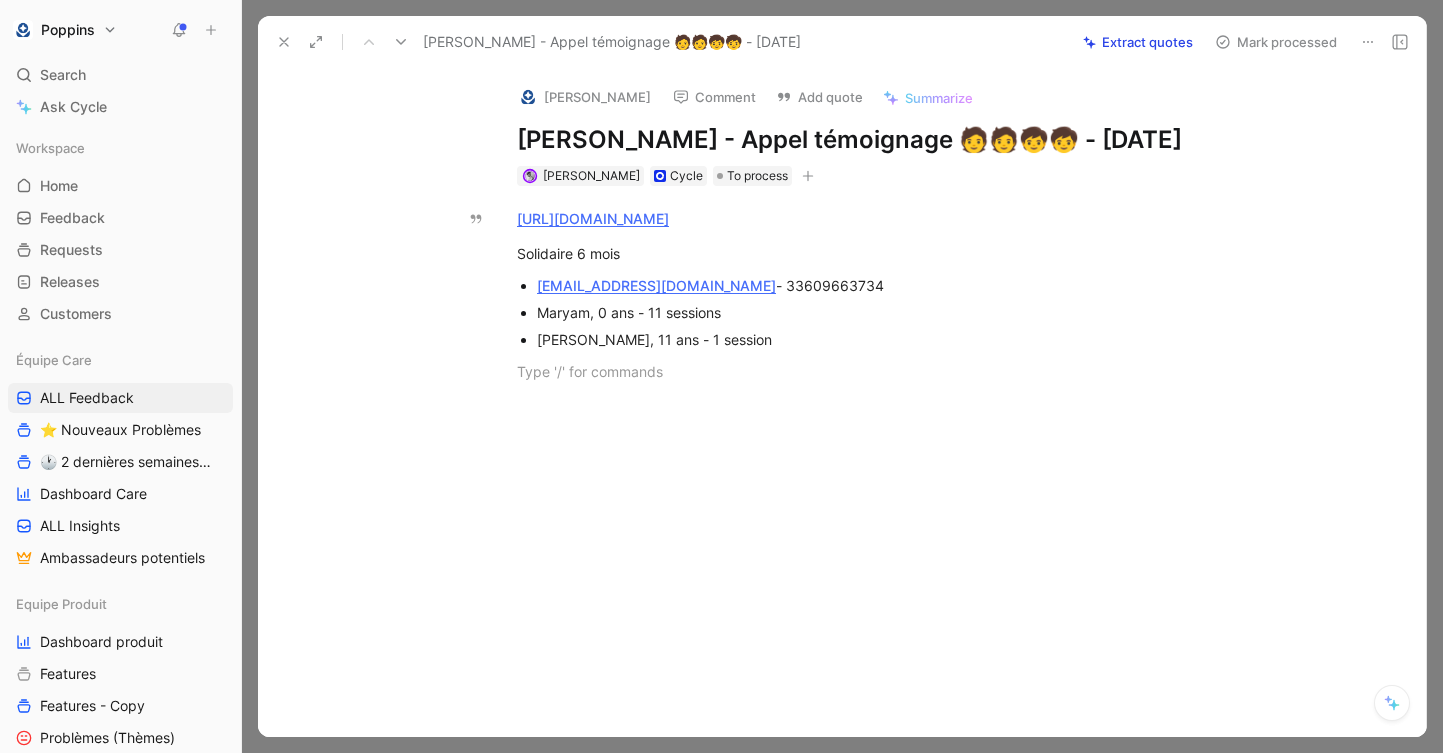 click 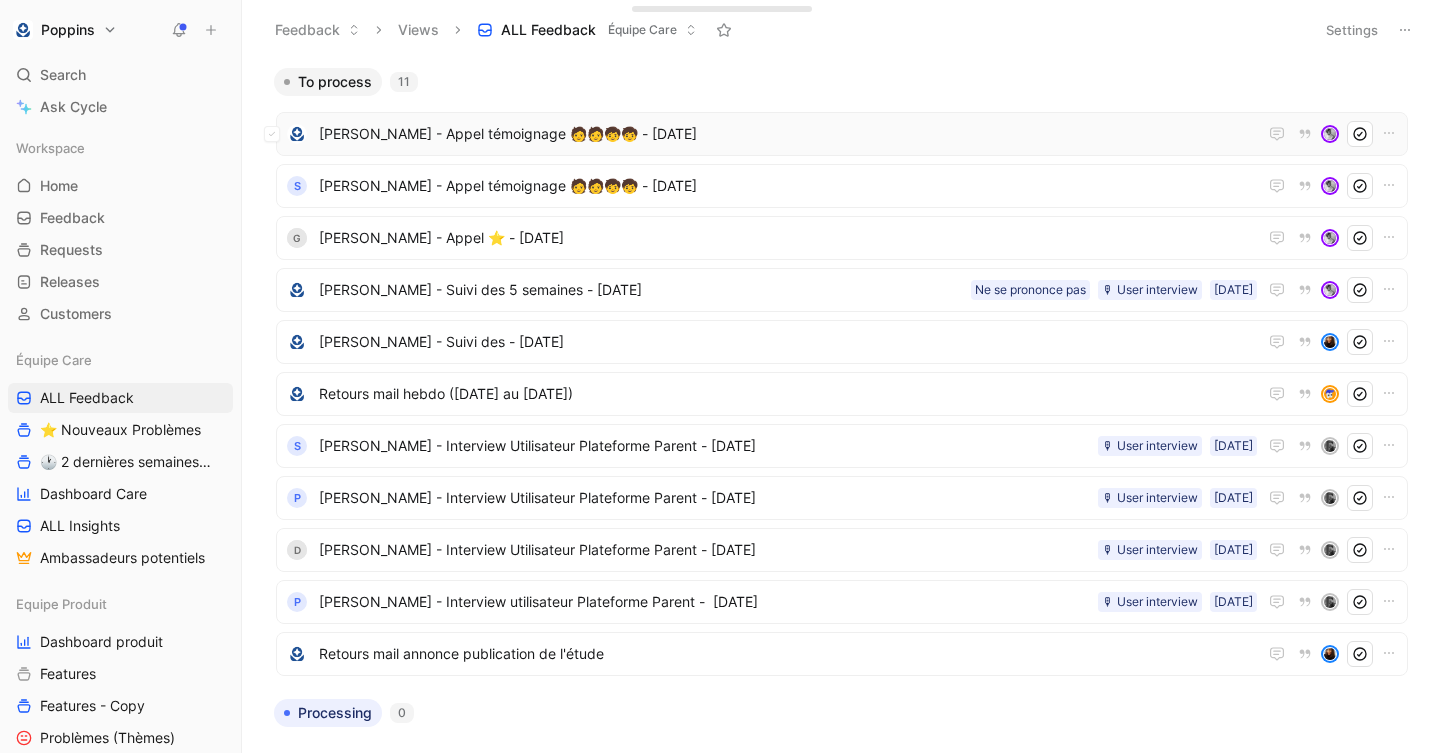 click on "[PERSON_NAME] - Appel témoignage 🧑‍🧑‍🧒‍🧒 - [DATE]" at bounding box center [788, 134] 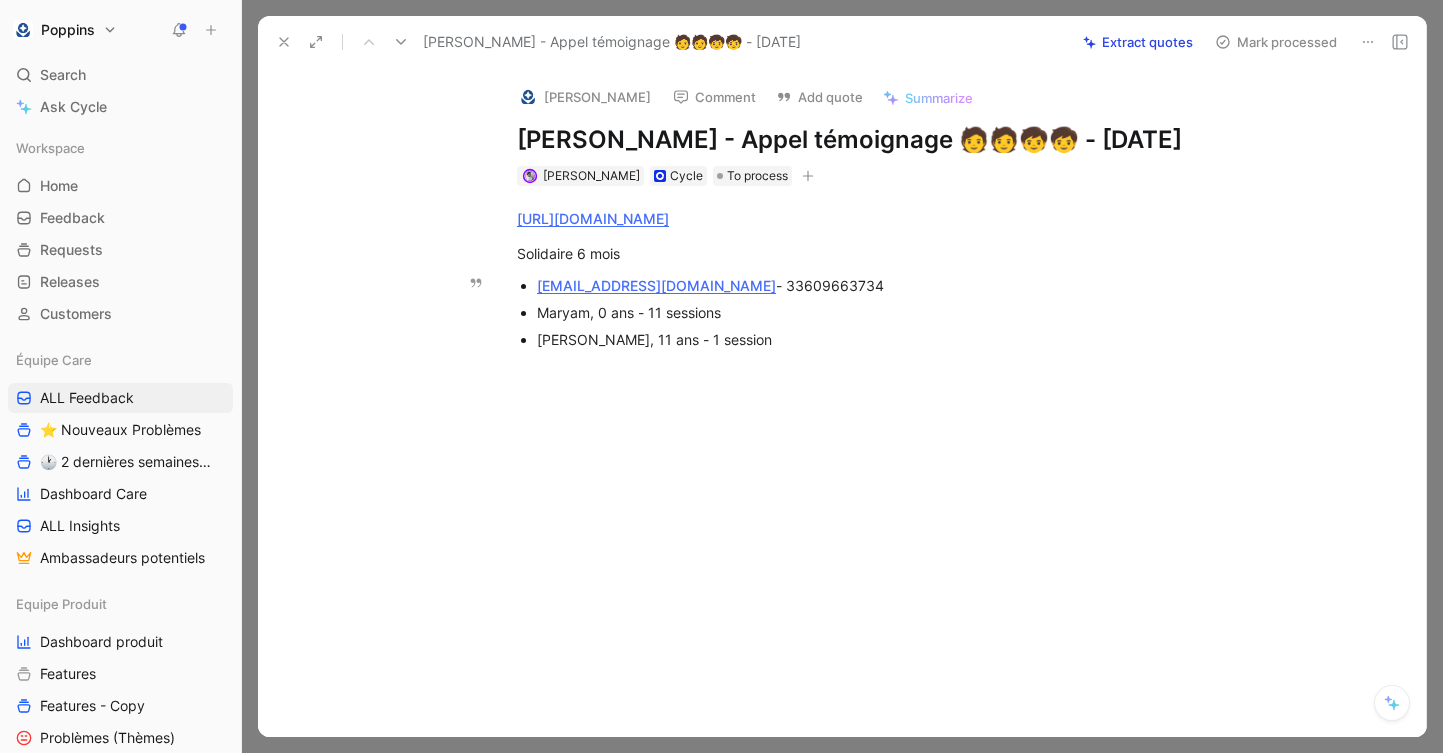 drag, startPoint x: 716, startPoint y: 283, endPoint x: 527, endPoint y: 284, distance: 189.00264 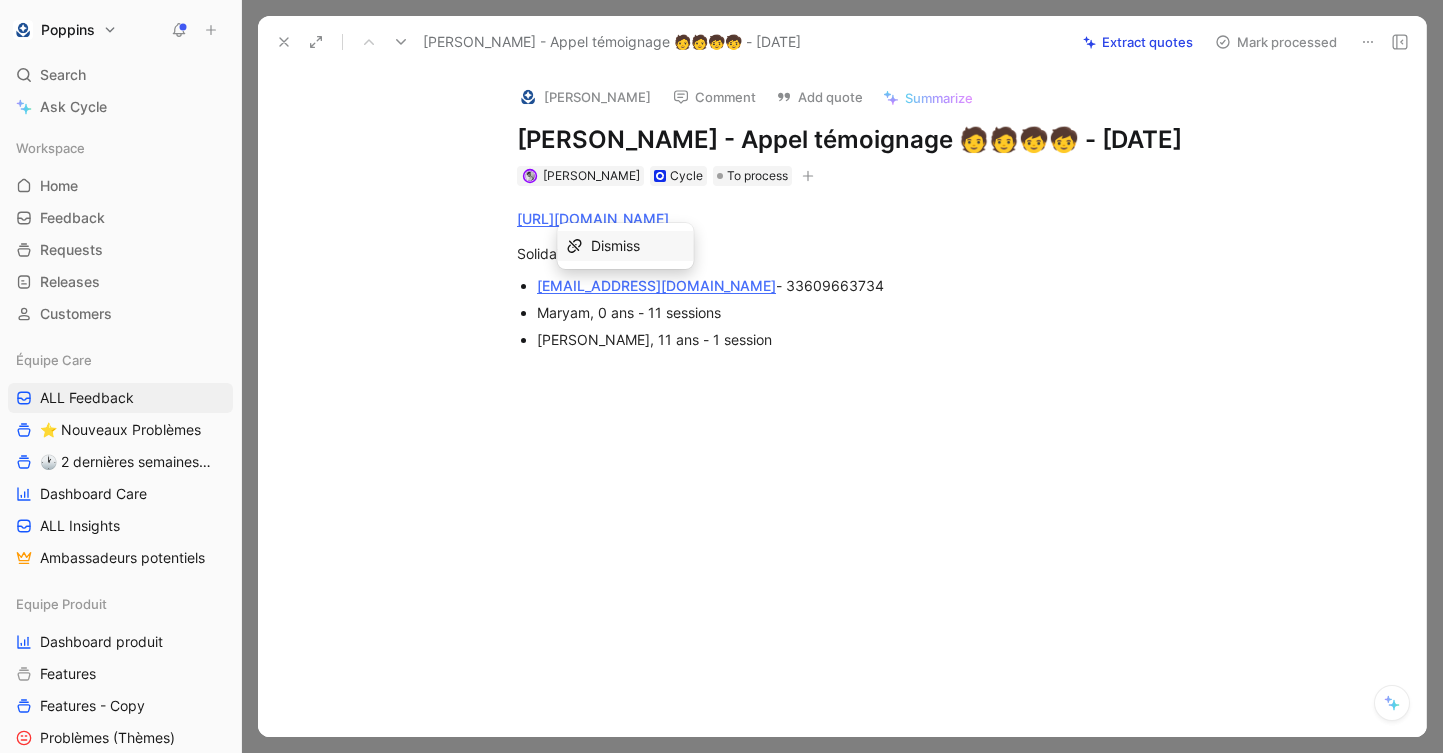 click 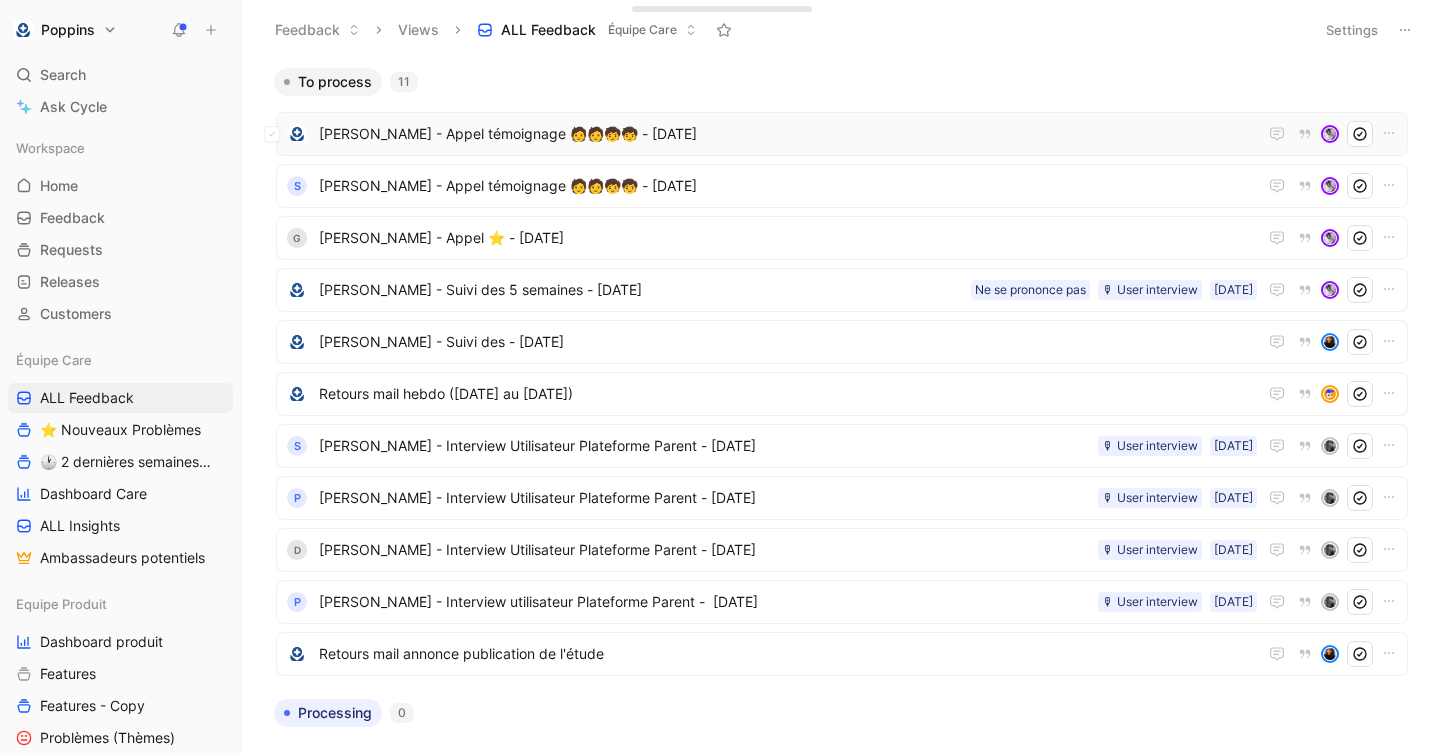 click on "[PERSON_NAME] - Appel témoignage 🧑‍🧑‍🧒‍🧒 - [DATE]" at bounding box center [788, 134] 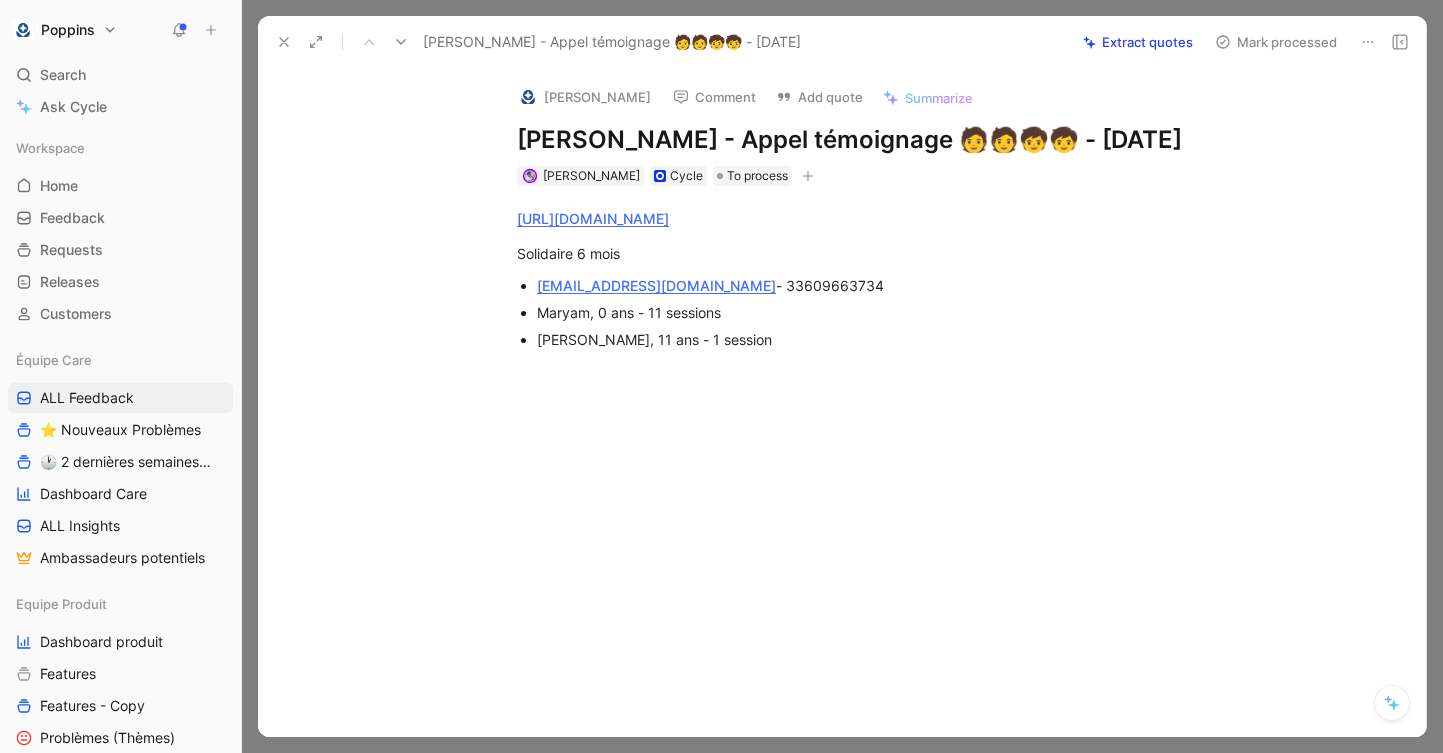 click at bounding box center (528, 97) 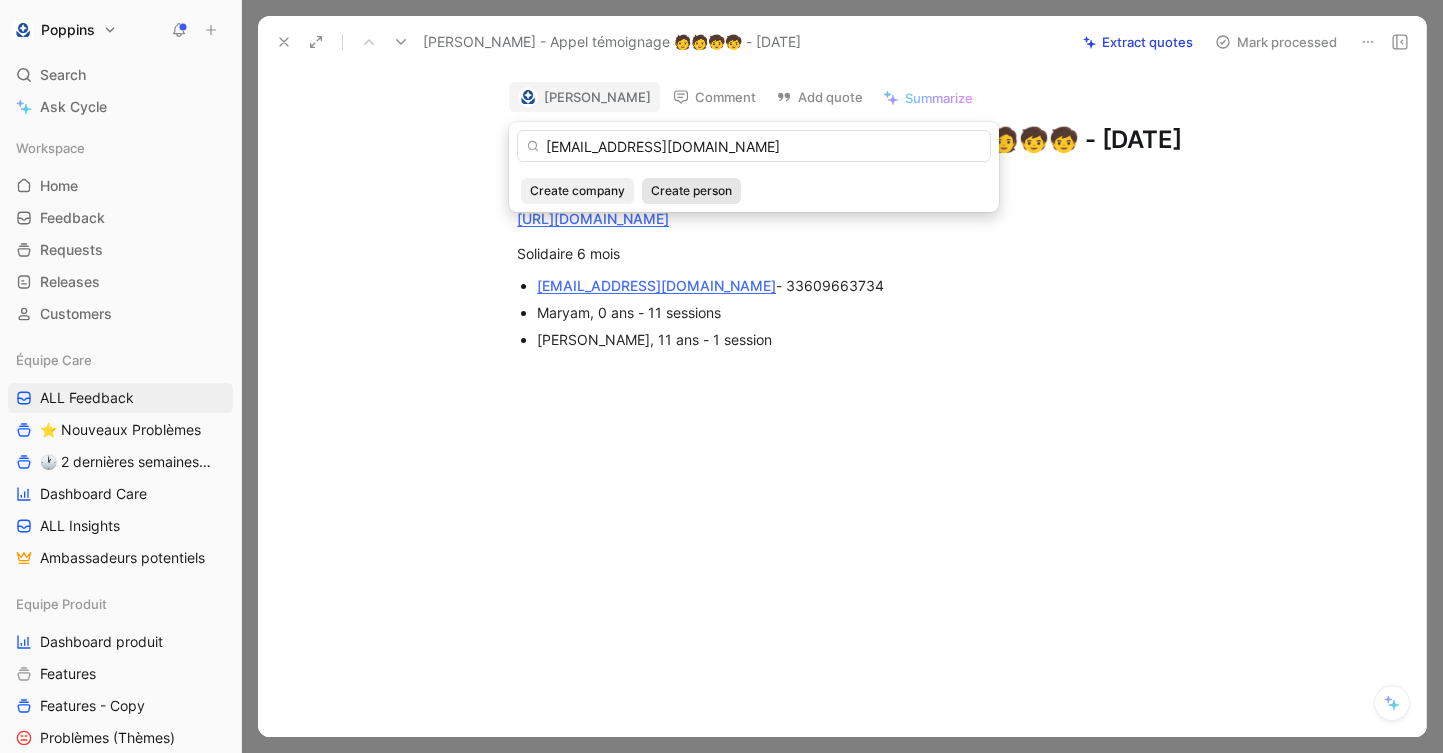 type on "[EMAIL_ADDRESS][DOMAIN_NAME]" 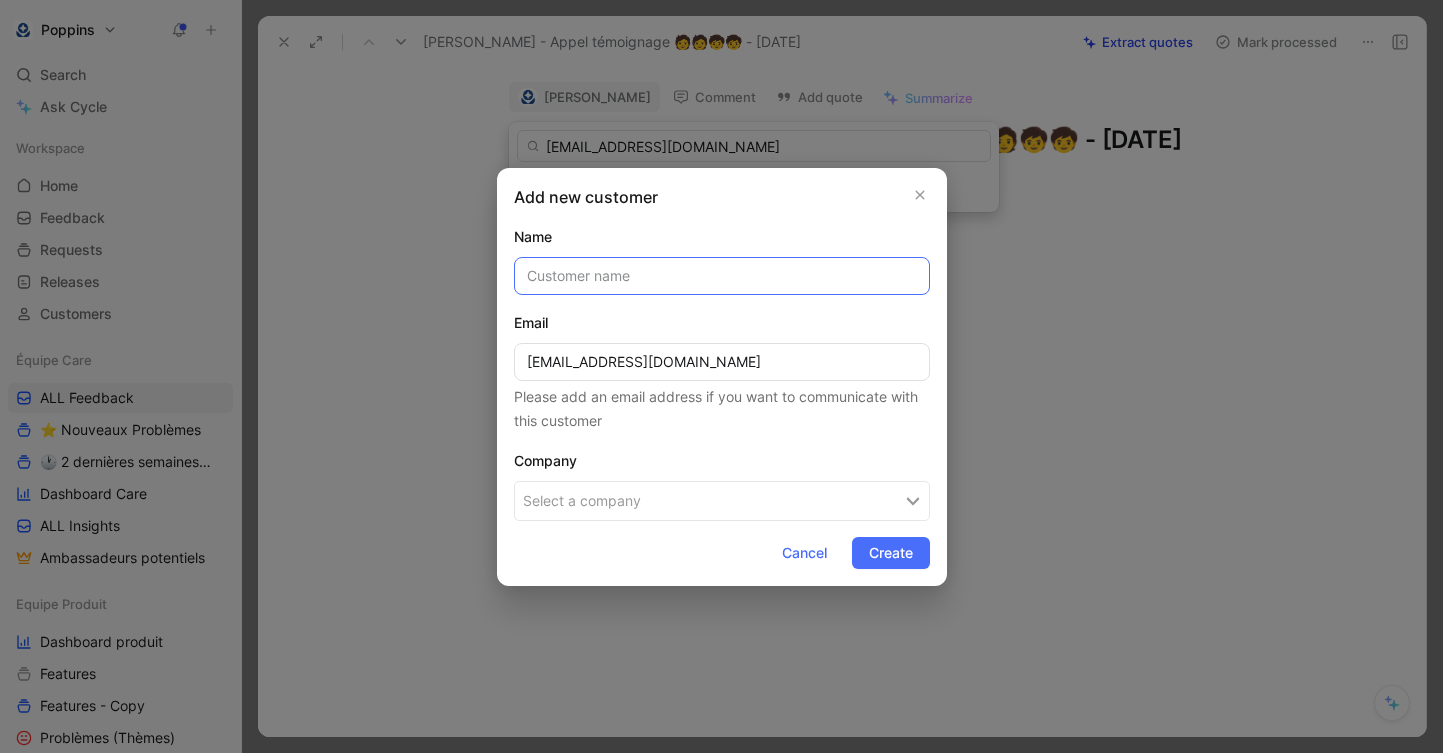 paste on "FN [PERSON_NAME]" 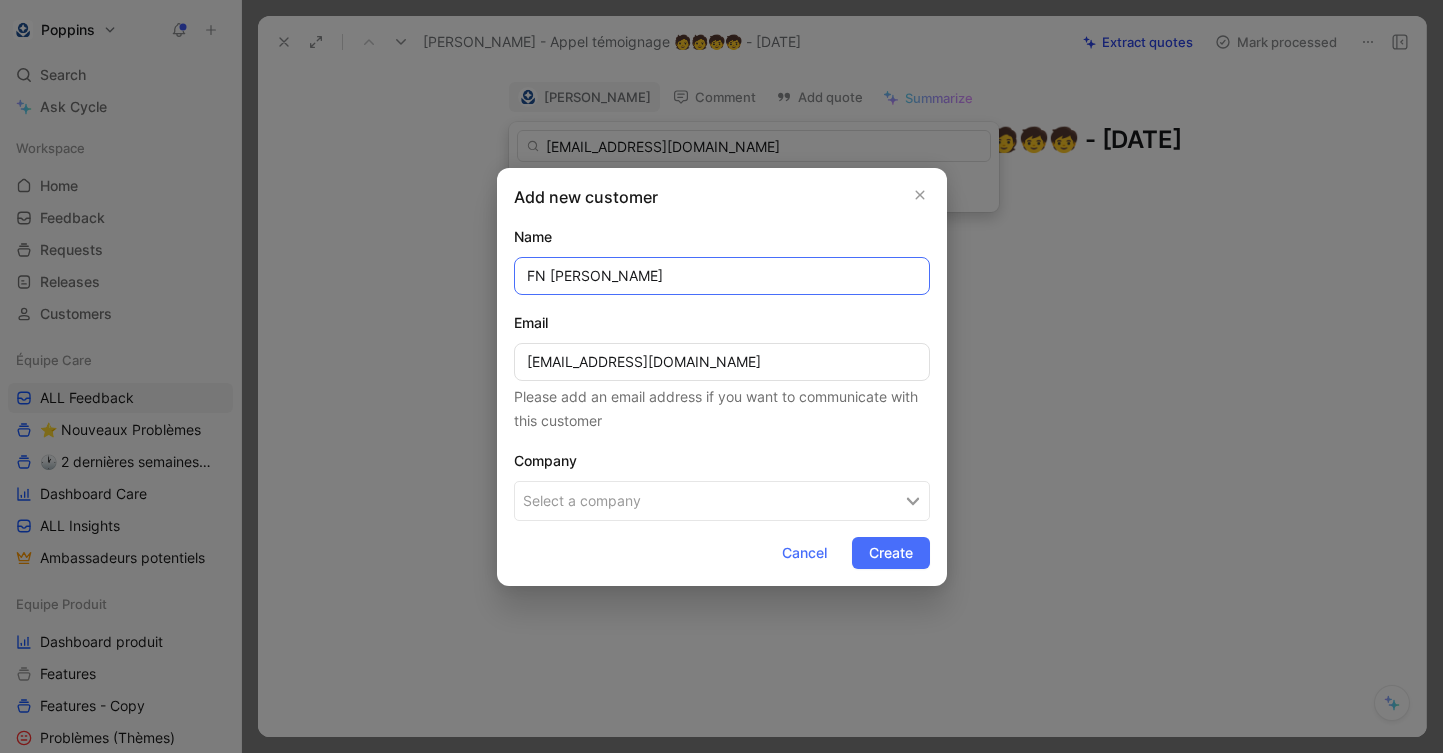 drag, startPoint x: 553, startPoint y: 272, endPoint x: 534, endPoint y: 273, distance: 19.026299 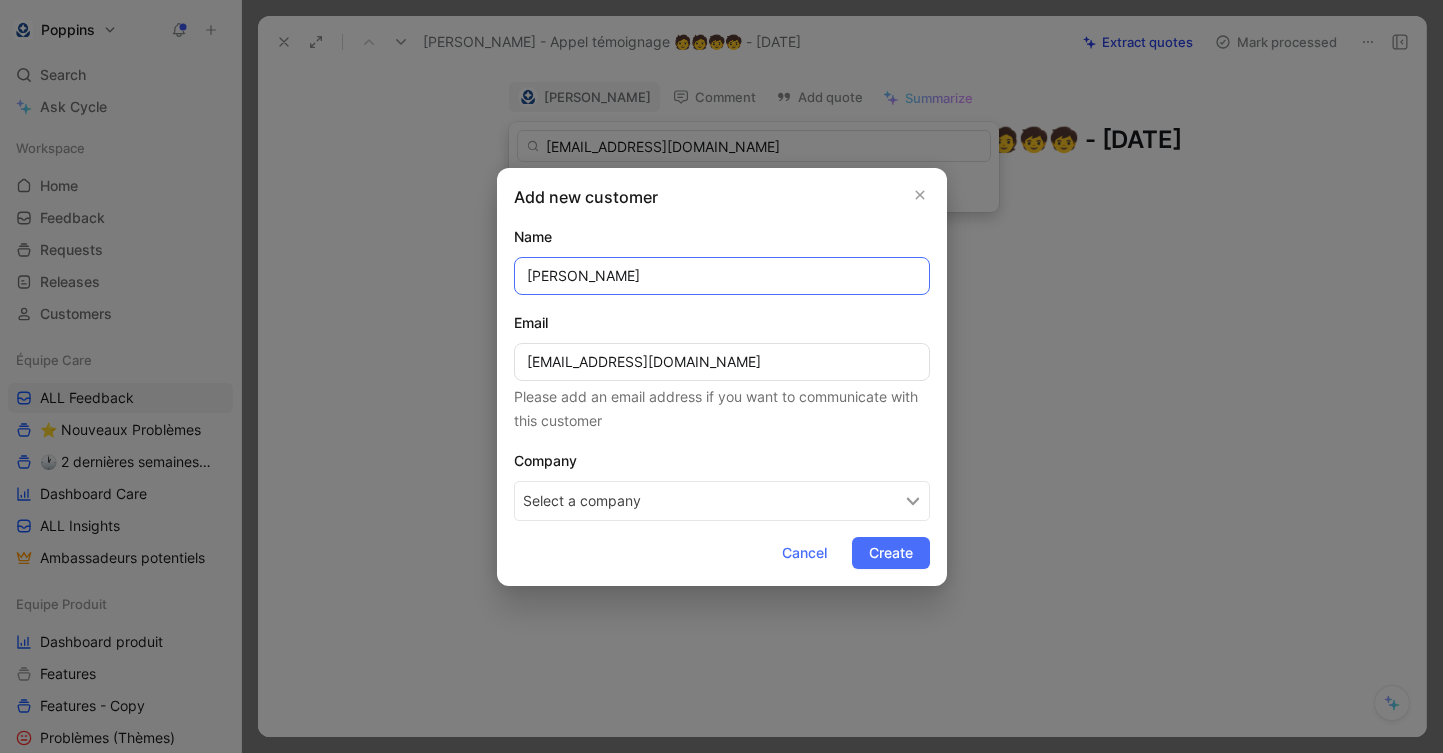 type on "[PERSON_NAME]" 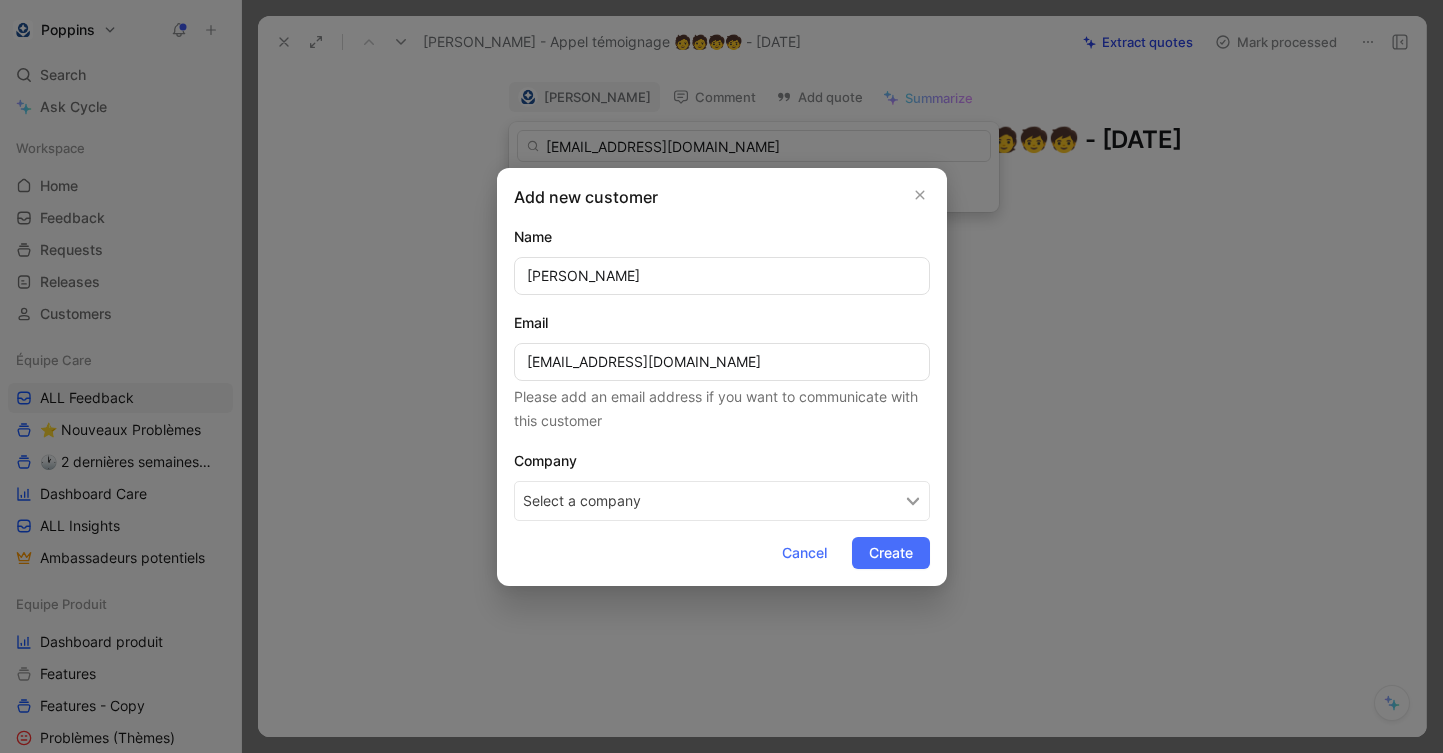 click on "Select a company" at bounding box center [722, 501] 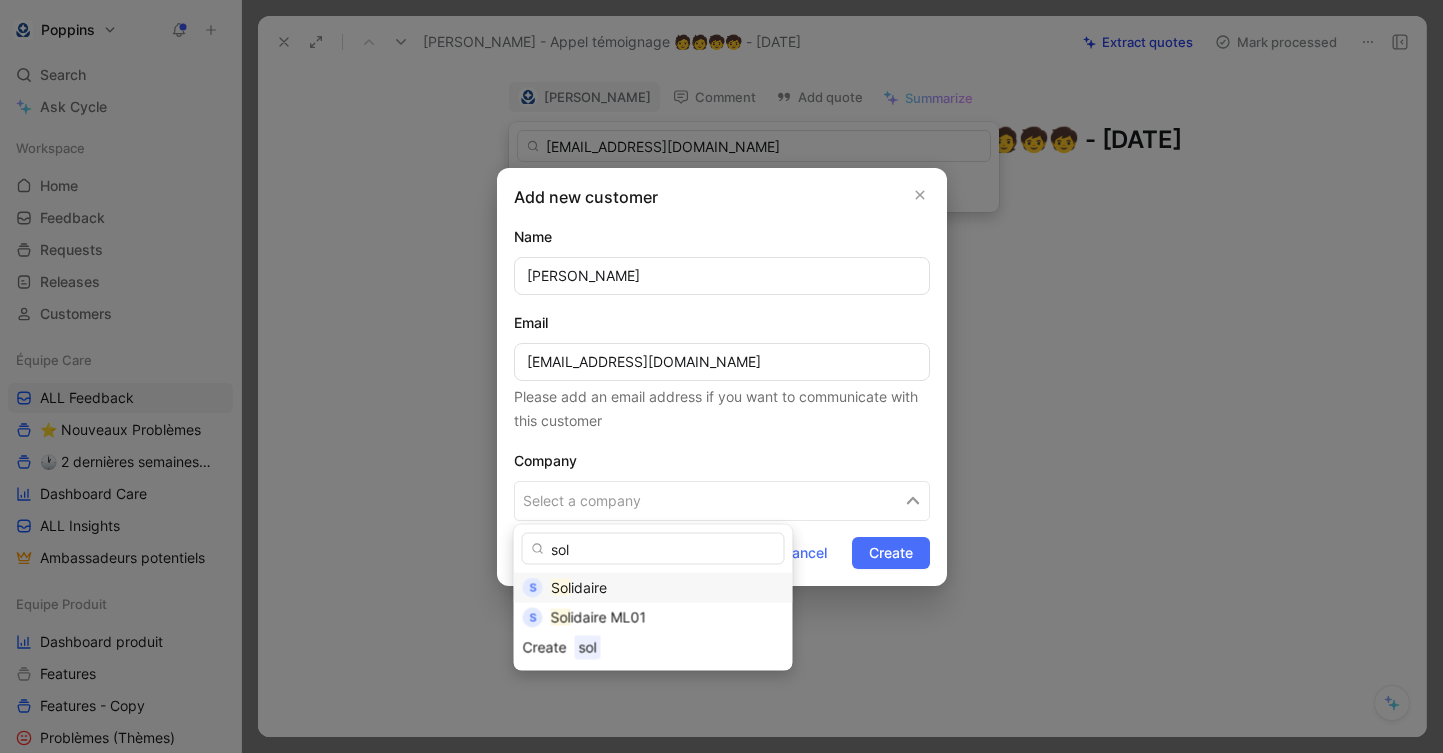type on "sol" 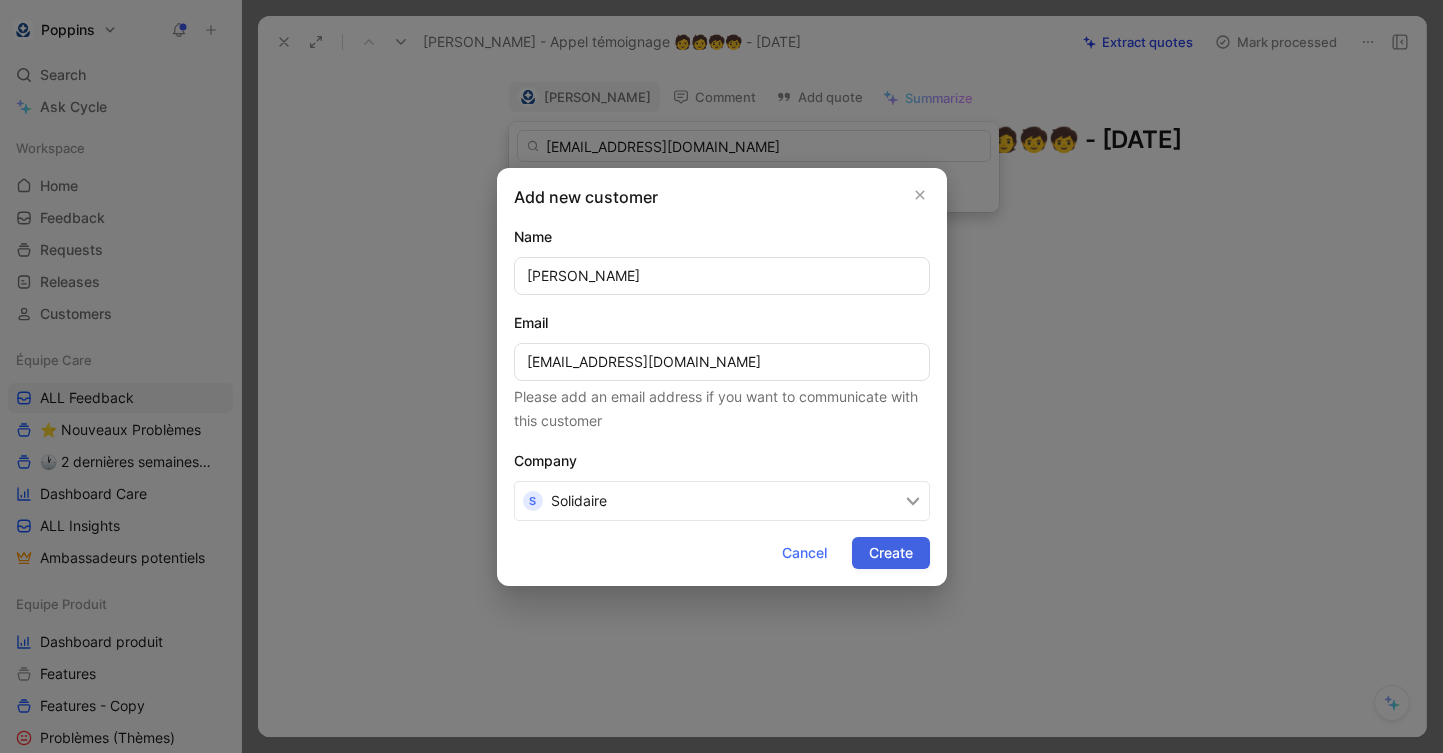click on "Create" at bounding box center (891, 553) 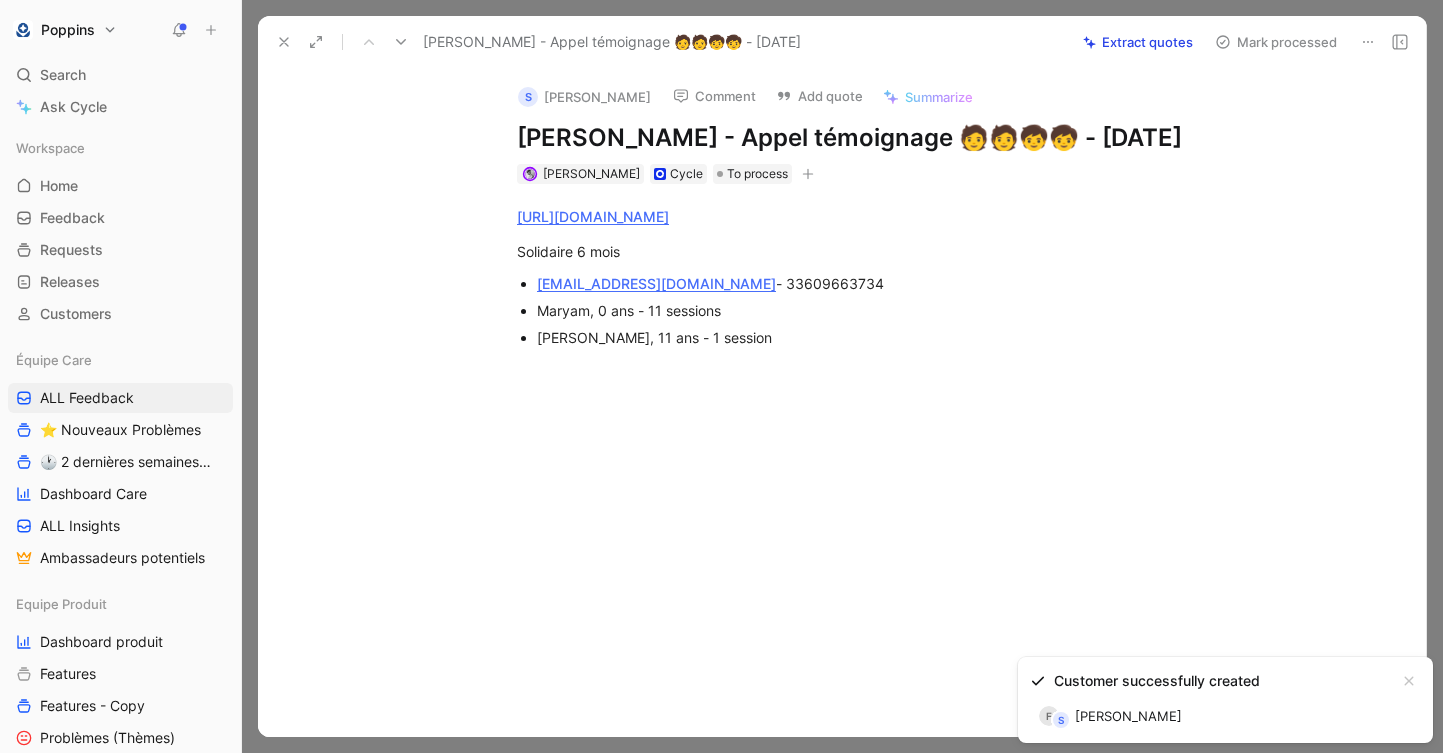 click at bounding box center (863, 550) 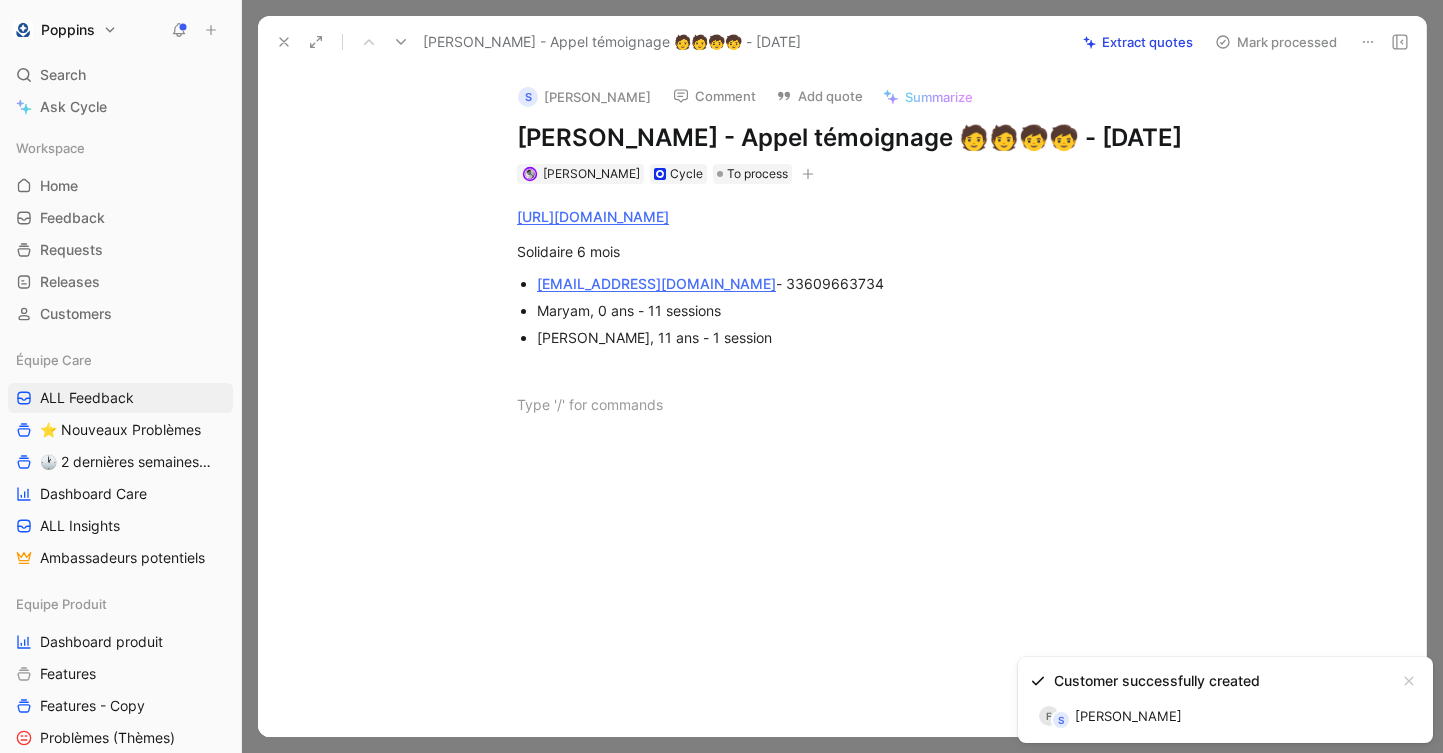 click 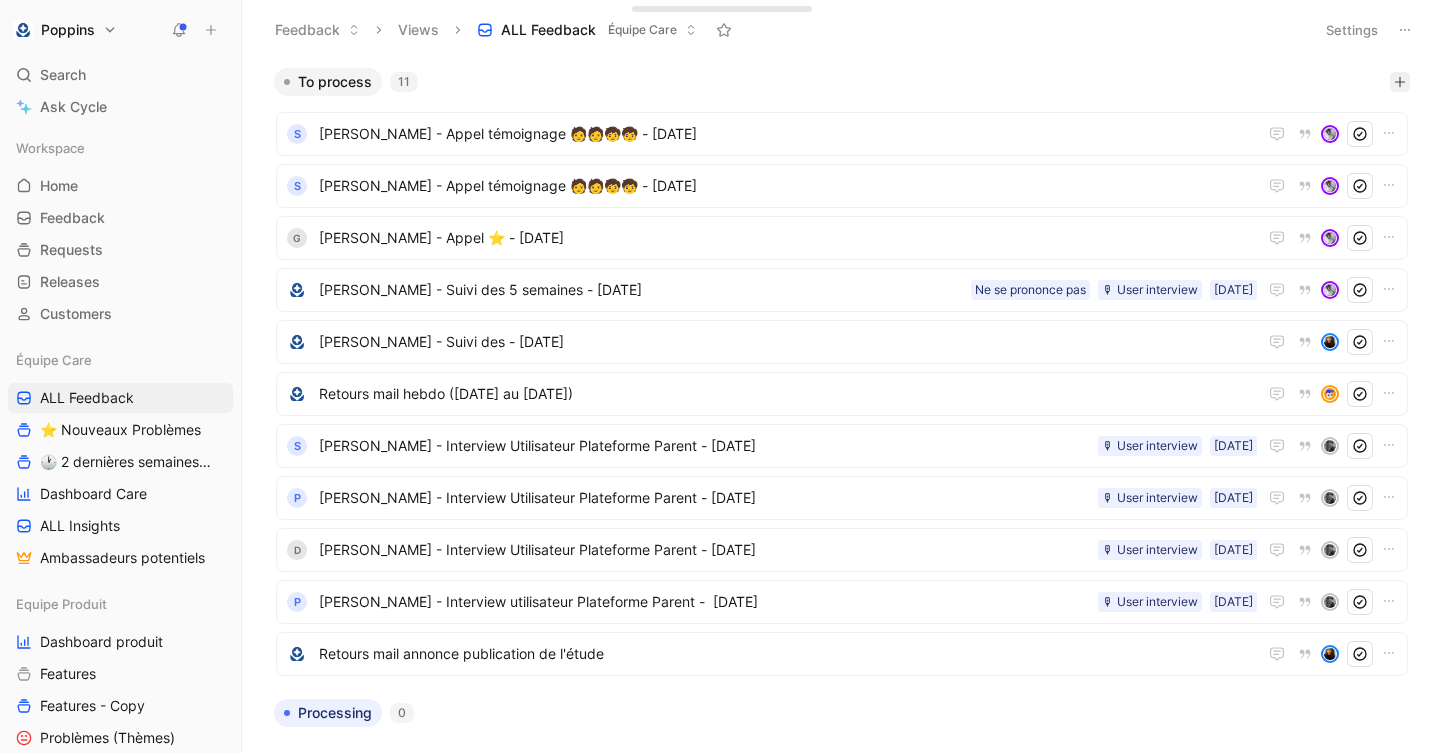 click 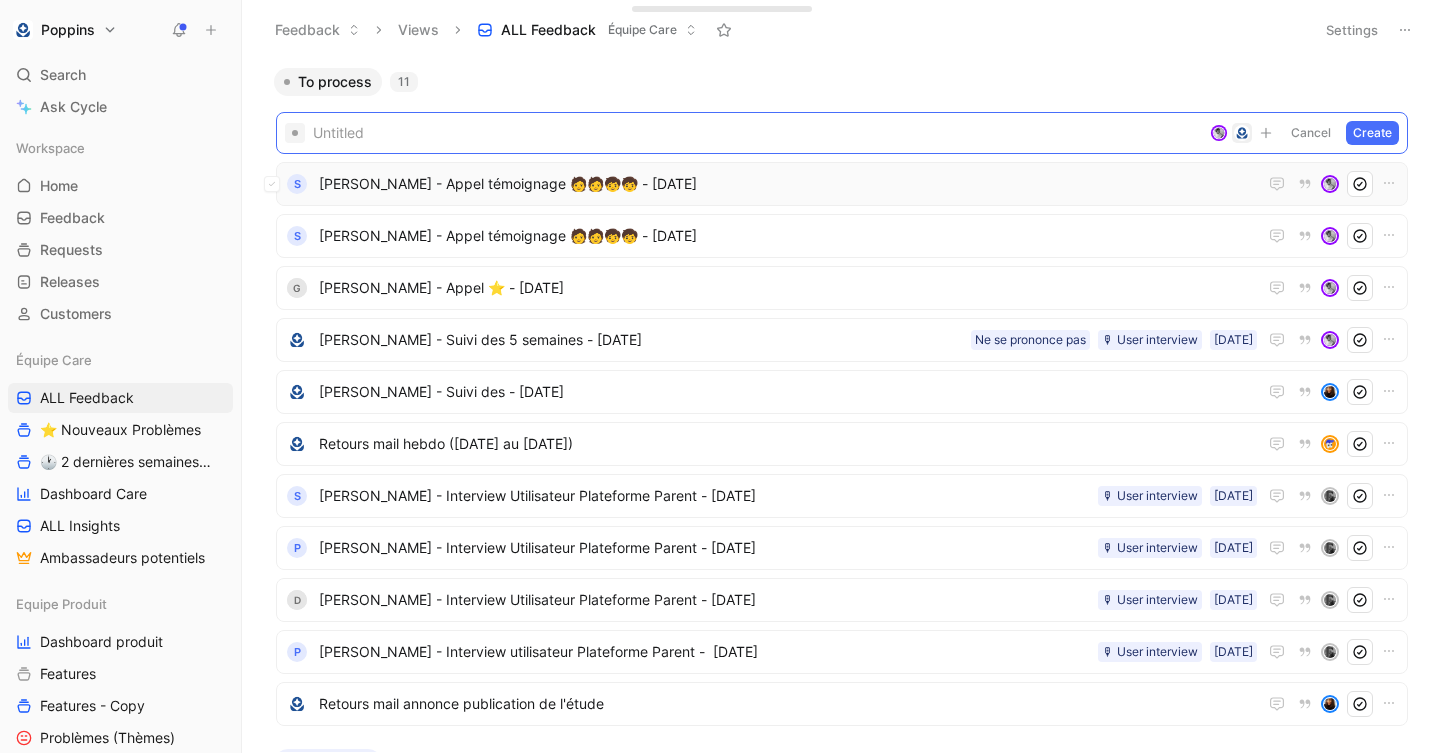 paste 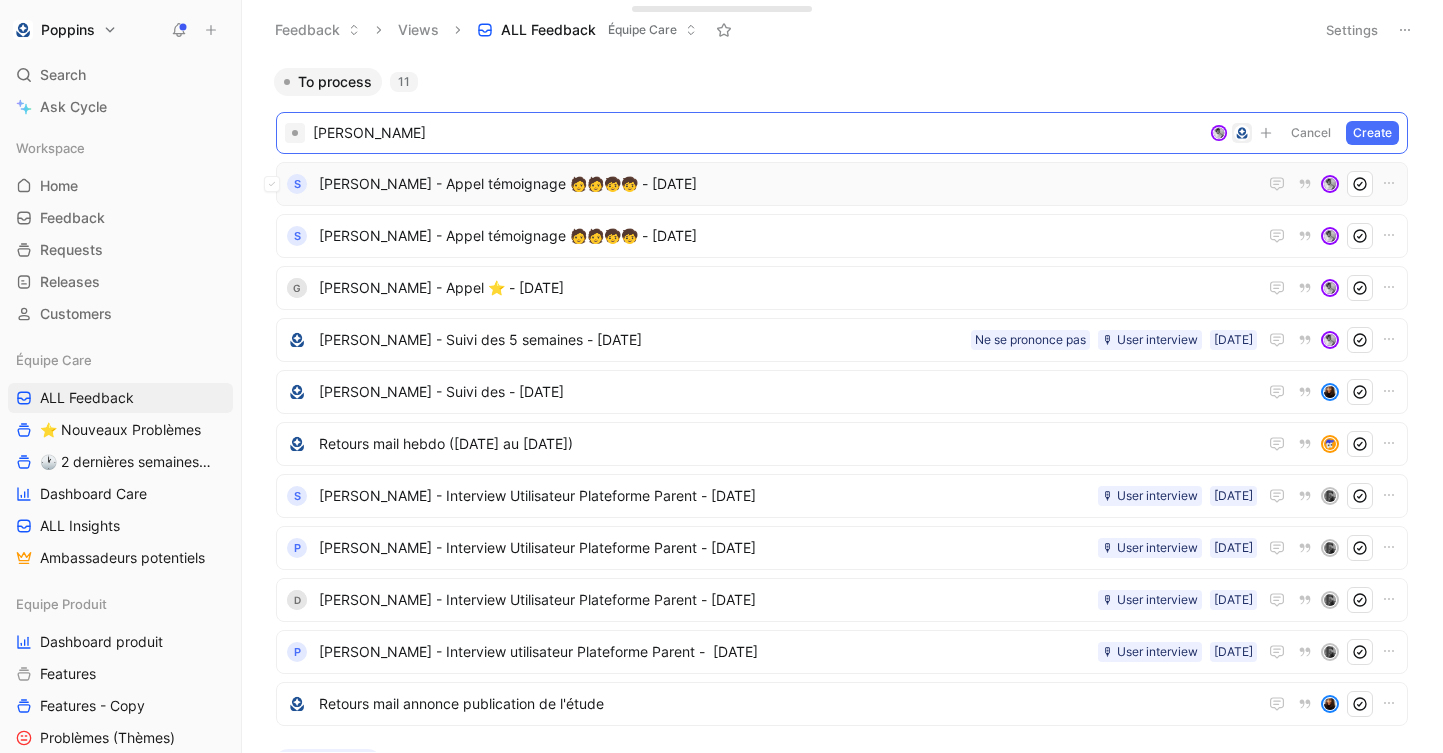 type 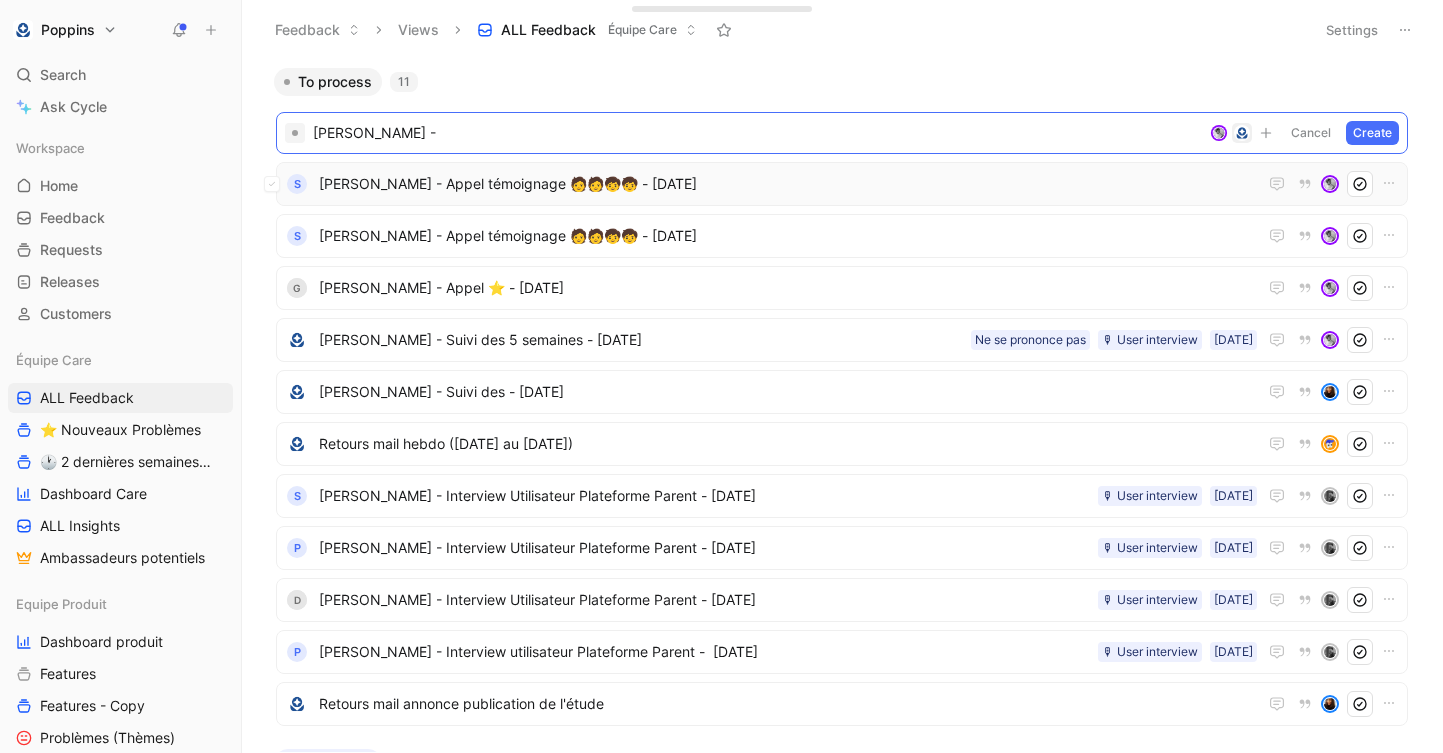 click on "S [PERSON_NAME] - Appel témoignage 🧑‍🧑‍🧒‍🧒 - [DATE]" at bounding box center (842, 184) 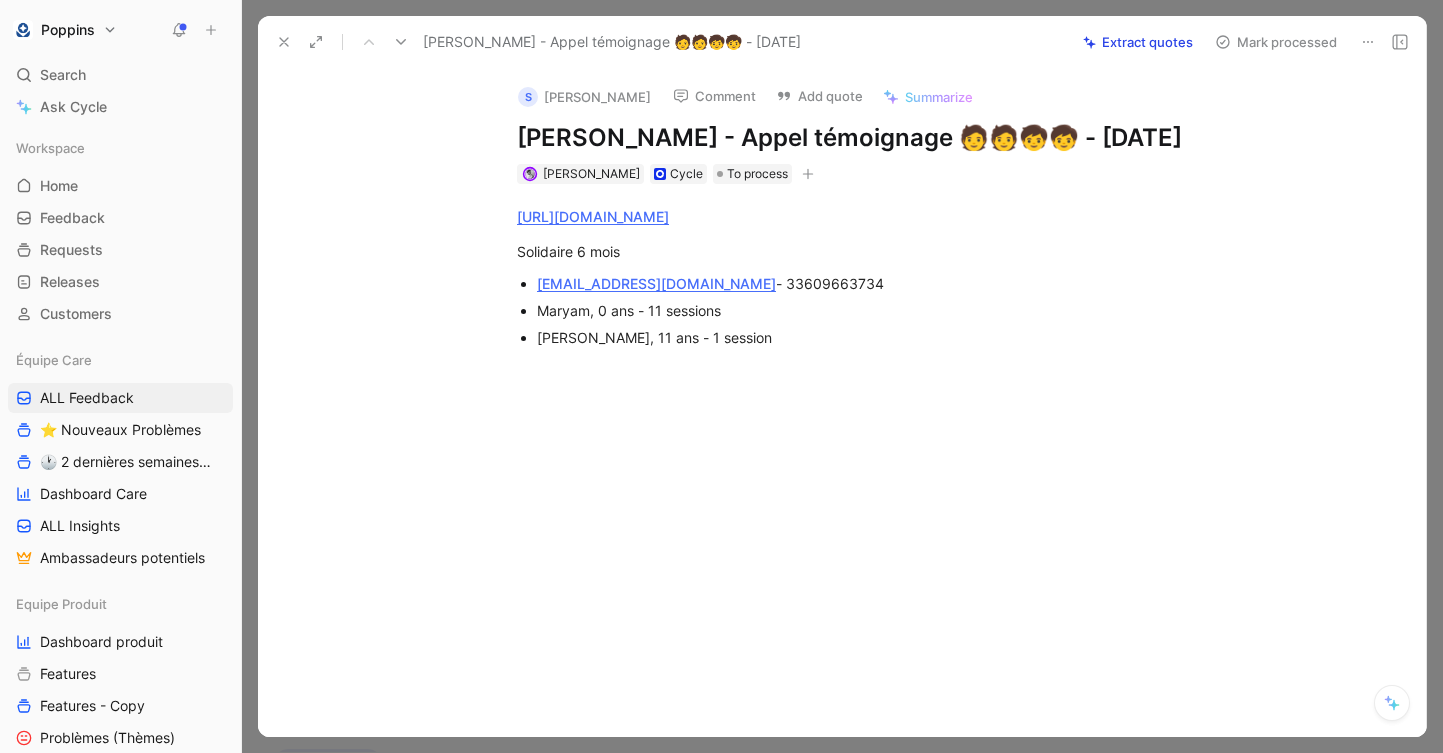 drag, startPoint x: 674, startPoint y: 137, endPoint x: 1178, endPoint y: 137, distance: 504 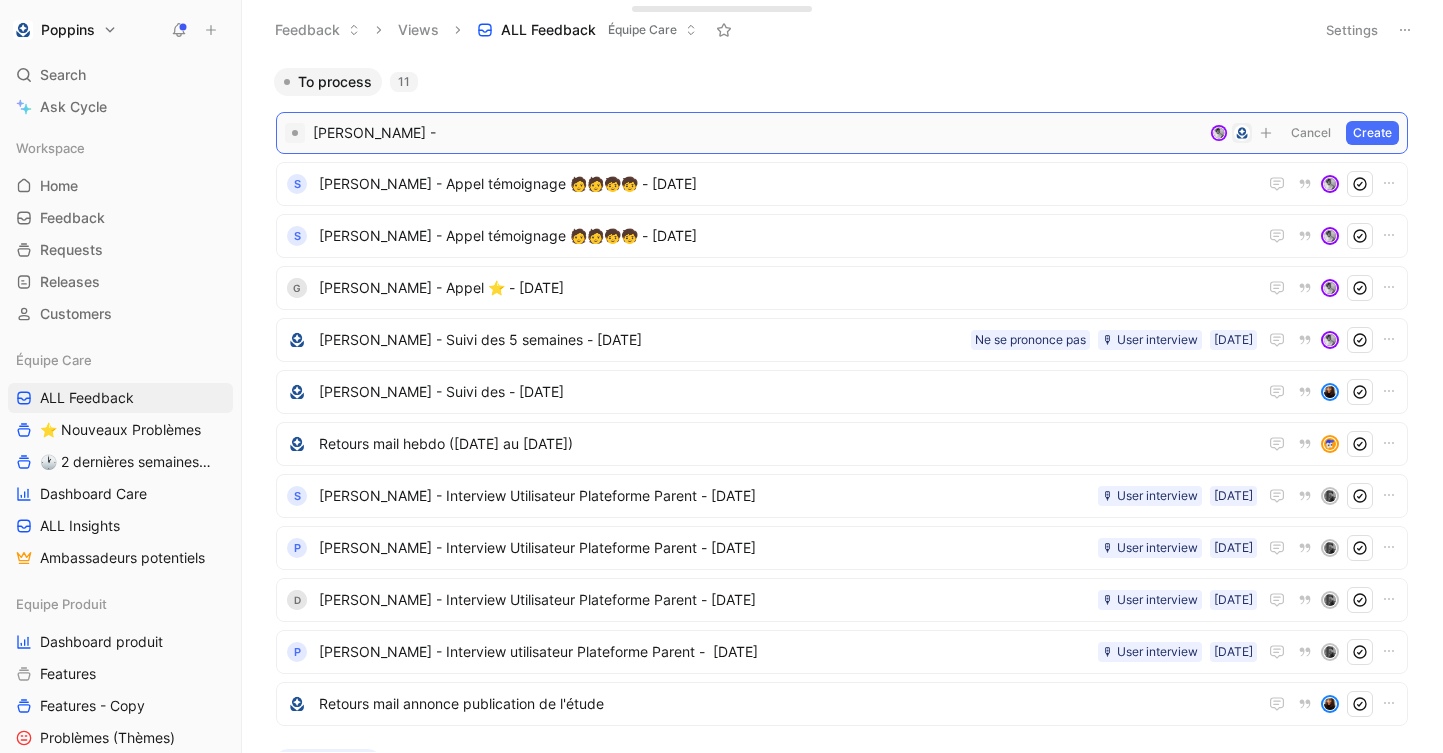 click on "[PERSON_NAME] -" at bounding box center [757, 133] 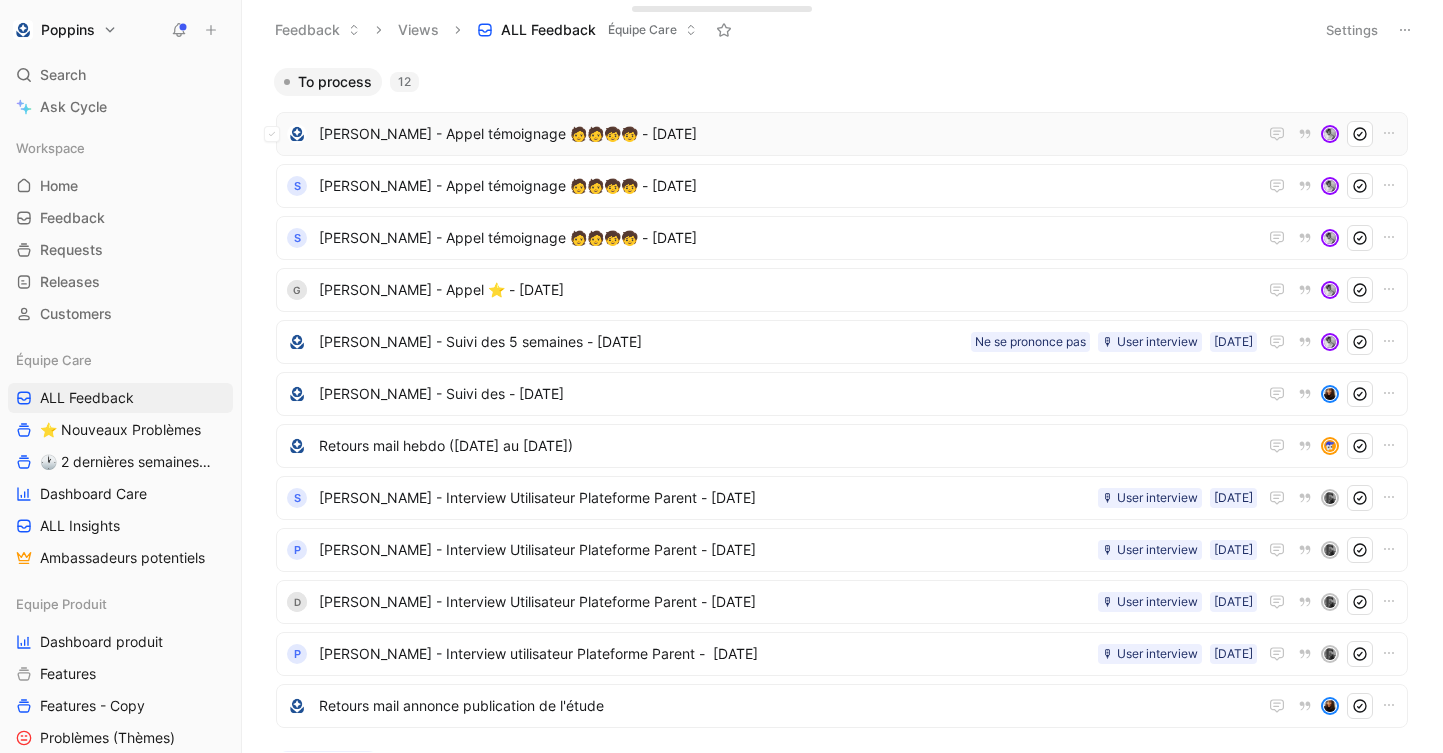 click on "[PERSON_NAME] - Appel témoignage 🧑‍🧑‍🧒‍🧒 - [DATE]" at bounding box center (788, 134) 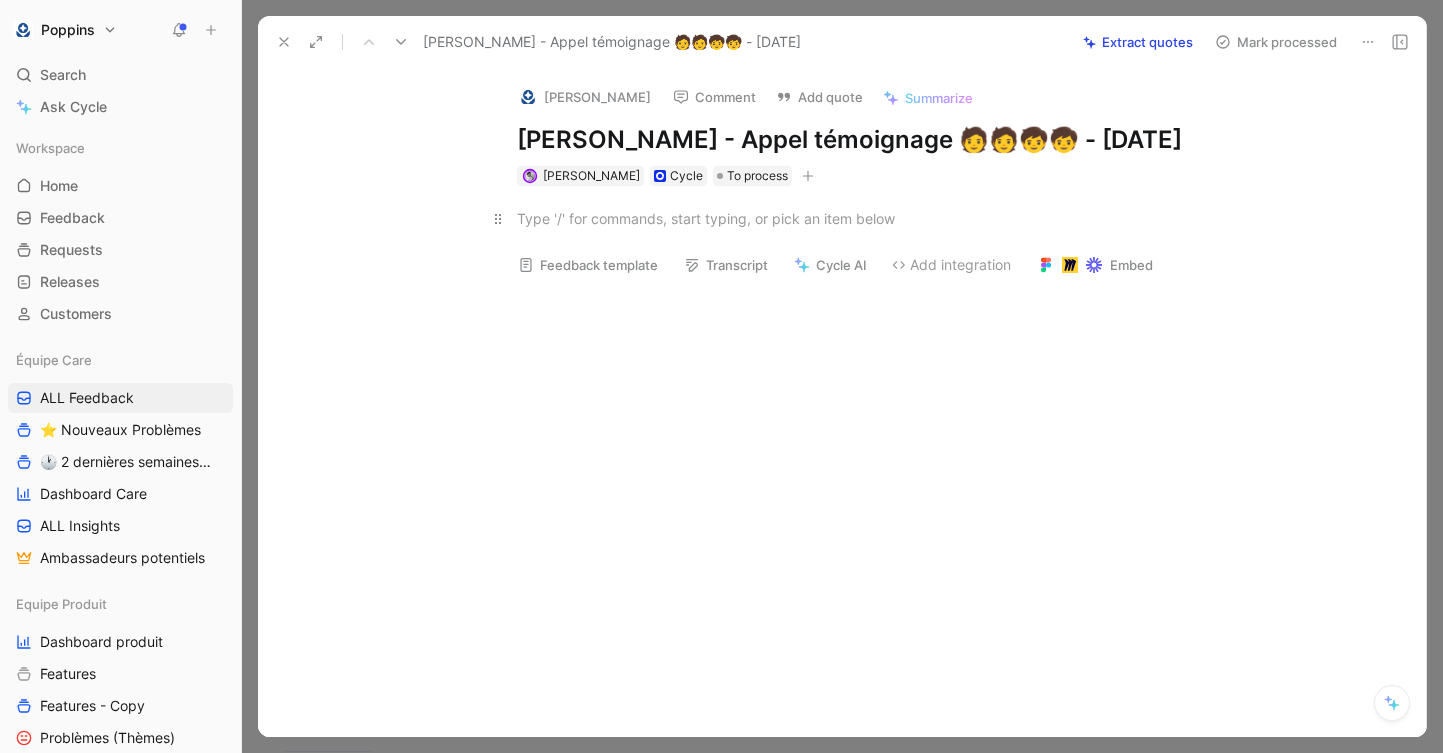 click at bounding box center [863, 218] 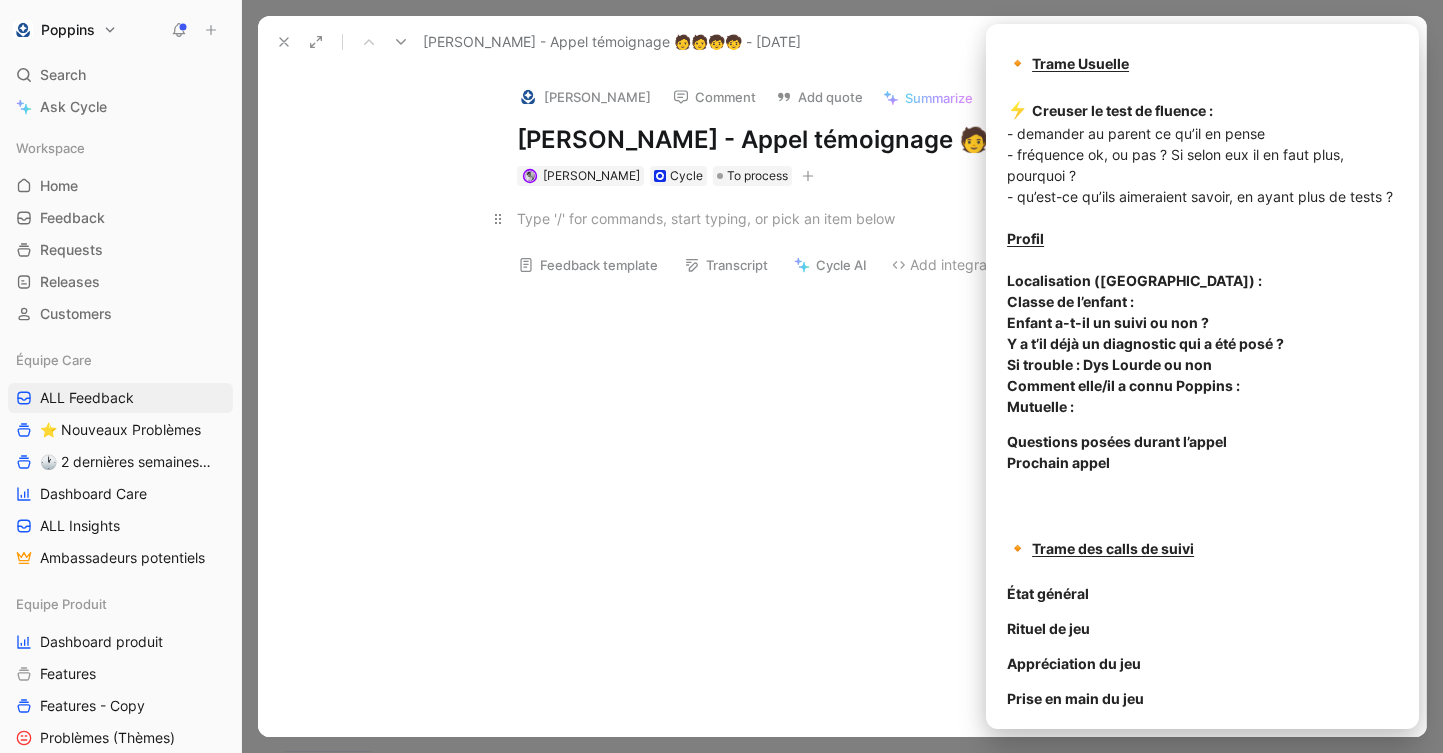 click at bounding box center [863, 218] 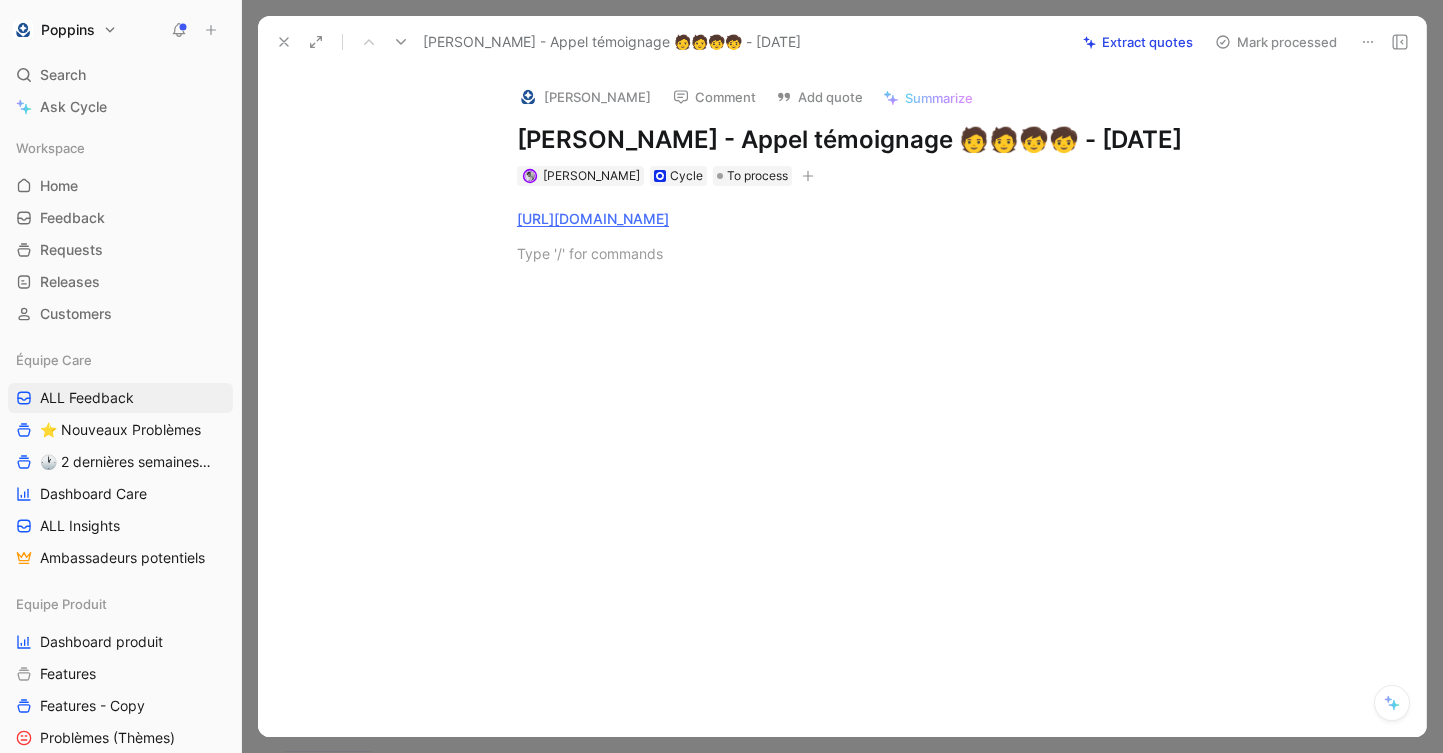 paste 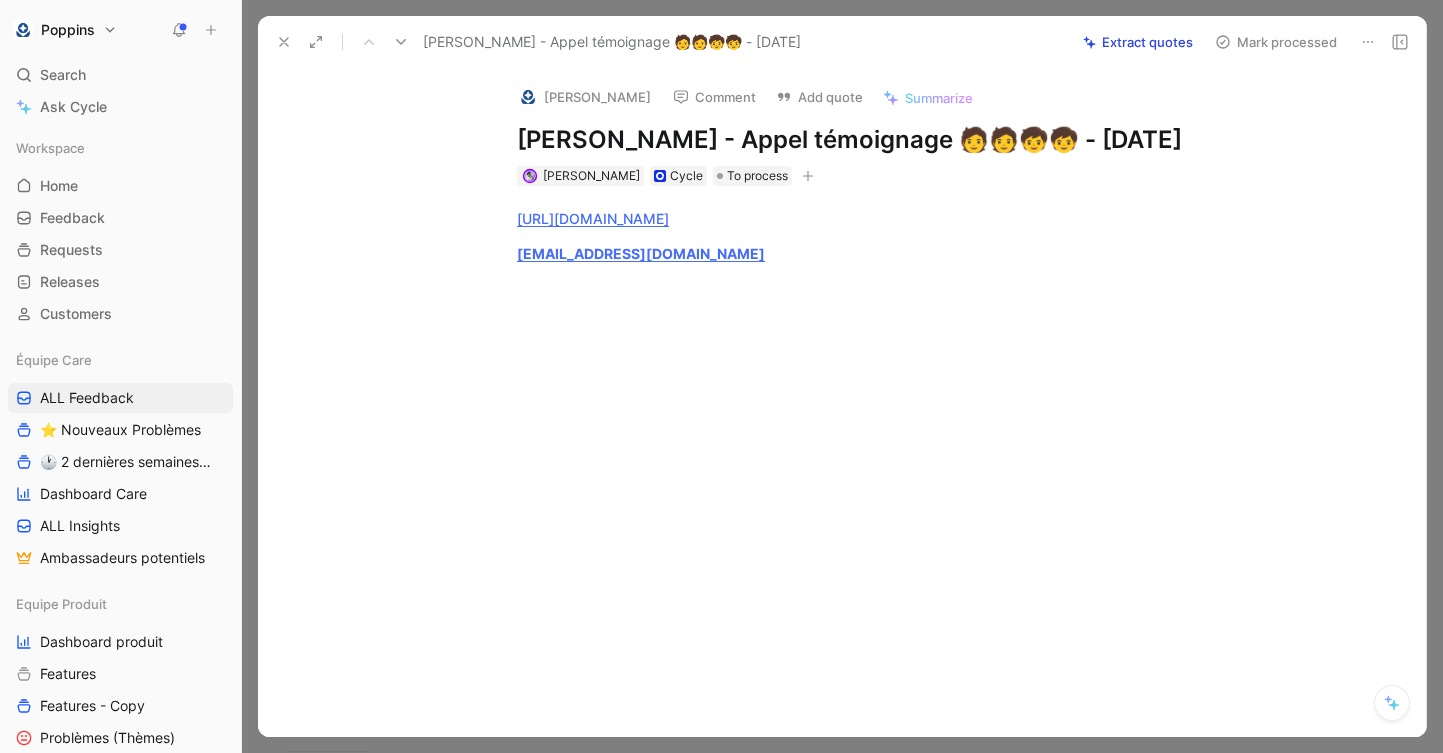 type 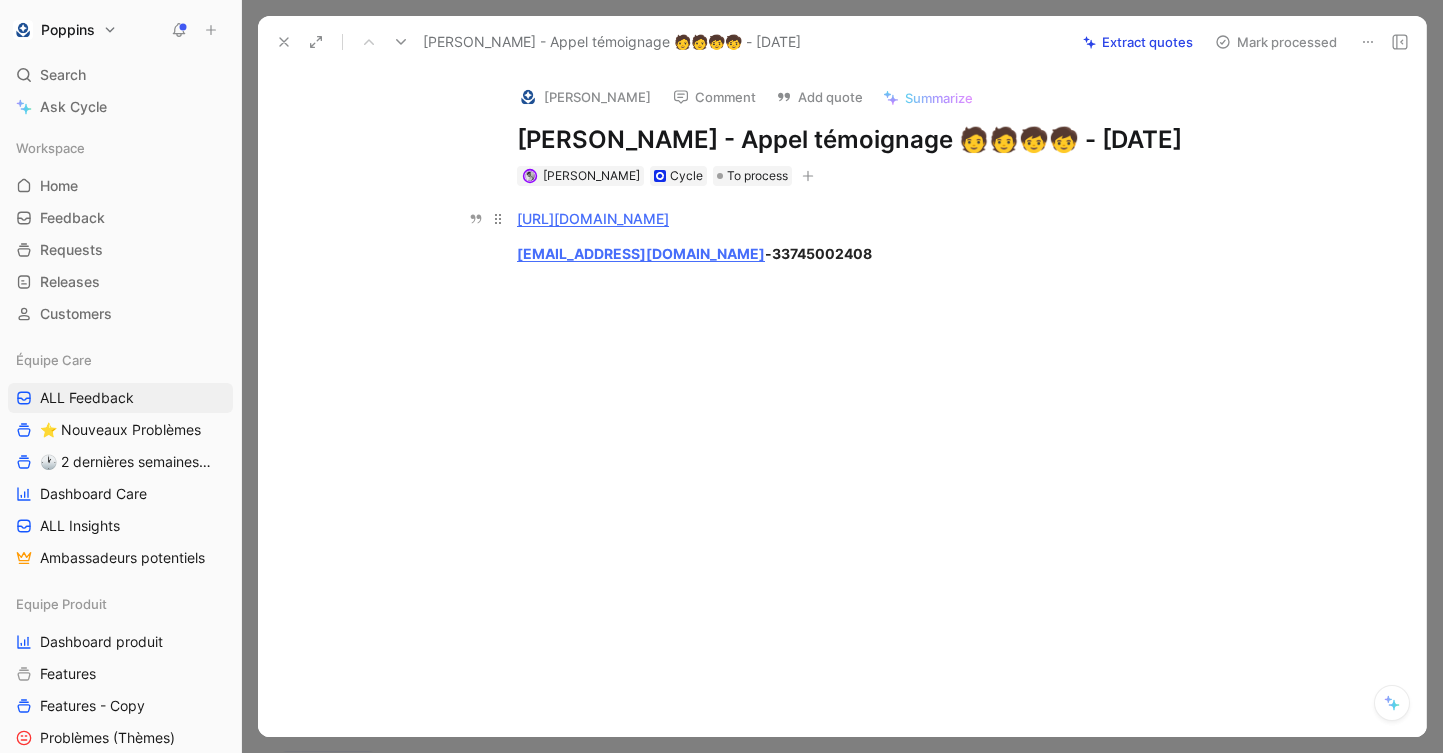 click on "[URL][DOMAIN_NAME]" at bounding box center (863, 218) 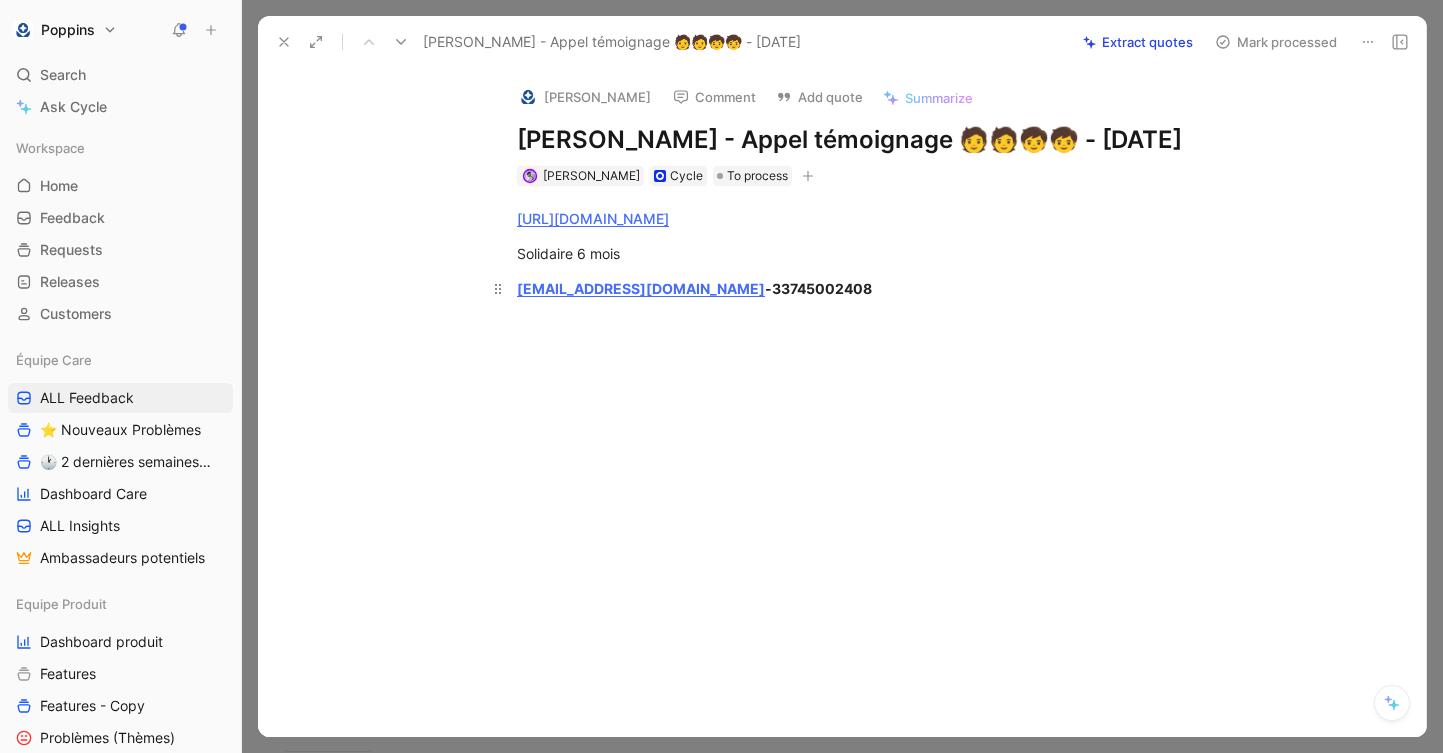 click on "[EMAIL_ADDRESS][DOMAIN_NAME]  -  33745002408" at bounding box center (863, 288) 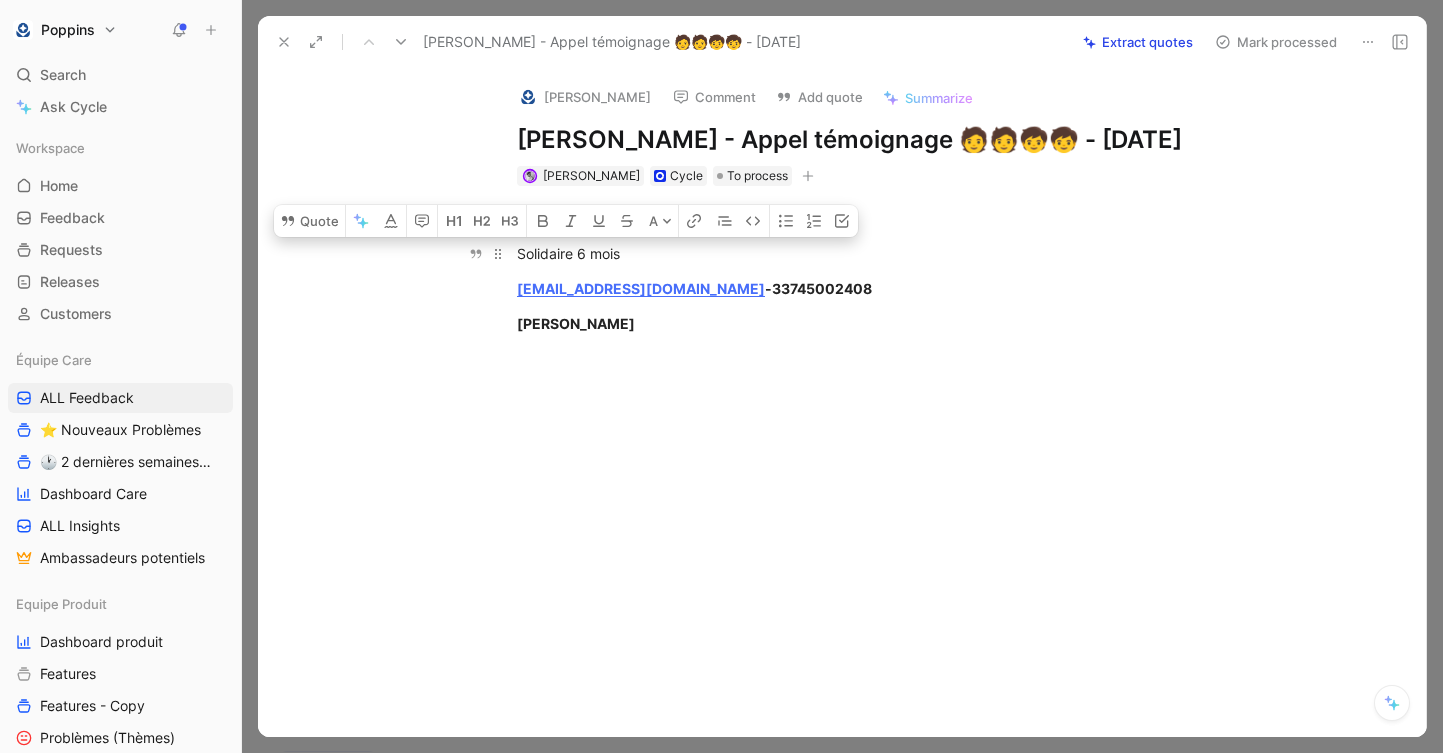 drag, startPoint x: 643, startPoint y: 367, endPoint x: 509, endPoint y: 284, distance: 157.62297 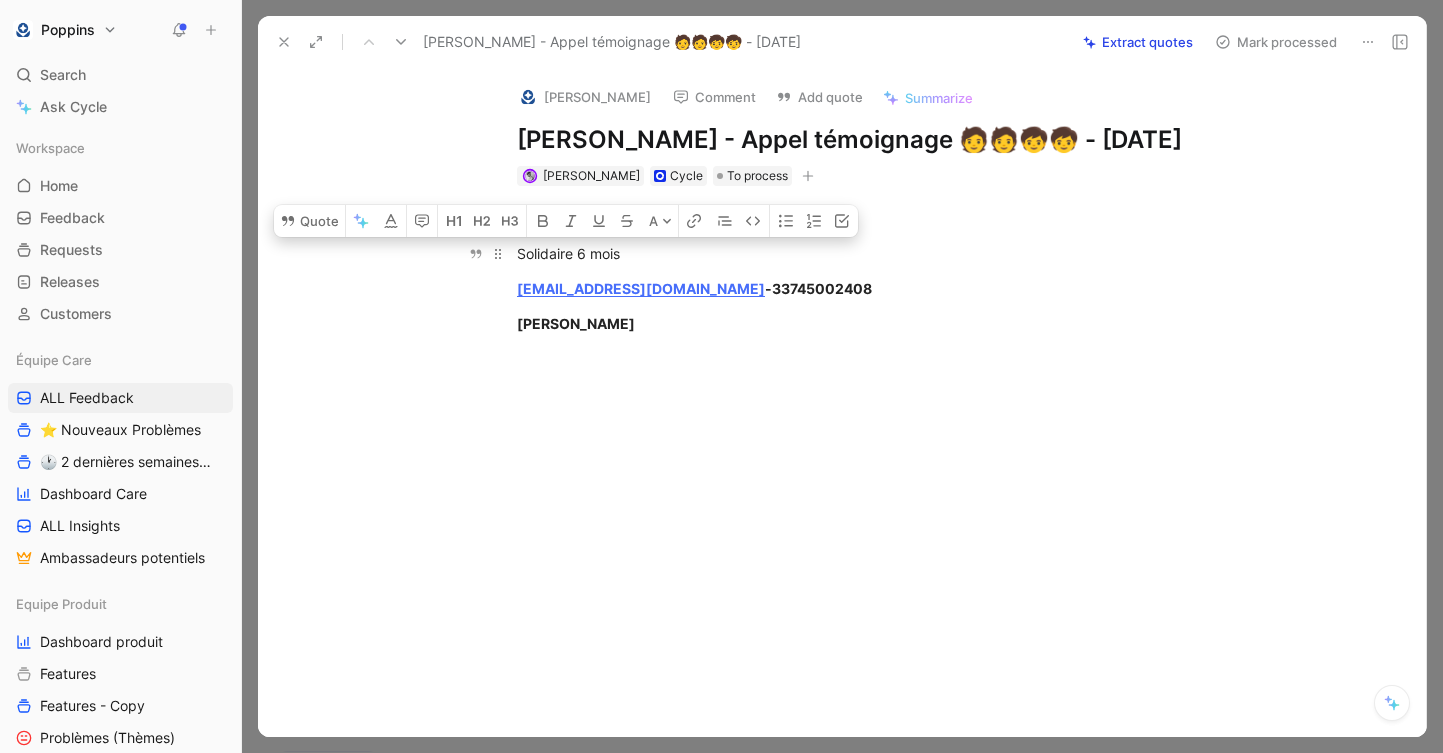 click on "[URL][DOMAIN_NAME] Solidaire 6 mois  [EMAIL_ADDRESS][DOMAIN_NAME]  -  33745002408 [PERSON_NAME]" at bounding box center (863, 288) 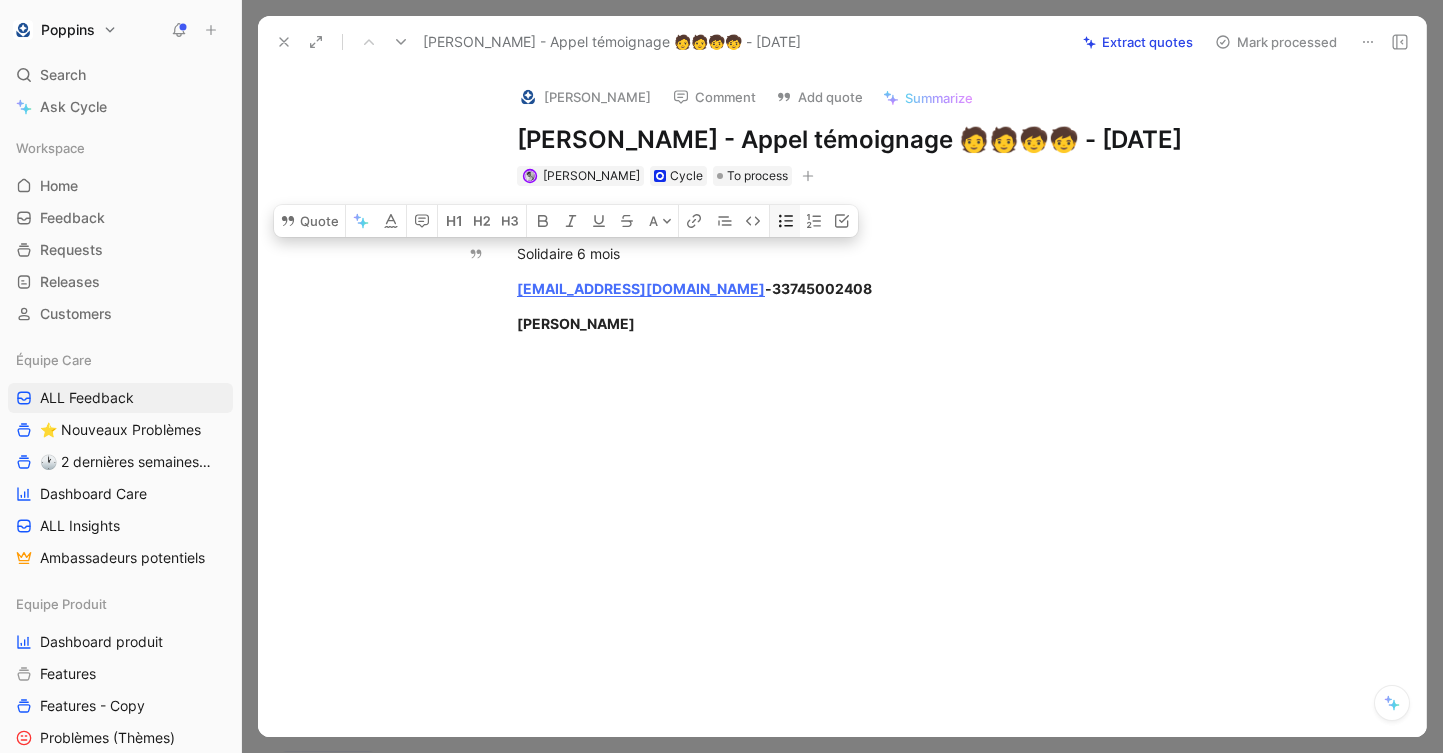 click at bounding box center [785, 221] 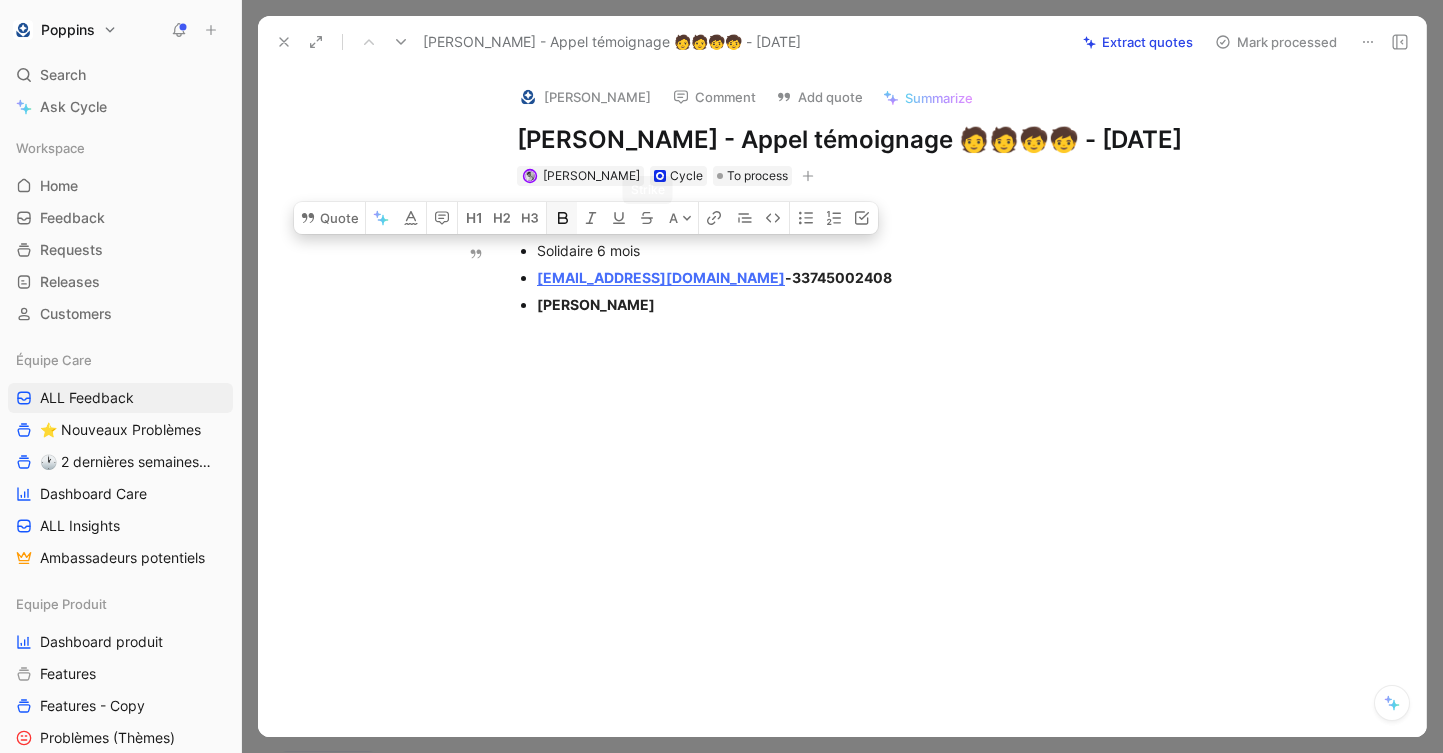 click at bounding box center (562, 218) 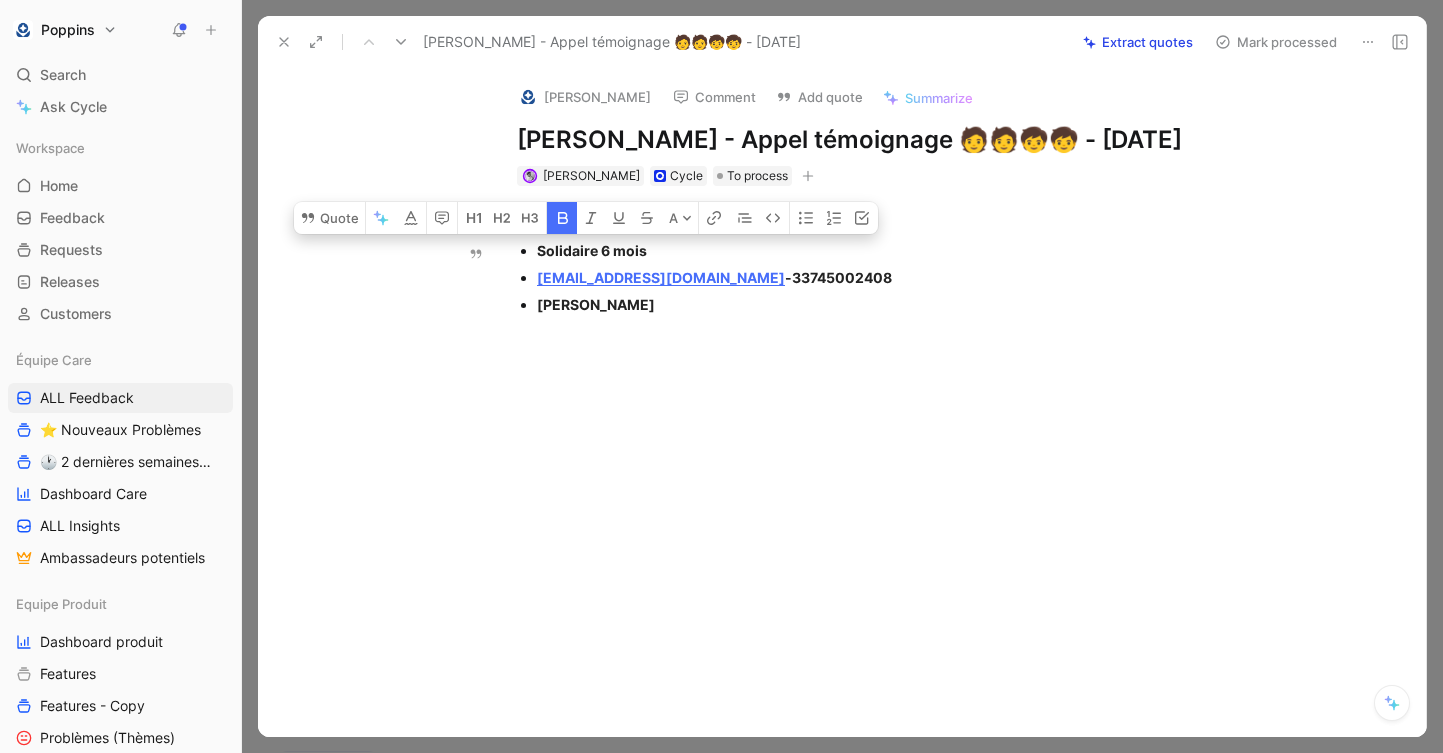 click at bounding box center [562, 218] 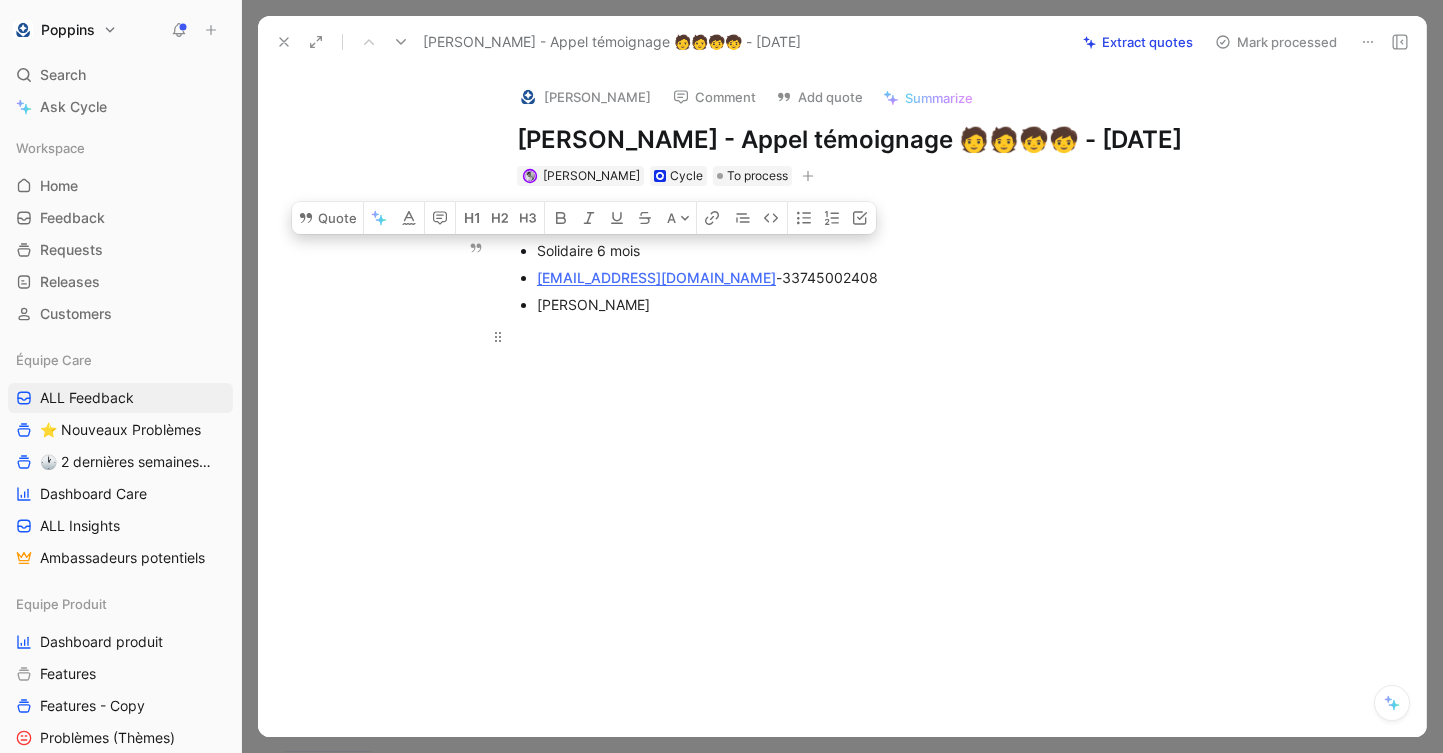 click at bounding box center (863, 336) 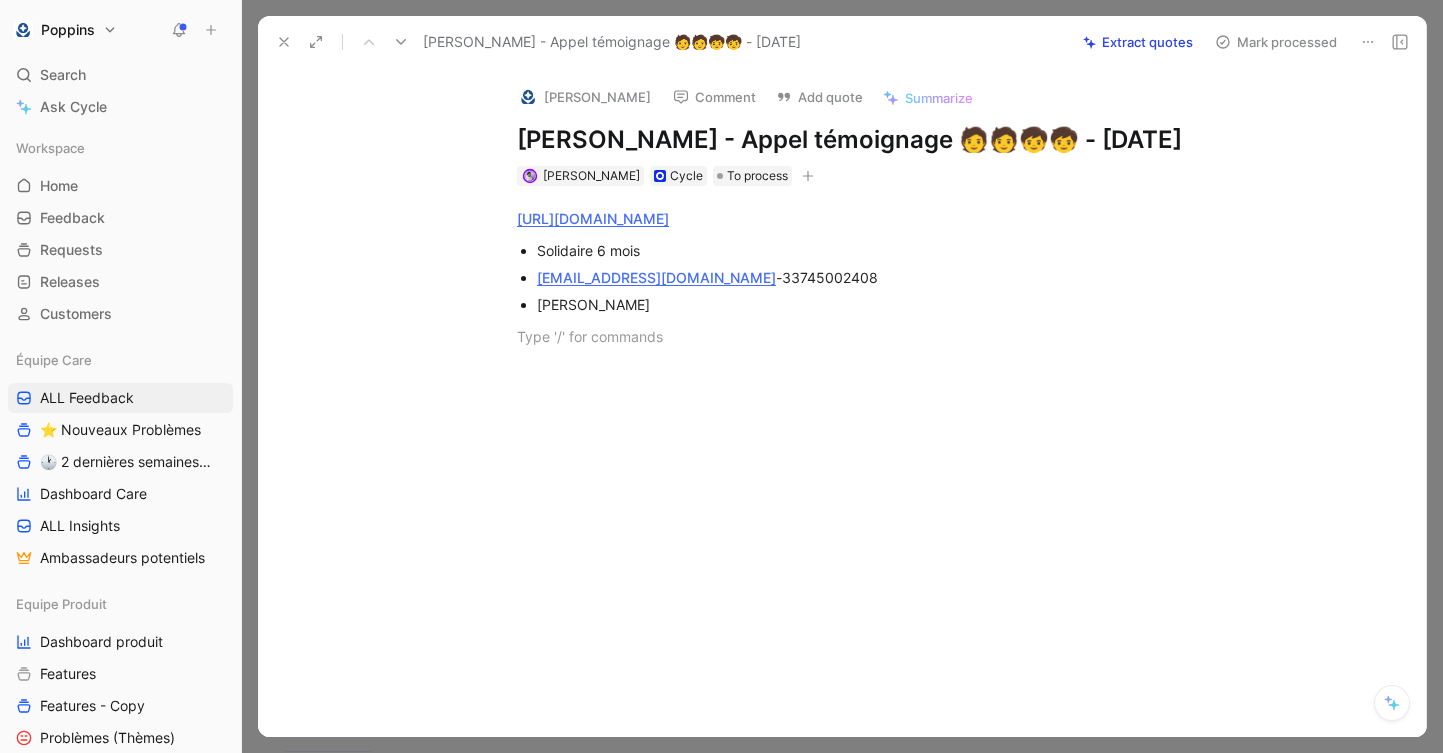 click 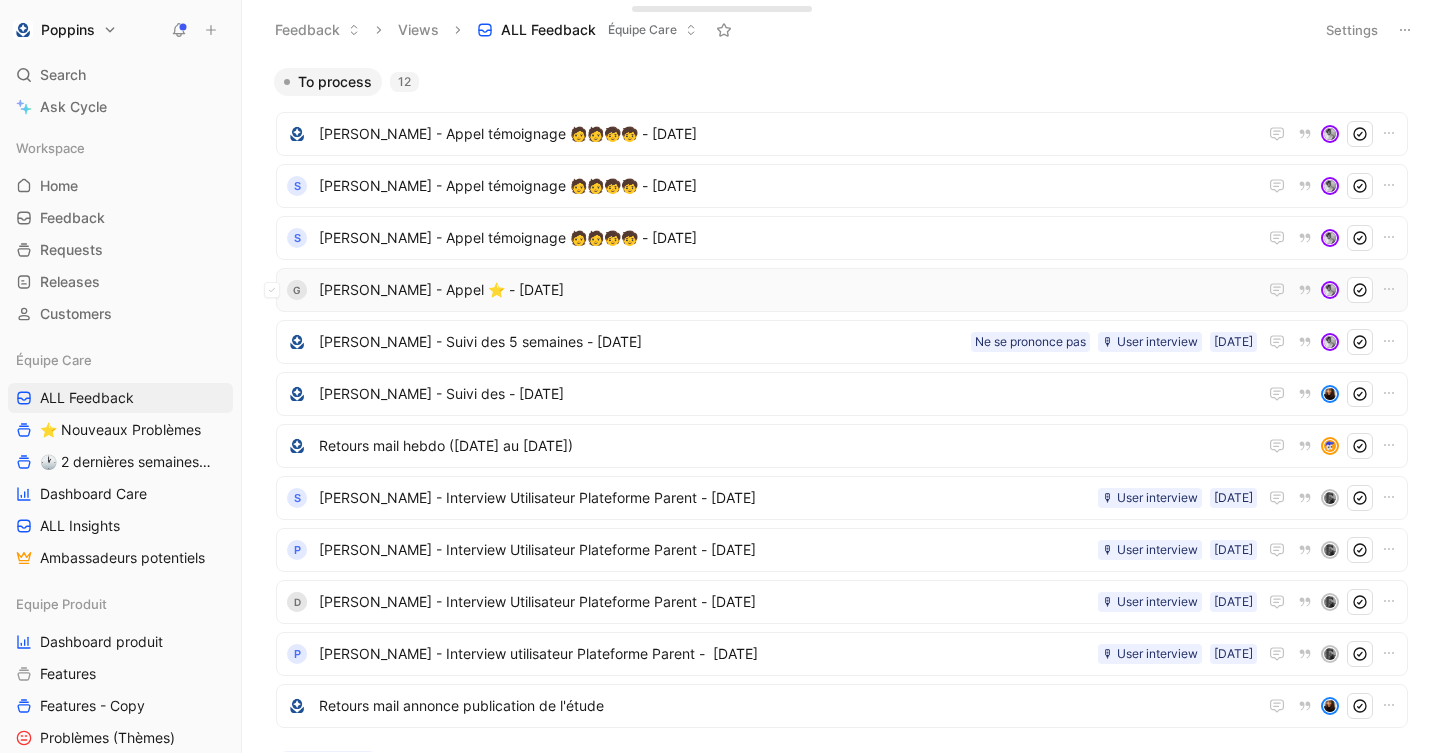 click on "[PERSON_NAME] - Appel ⭐️ - [DATE]" at bounding box center [788, 290] 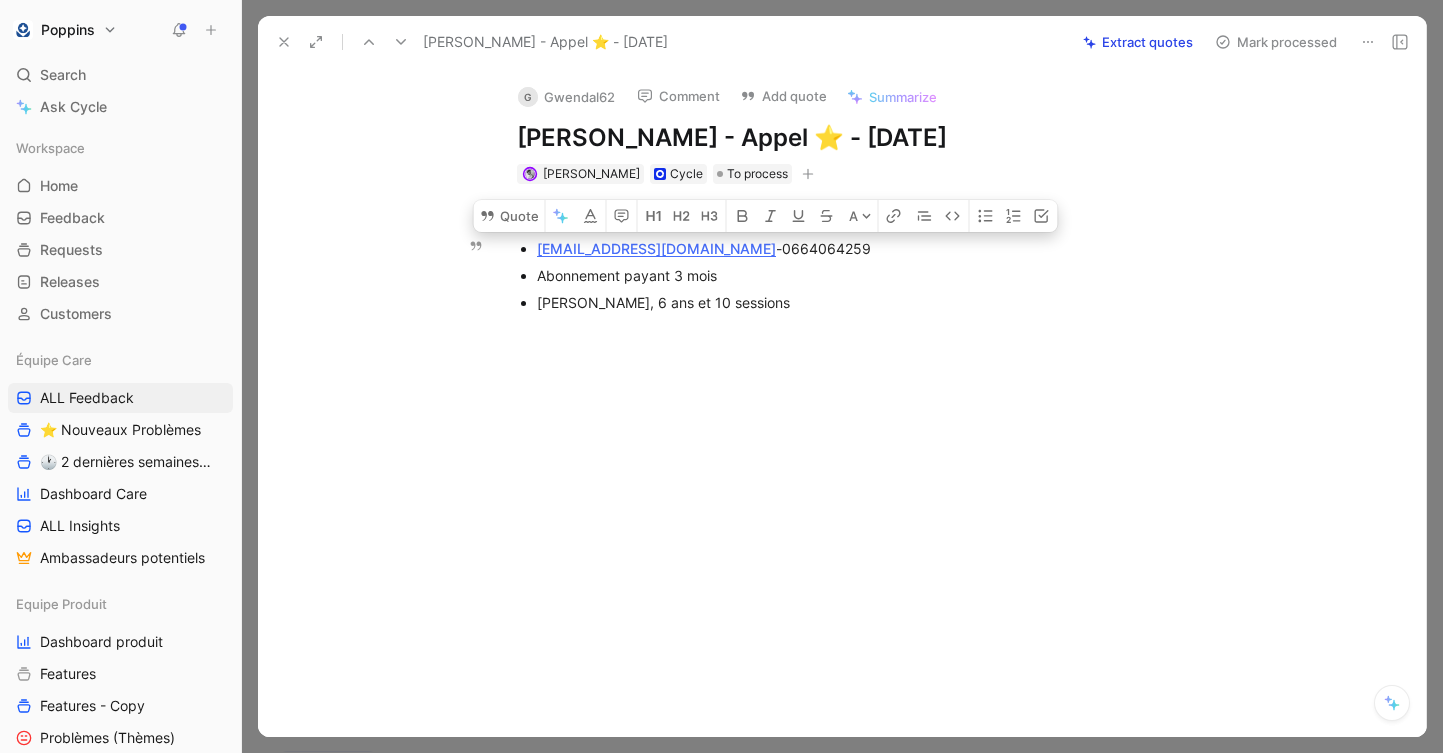 drag, startPoint x: 834, startPoint y: 257, endPoint x: 723, endPoint y: 243, distance: 111.8794 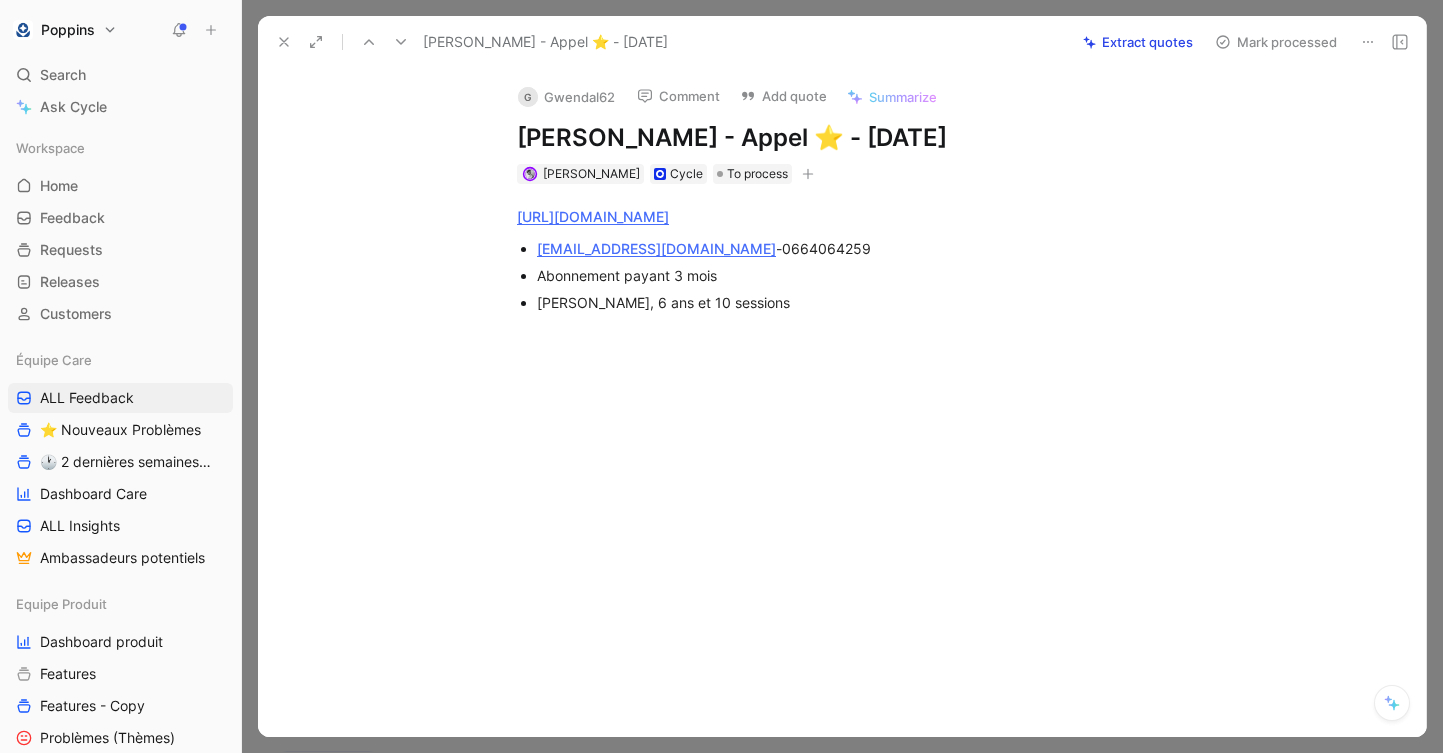 drag, startPoint x: 806, startPoint y: 136, endPoint x: 488, endPoint y: 131, distance: 318.0393 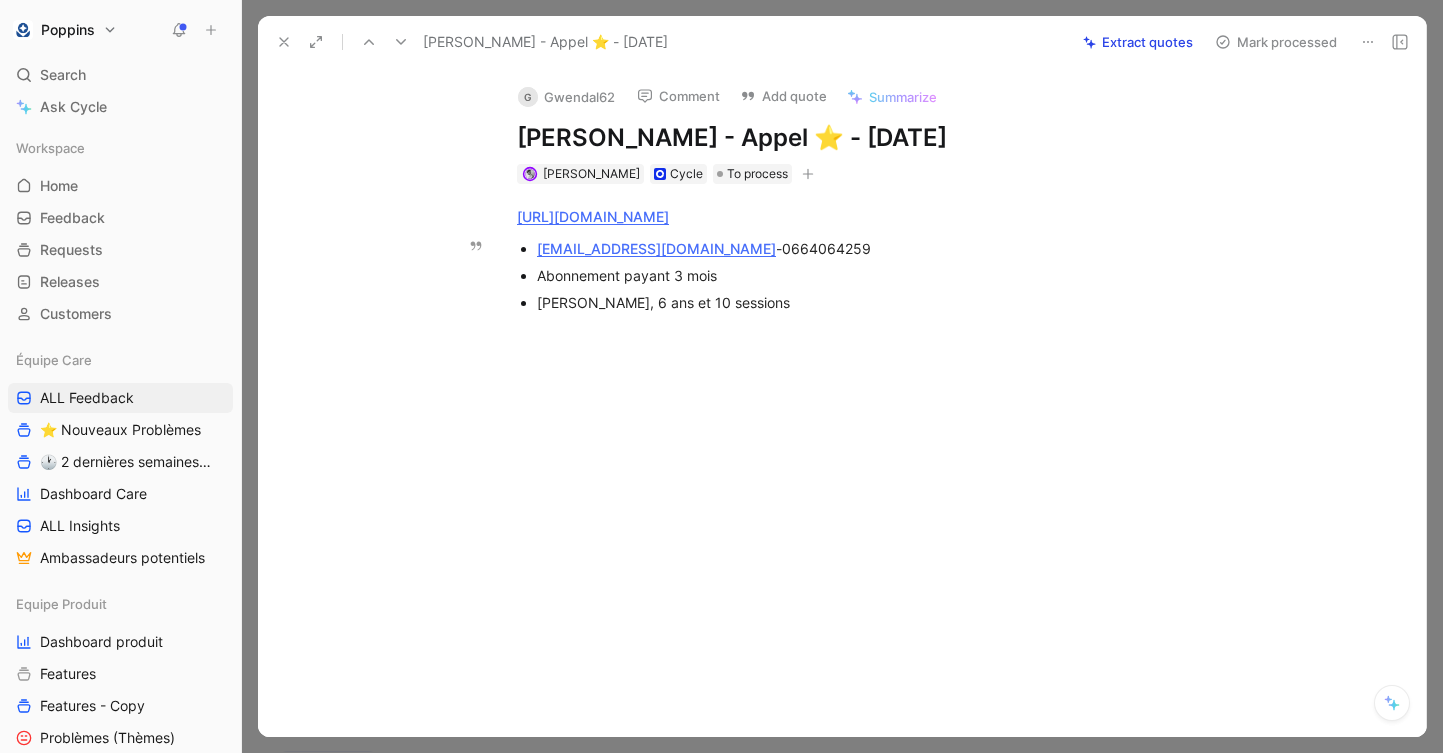 click on "[PERSON_NAME], 6 ans et 10 sessions" at bounding box center [873, 302] 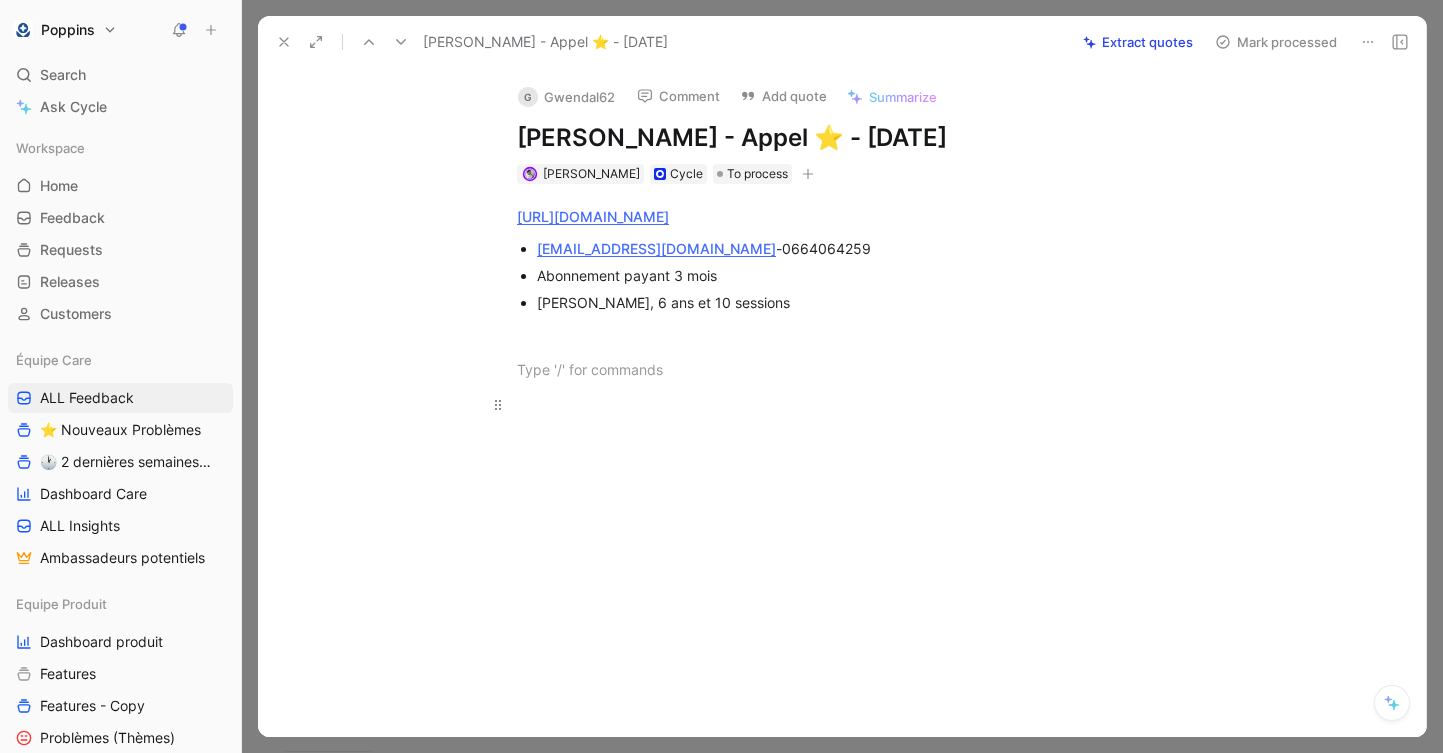 click at bounding box center [863, 404] 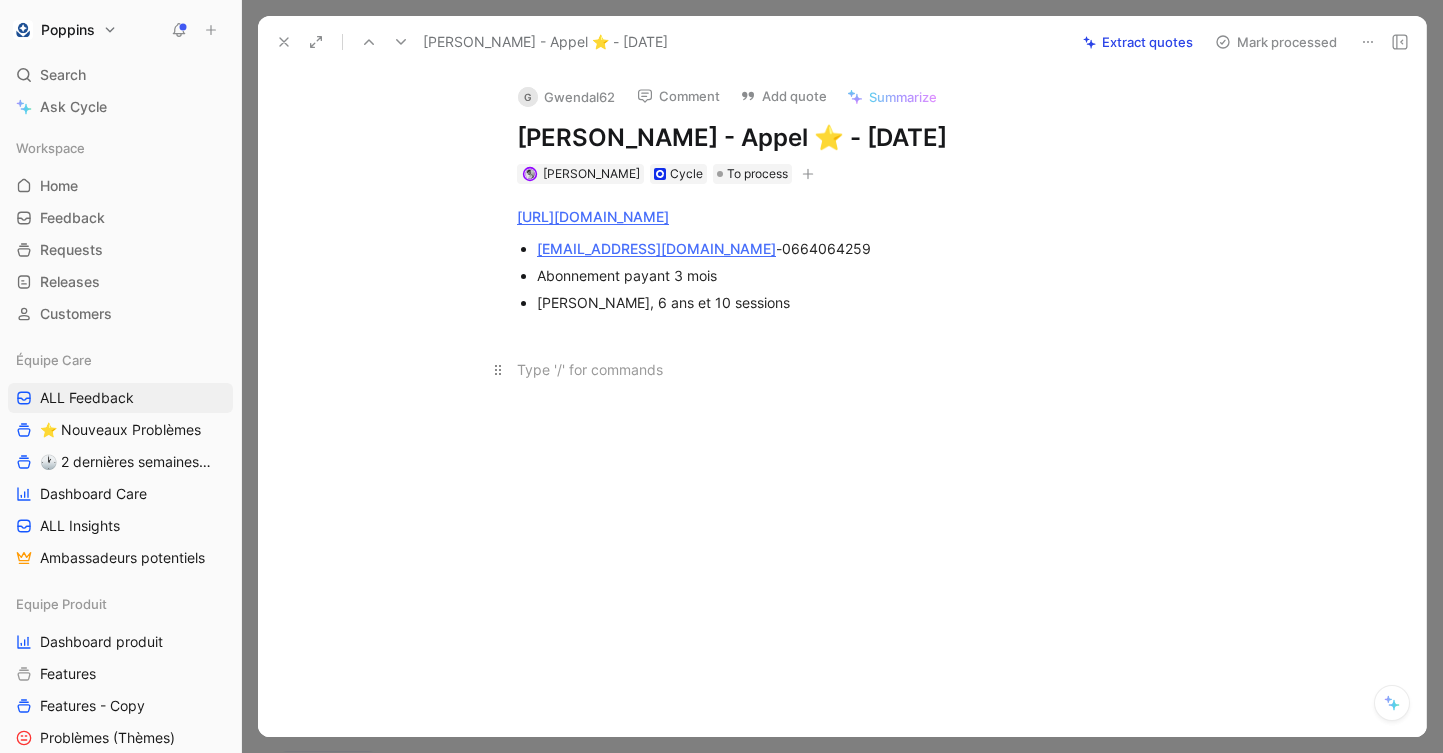 click at bounding box center (863, 369) 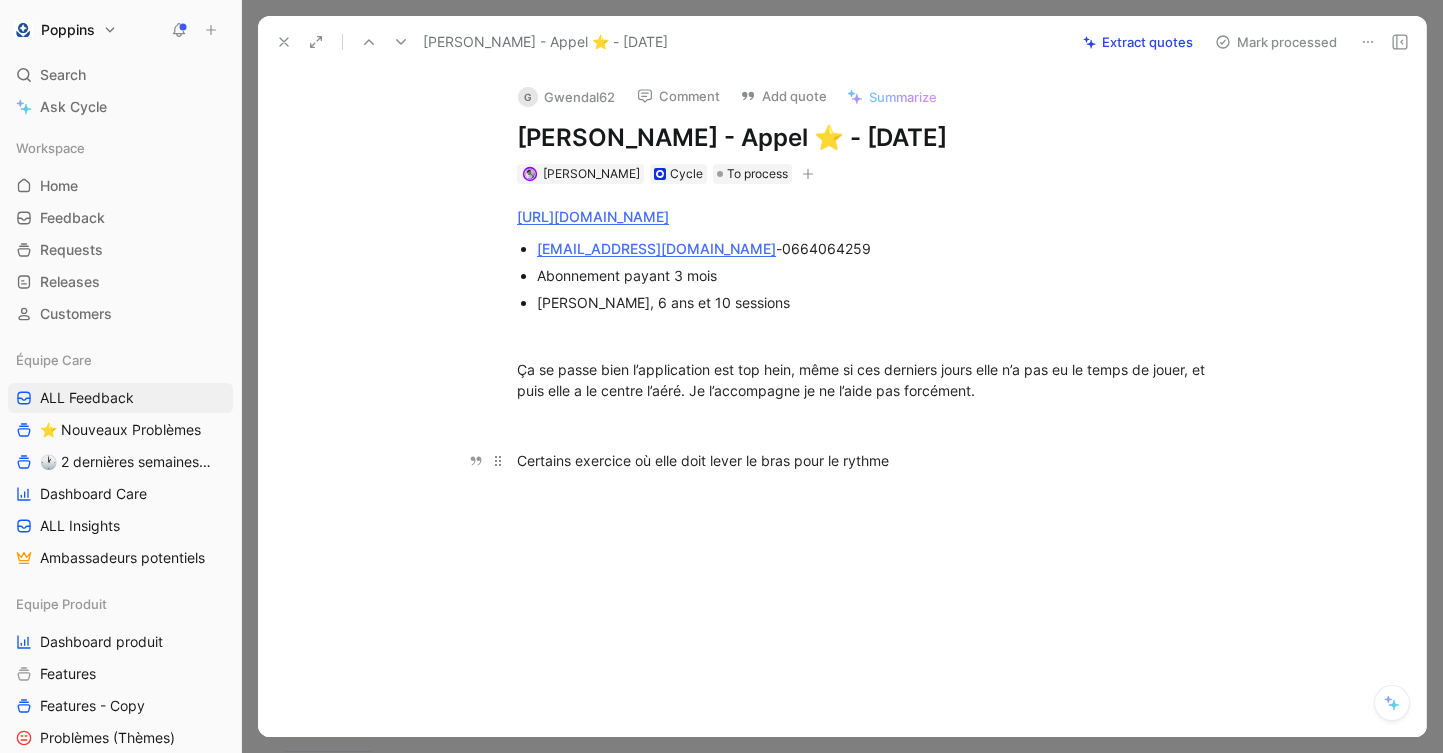 click on "Certains exercice où elle doit lever le bras pour le rythme" at bounding box center (863, 460) 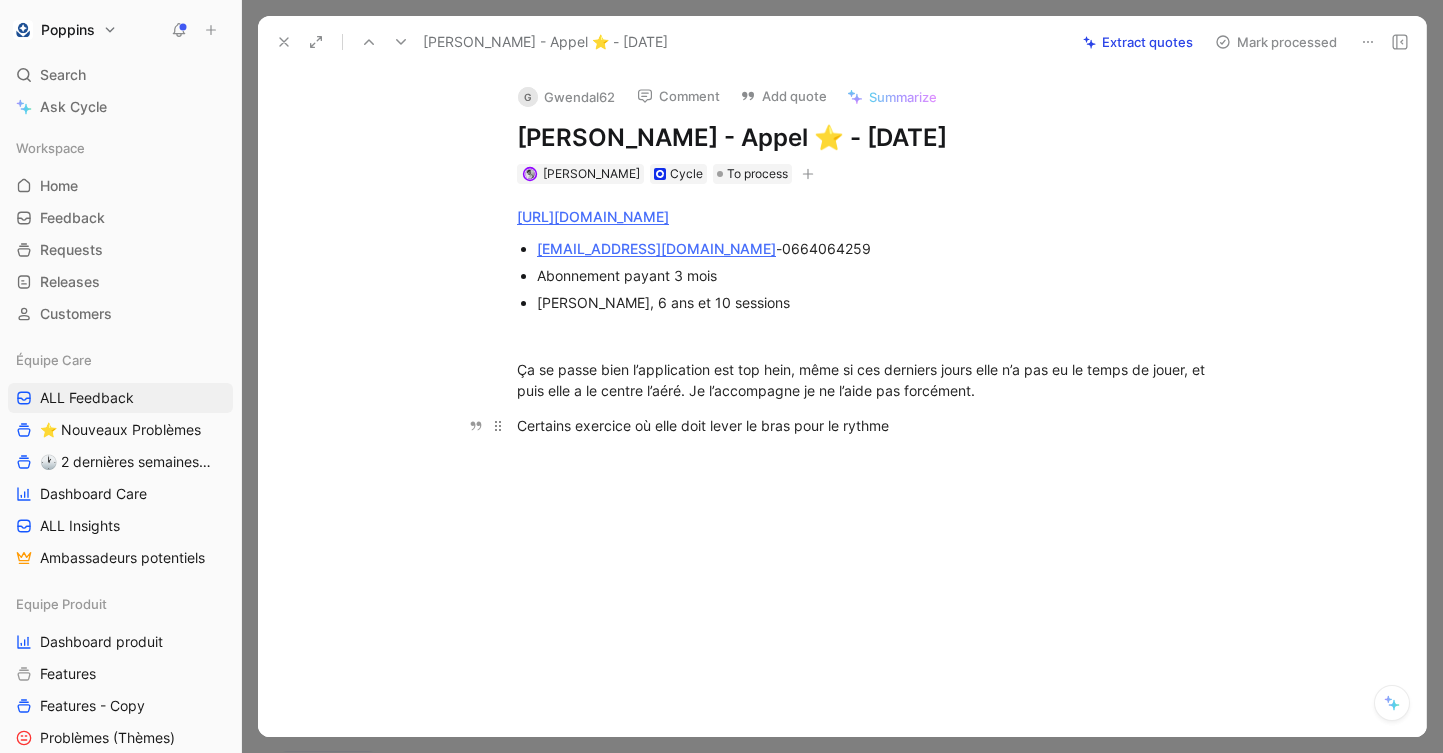 click on "Certains exercice où elle doit lever le bras pour le rythme" at bounding box center [863, 425] 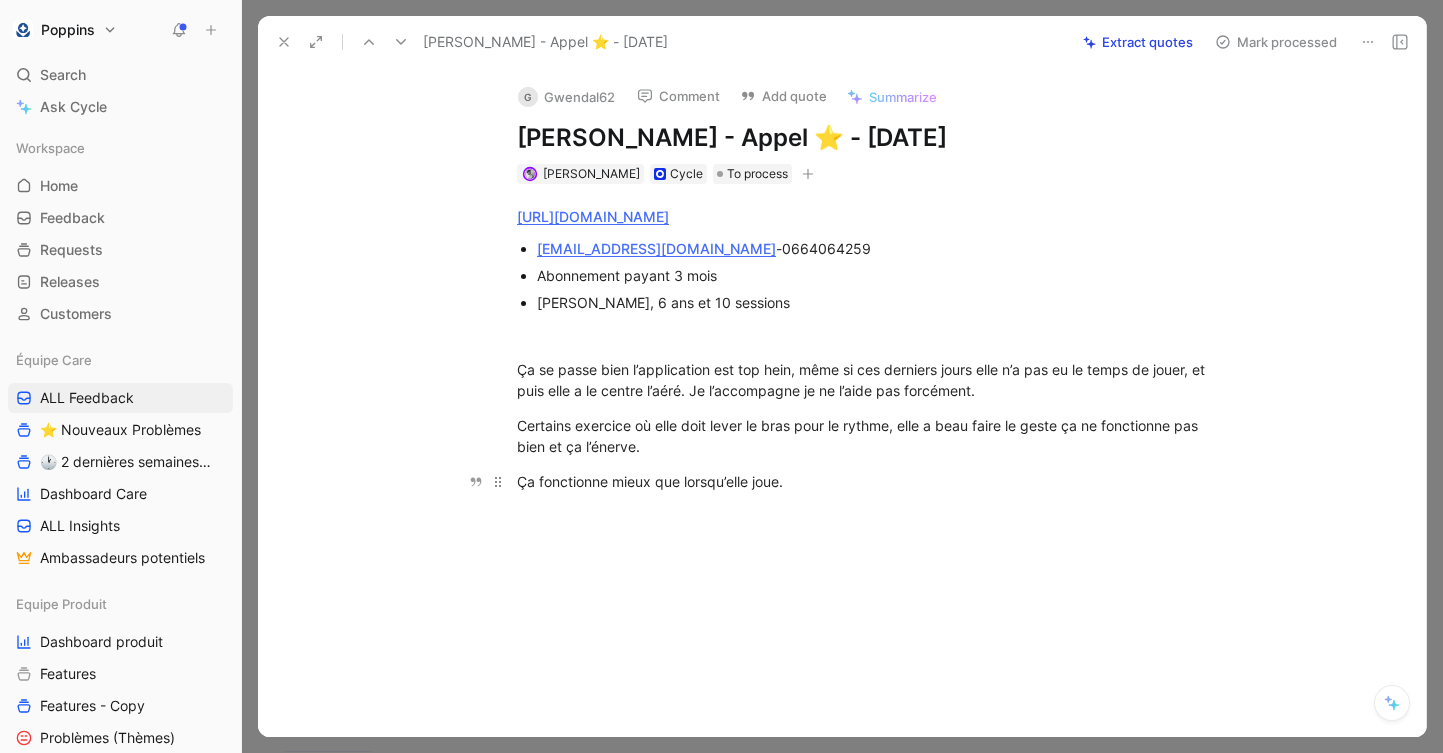 click on "Ça fonctionne mieux que lorsqu’elle joue." at bounding box center [863, 481] 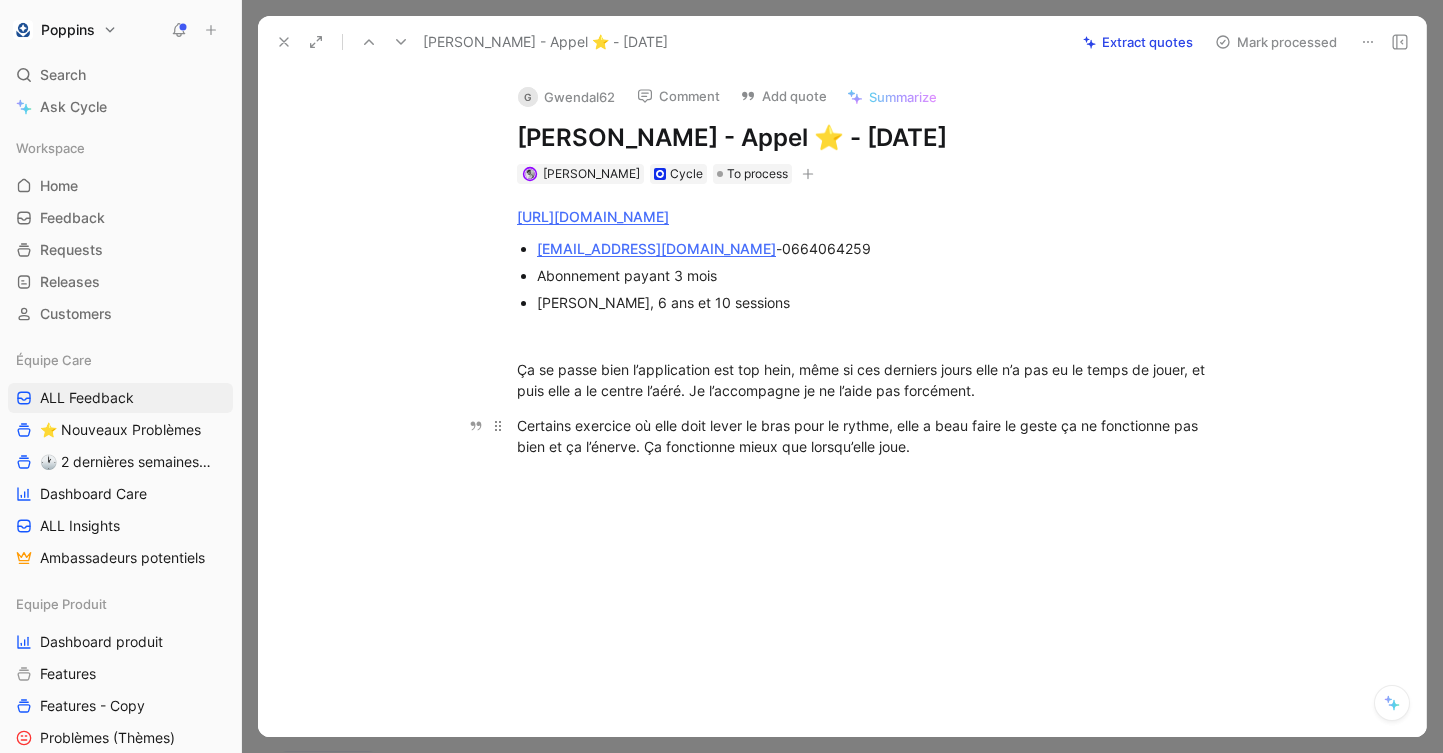 click on "Certains exercice où elle doit lever le bras pour le rythme, elle a beau faire le geste ça ne fonctionne pas bien et ça l’énerve. Ça fonctionne mieux que lorsqu’elle joue." at bounding box center [863, 436] 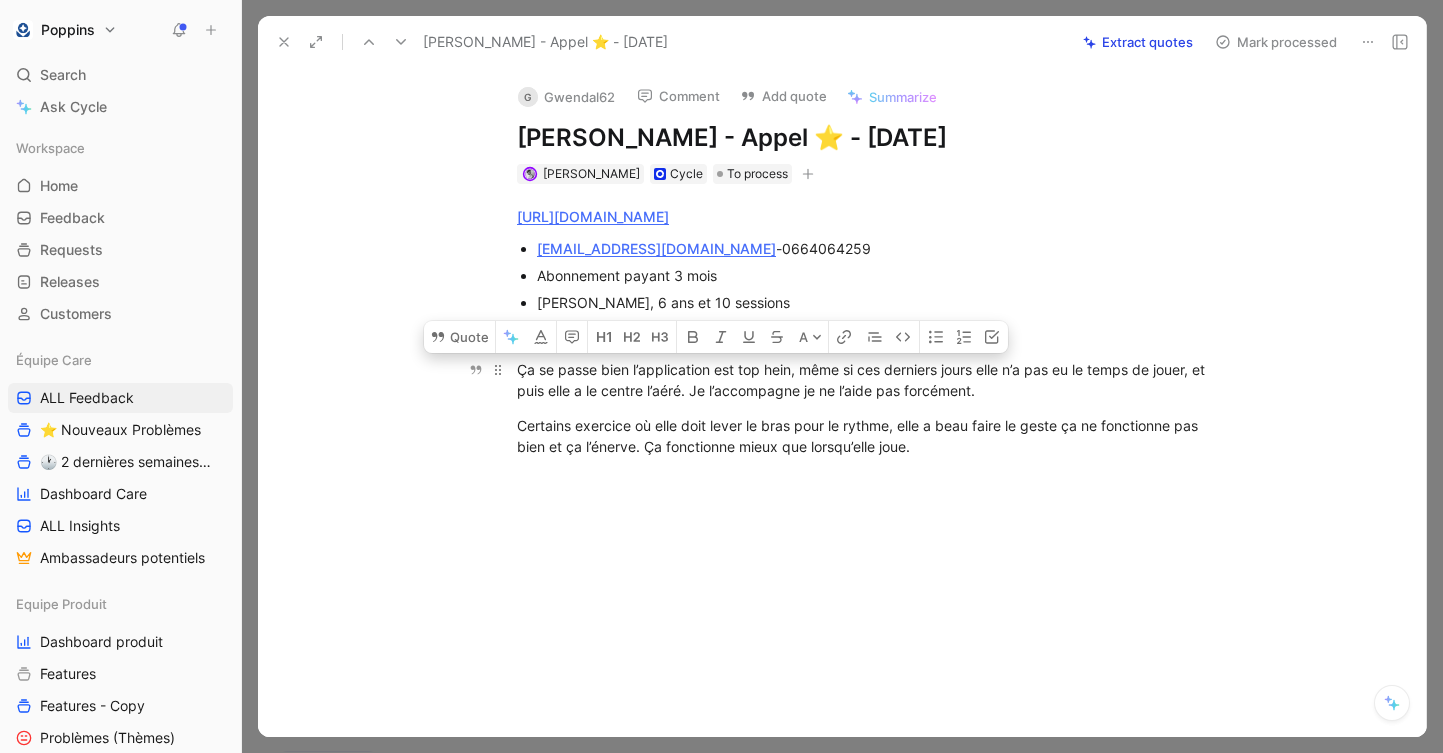 drag, startPoint x: 947, startPoint y: 449, endPoint x: 480, endPoint y: 354, distance: 476.5648 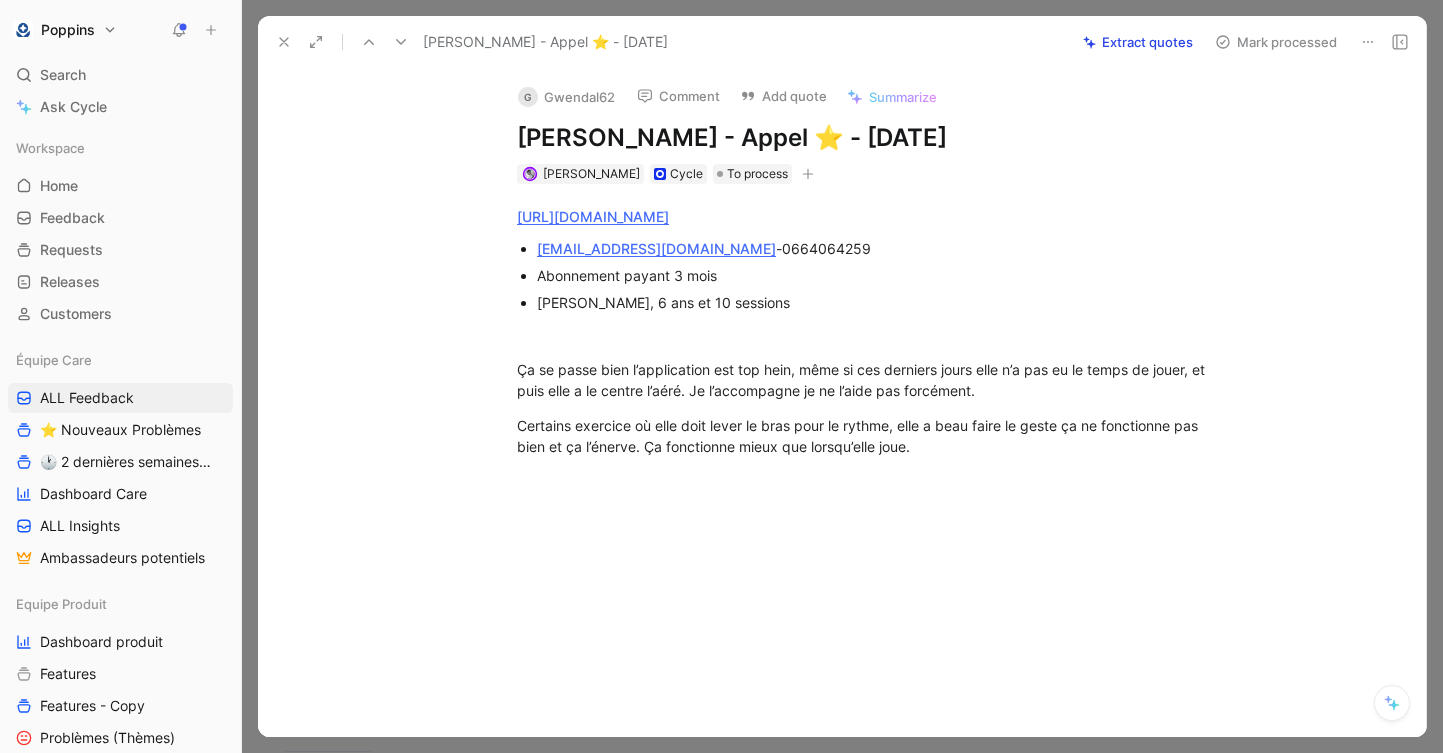click at bounding box center [863, 662] 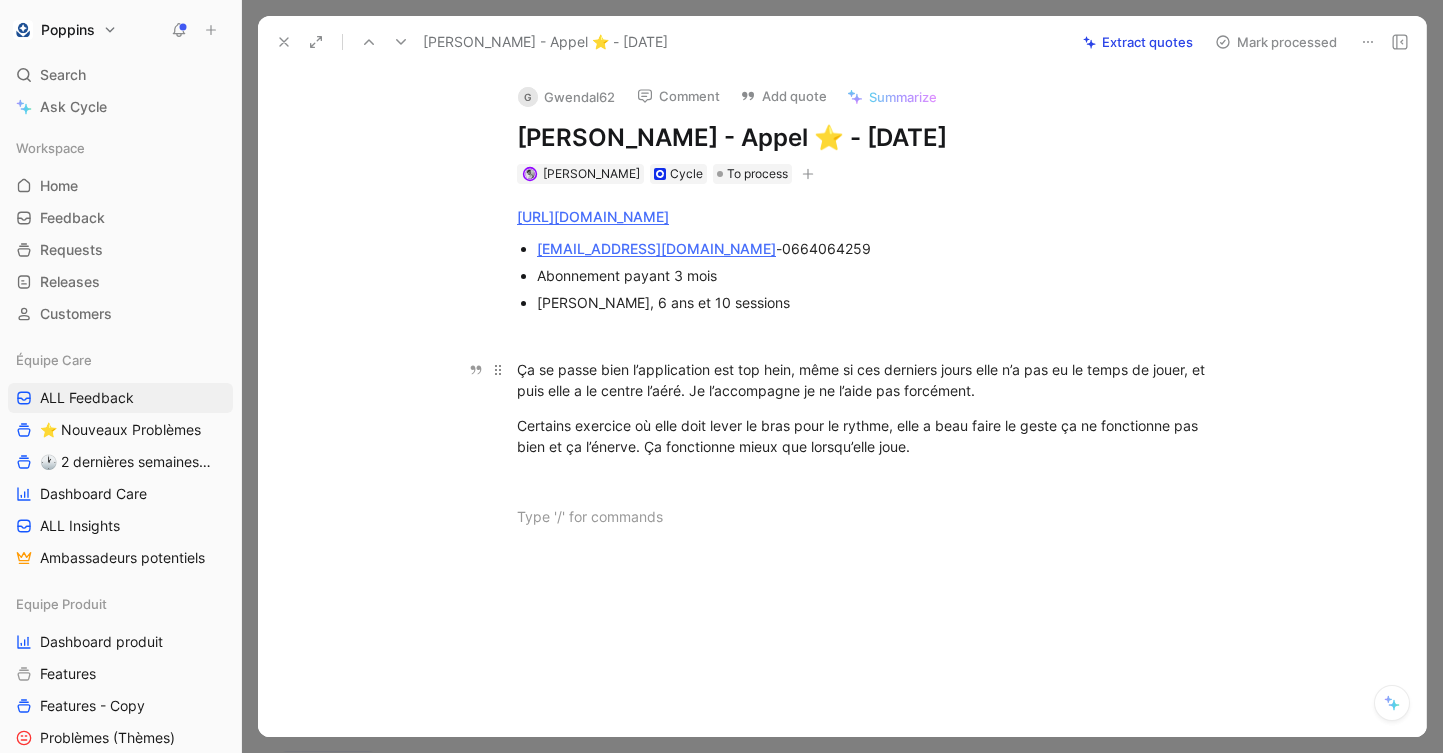 click on "Ça se passe bien l’application est top hein, même si ces derniers jours elle n’a pas eu le temps de jouer, et puis elle a le centre l’aéré. Je l’accompagne je ne l’aide pas forcément." at bounding box center (863, 380) 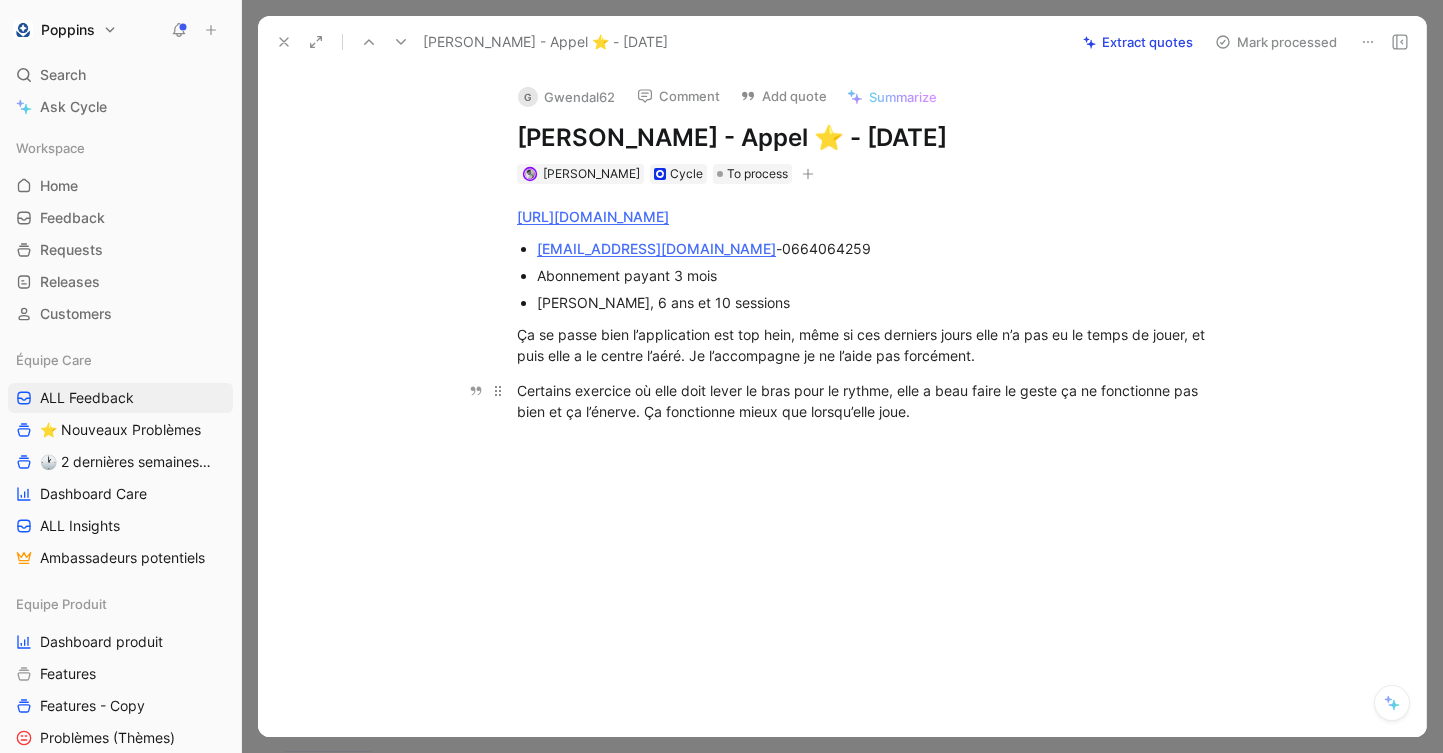 click on "Certains exercice où elle doit lever le bras pour le rythme, elle a beau faire le geste ça ne fonctionne pas bien et ça l’énerve. Ça fonctionne mieux que lorsqu’elle joue." at bounding box center (863, 401) 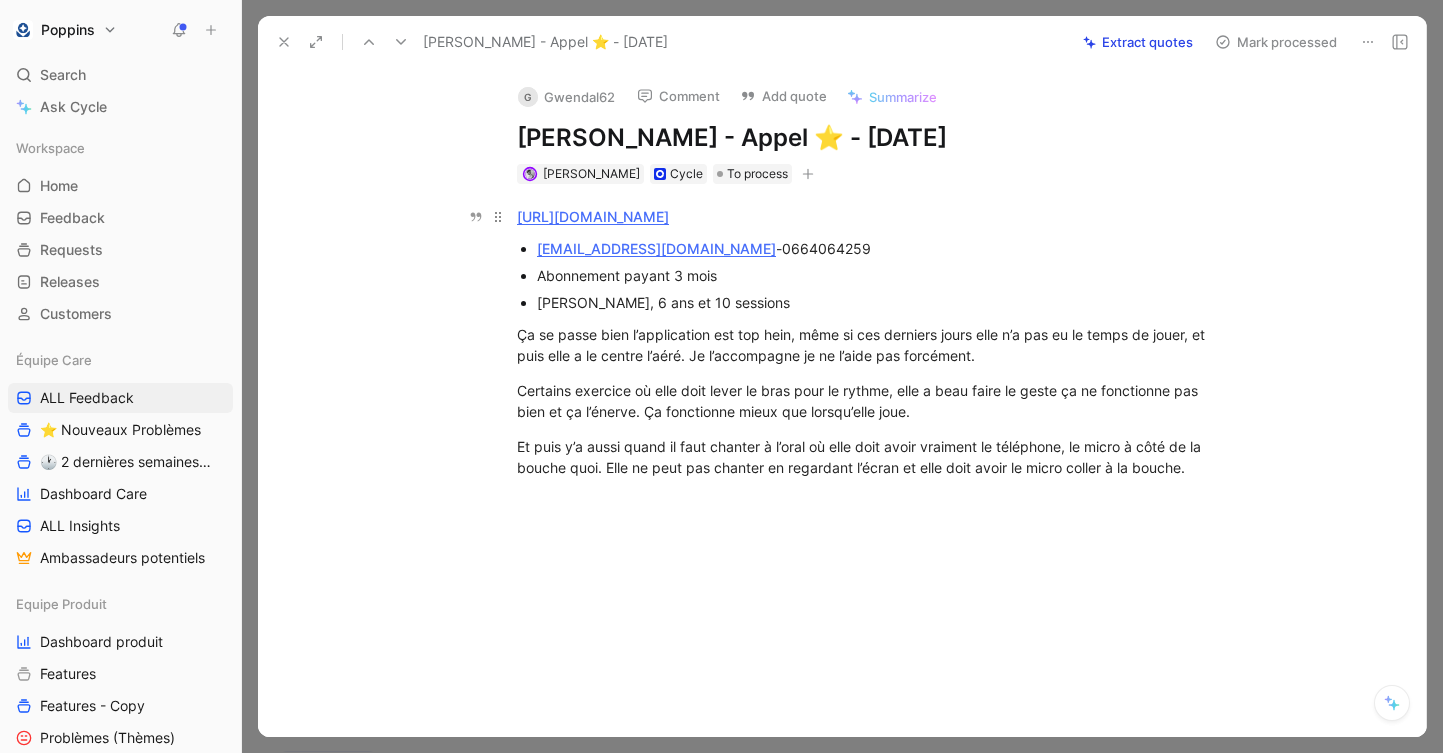 click on "[URL][DOMAIN_NAME]" at bounding box center (593, 216) 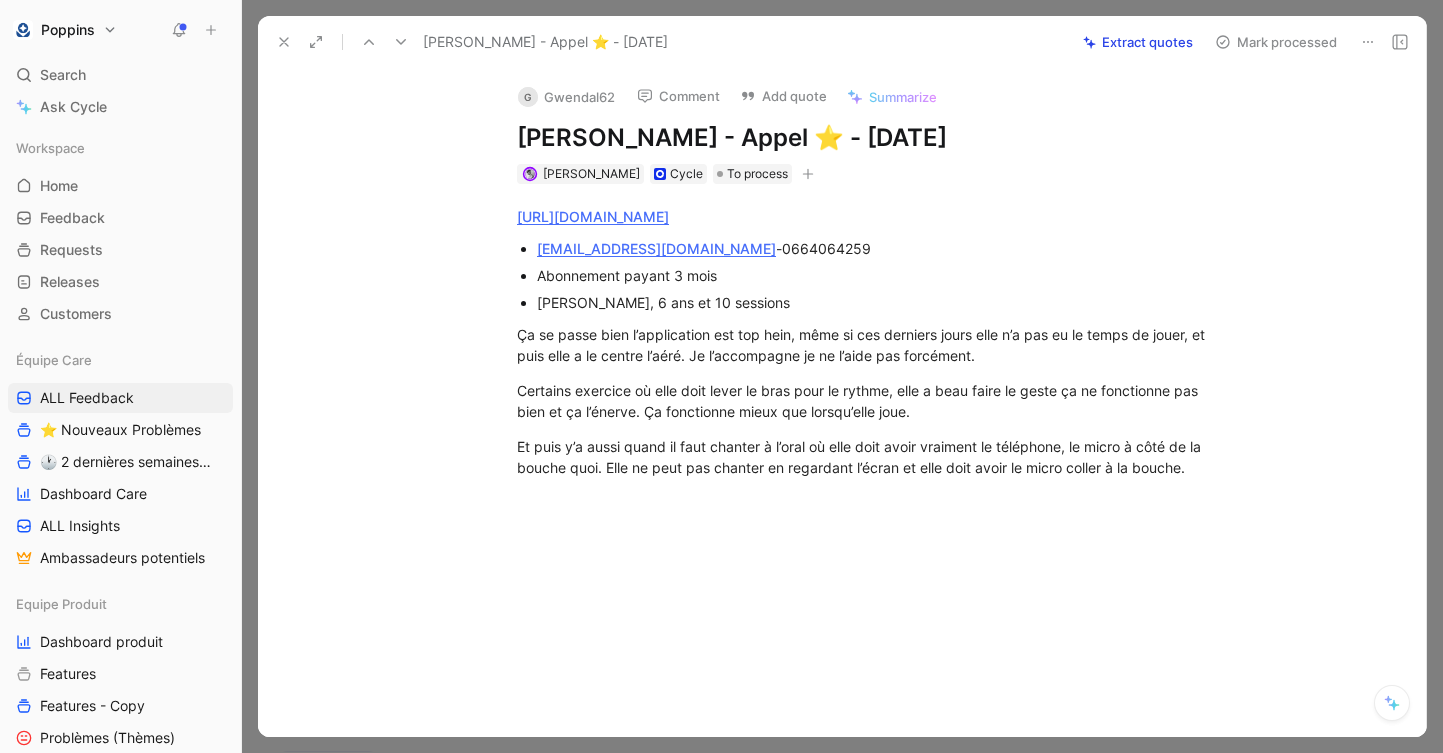 click on "[URL][DOMAIN_NAME] [EMAIL_ADDRESS][DOMAIN_NAME]  -  0664064259 Abonnement payant 3 mois  [PERSON_NAME], 6 ans et 10 sessions Ça se passe bien l’application est top hein, même si ces derniers jours elle n’a pas eu le temps de jouer, et puis elle a le centre l’aéré. Je l’accompagne je ne l’aide pas forcément.  Certains exercice où elle doit lever le bras pour le rythme, elle a beau faire le geste ça ne fonctionne pas bien et ça l’énerve. Ça fonctionne mieux que lorsqu’elle joue. Et puis y’a aussi quand il faut chanter à l’oral où elle doit avoir vraiment le téléphone, le micro à côté de la bouche quoi. Elle ne peut pas chanter en regardant l’écran et elle doit avoir le micro coller à la bouche." at bounding box center [863, 377] 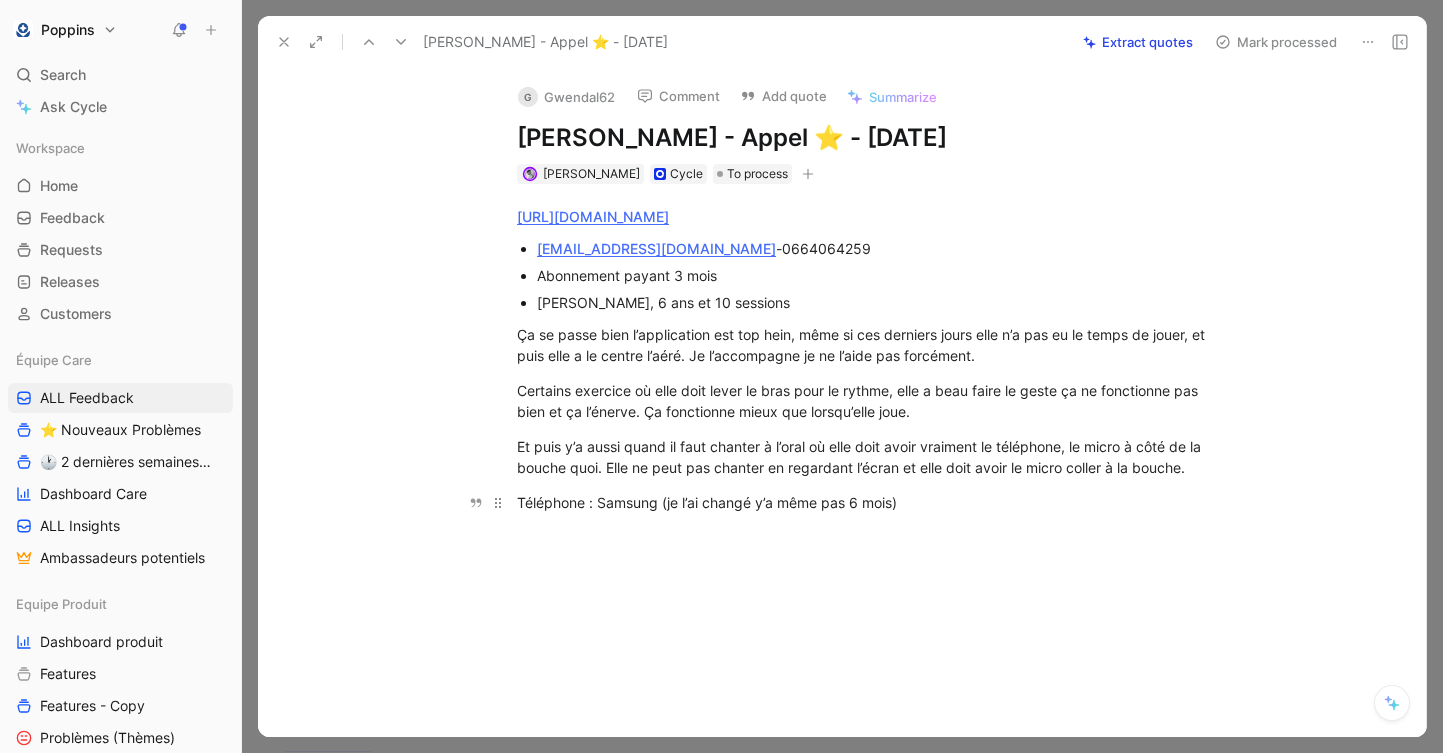 click on "Téléphone : Samsung (je l’ai changé y’a même pas 6 mois)" at bounding box center [863, 502] 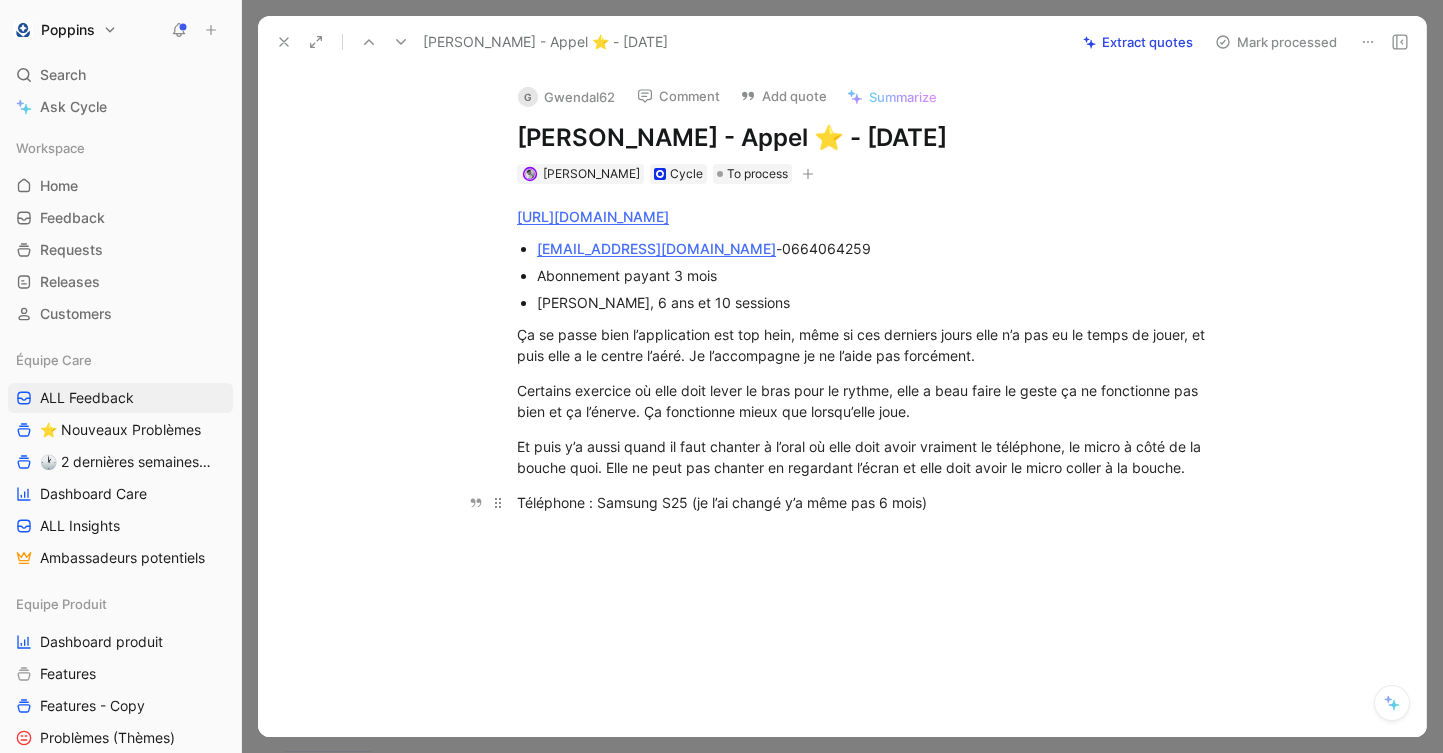 click on "Téléphone : Samsung S25 (je l’ai changé y’a même pas 6 mois)" at bounding box center [863, 502] 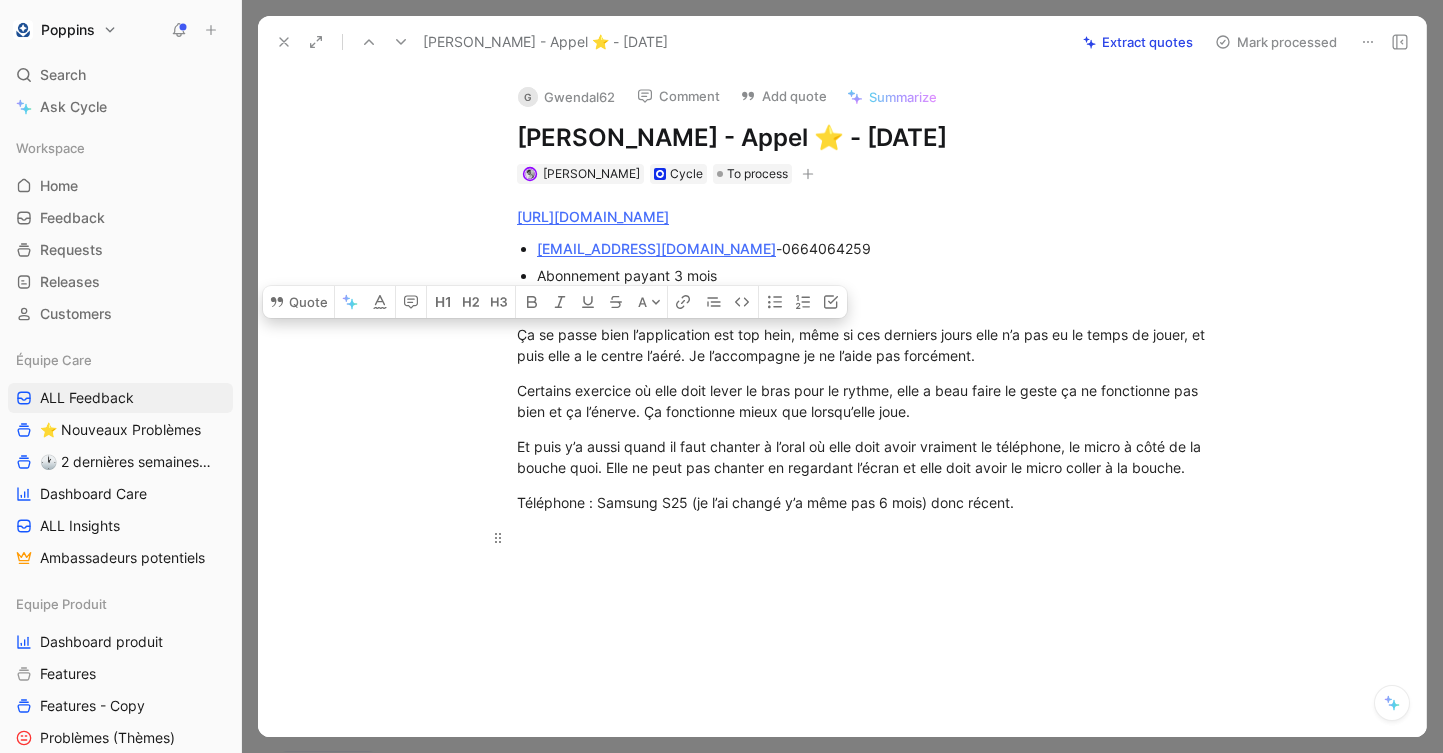 drag, startPoint x: 513, startPoint y: 335, endPoint x: 1154, endPoint y: 527, distance: 669.1375 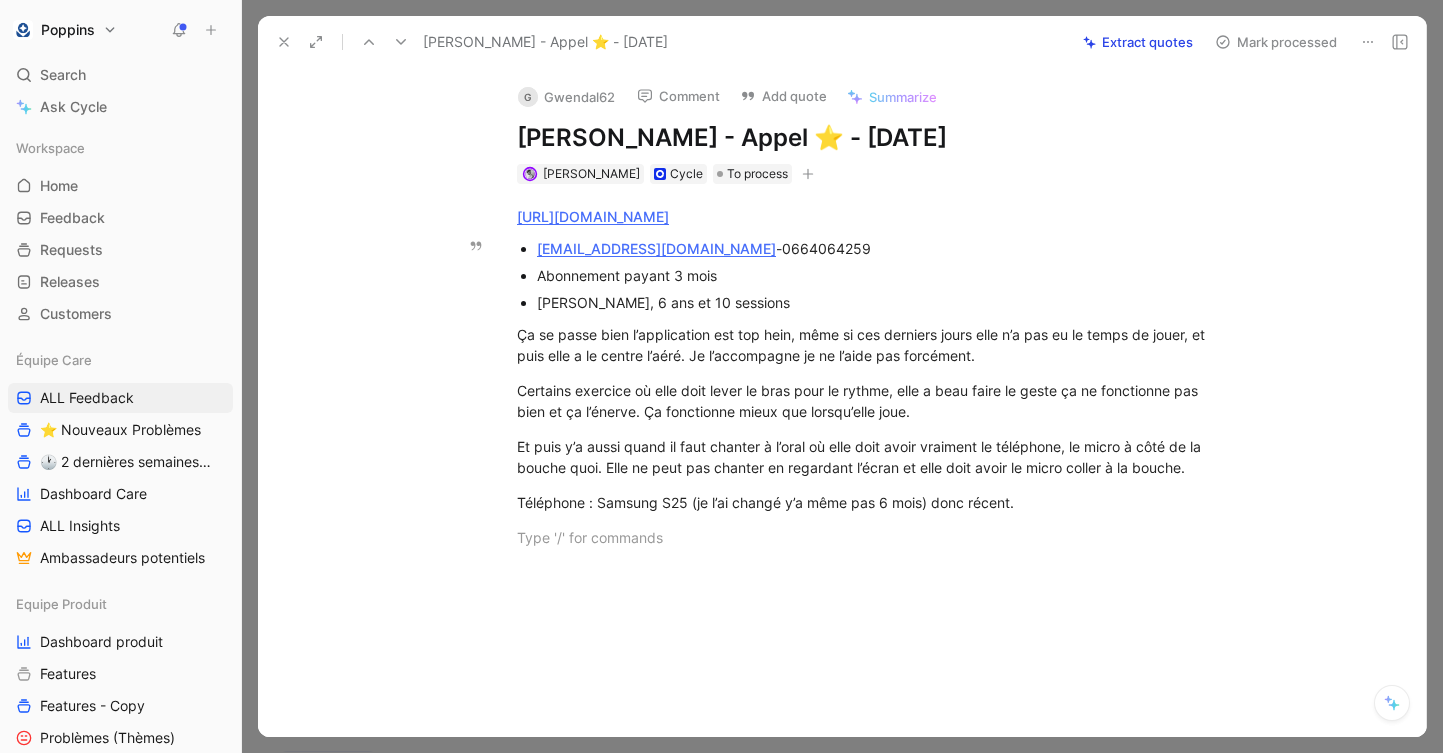 click 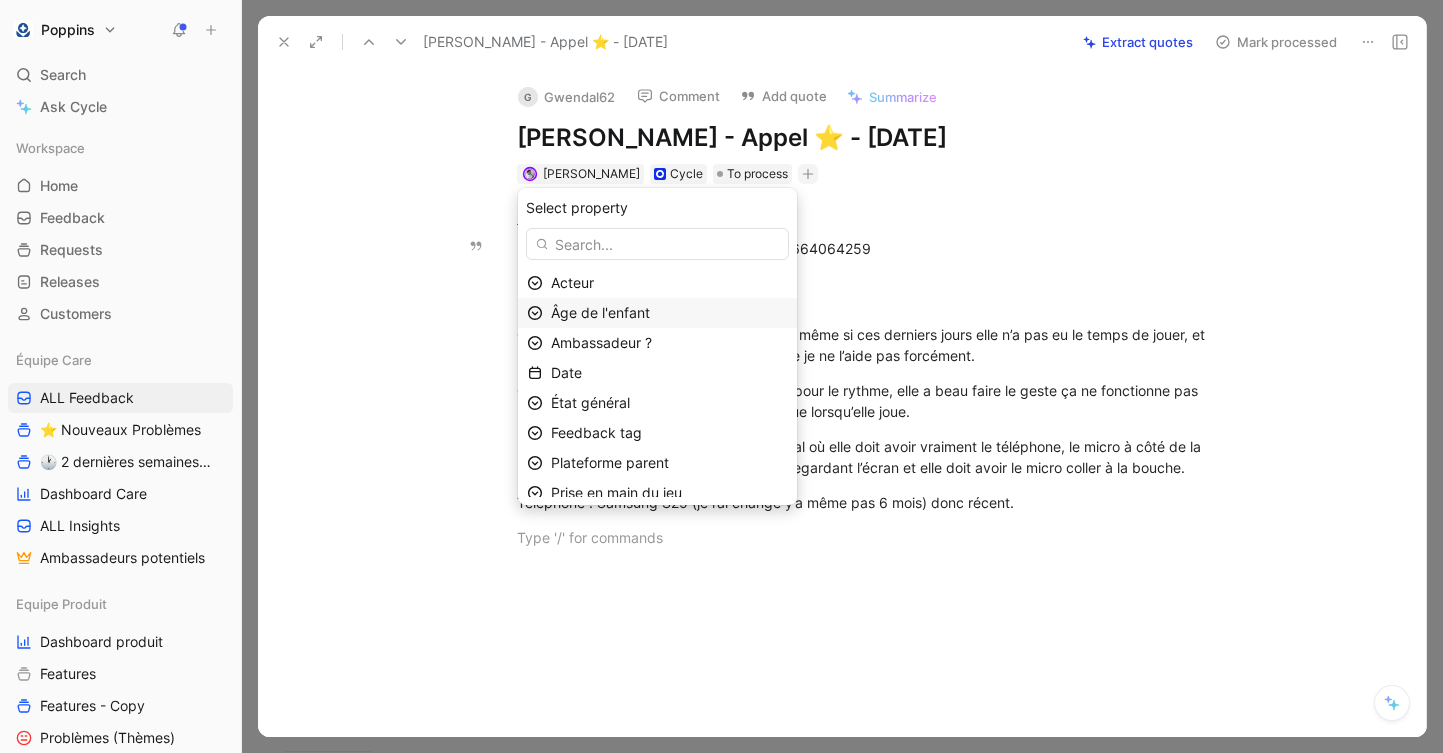 click on "Âge de l'enfant" at bounding box center (669, 313) 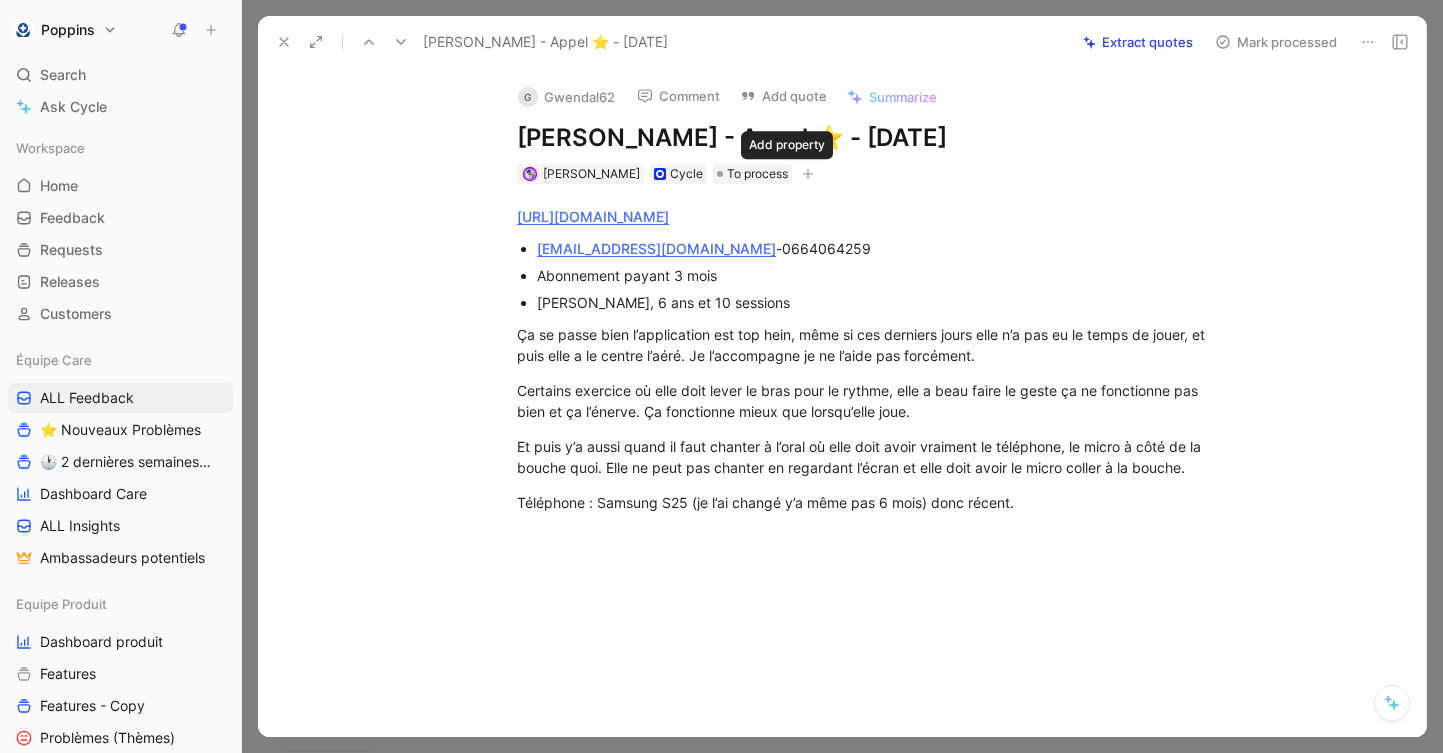 click 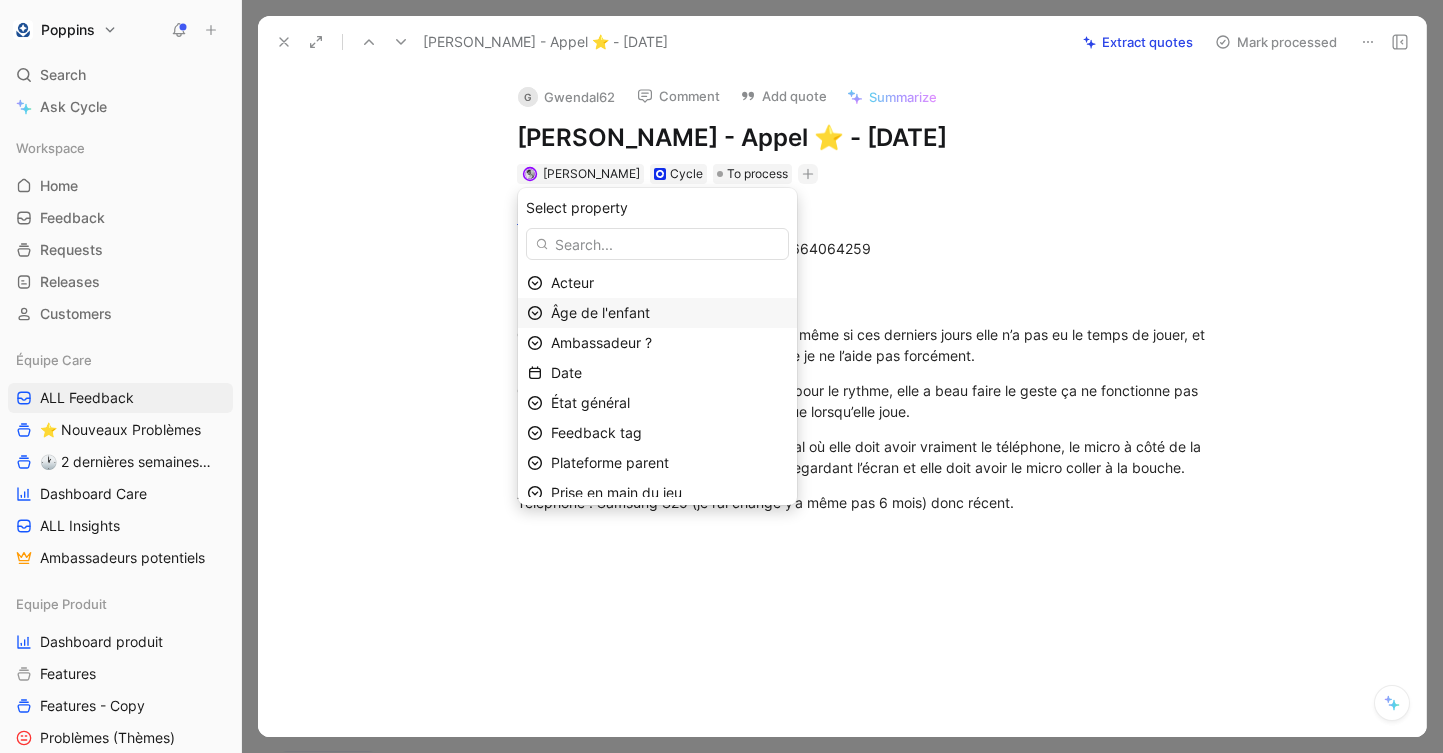 click on "Âge de l'enfant" at bounding box center [669, 313] 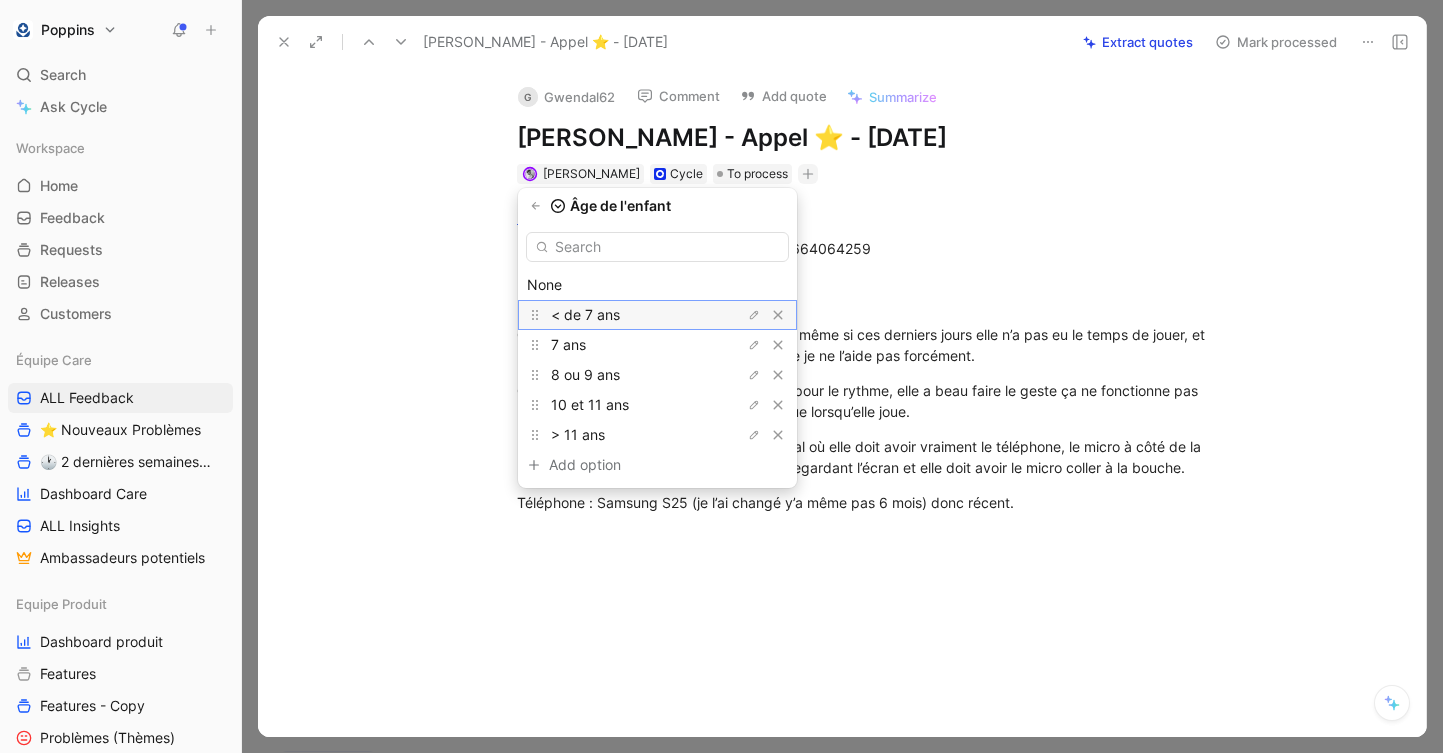 click on "< de 7 ans" at bounding box center (626, 315) 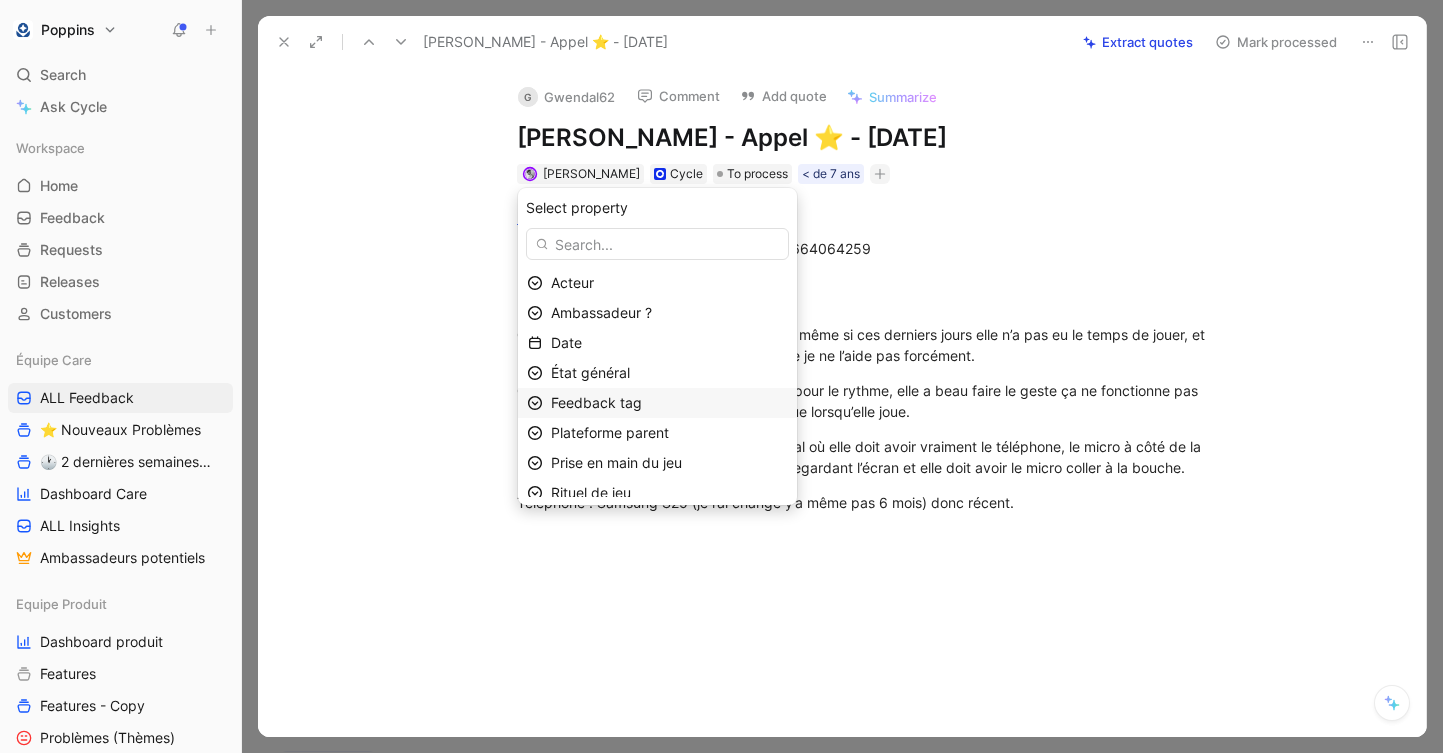 click on "Feedback tag" at bounding box center [596, 402] 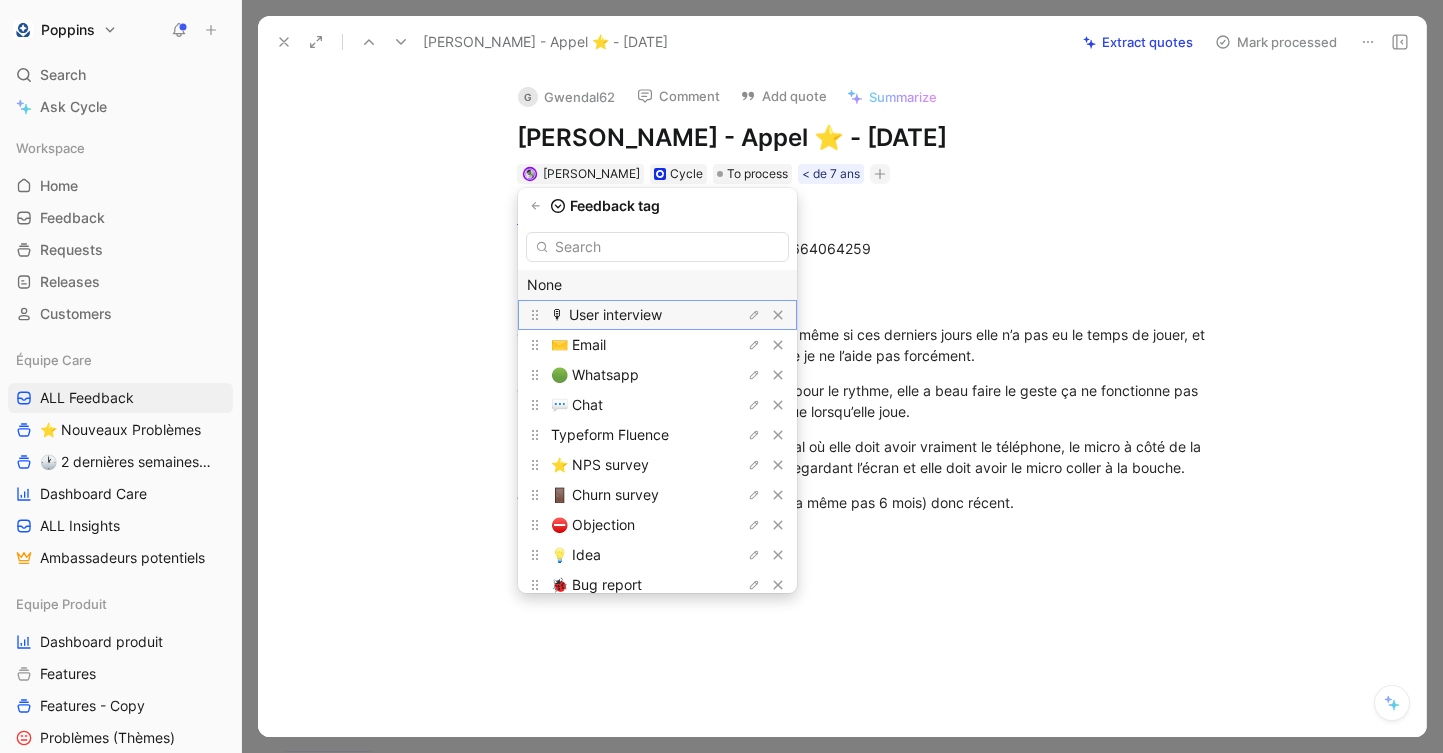 click on "🎙 User interview" at bounding box center [606, 314] 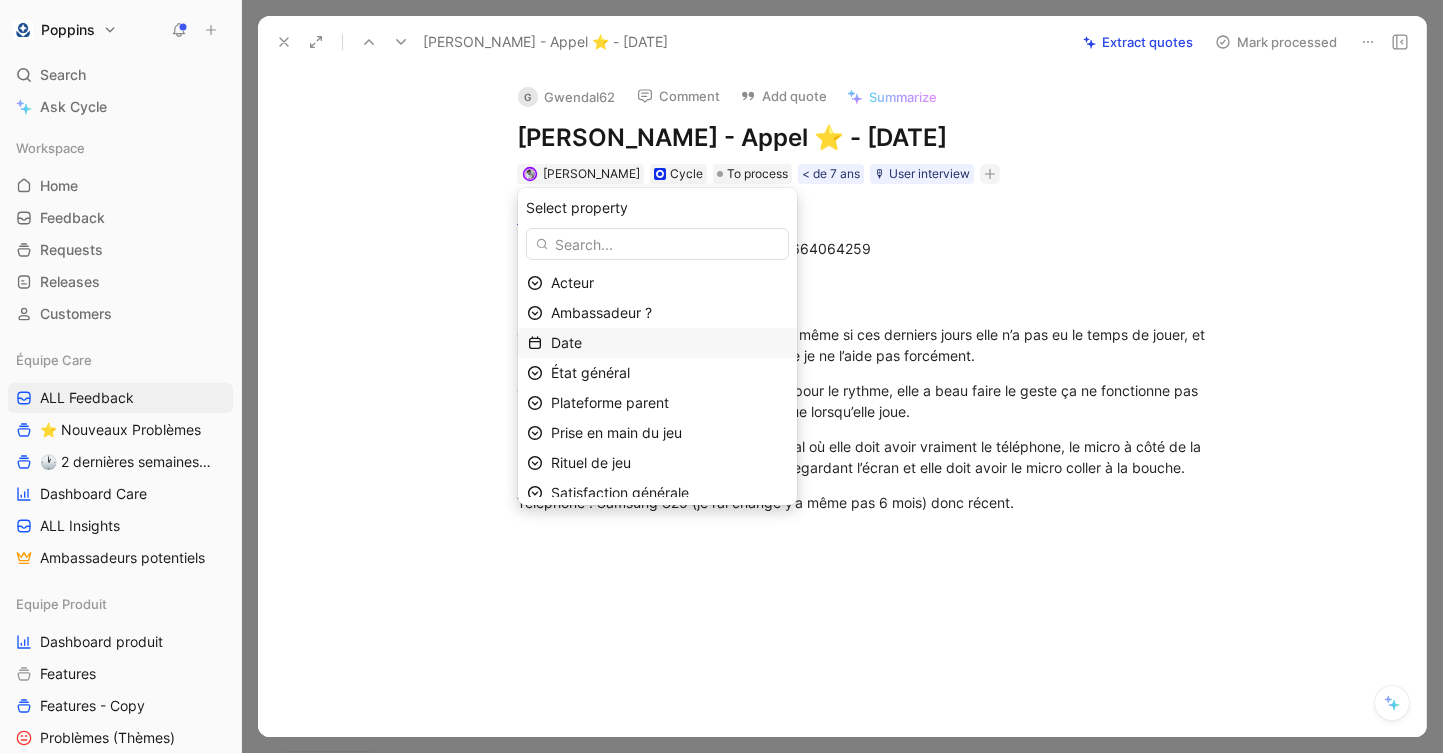 click on "Date" at bounding box center [669, 343] 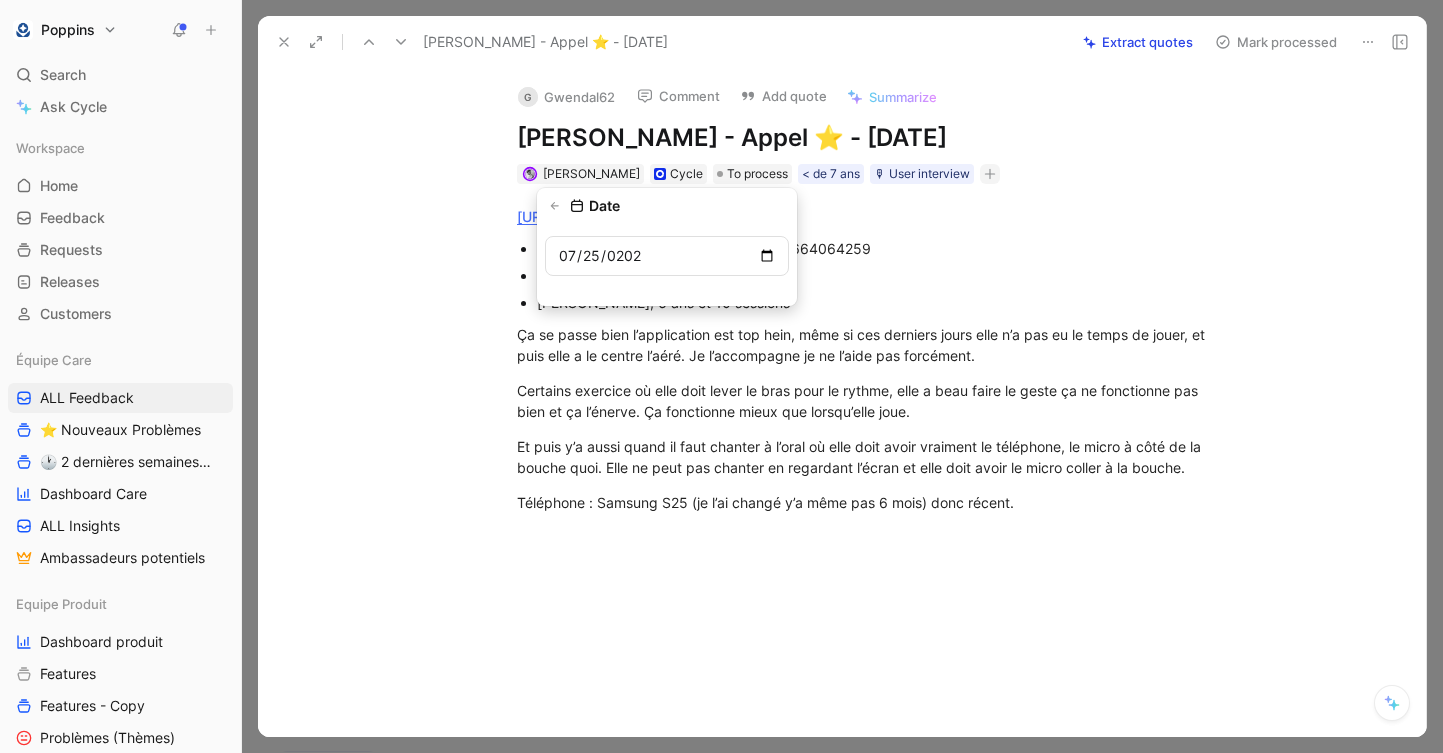 type on "[DATE]" 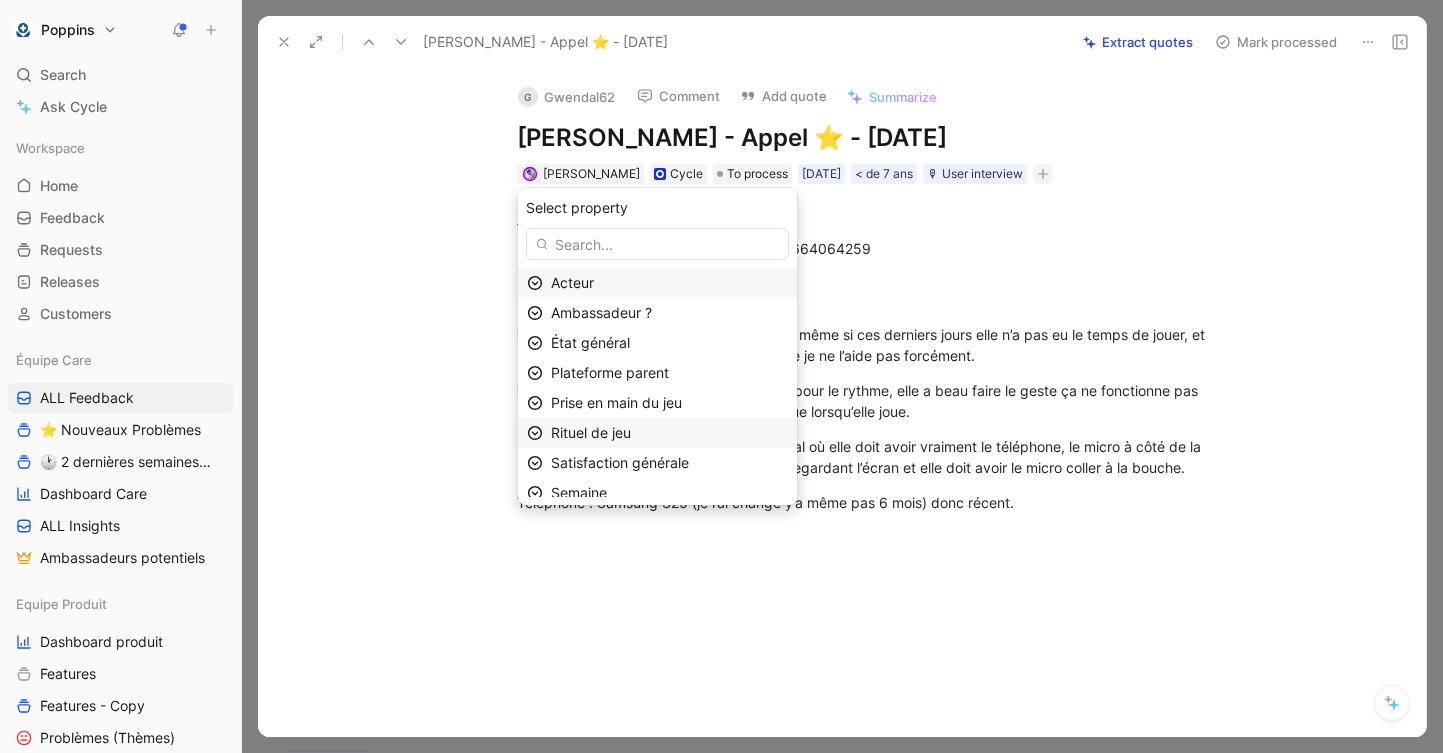 scroll, scrollTop: 71, scrollLeft: 0, axis: vertical 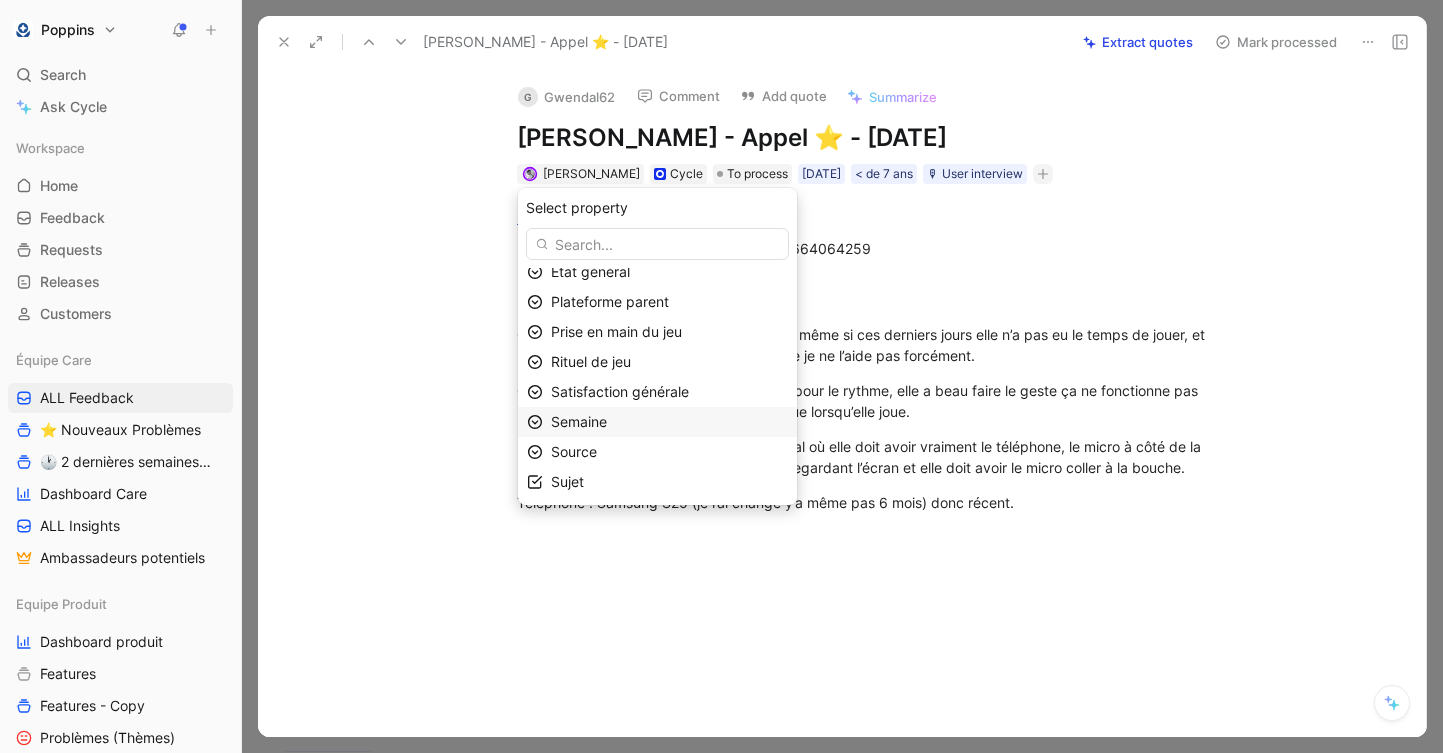 click on "Semaine" at bounding box center [669, 422] 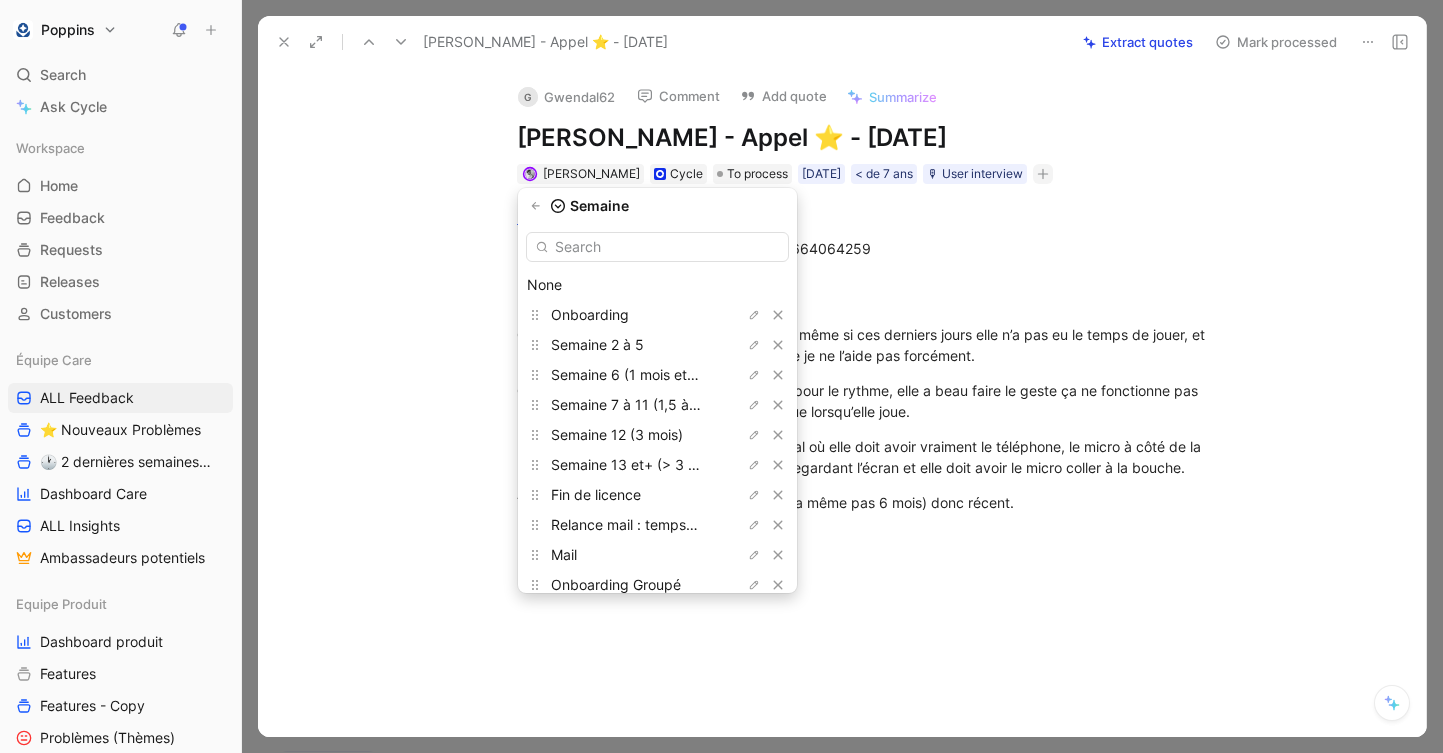scroll, scrollTop: 165, scrollLeft: 0, axis: vertical 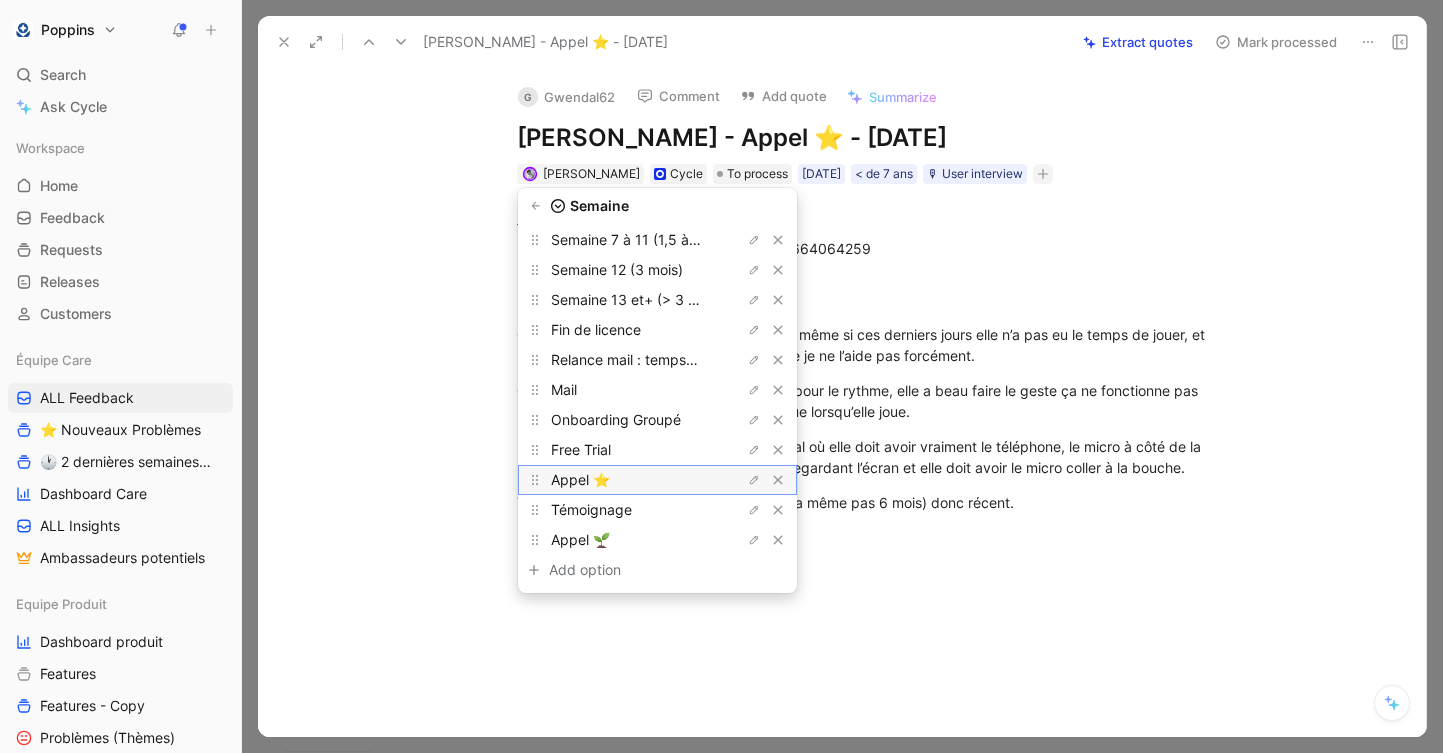 click on "Appel ⭐️" at bounding box center [626, 480] 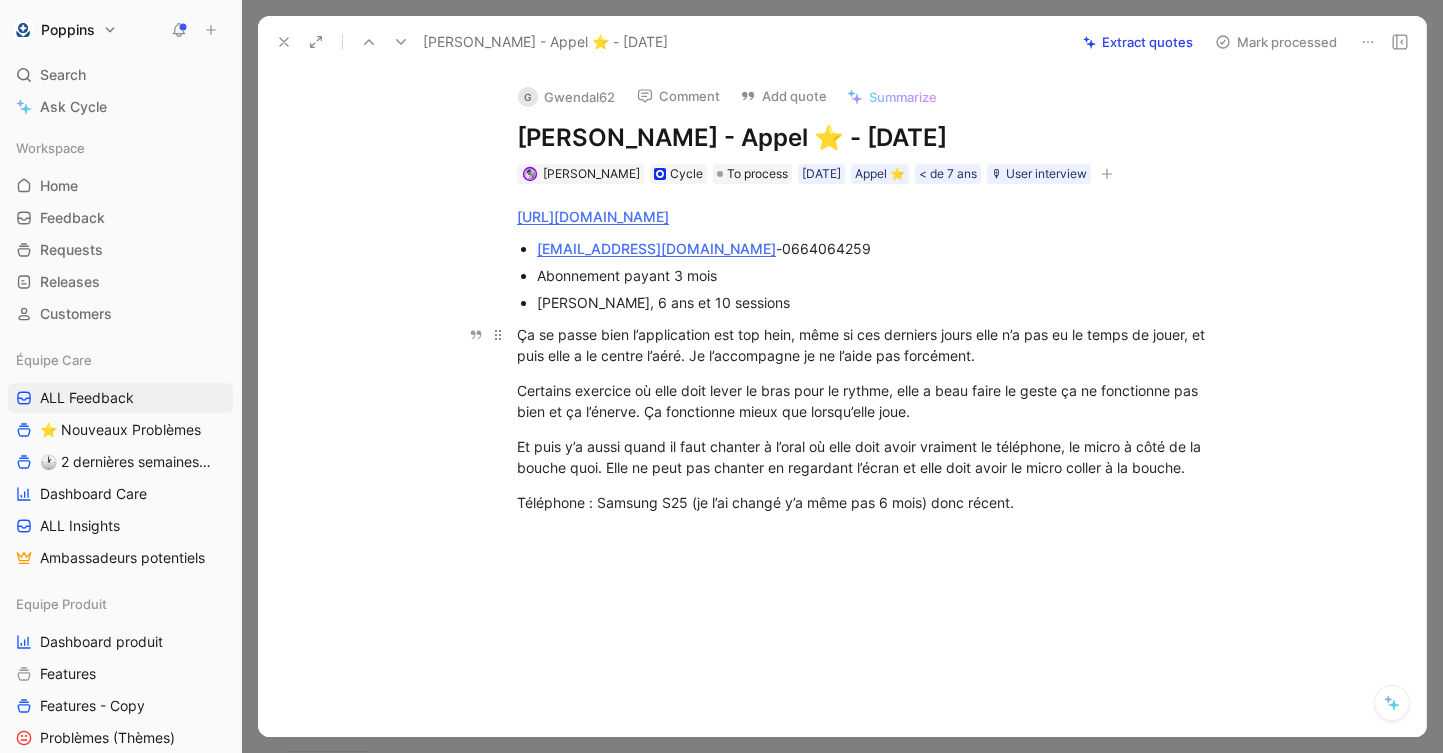 click on "Ça se passe bien l’application est top hein, même si ces derniers jours elle n’a pas eu le temps de jouer, et puis elle a le centre l’aéré. Je l’accompagne je ne l’aide pas forcément." at bounding box center (863, 345) 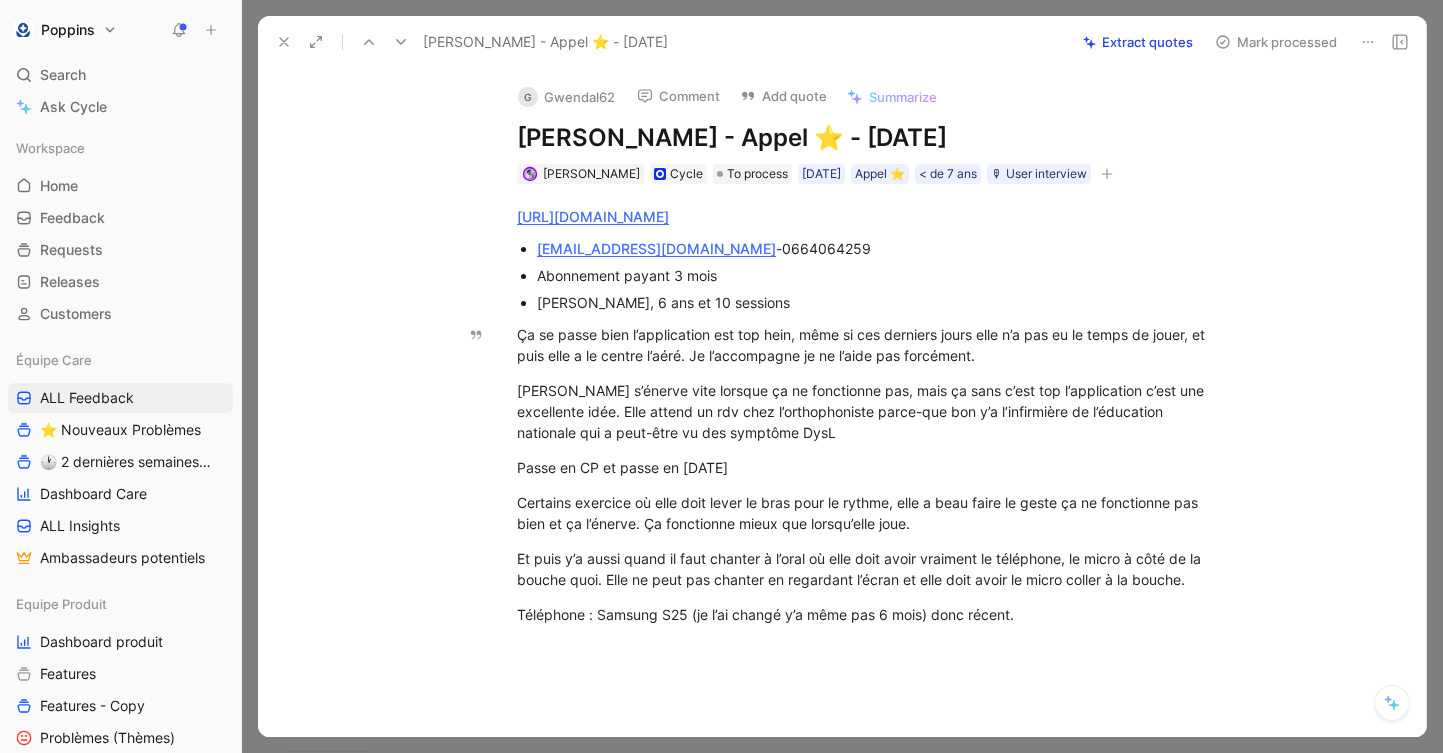 click at bounding box center (1107, 174) 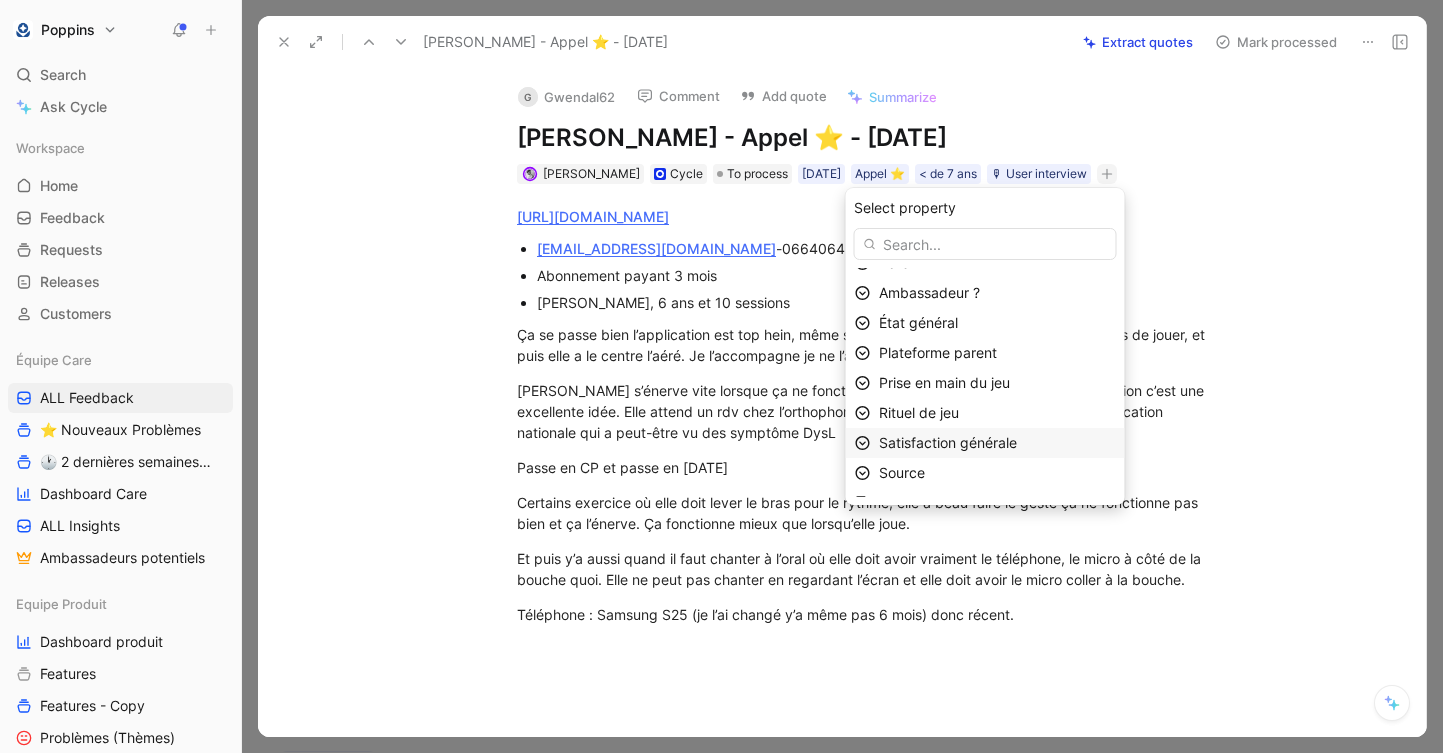 scroll, scrollTop: 41, scrollLeft: 0, axis: vertical 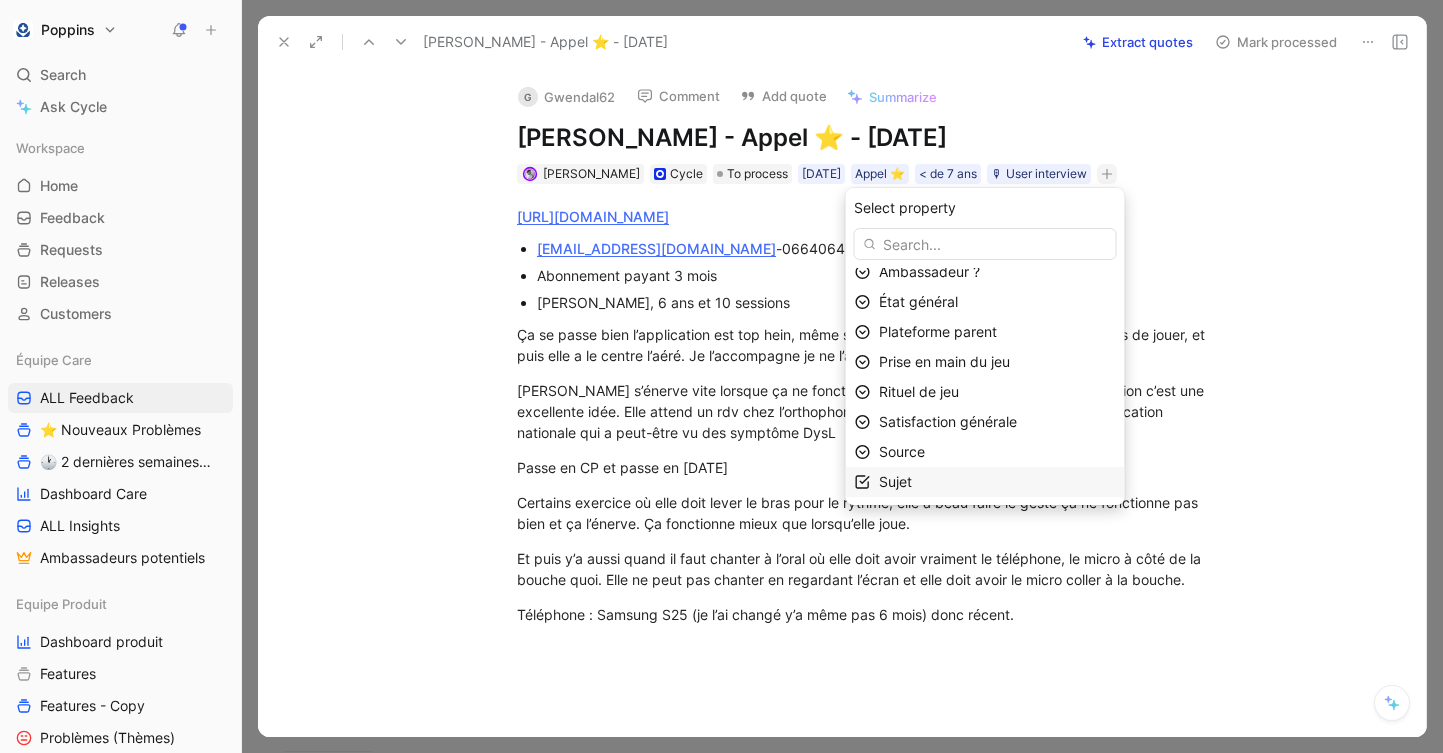 click on "Sujet" at bounding box center (997, 482) 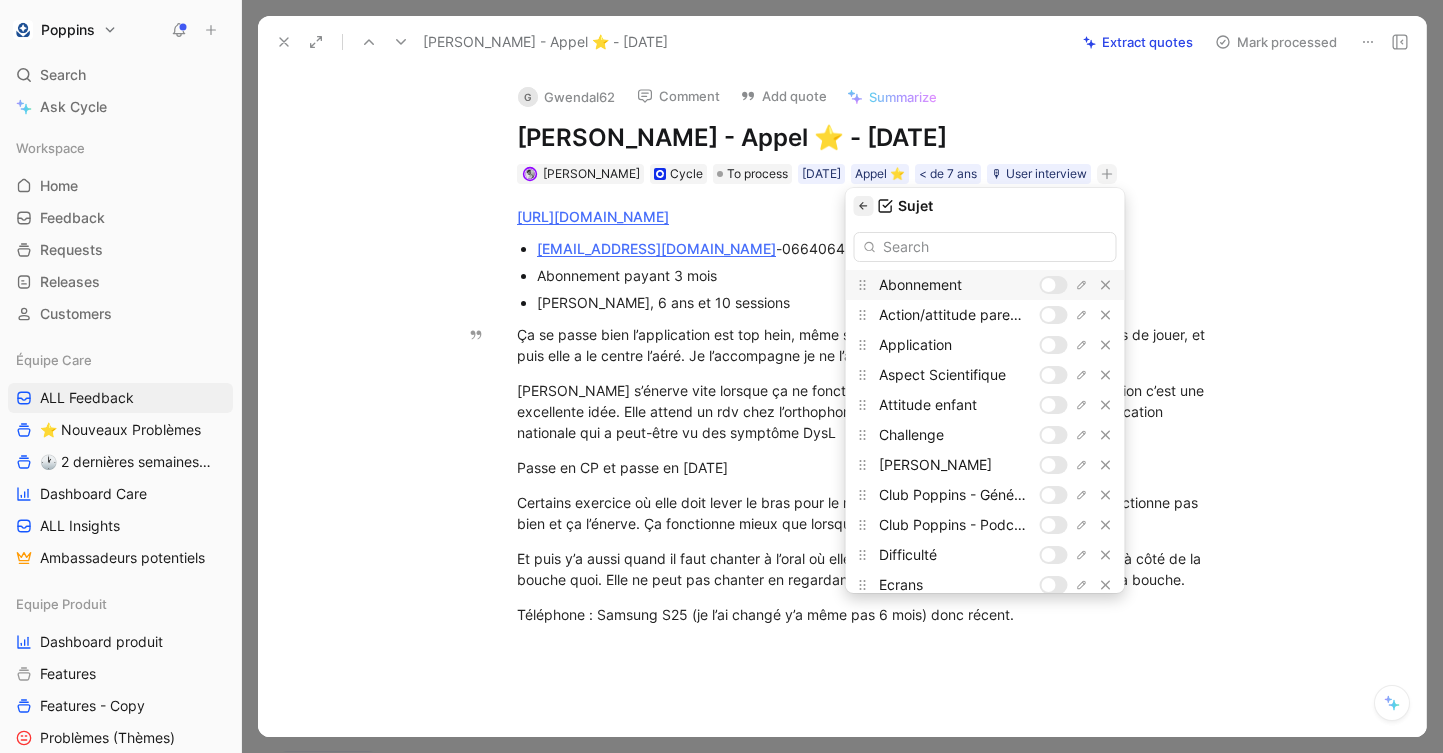 click 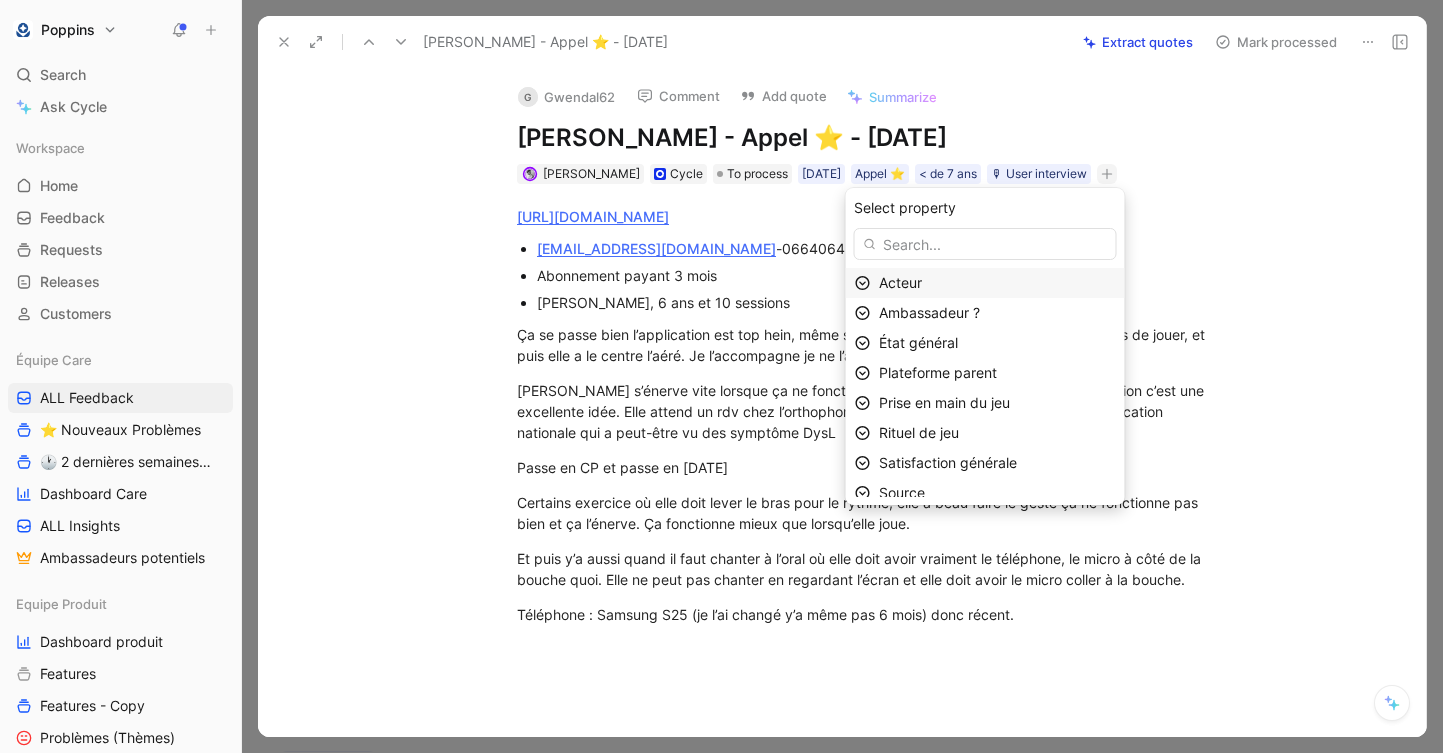click on "Acteur" at bounding box center (900, 282) 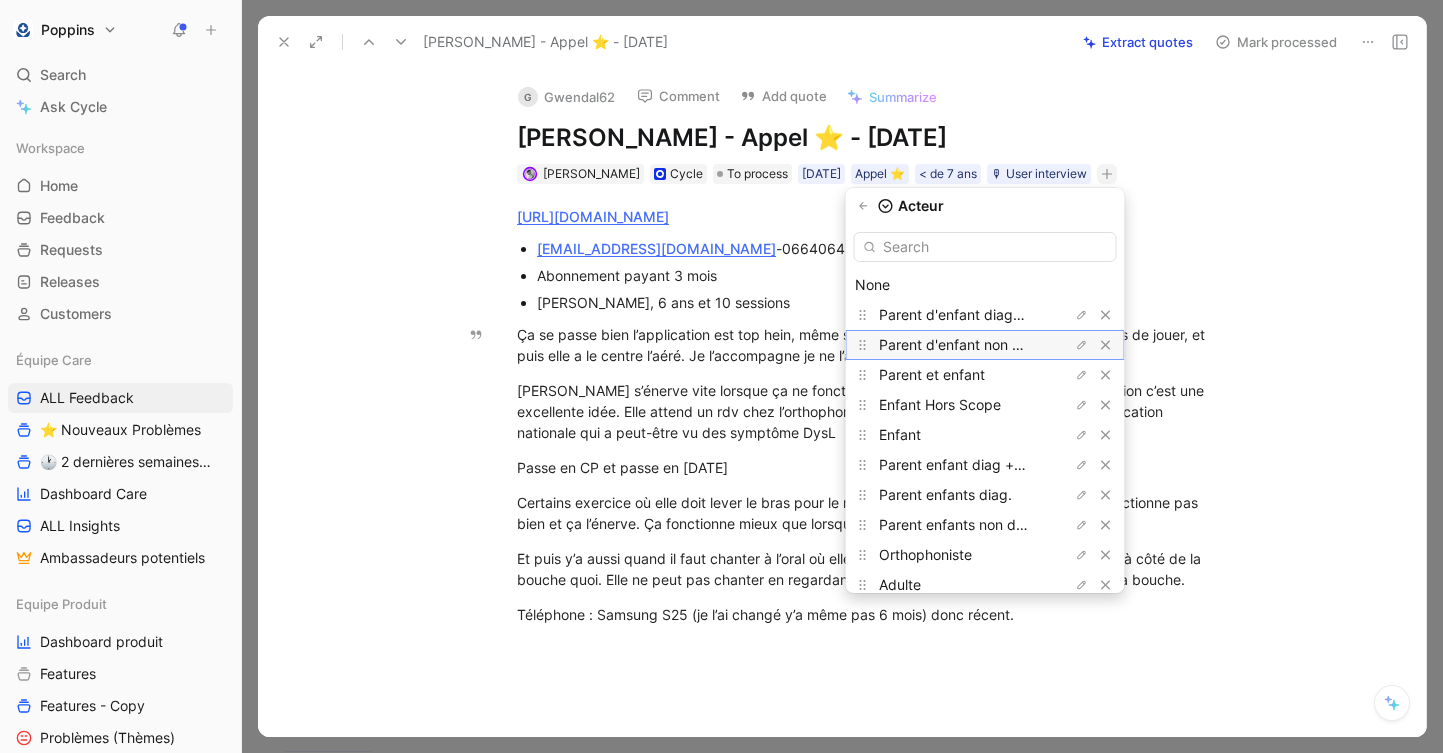 click on "Parent d'enfant non diagnostiqué" at bounding box center (988, 344) 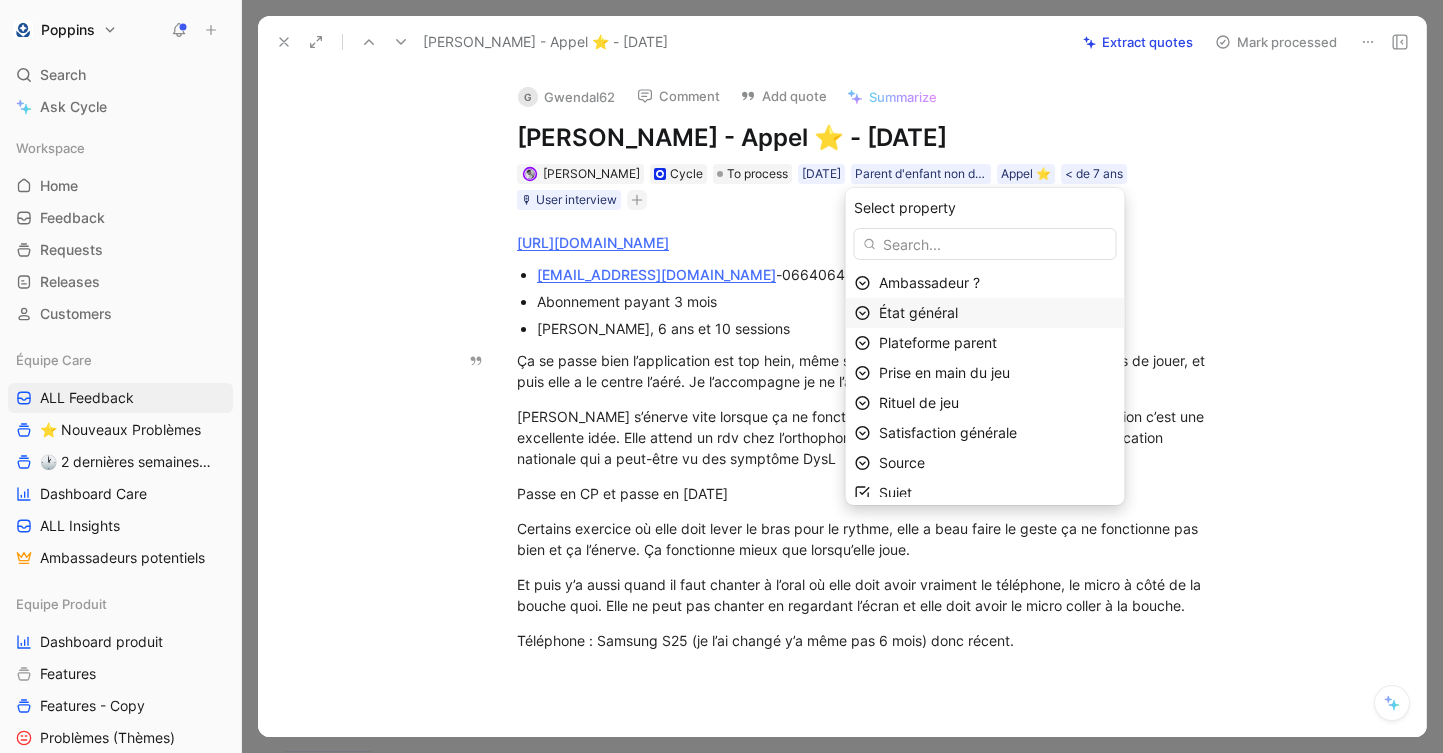 click on "État général" at bounding box center [918, 312] 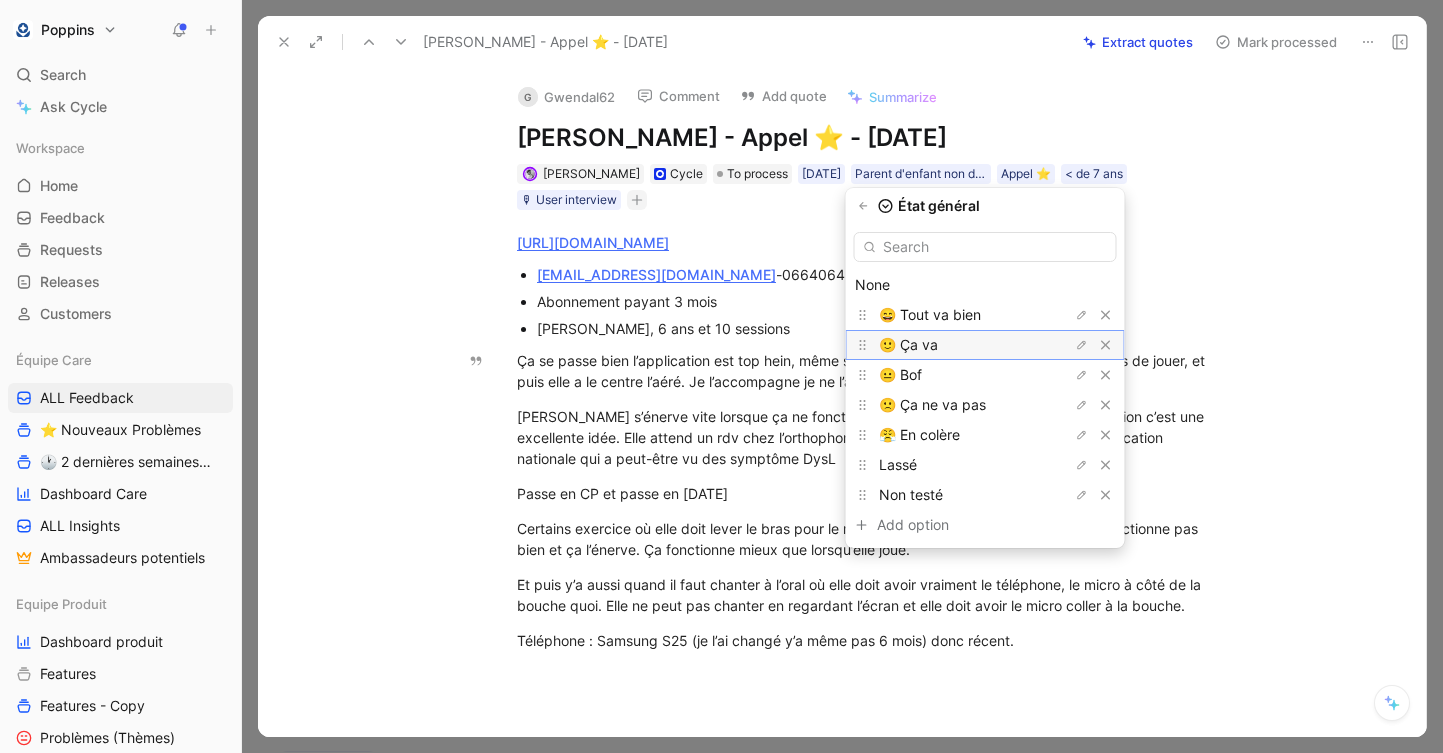 click on "🙂 Ça va" at bounding box center [954, 345] 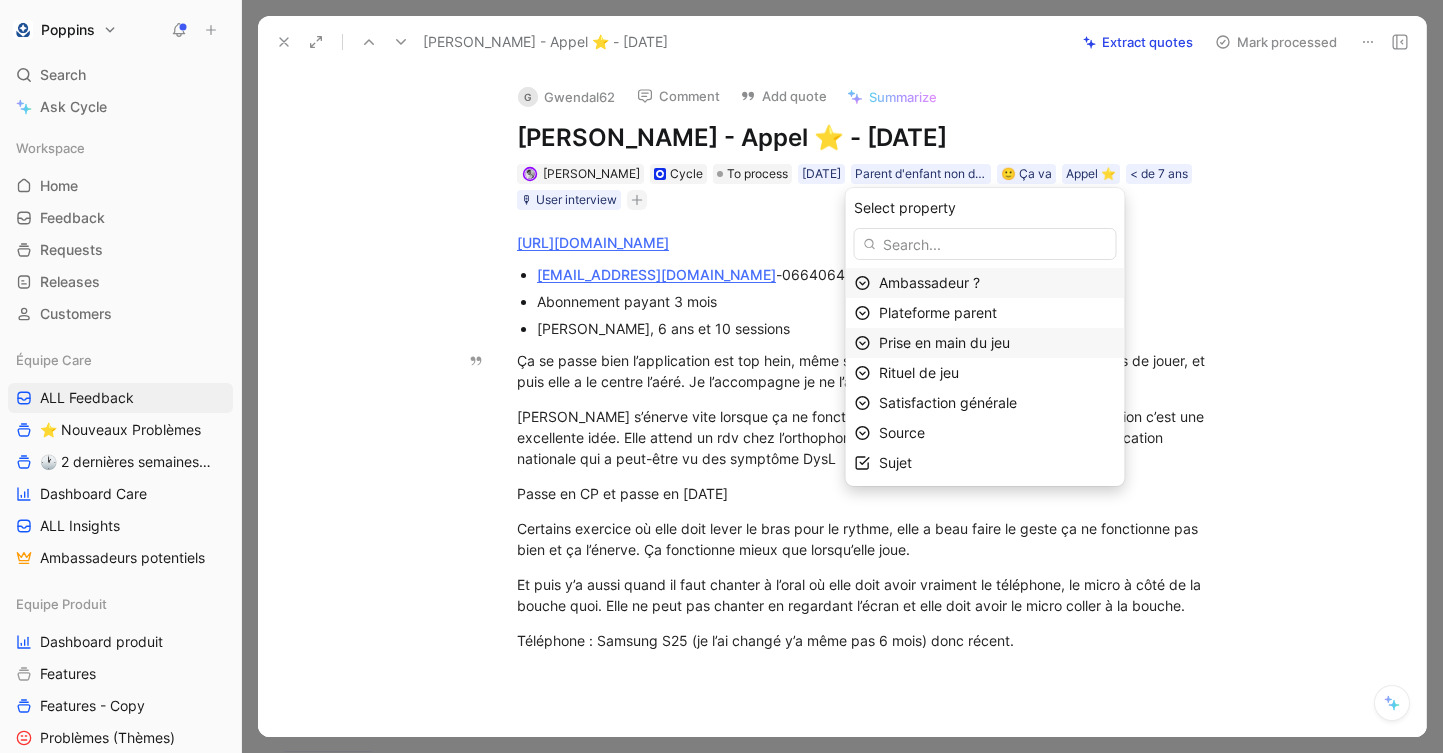 click on "Prise en main du jeu" at bounding box center (944, 342) 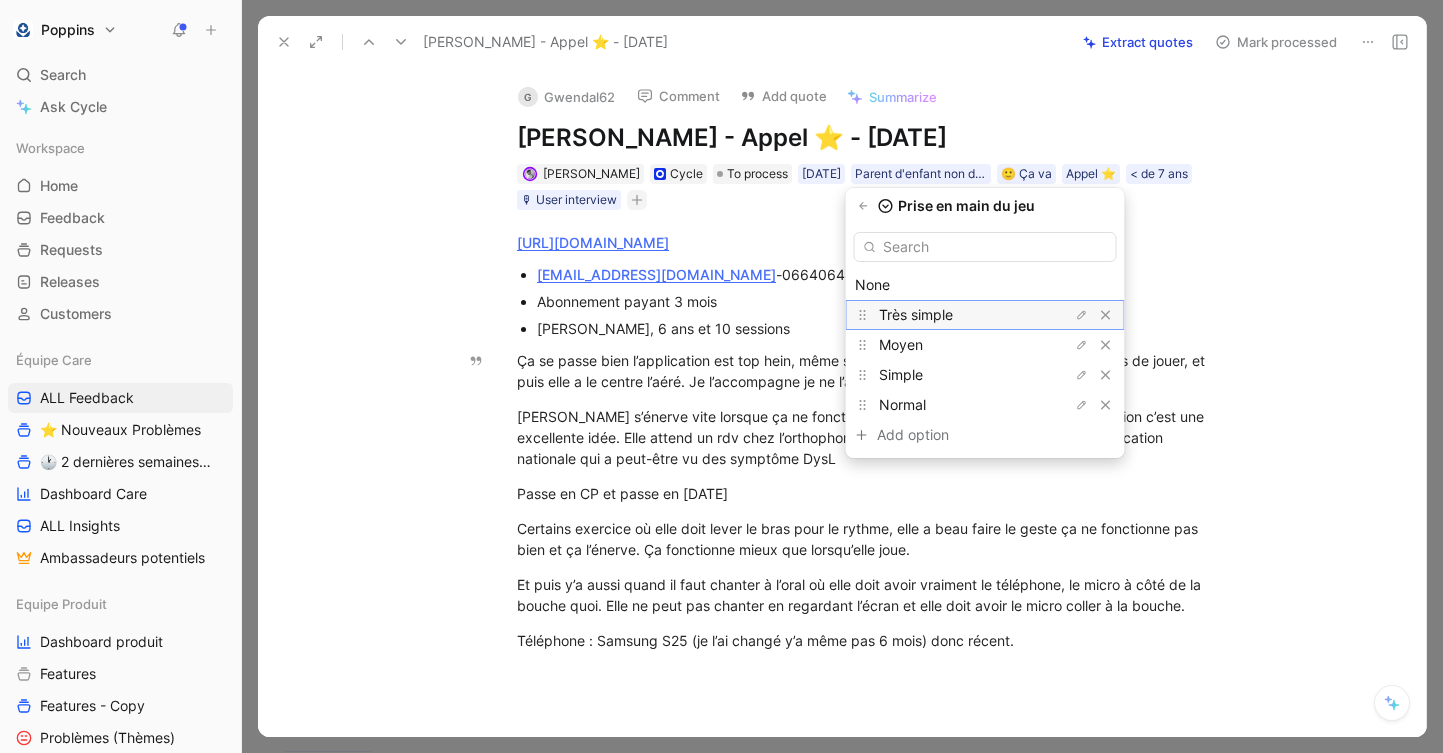 click on "Très simple" at bounding box center (985, 315) 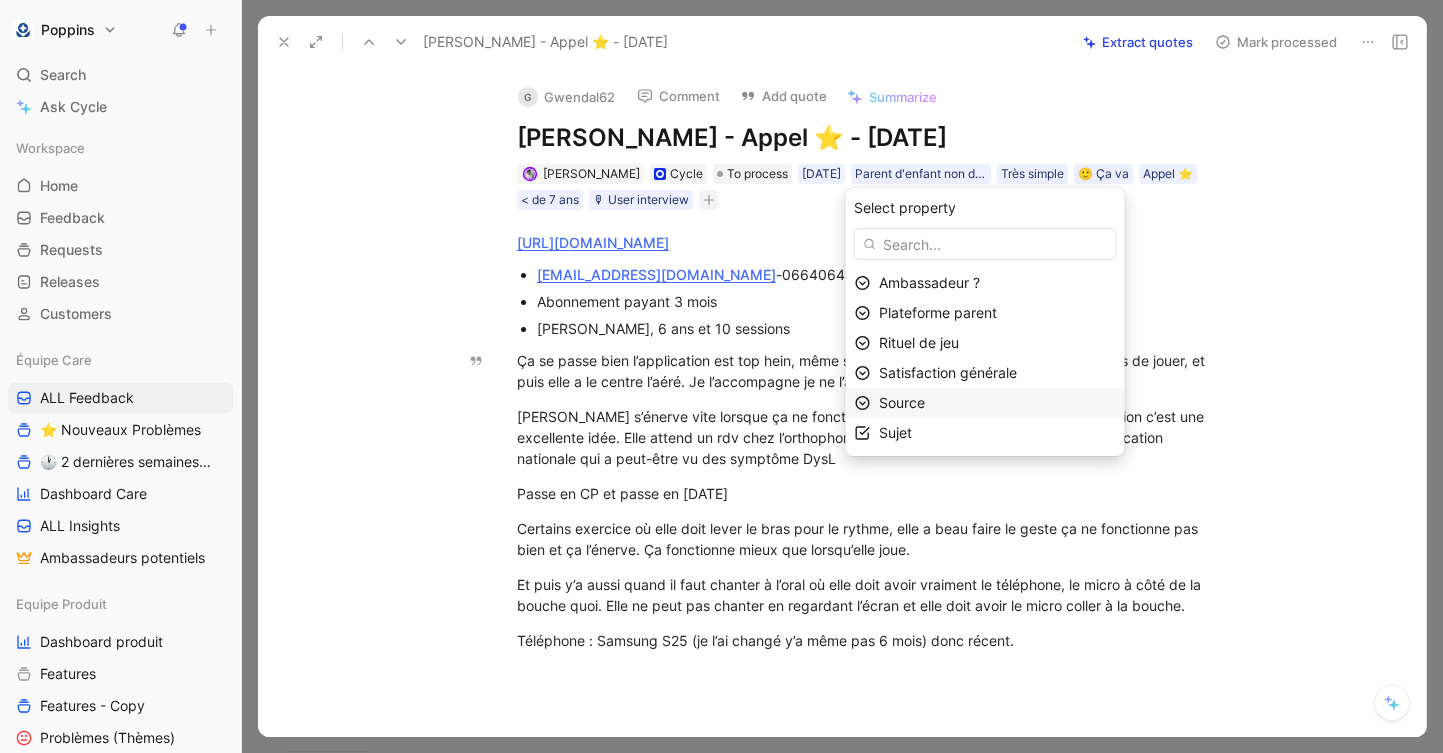 click on "Source" at bounding box center [997, 403] 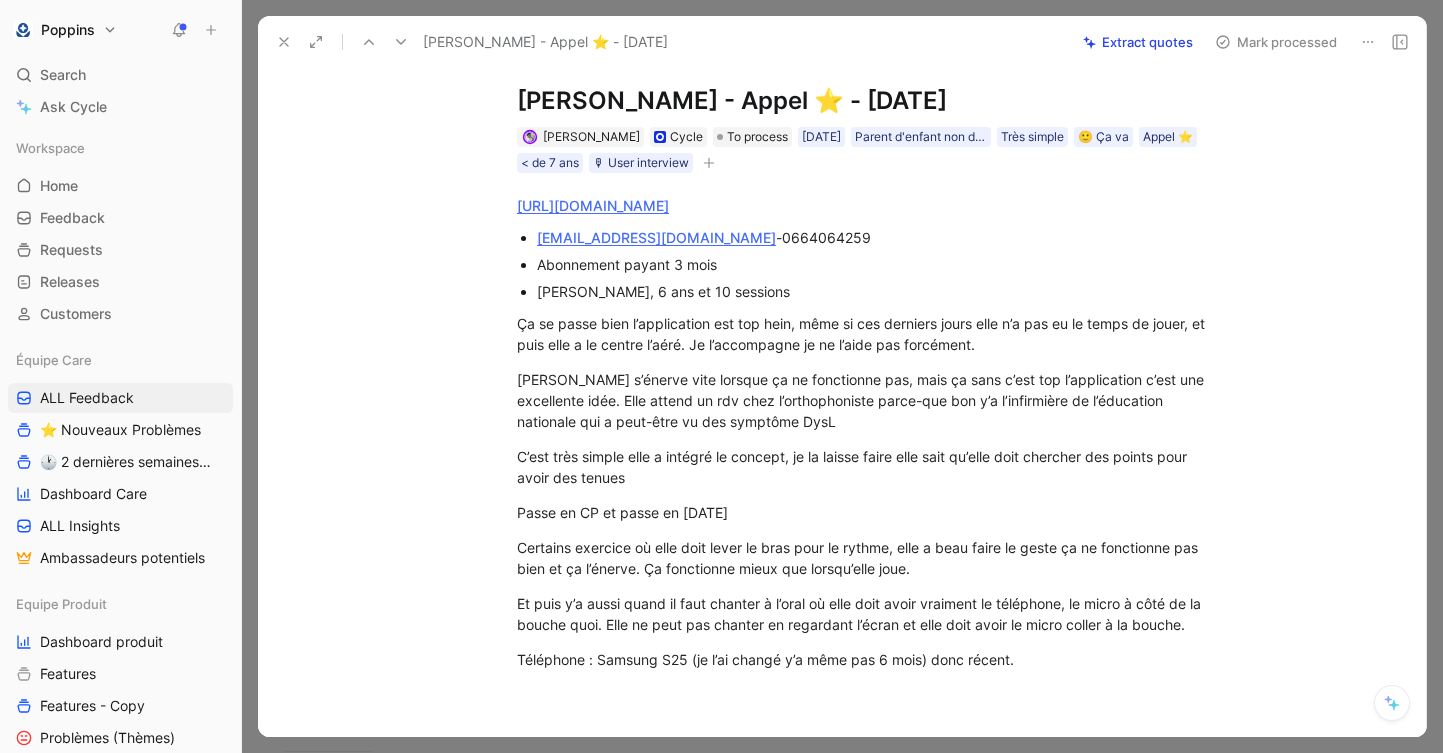 scroll, scrollTop: 82, scrollLeft: 0, axis: vertical 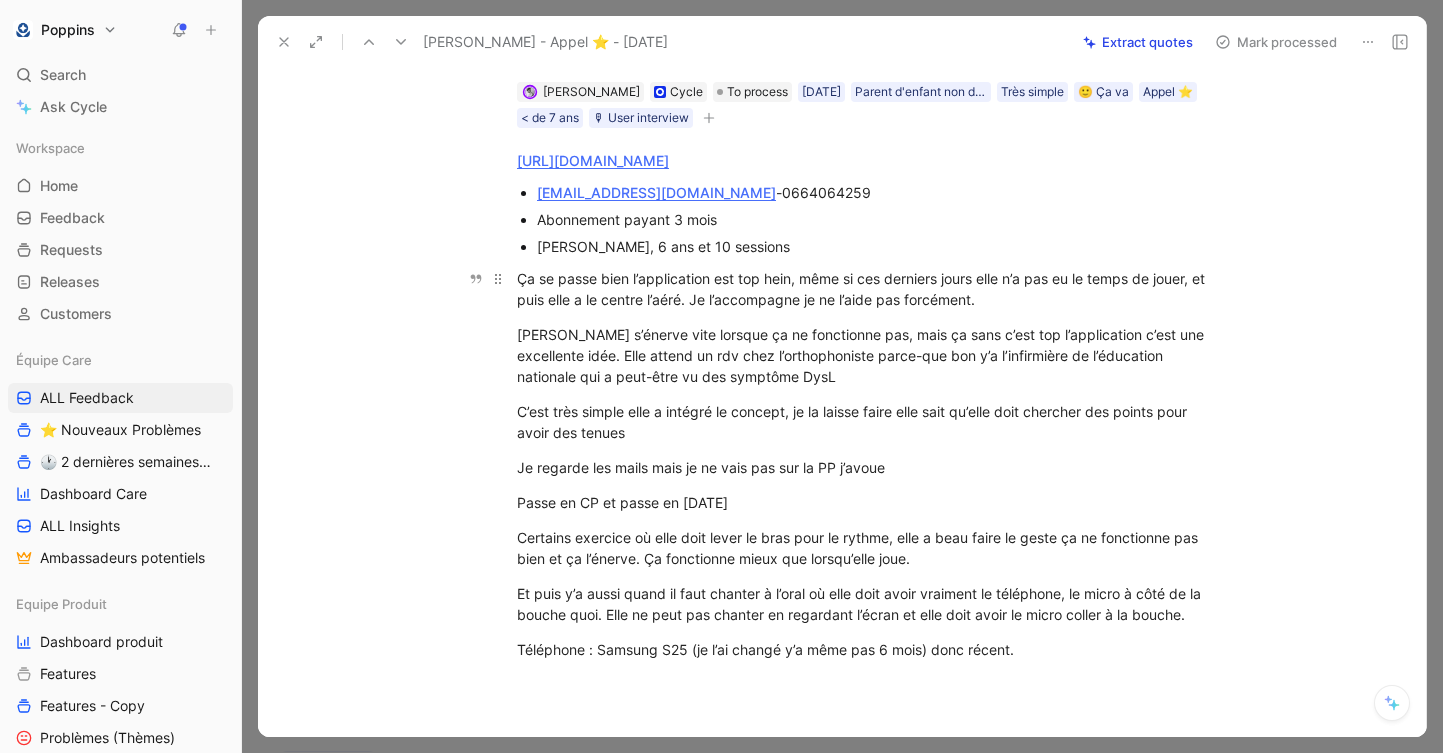 click on "Ça se passe bien l’application est top hein, même si ces derniers jours elle n’a pas eu le temps de jouer, et puis elle a le centre l’aéré. Je l’accompagne je ne l’aide pas forcément." at bounding box center (863, 289) 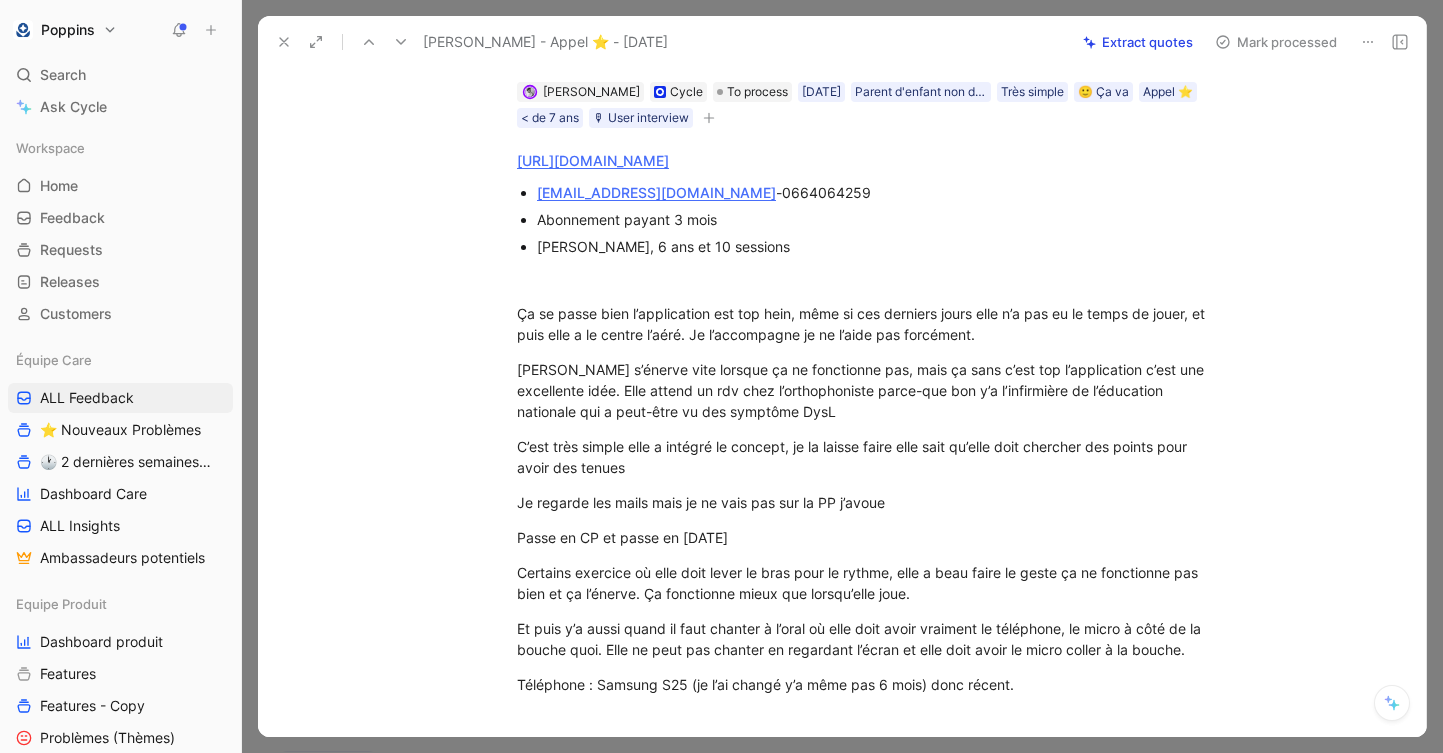 scroll, scrollTop: 96, scrollLeft: 0, axis: vertical 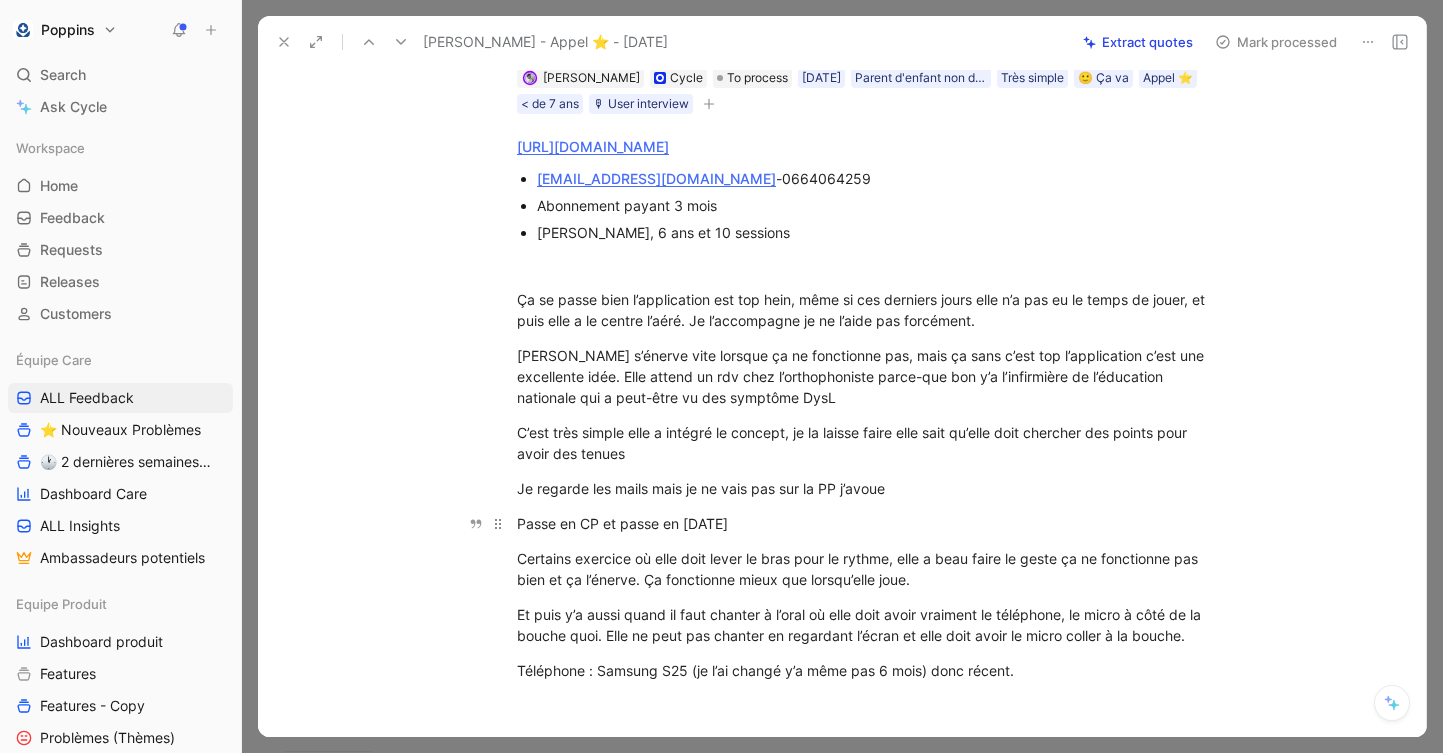 drag, startPoint x: 510, startPoint y: 433, endPoint x: 800, endPoint y: 519, distance: 302.48306 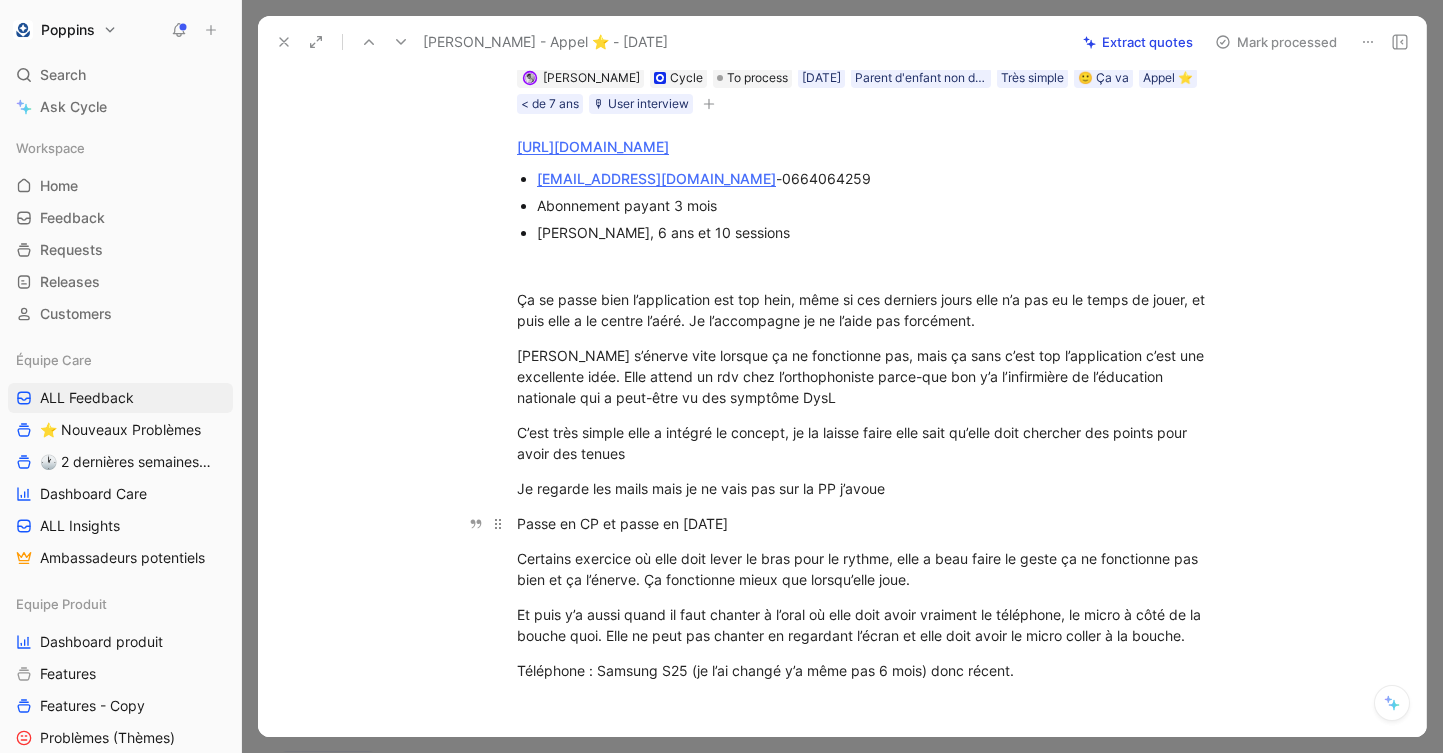 click on "[URL][DOMAIN_NAME] [EMAIL_ADDRESS][DOMAIN_NAME]  -  0664064259 Abonnement payant 3 mois  [PERSON_NAME], 6 ans et 10 sessions Ça se passe bien l’application est top hein, même si ces derniers jours elle n’a pas eu le temps de jouer, et puis elle a le centre l’aéré. Je l’accompagne je ne l’aide pas forcément.  [PERSON_NAME] s’énerve vite lorsque ça ne fonctionne pas, mais ça sans c’est top l’application c’est une excellente idée. Elle attend un rdv chez l’orthophoniste parce-que bon y’a l’infirmière de l’éducation nationale qui a peut-être vu des symptôme DysL C’est très simple elle a intégré le concept, je la laisse faire elle sait qu’elle doit chercher des points pour avoir des tenues  Je regarde les mails mais je ne vais pas sur la PP j’avoue  Passe en CP et passe en [DATE]  Certains exercice où elle doit lever le bras pour le rythme, elle a beau faire le geste ça ne fonctionne pas bien et ça l’énerve. Ça fonctionne mieux que lorsqu’elle joue." at bounding box center (863, 461) 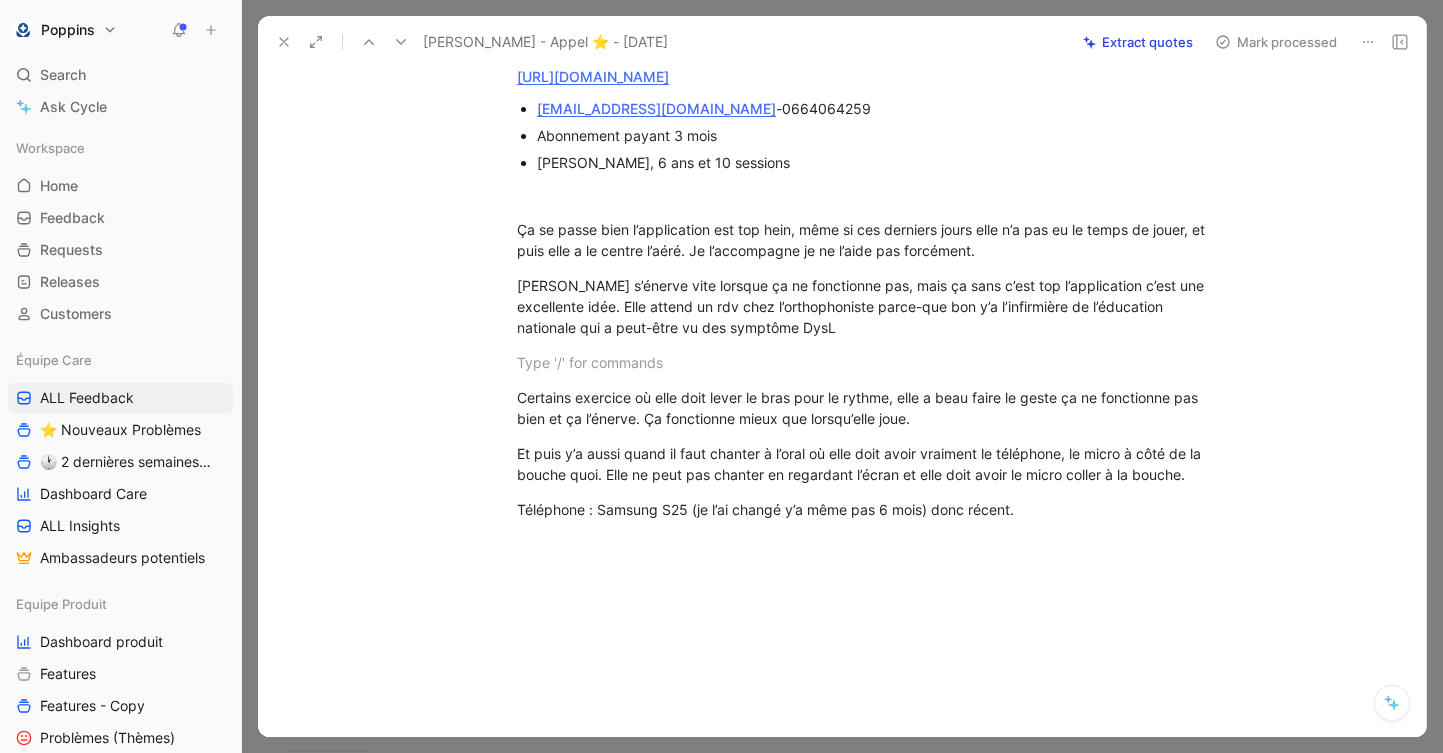 scroll, scrollTop: 190, scrollLeft: 0, axis: vertical 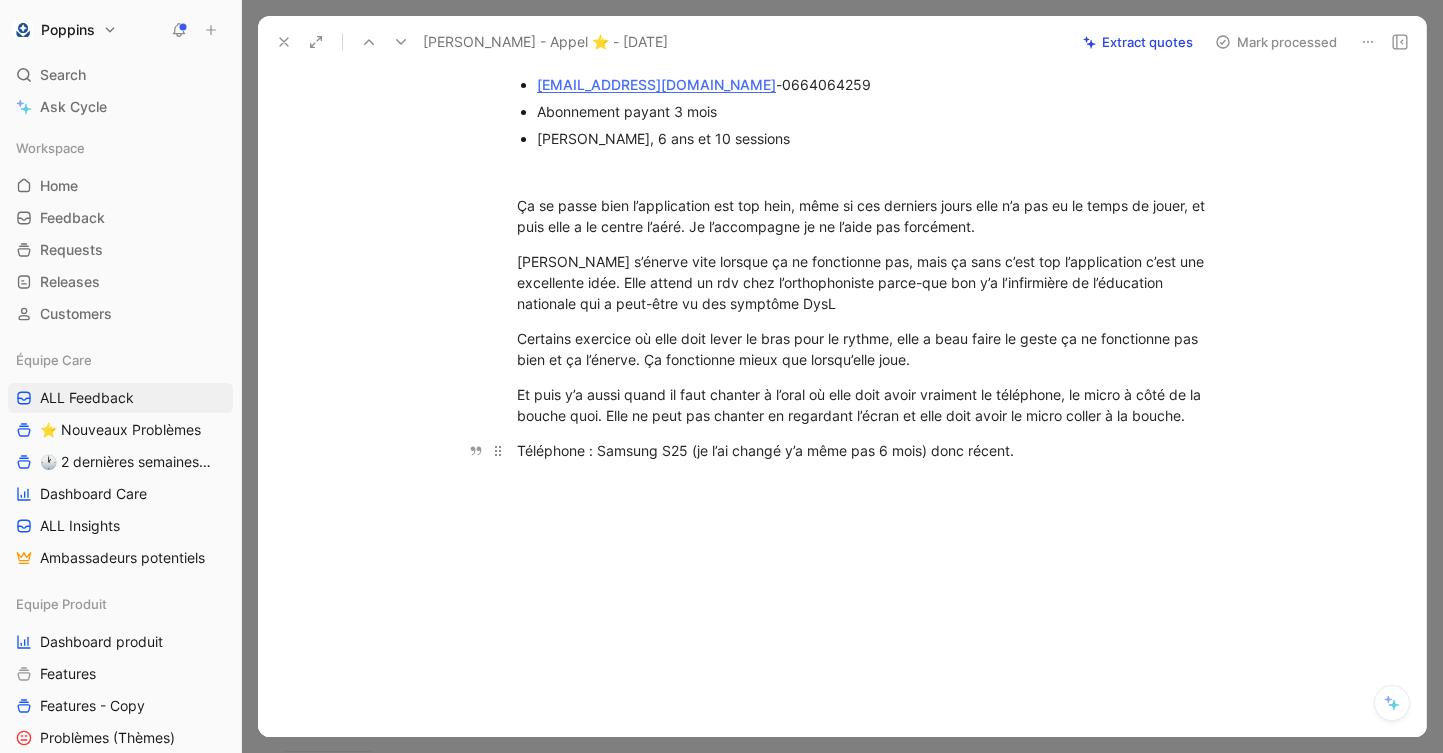 click on "Téléphone : Samsung S25 (je l’ai changé y’a même pas 6 mois) donc récent." at bounding box center [863, 450] 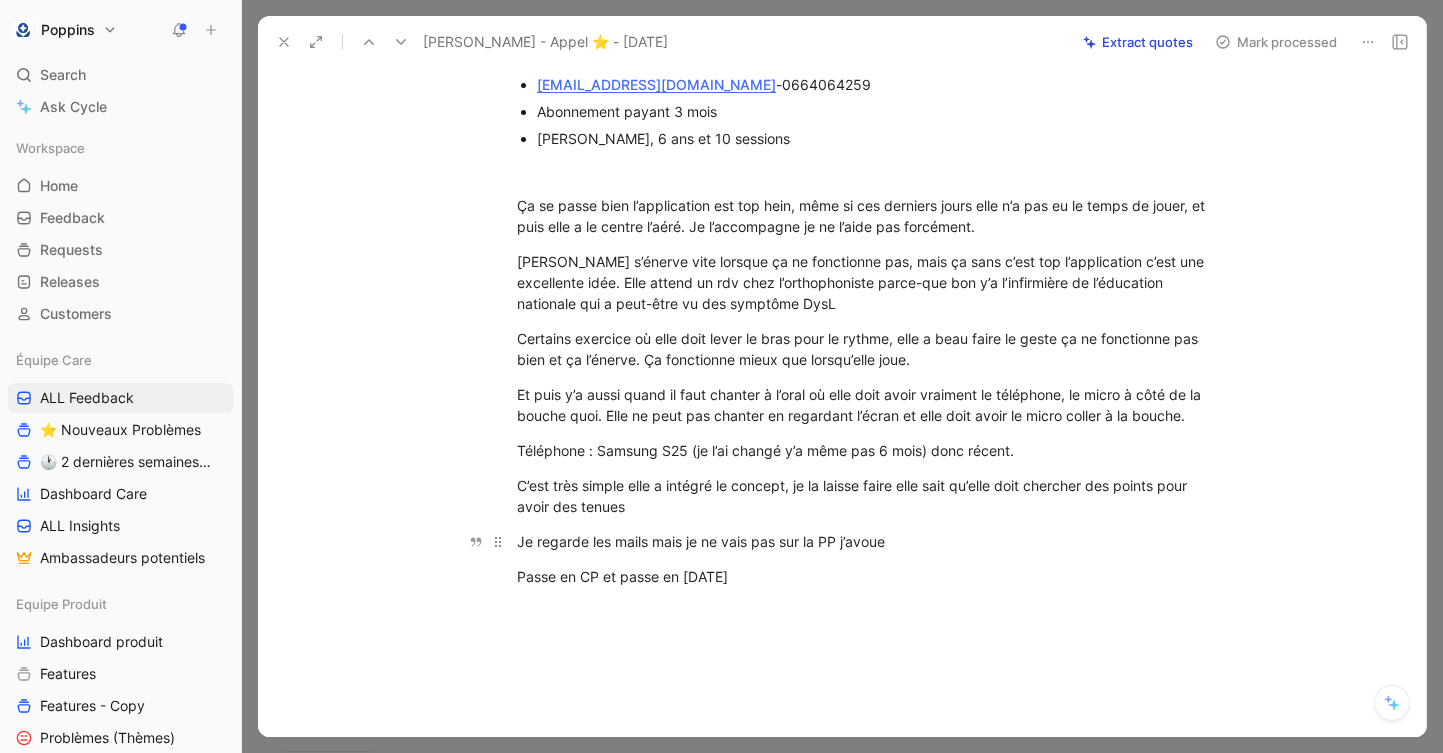 click on "Je regarde les mails mais je ne vais pas sur la PP j’avoue" at bounding box center (863, 541) 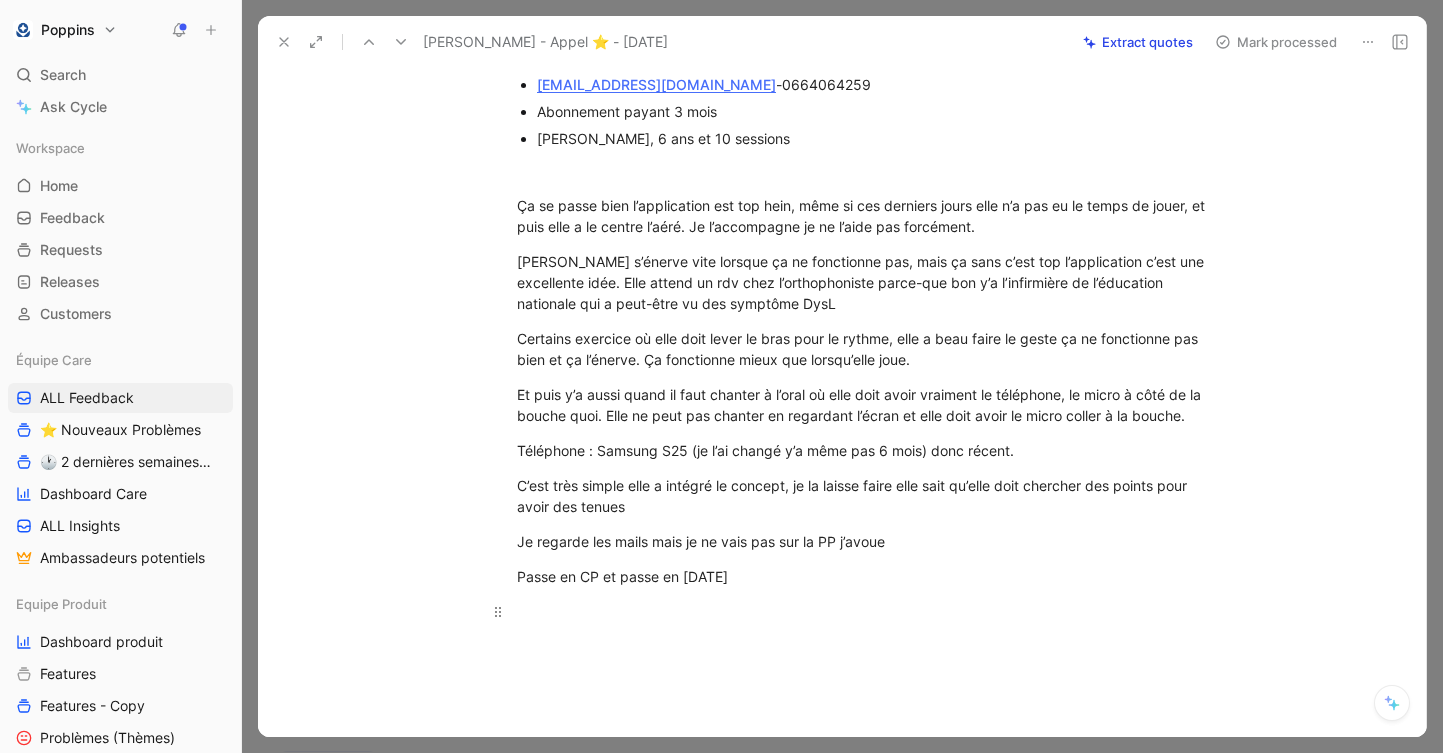 click at bounding box center (863, 611) 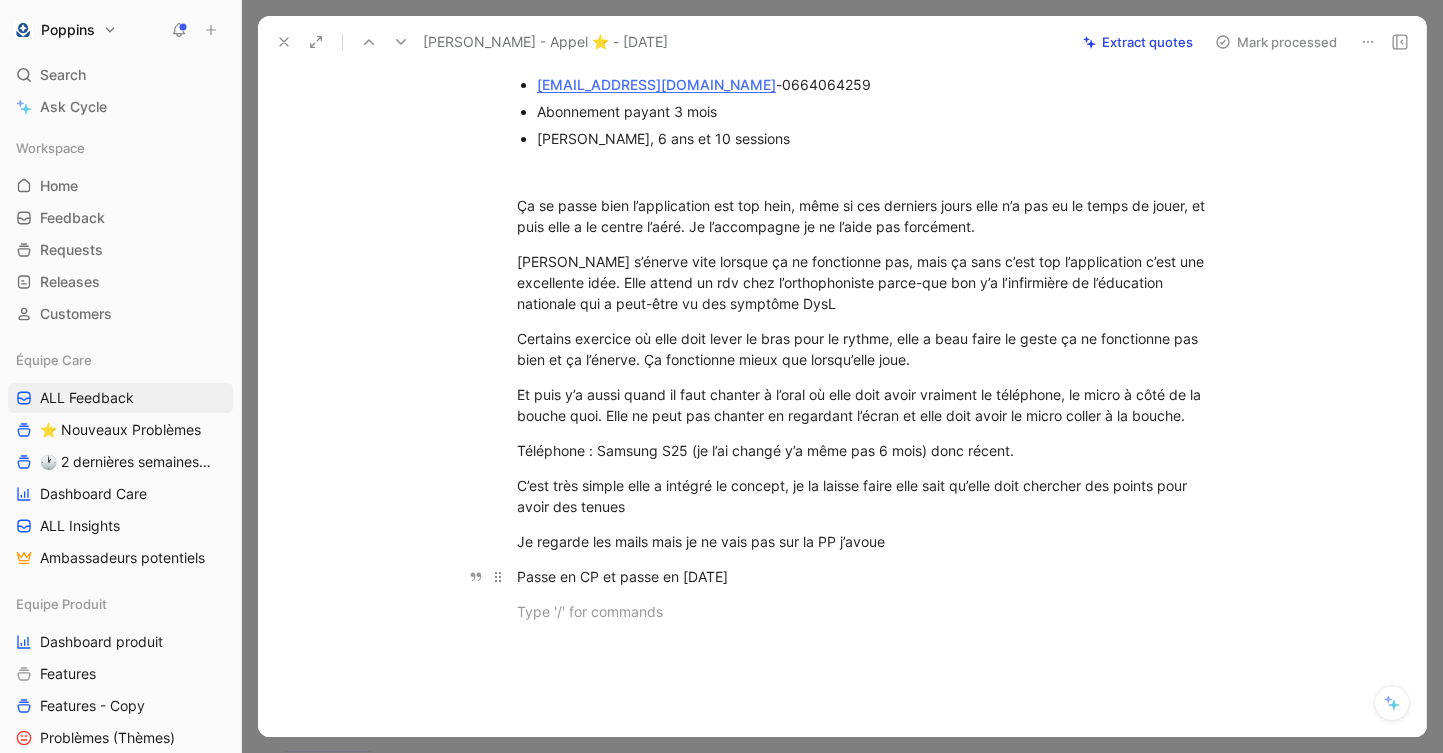 click on "Passe en CP et passe en [DATE]" at bounding box center (863, 576) 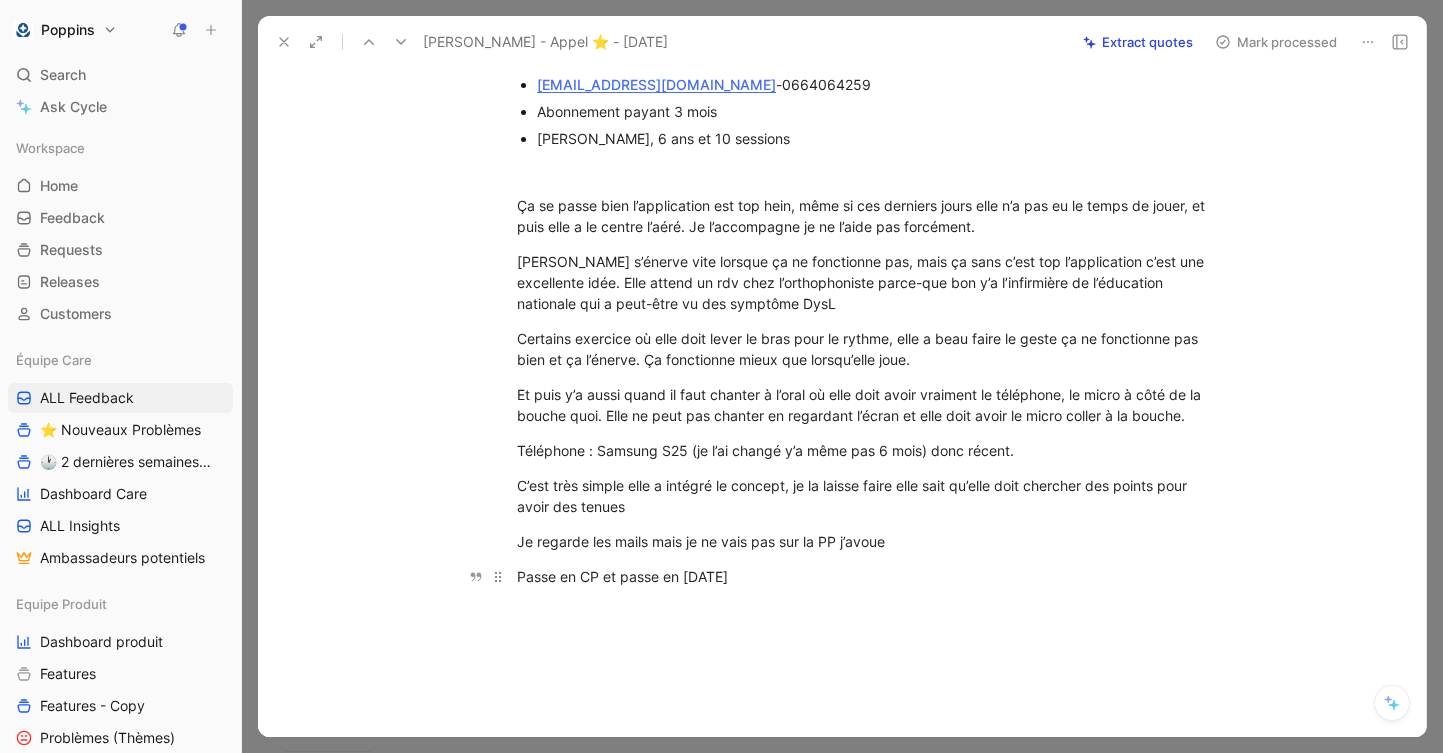 drag, startPoint x: 784, startPoint y: 577, endPoint x: 505, endPoint y: 564, distance: 279.3027 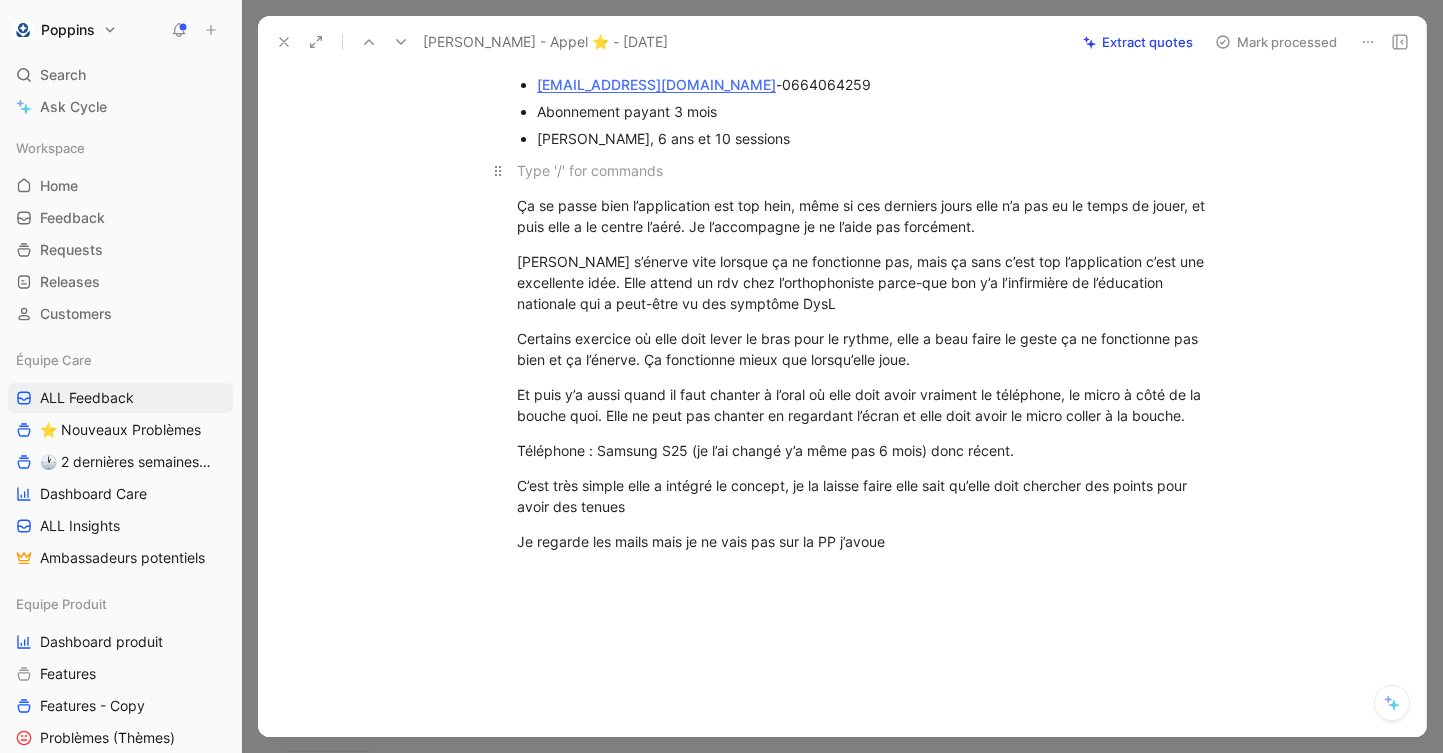 click at bounding box center [863, 170] 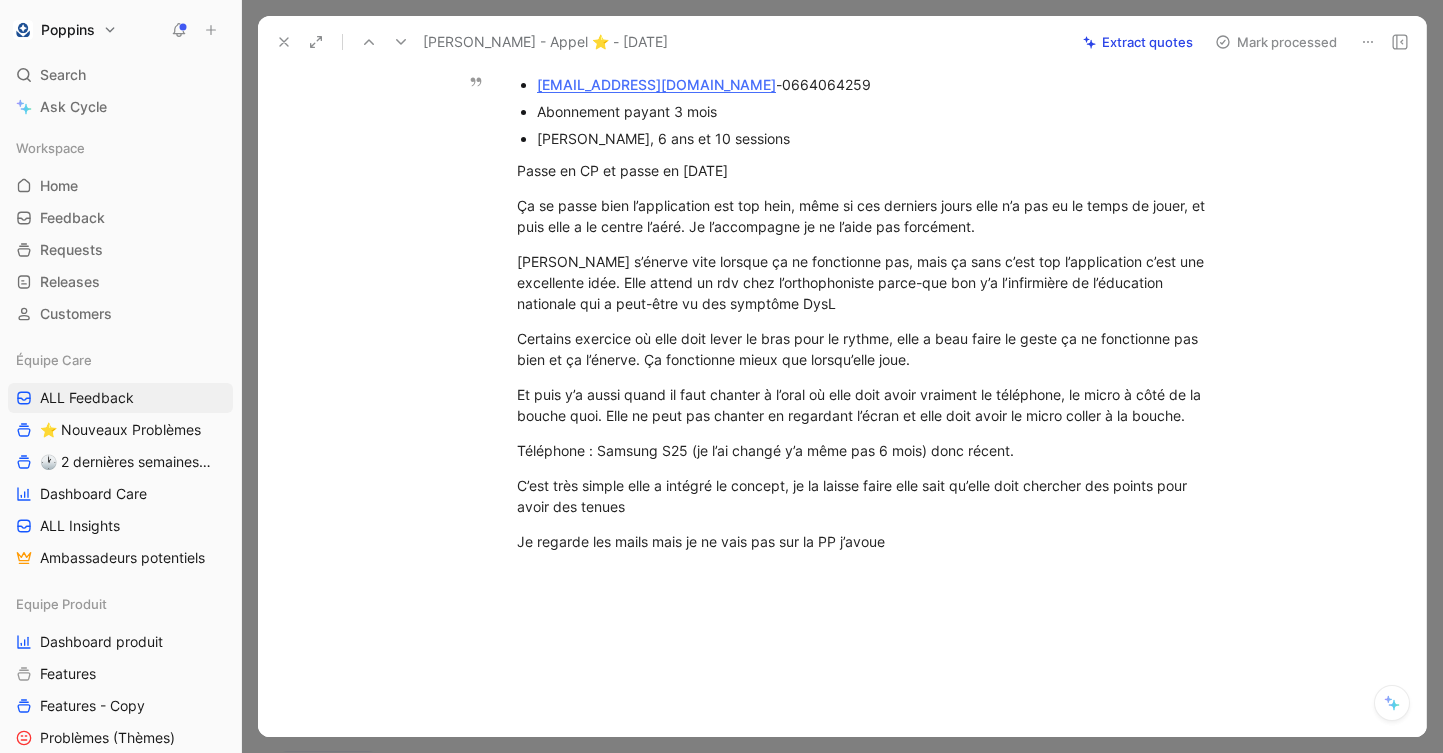 click on "[PERSON_NAME], 6 ans et 10 sessions" at bounding box center [873, 138] 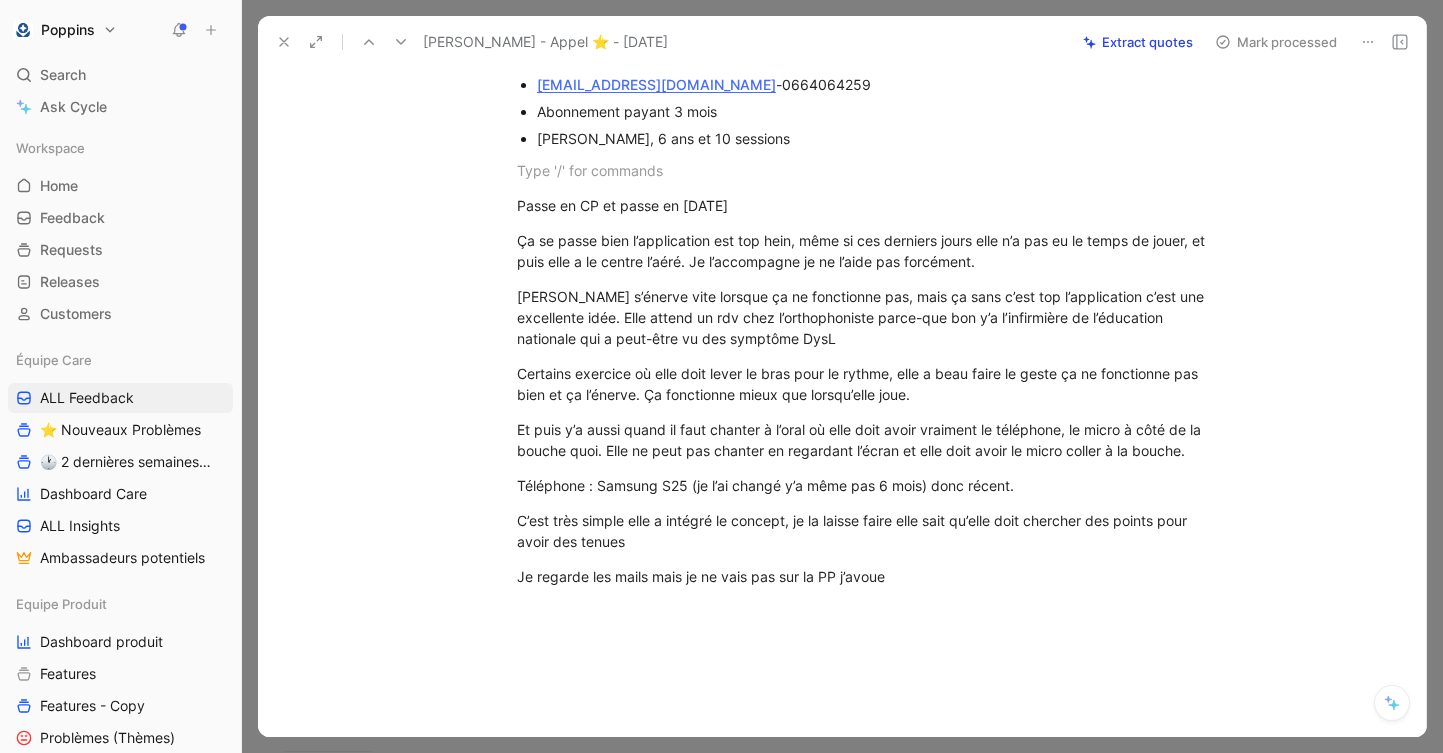 scroll, scrollTop: 0, scrollLeft: 0, axis: both 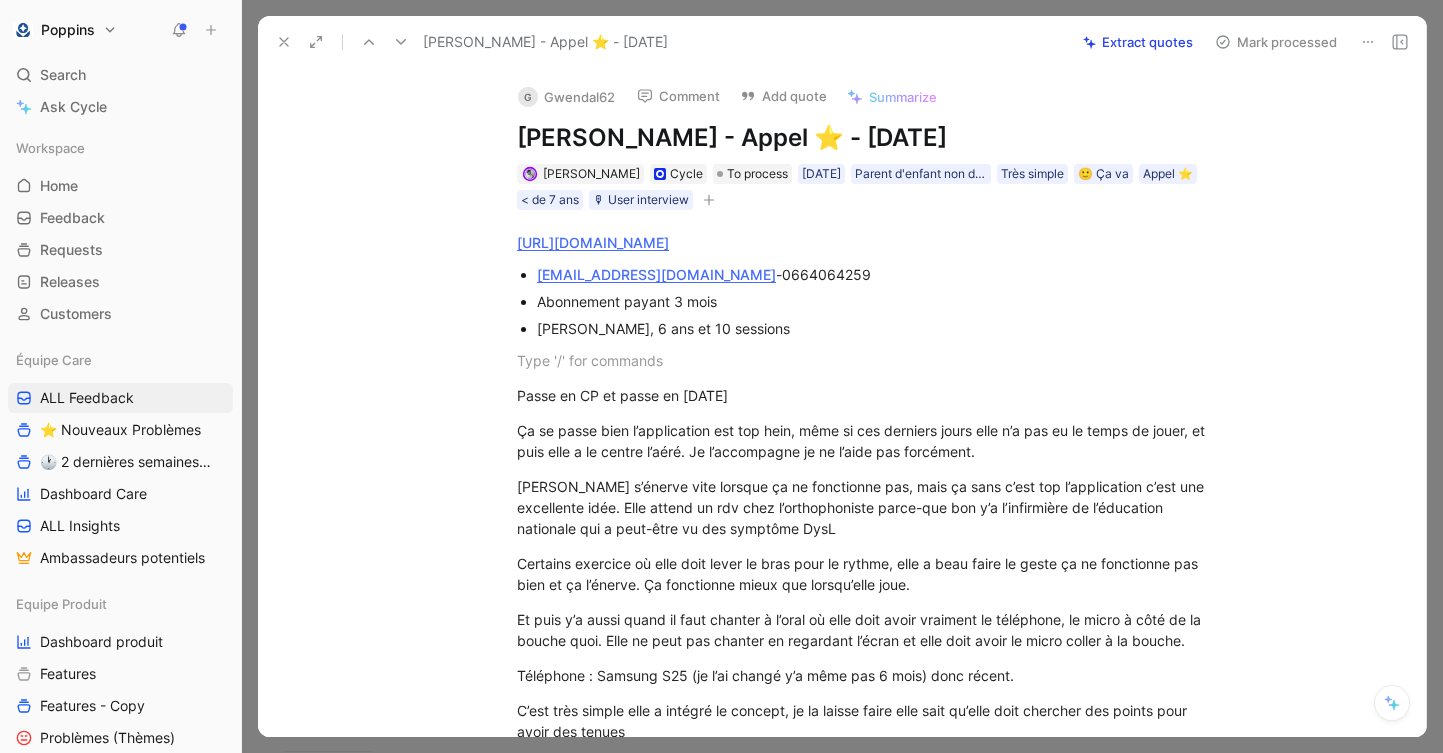 click 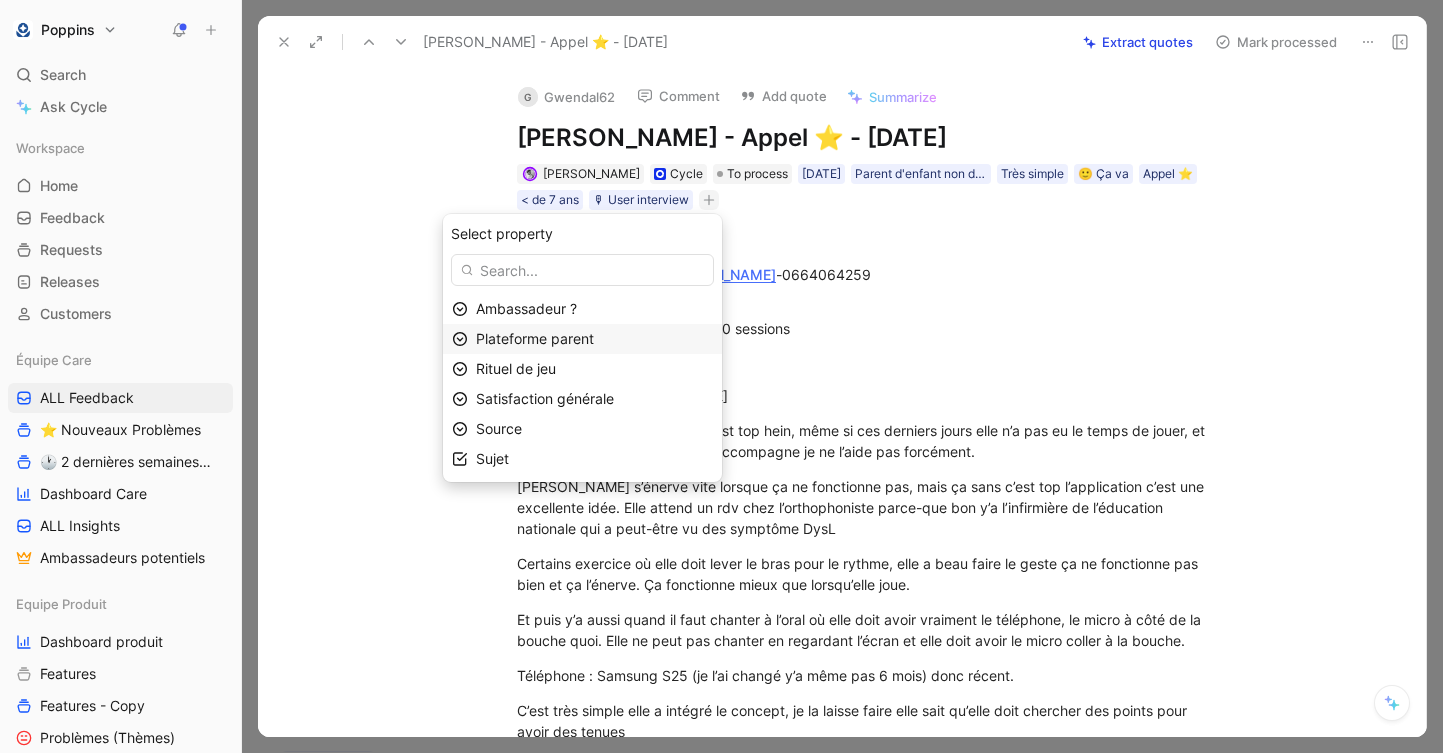 click on "Plateforme parent" at bounding box center [535, 338] 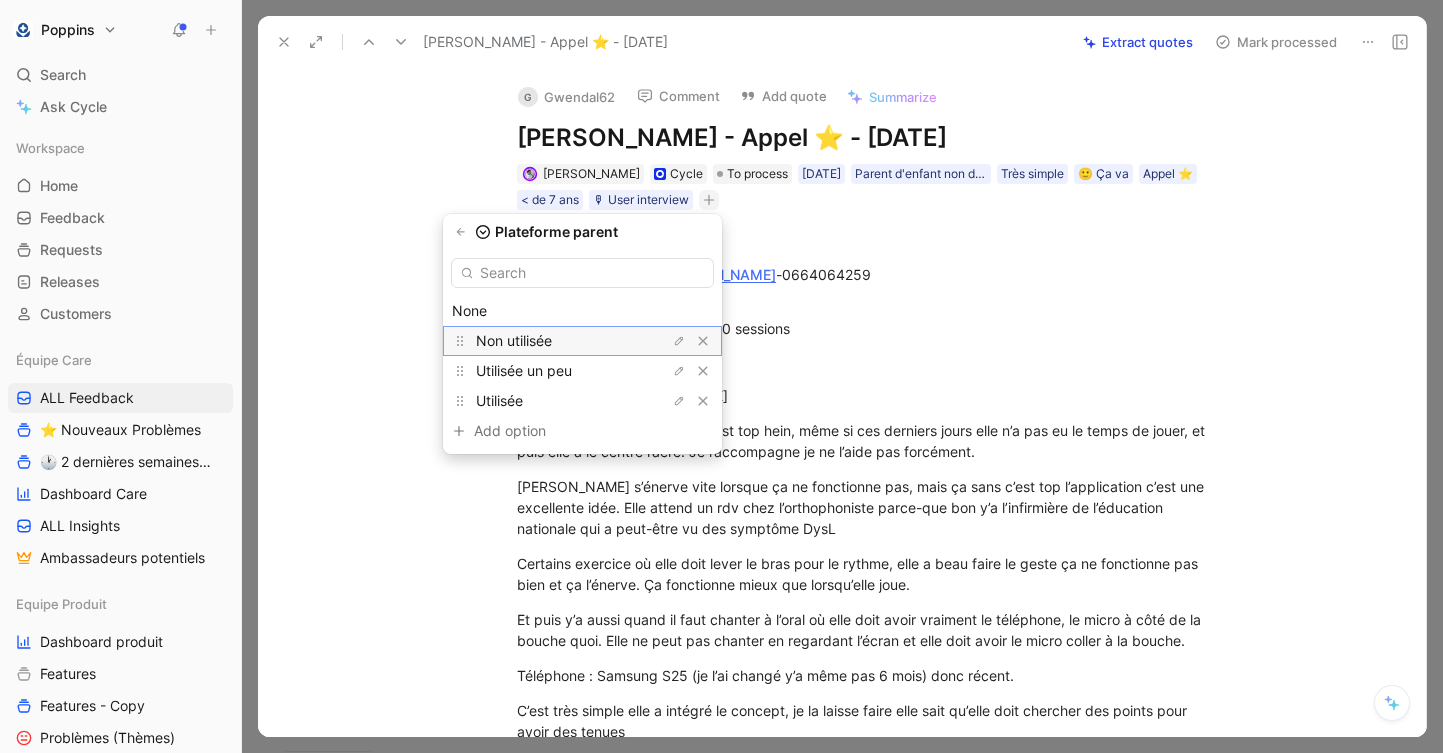 click on "Non utilisée" at bounding box center (514, 340) 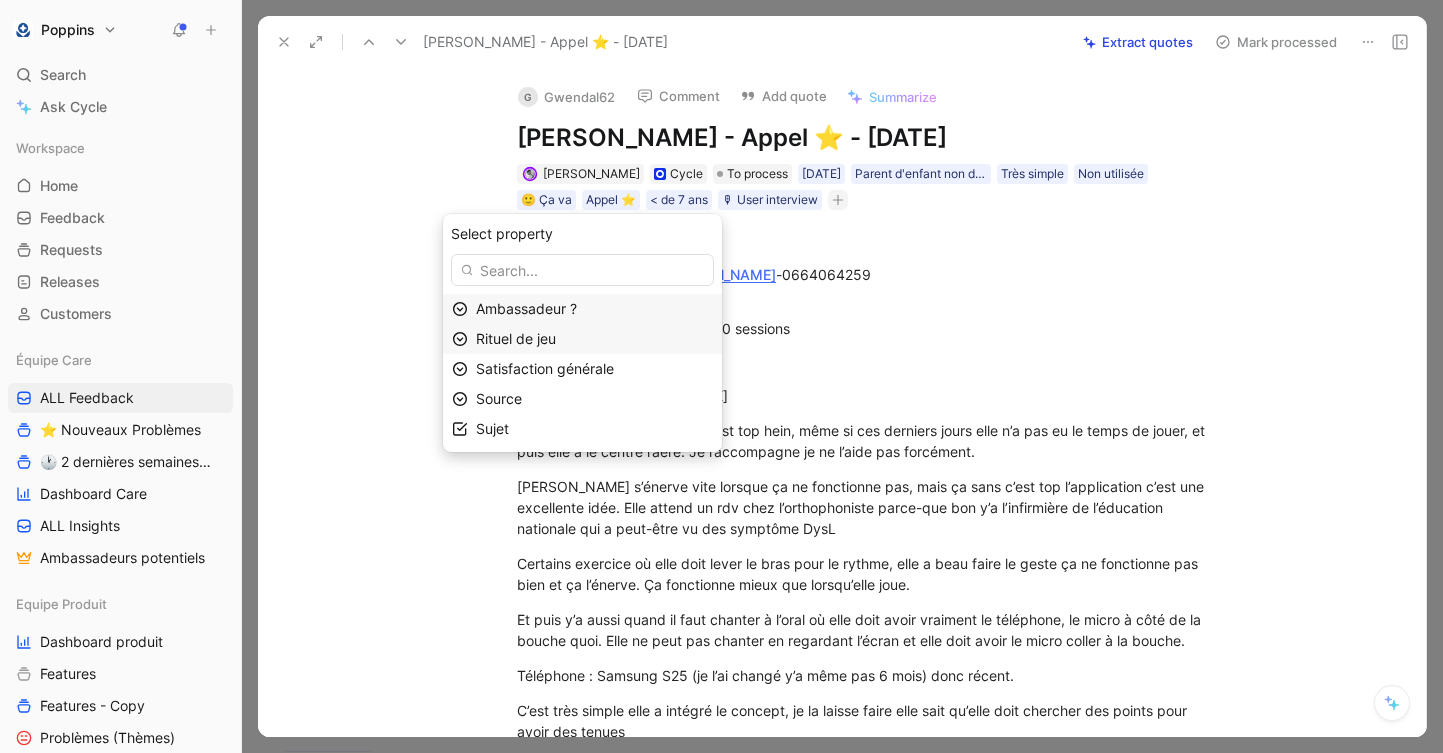 click on "Rituel de jeu" at bounding box center [594, 339] 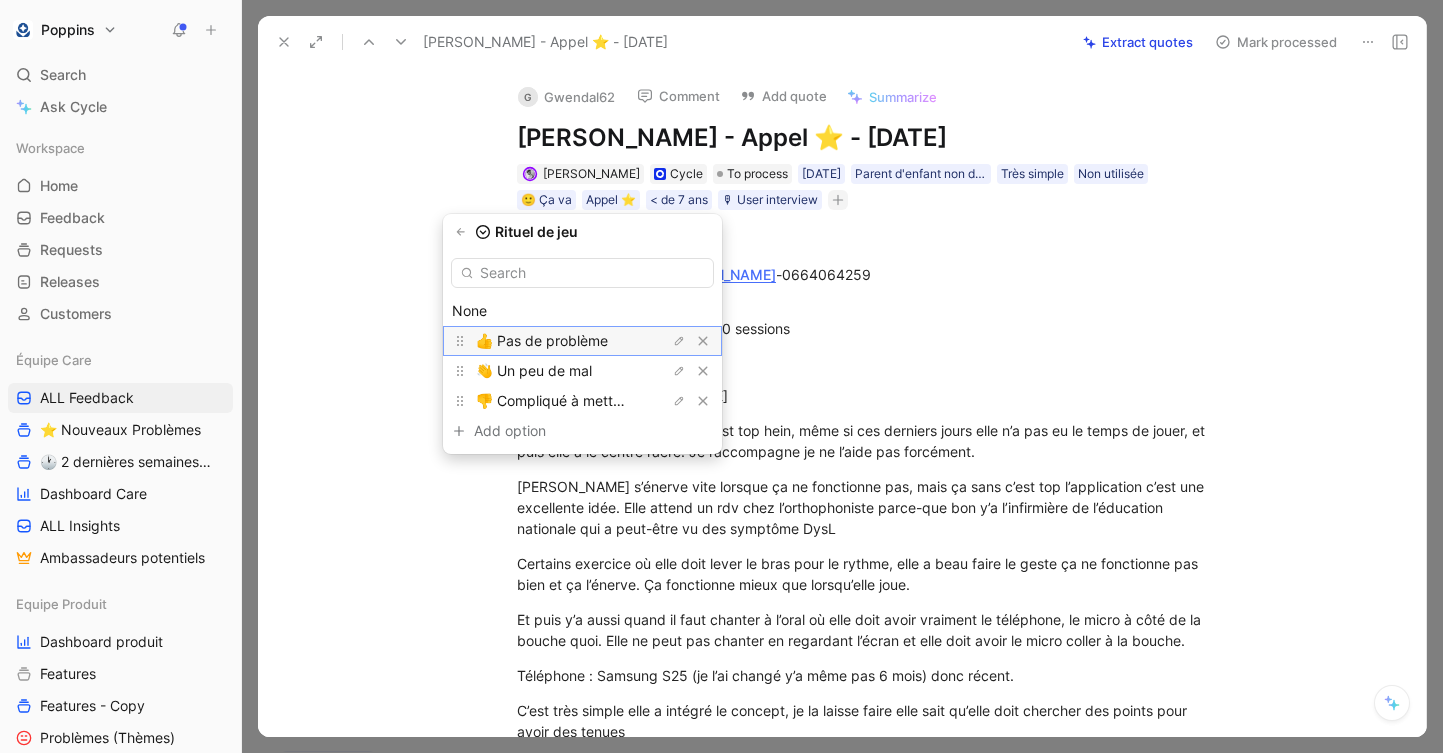 click on "👍 Pas de problème" at bounding box center [542, 340] 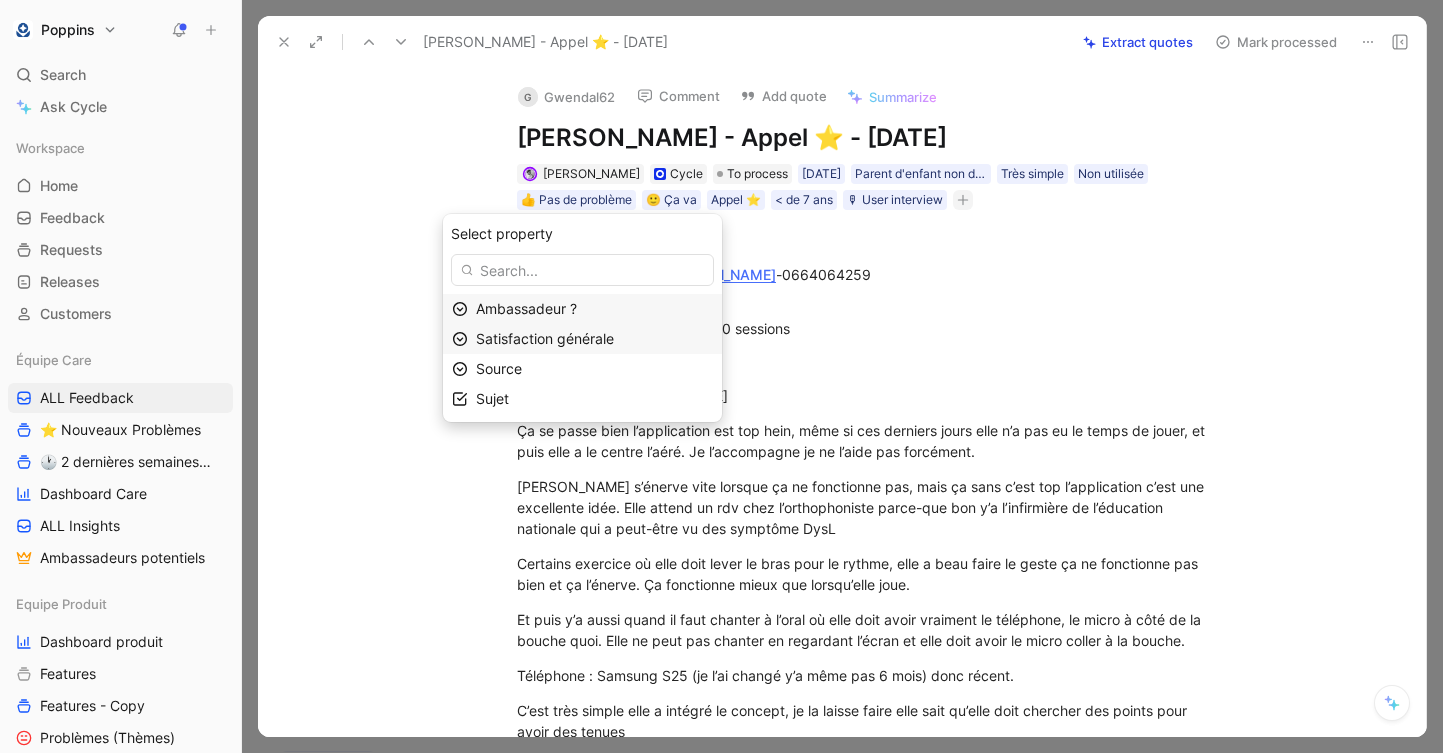 click on "Satisfaction générale" at bounding box center (545, 338) 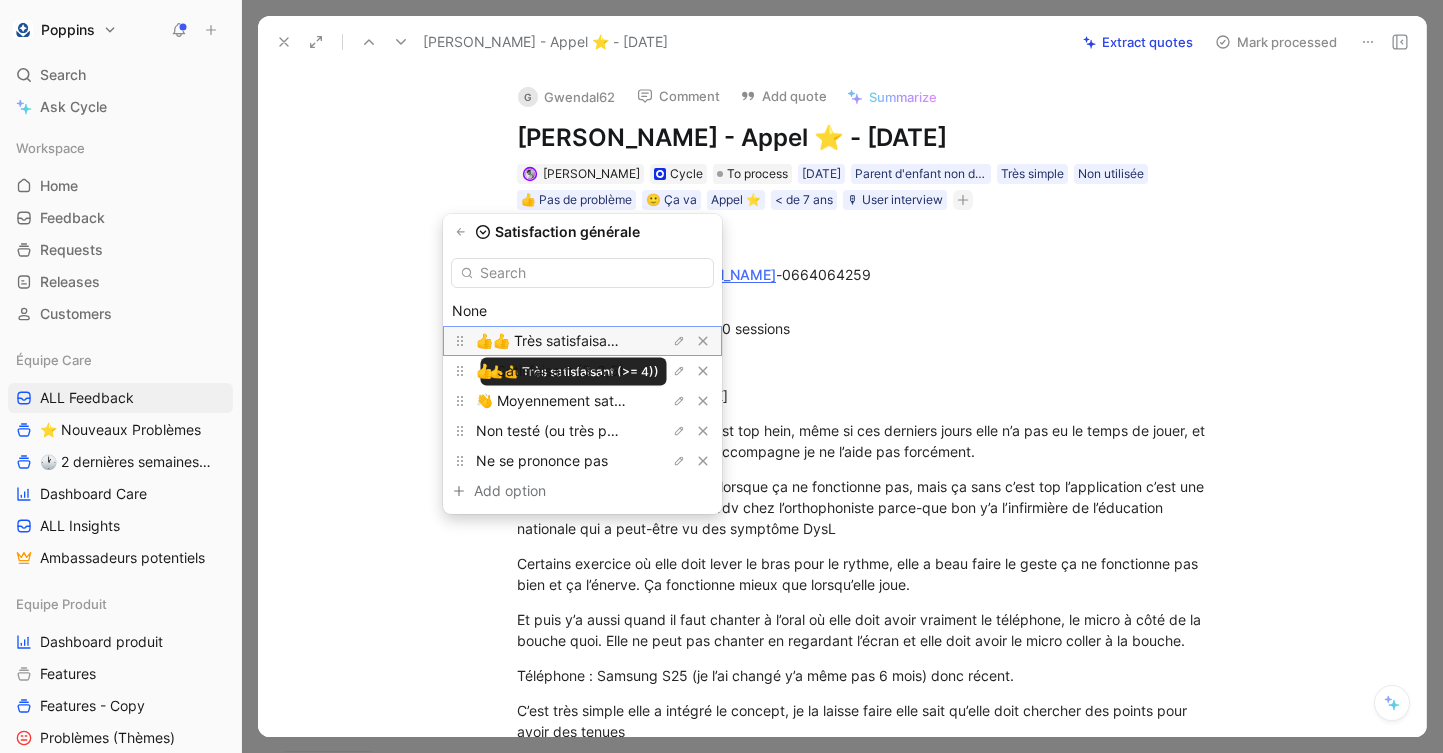 click on "👍👍 Très satisfaisant (>= 4))" at bounding box center (573, 340) 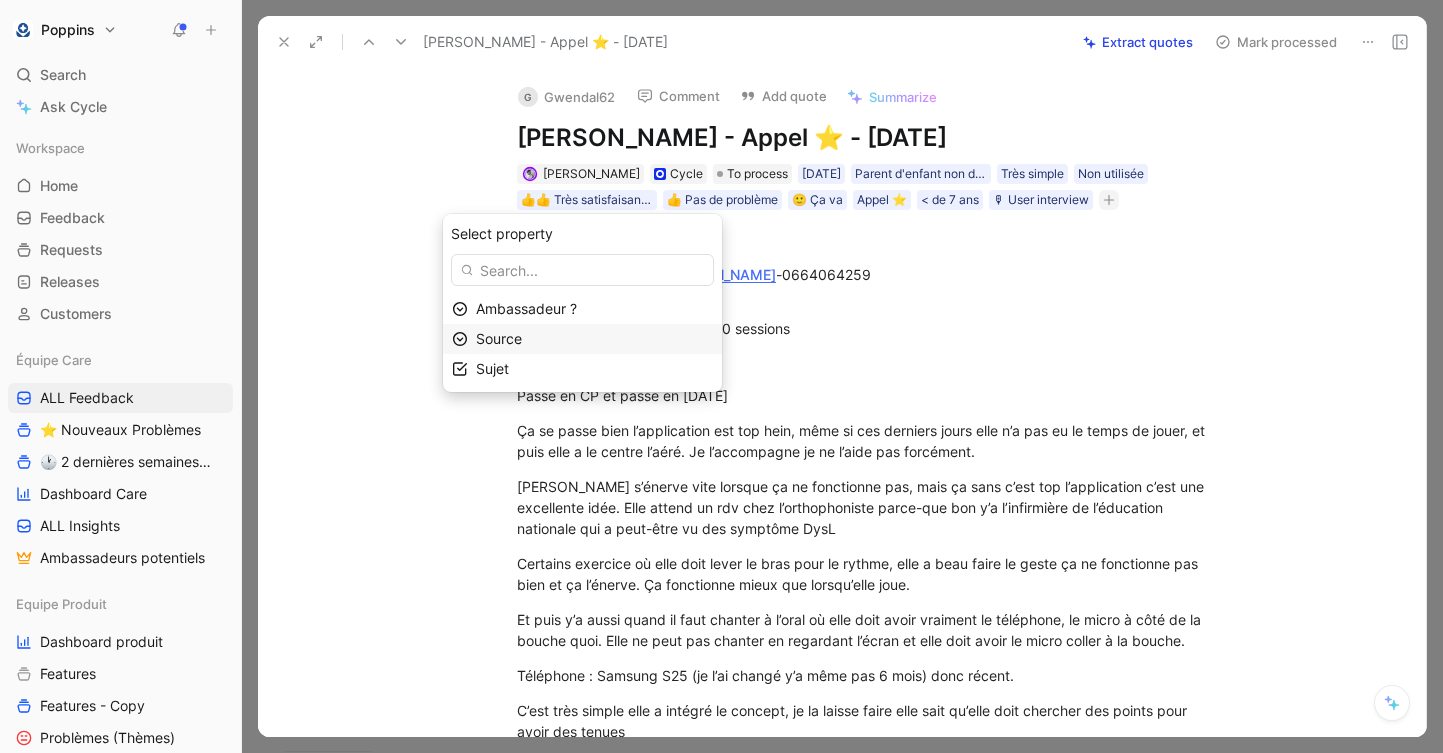 click on "Source" at bounding box center (594, 339) 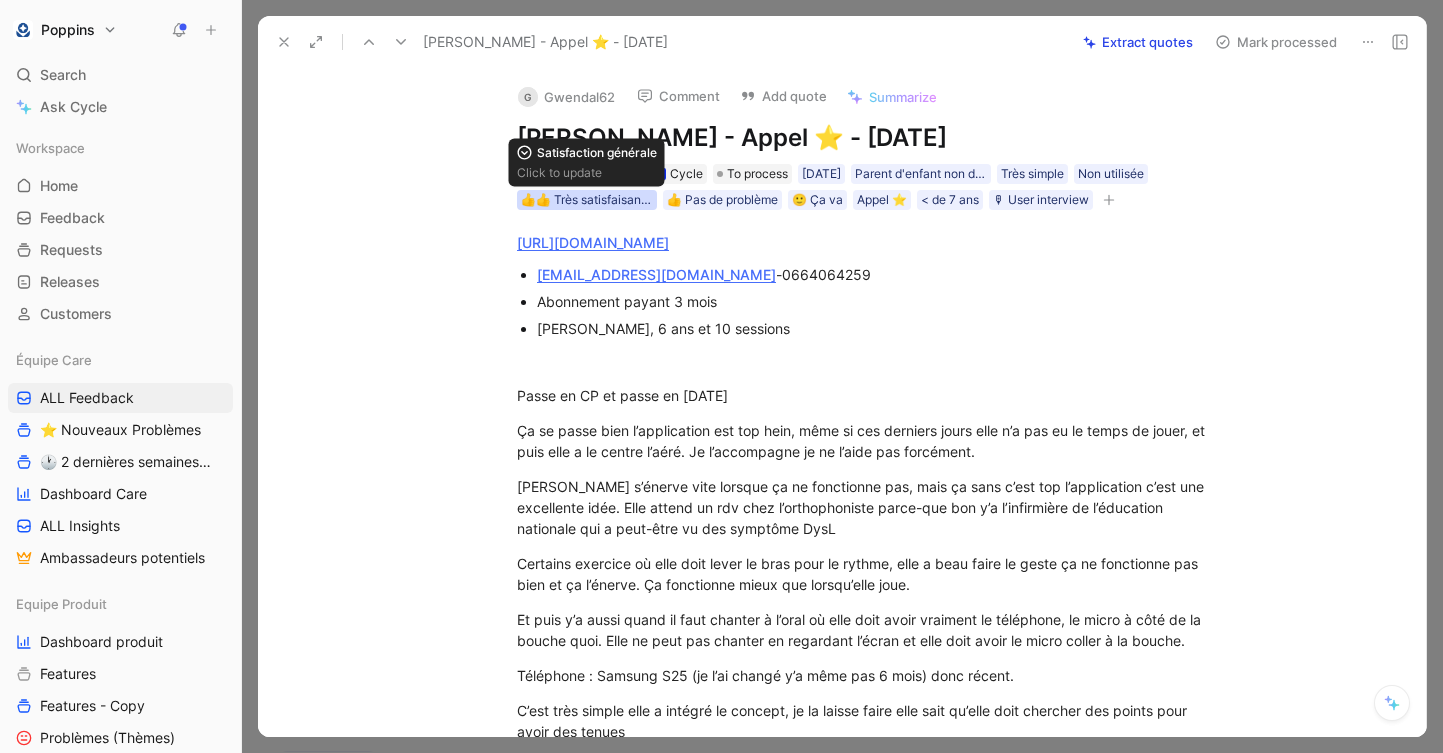 click on "👍👍 Très satisfaisant (>= 4))" at bounding box center (587, 200) 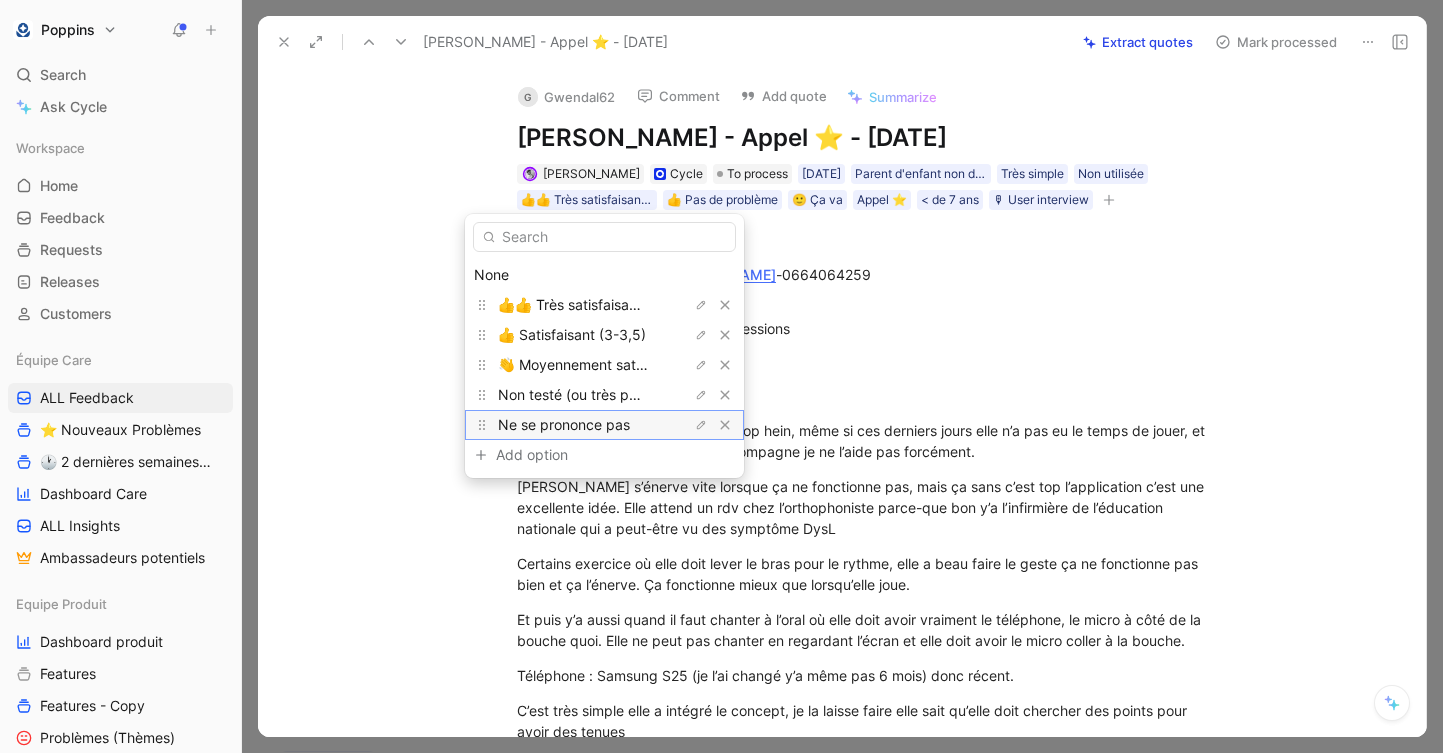 click on "Ne se prononce pas" at bounding box center [564, 424] 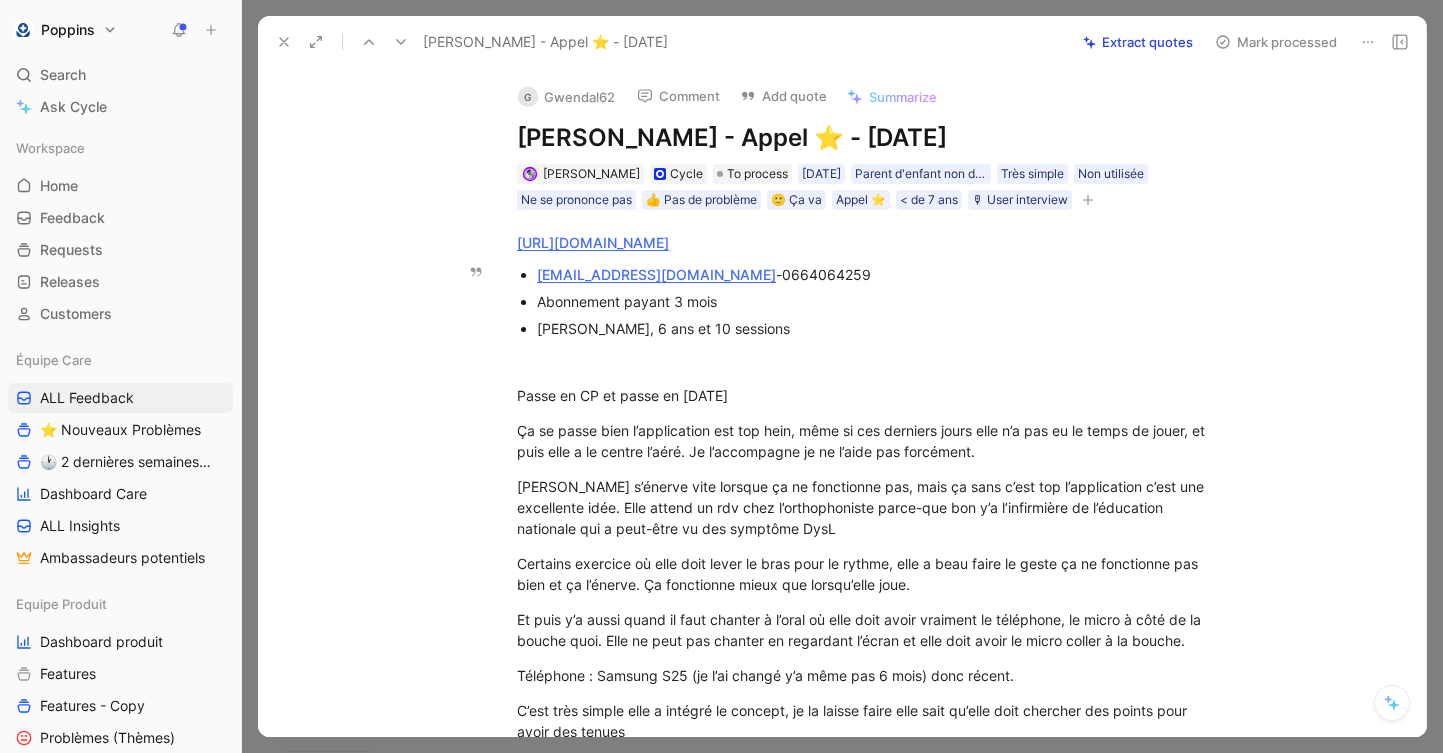 click on "[PERSON_NAME], 6 ans et 10 sessions" at bounding box center (873, 328) 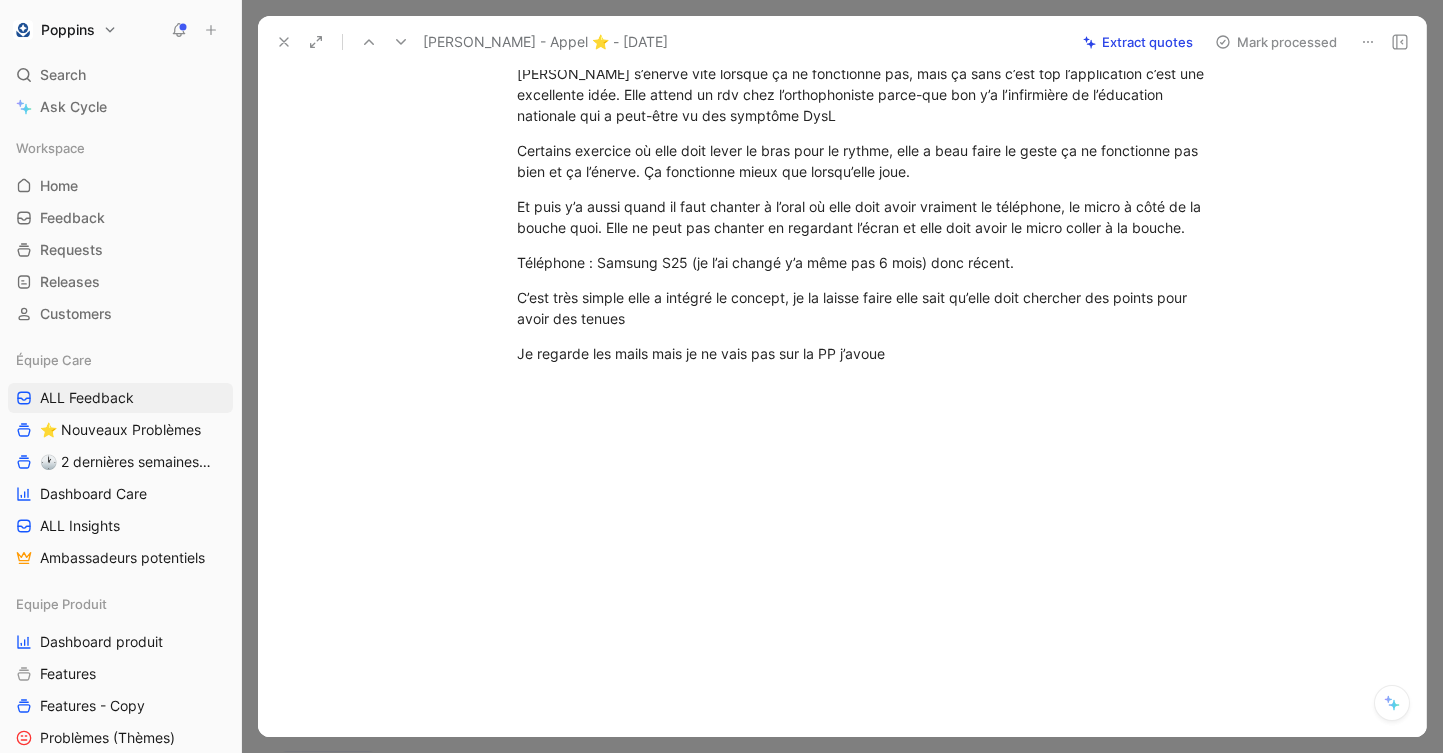 scroll, scrollTop: 427, scrollLeft: 0, axis: vertical 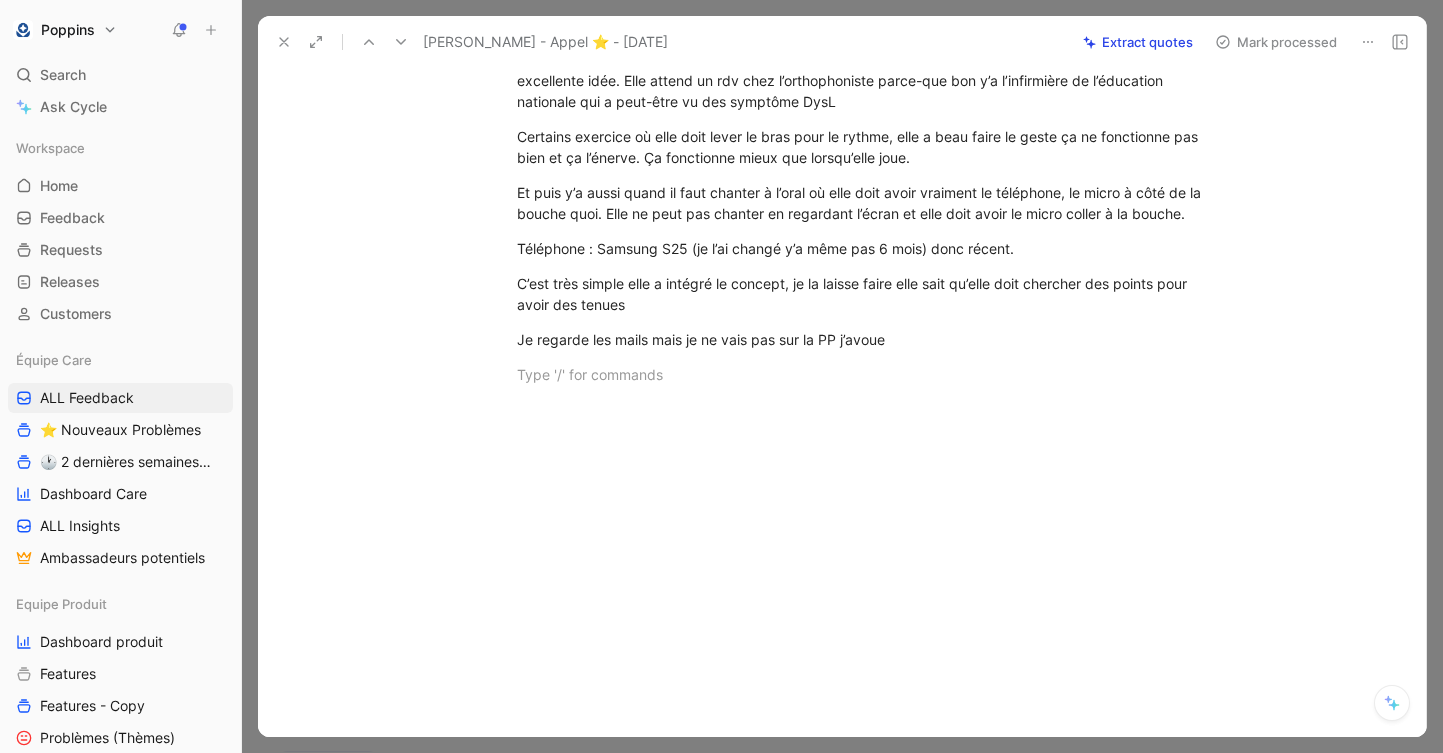 click at bounding box center (863, 374) 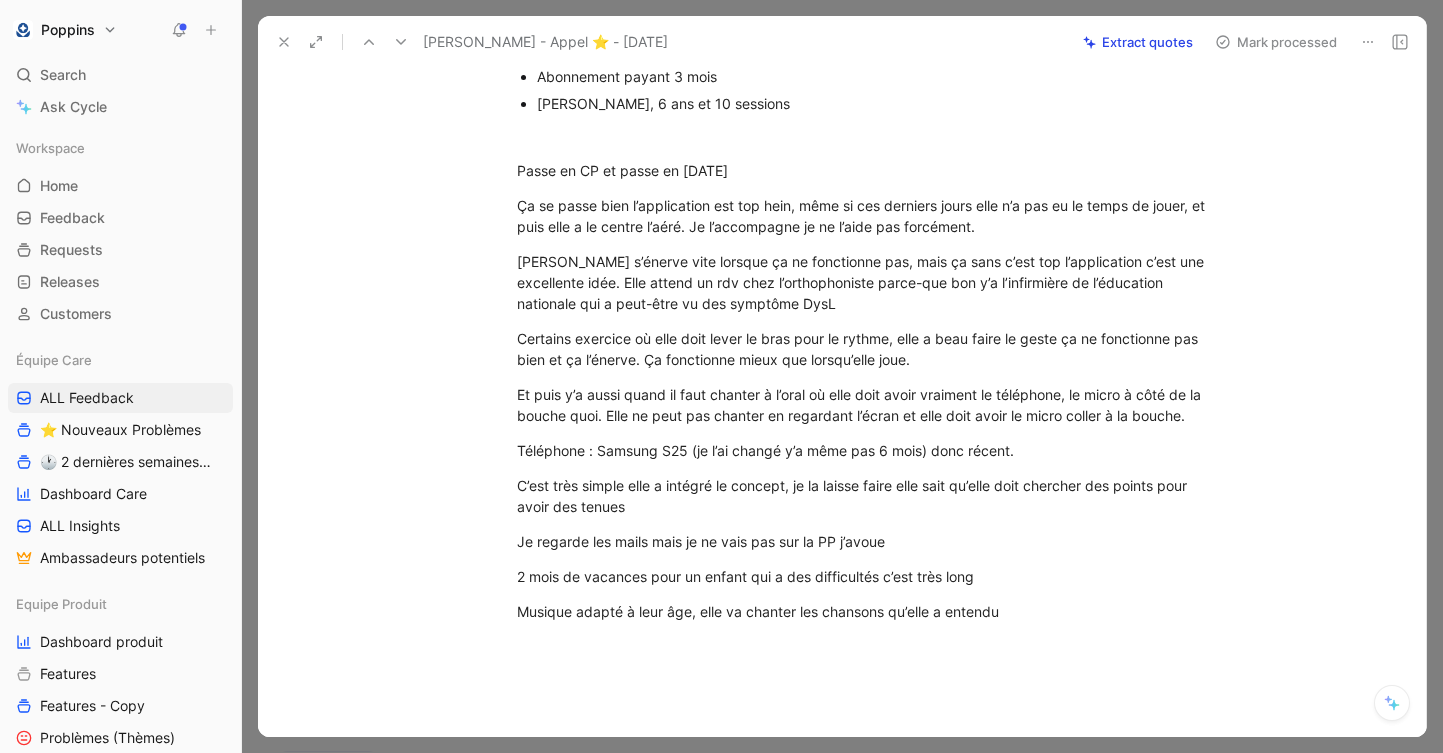 scroll, scrollTop: 0, scrollLeft: 0, axis: both 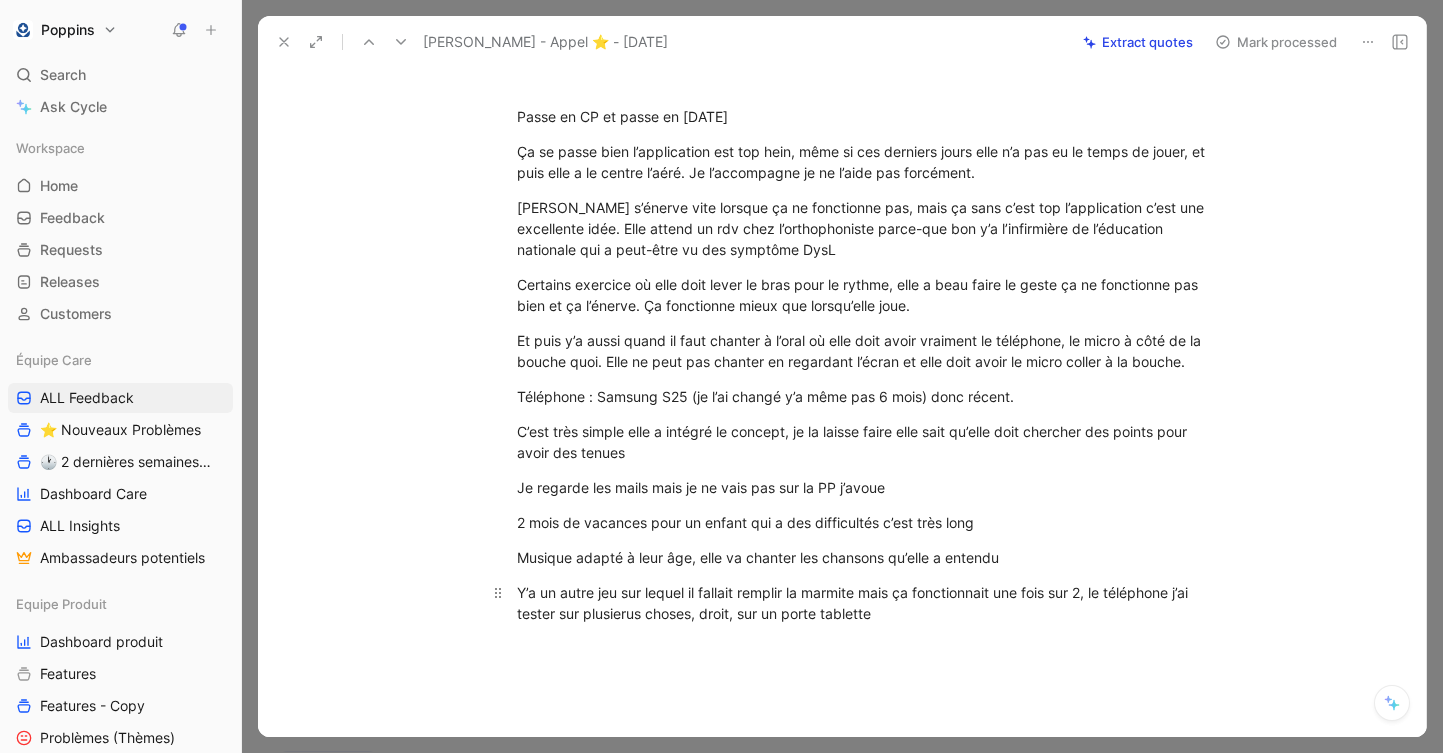 click on "Y’a un autre jeu sur lequel il fallait remplir la marmite mais ça fonctionnait une fois sur 2, le téléphone j’ai tester sur plusierus choses, droit, sur un porte tablette" at bounding box center (863, 603) 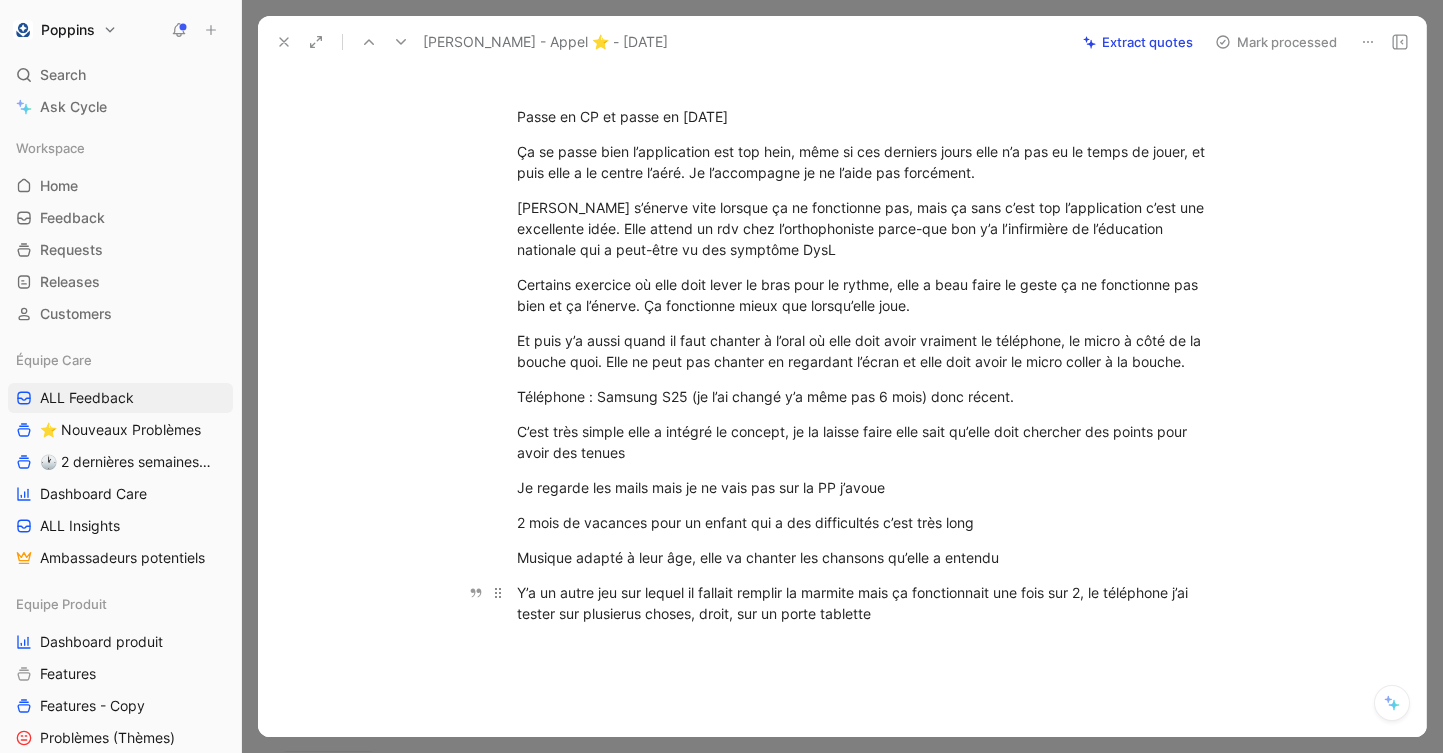 click on "Y’a un autre jeu sur lequel il fallait remplir la marmite mais ça fonctionnait une fois sur 2, le téléphone j’ai tester sur plusierus choses, droit, sur un porte tablette" at bounding box center [863, 603] 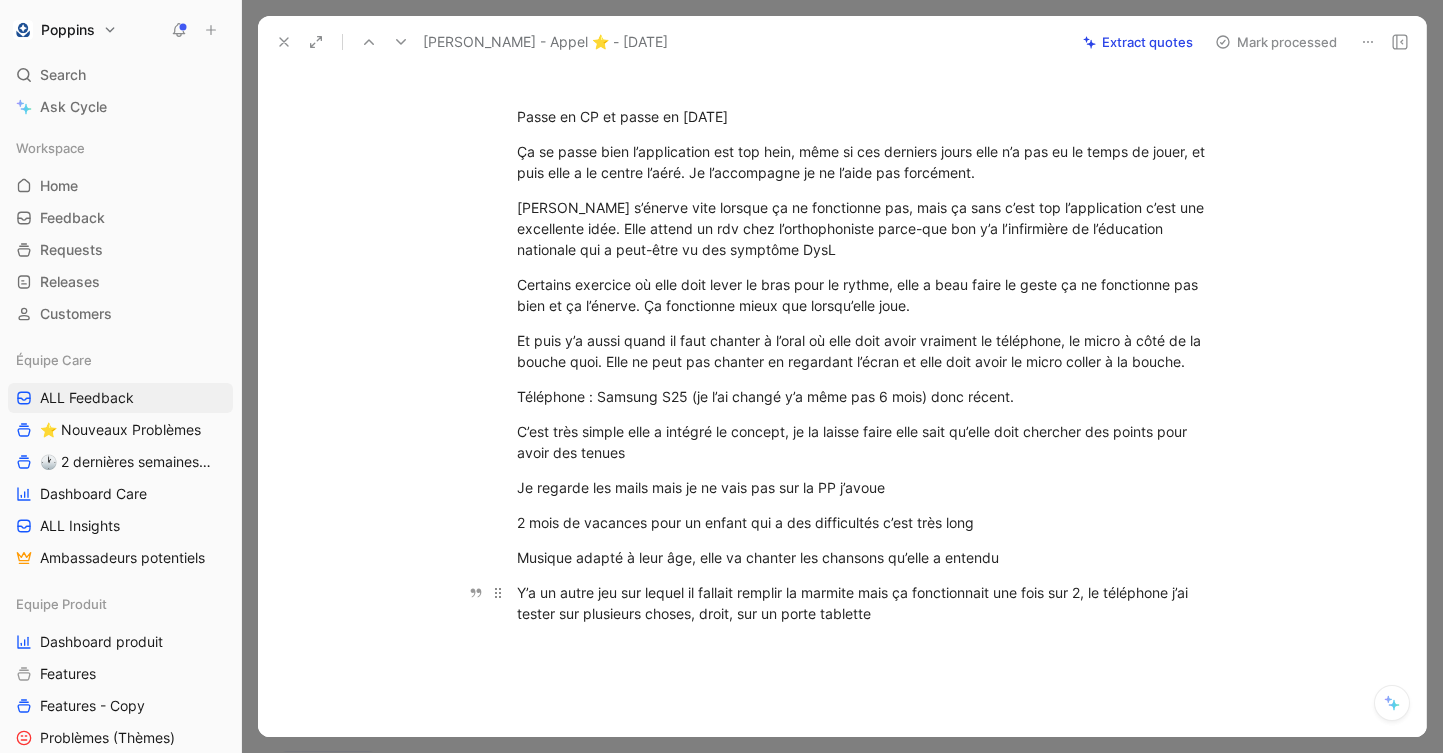 click on "Y’a un autre jeu sur lequel il fallait remplir la marmite mais ça fonctionnait une fois sur 2, le téléphone j’ai tester sur plusieurs choses, droit, sur un porte tablette" at bounding box center [863, 603] 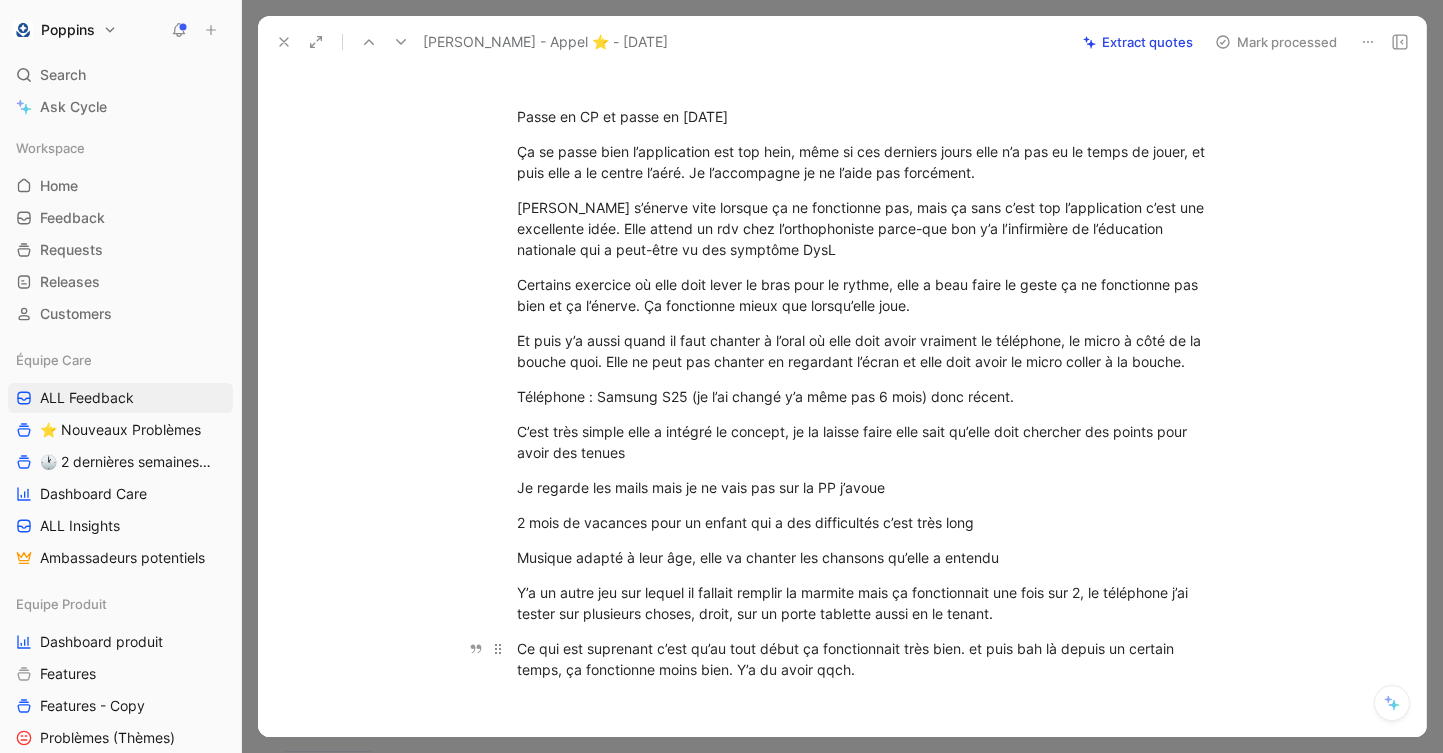 click on "Ce qui est suprenant c’est qu’au tout début ça fonctionnait très bien. et puis bah là depuis un certain temps, ça fonctionne moins bien. Y’a du avoir qqch." at bounding box center (863, 659) 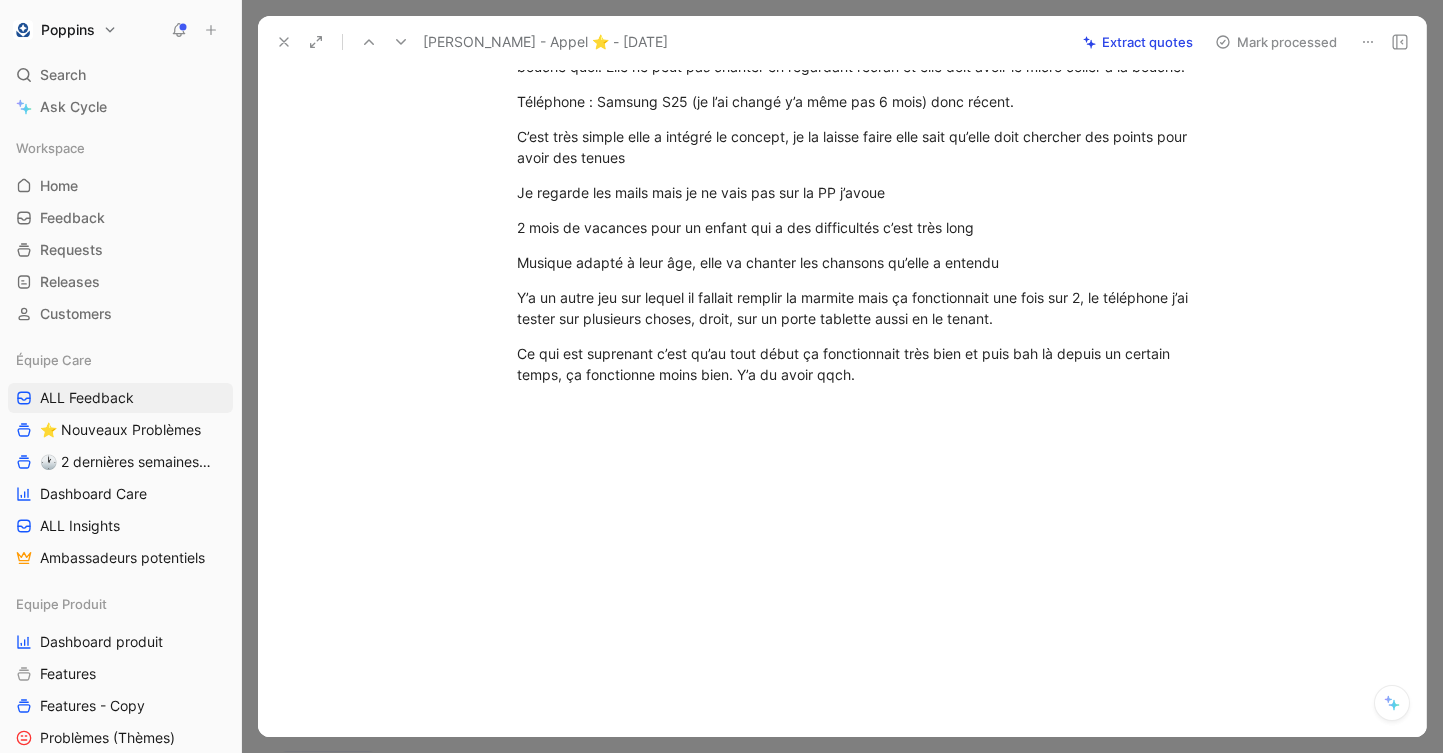 scroll, scrollTop: 545, scrollLeft: 0, axis: vertical 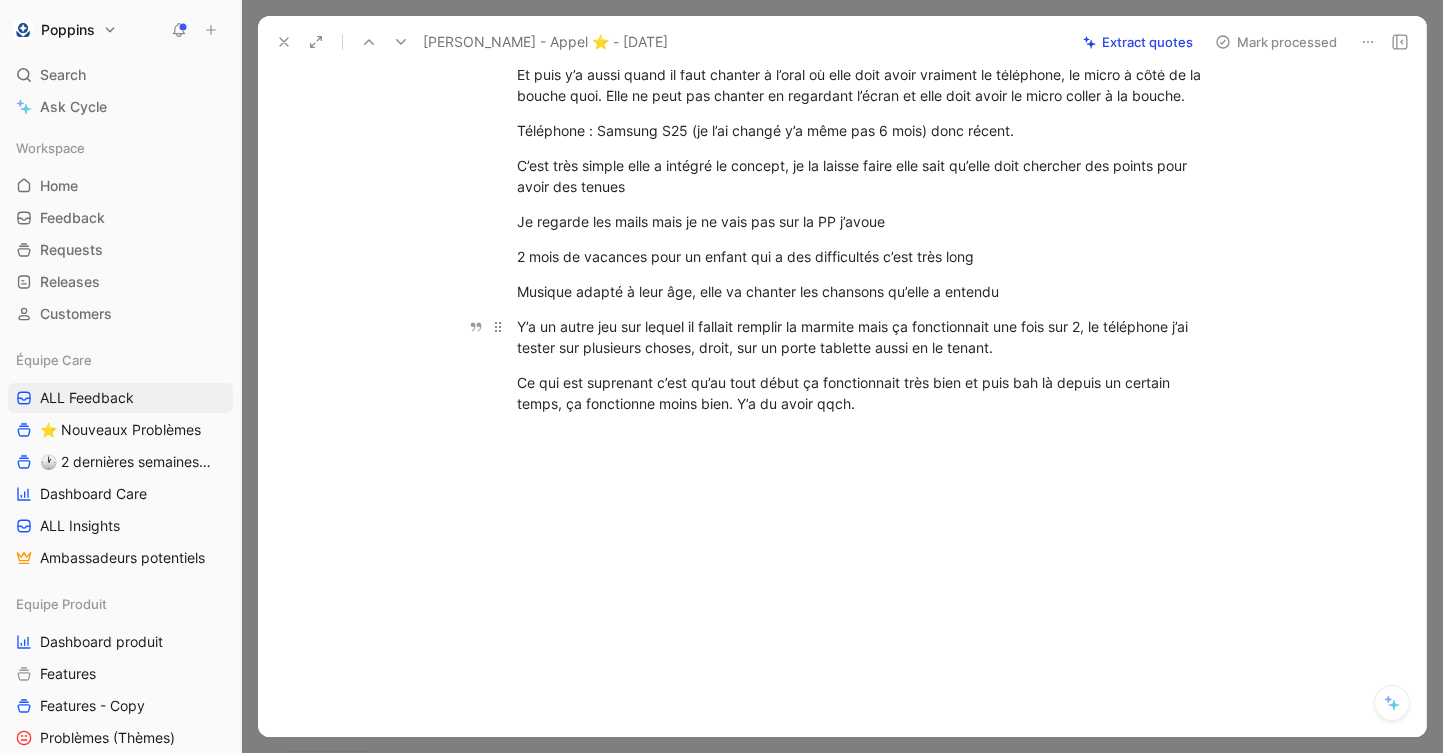 click on "Y’a un autre jeu sur lequel il fallait remplir la marmite mais ça fonctionnait une fois sur 2, le téléphone j’ai tester sur plusieurs choses, droit, sur un porte tablette aussi en le tenant." at bounding box center [863, 337] 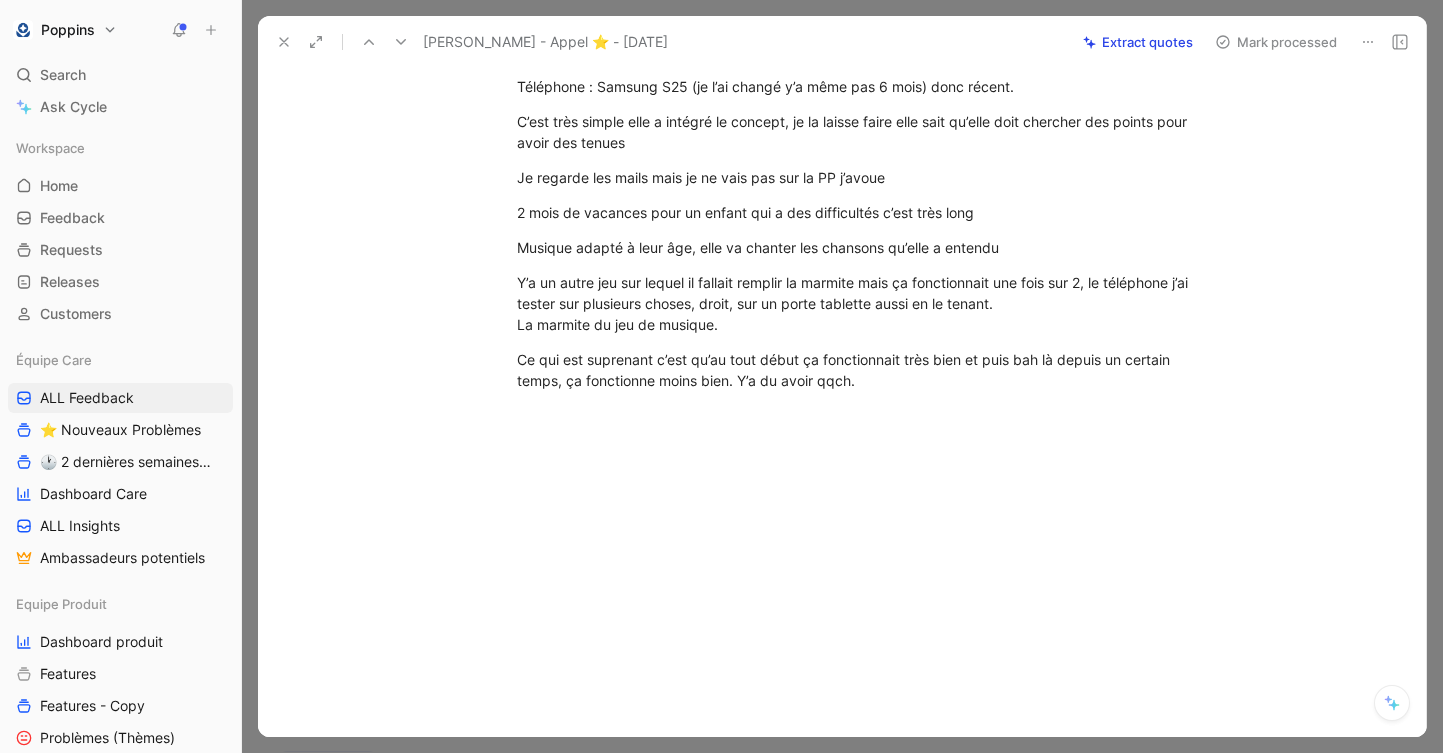 scroll, scrollTop: 505, scrollLeft: 0, axis: vertical 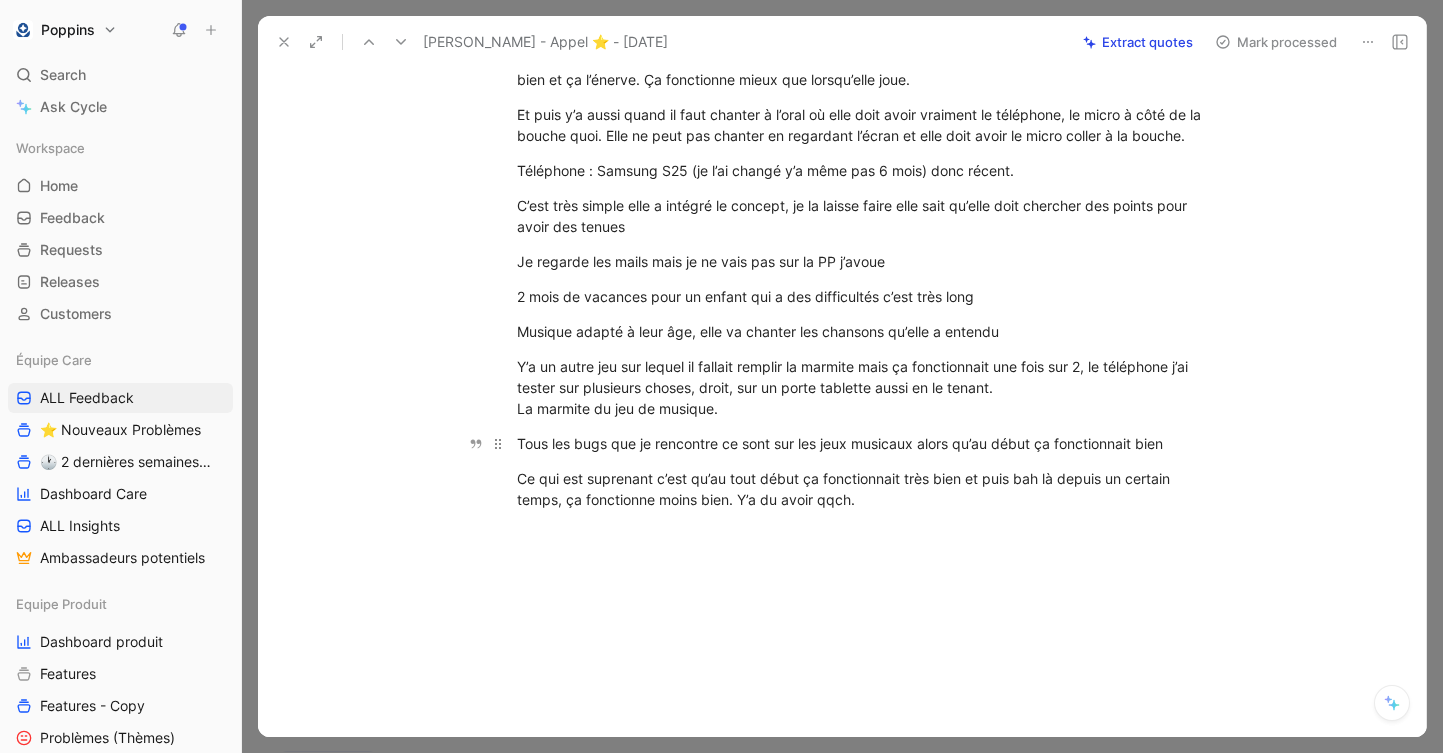 click on "Tous les bugs que je rencontre ce sont sur les jeux musicaux alors qu’au début ça fonctionnait bien" at bounding box center [863, 443] 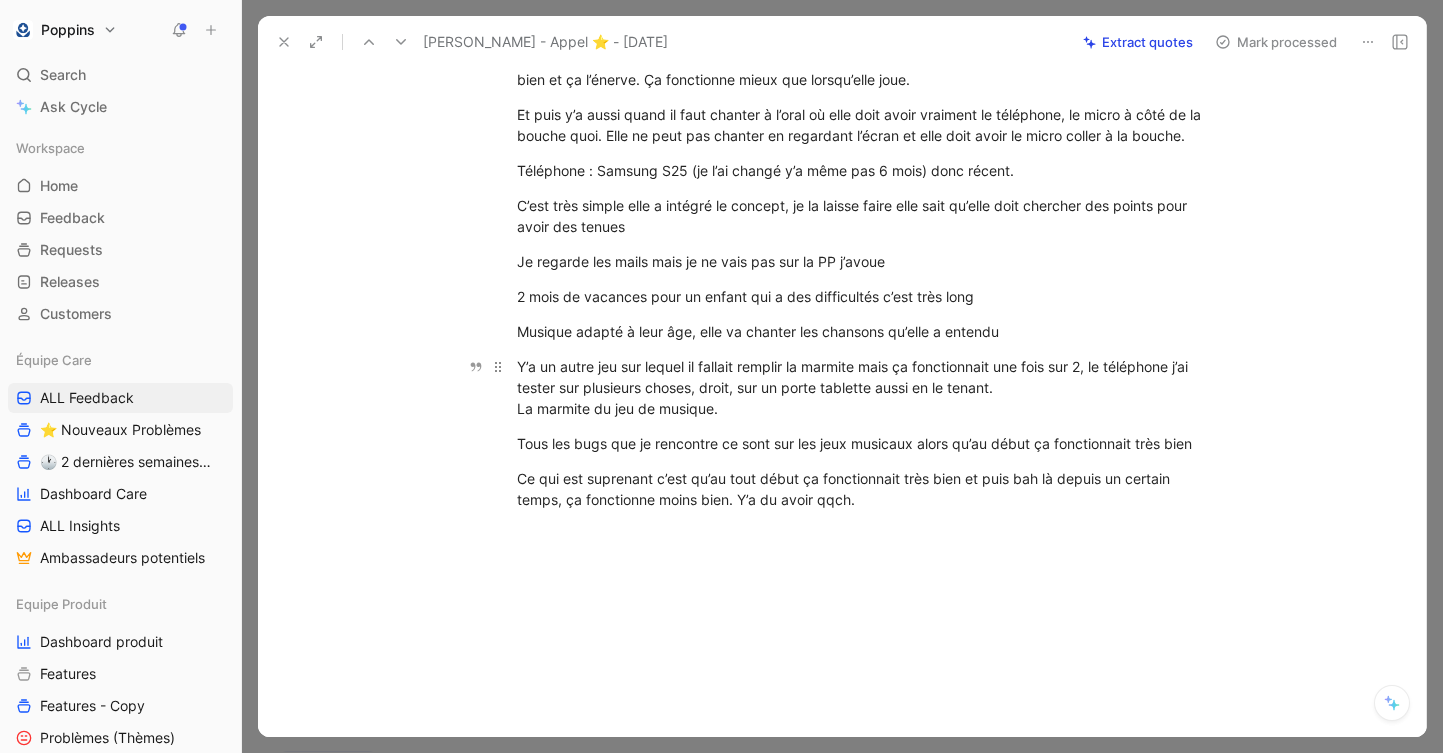 click on "Y’a un autre jeu sur lequel il fallait remplir la marmite mais ça fonctionnait une fois sur 2, le téléphone j’ai tester sur plusieurs choses, droit, sur un porte tablette aussi en le tenant.  La marmite du jeu de musique." at bounding box center [863, 387] 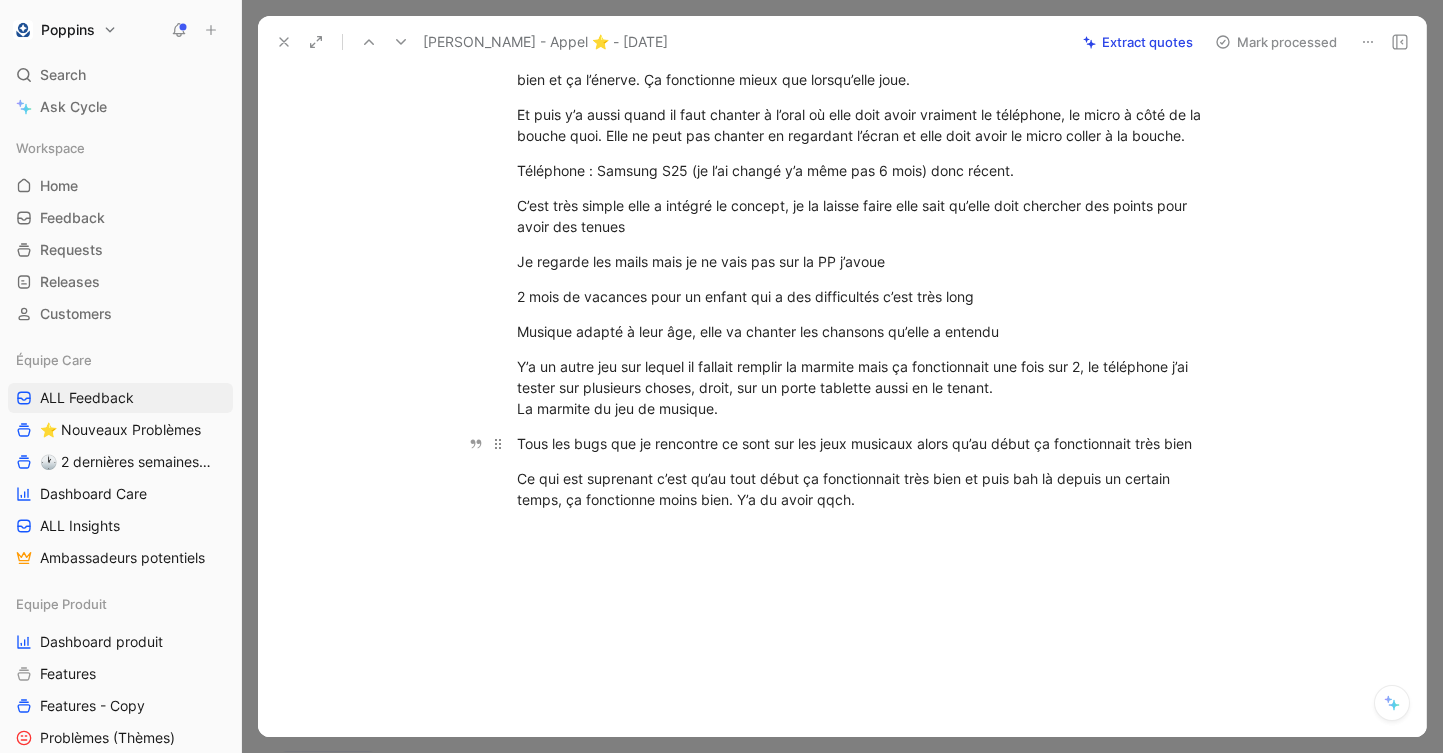 click on "Tous les bugs que je rencontre ce sont sur les jeux musicaux alors qu’au début ça fonctionnait très bien" at bounding box center (863, 443) 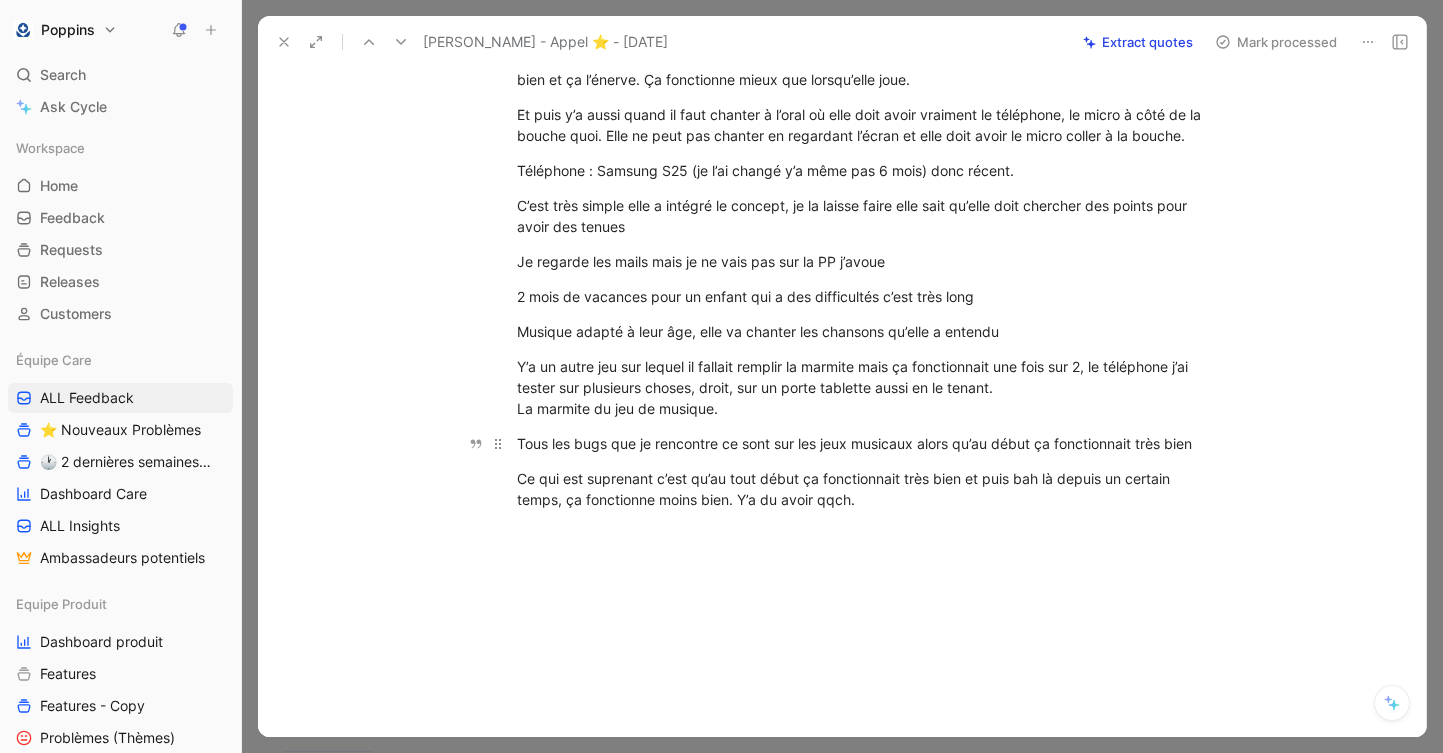 click on "Tous les bugs que je rencontre ce sont sur les jeux musicaux alors qu’au début ça fonctionnait très bien" at bounding box center (863, 443) 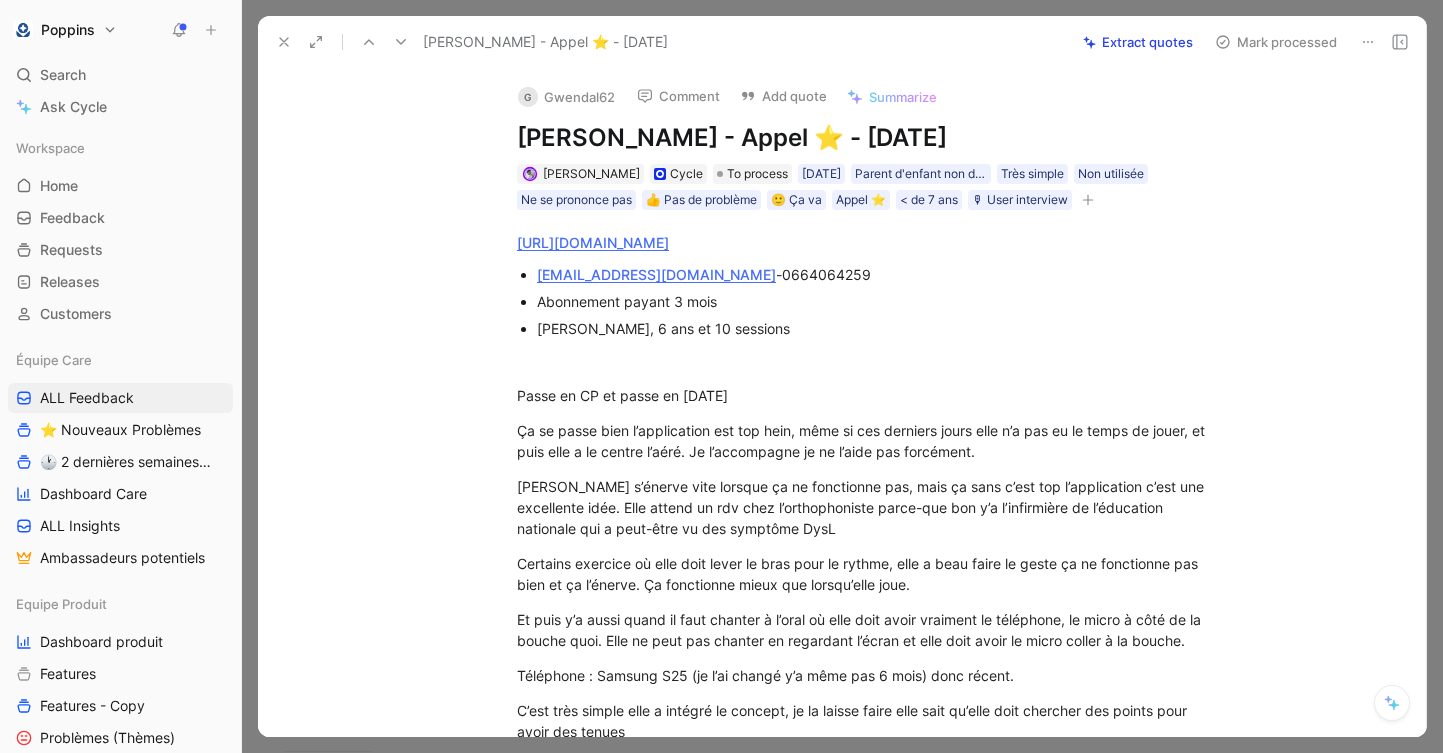 scroll, scrollTop: 630, scrollLeft: 0, axis: vertical 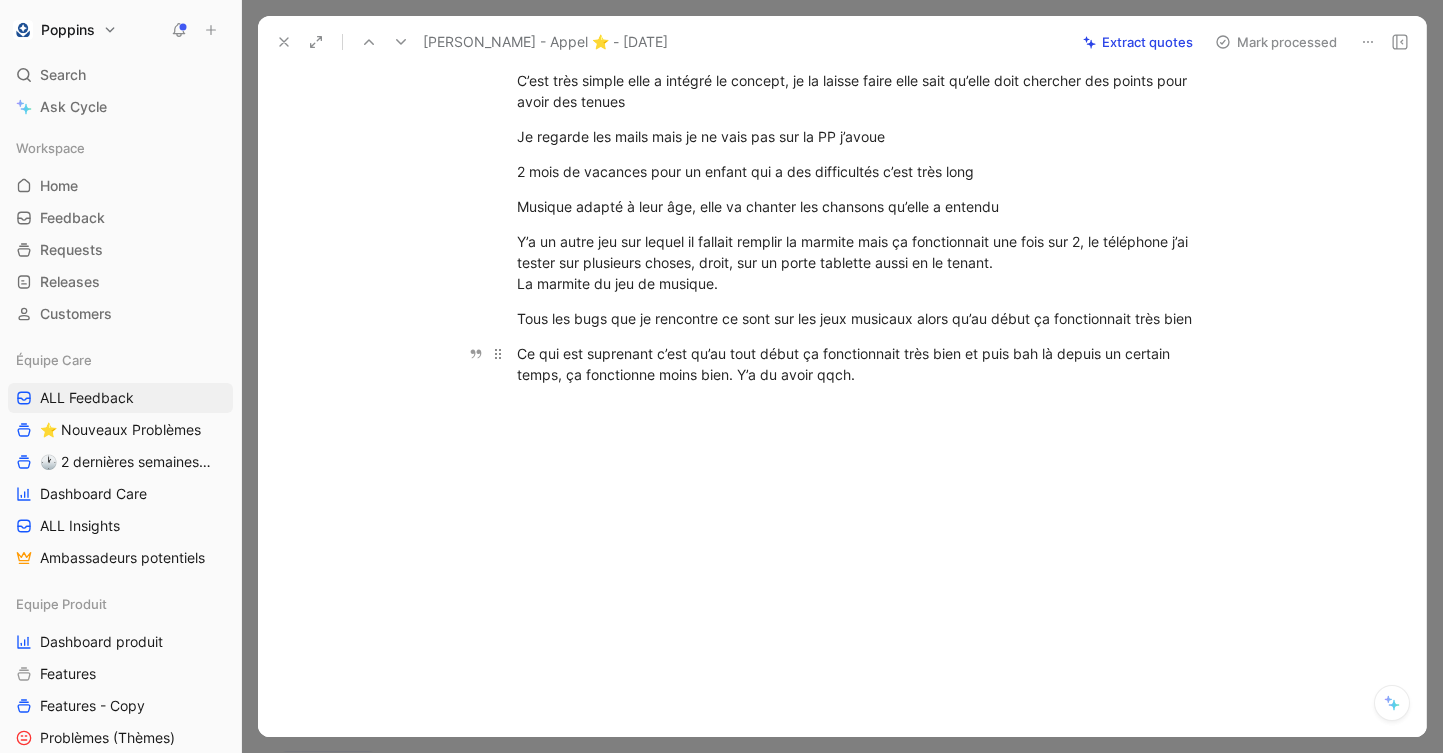 drag, startPoint x: 533, startPoint y: 161, endPoint x: 943, endPoint y: 373, distance: 461.5669 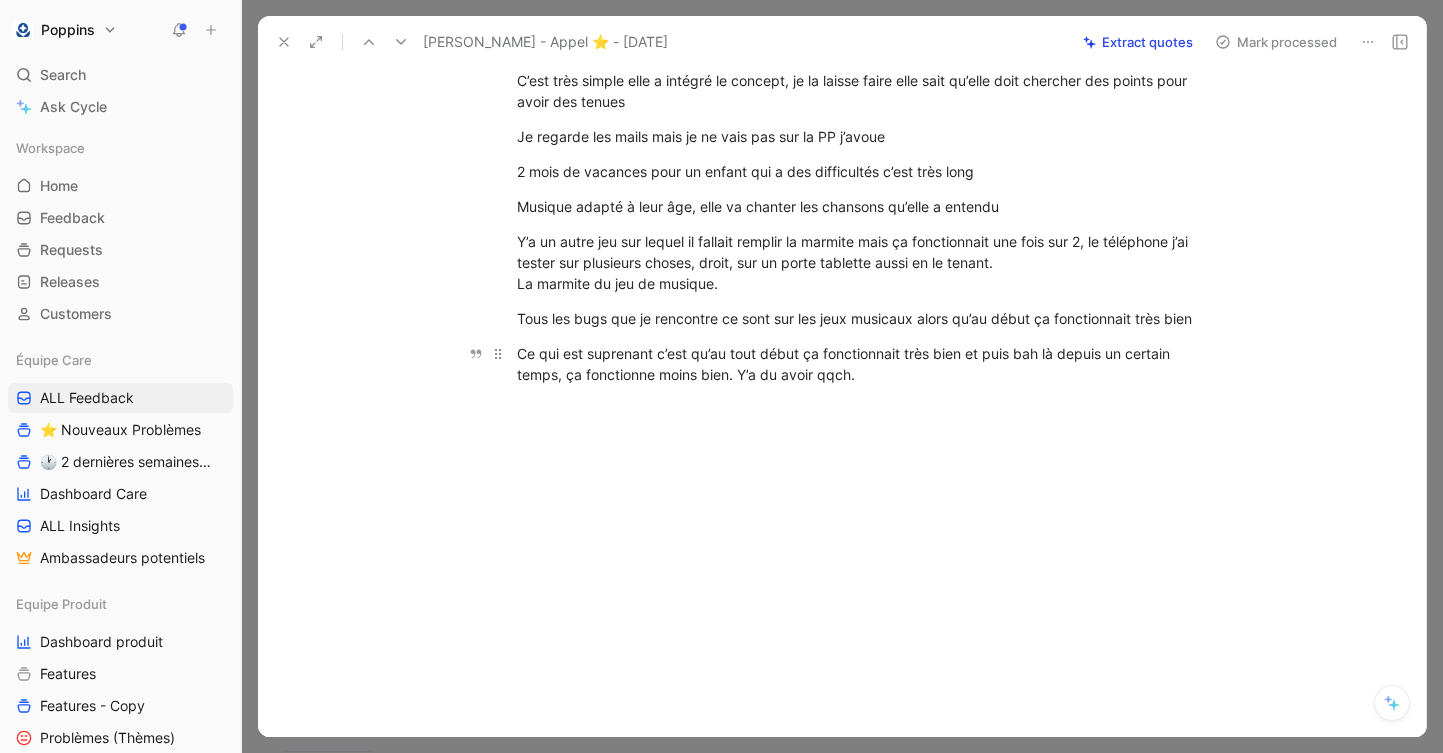 click on "[URL][DOMAIN_NAME] [EMAIL_ADDRESS][DOMAIN_NAME]  -  0664064259 Abonnement payant 3 mois  [PERSON_NAME], 6 ans et 10 sessions Passe en CP et passe en [DATE]  Ça se passe bien l’application est top hein, même si ces derniers jours elle n’a pas eu le temps de jouer, et puis elle a le centre l’aéré. Je l’accompagne je ne l’aide pas forcément.  [PERSON_NAME] s’énerve vite lorsque ça ne fonctionne pas, mais ça sans c’est top l’application c’est une excellente idée. Elle attend un rdv chez l’orthophoniste parce-que bon y’a l’infirmière de l’éducation nationale qui a peut-être vu des symptôme DysL Certains exercice où elle doit lever le bras pour le rythme, elle a beau faire le geste ça ne fonctionne pas bien et ça l’énerve. Ça fonctionne mieux que lorsqu’elle joue. Téléphone : Samsung S25 (je l’ai changé y’a même pas 6 mois) donc récent.  Je regarde les mails mais je ne vais pas sur la PP j’avoue  La marmite du jeu de musique." at bounding box center (863, 46) 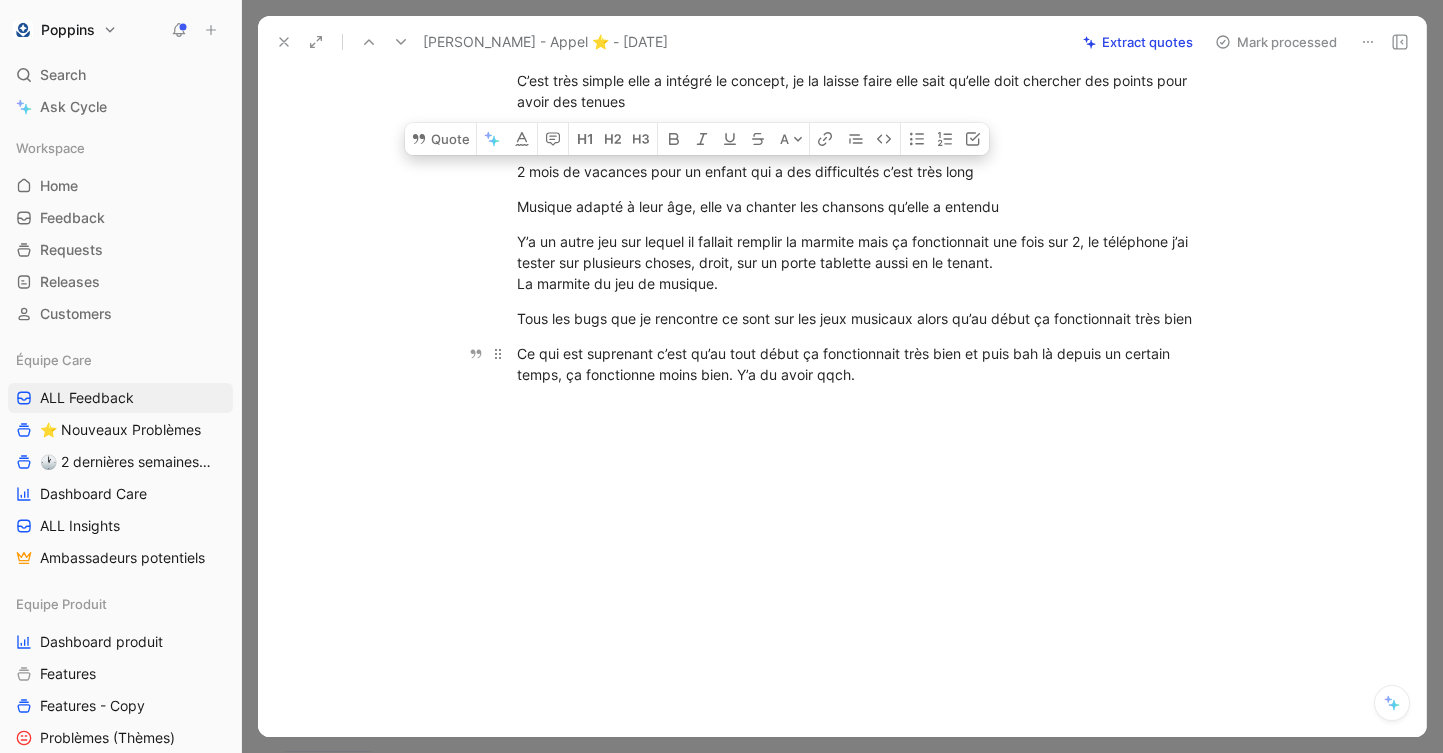 click on "Ce qui est suprenant c’est qu’au tout début ça fonctionnait très bien et puis bah là depuis un certain temps, ça fonctionne moins bien. Y’a du avoir qqch." at bounding box center [863, 364] 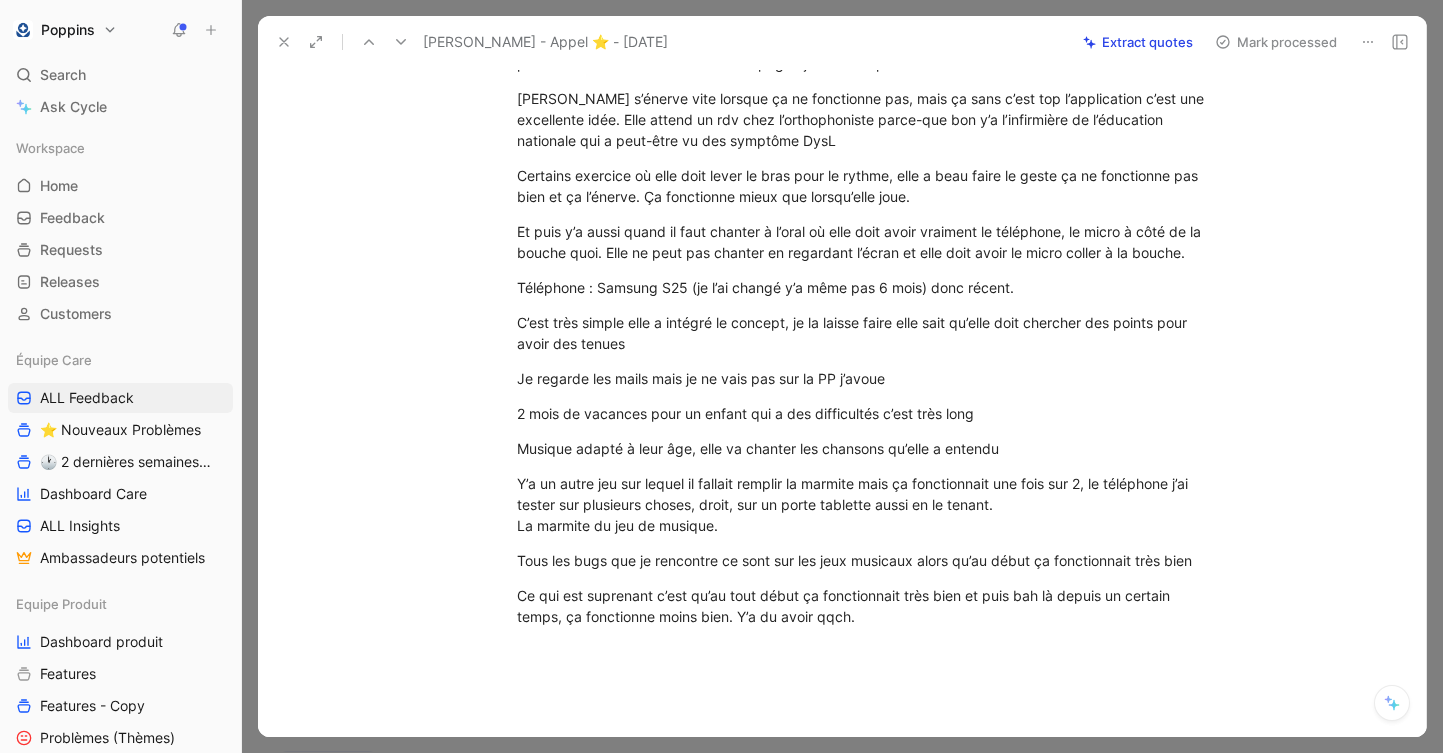scroll, scrollTop: 368, scrollLeft: 0, axis: vertical 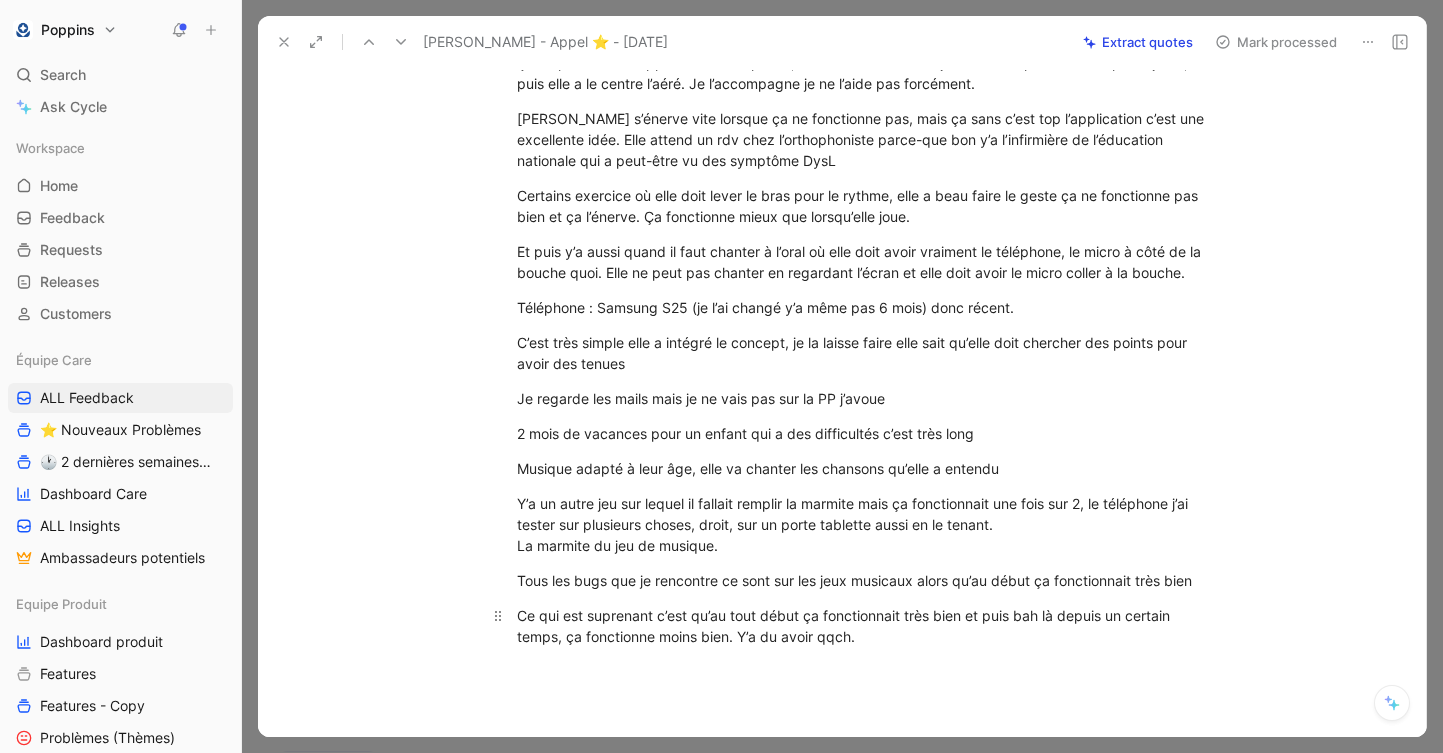 click on "Ce qui est suprenant c’est qu’au tout début ça fonctionnait très bien et puis bah là depuis un certain temps, ça fonctionne moins bien. Y’a du avoir qqch." at bounding box center [863, 626] 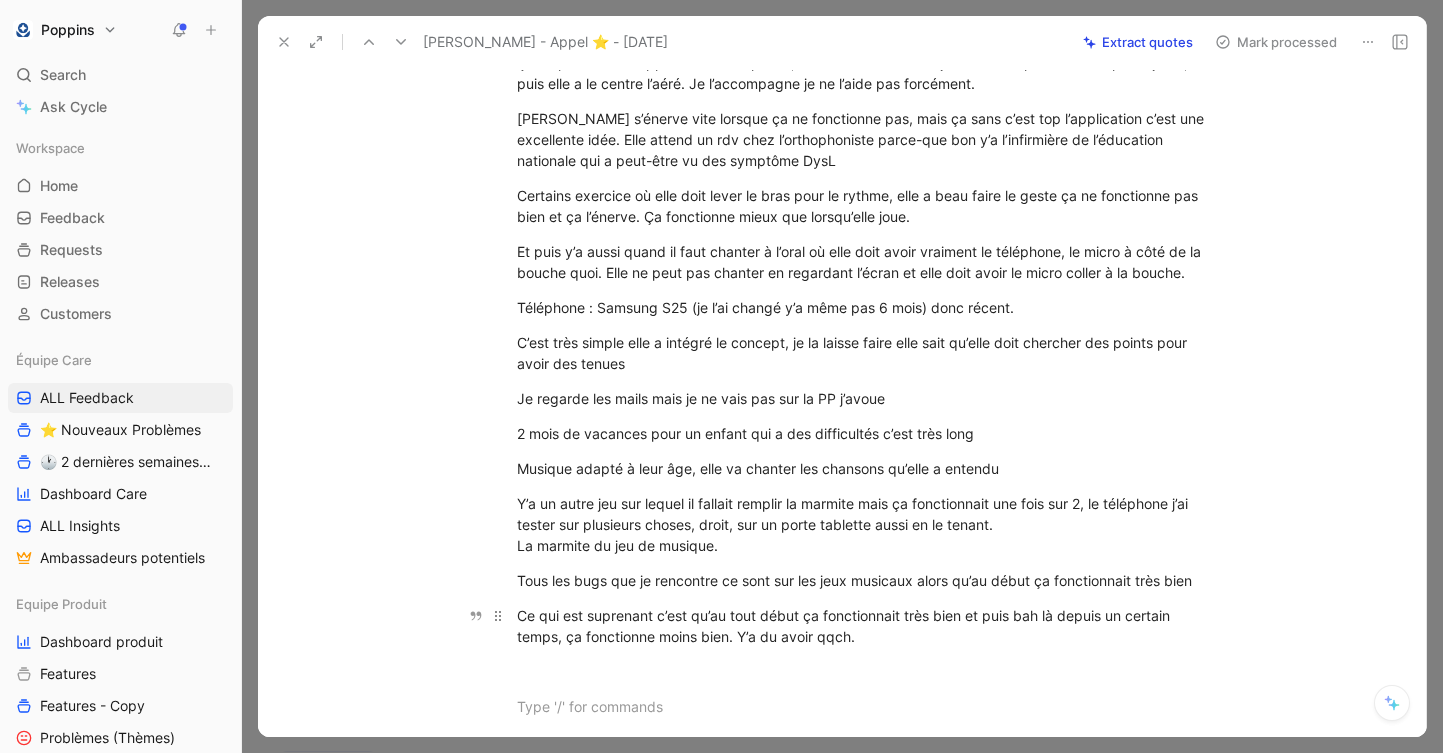 click on "Ce qui est suprenant c’est qu’au tout début ça fonctionnait très bien et puis bah là depuis un certain temps, ça fonctionne moins bien. Y’a du avoir qqch." at bounding box center [863, 626] 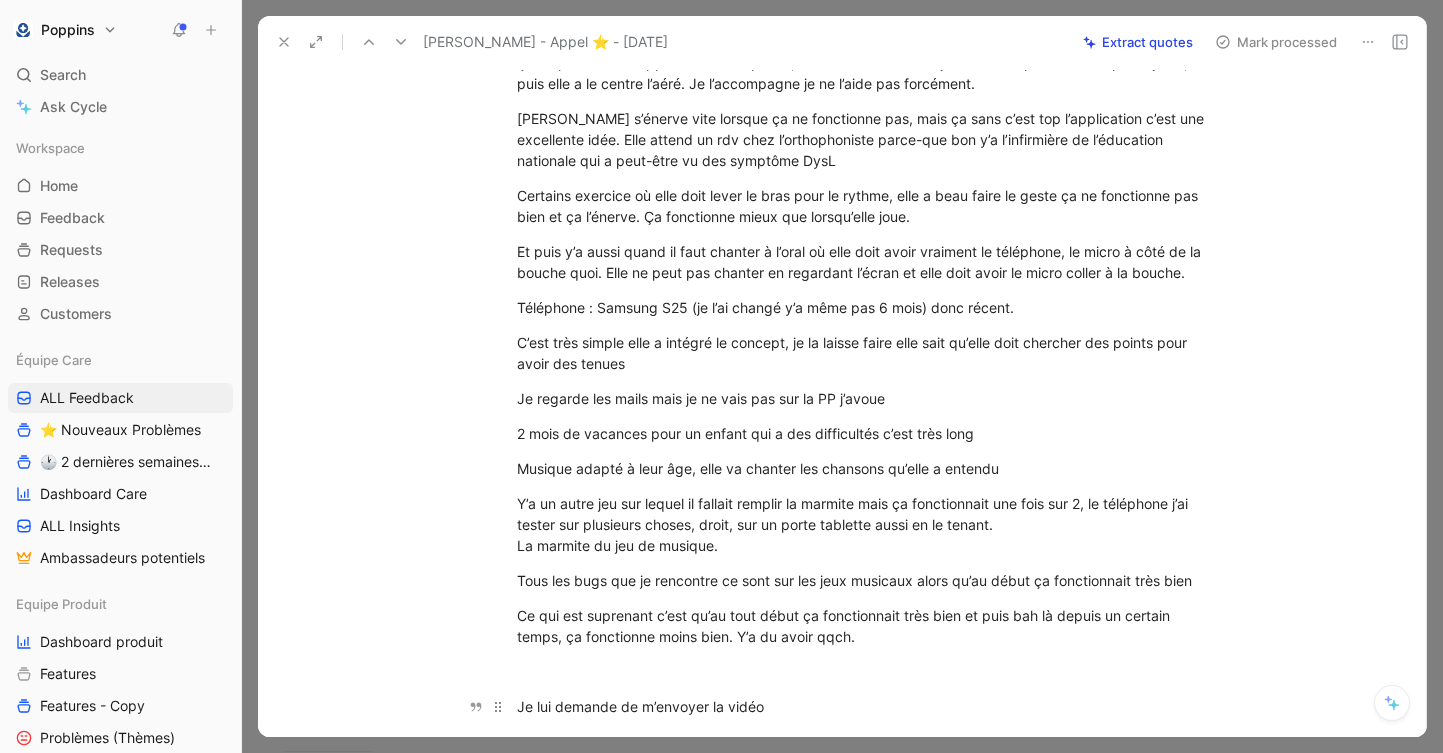 click on "Je lui demande de m’envoyer la vidéo" at bounding box center [863, 706] 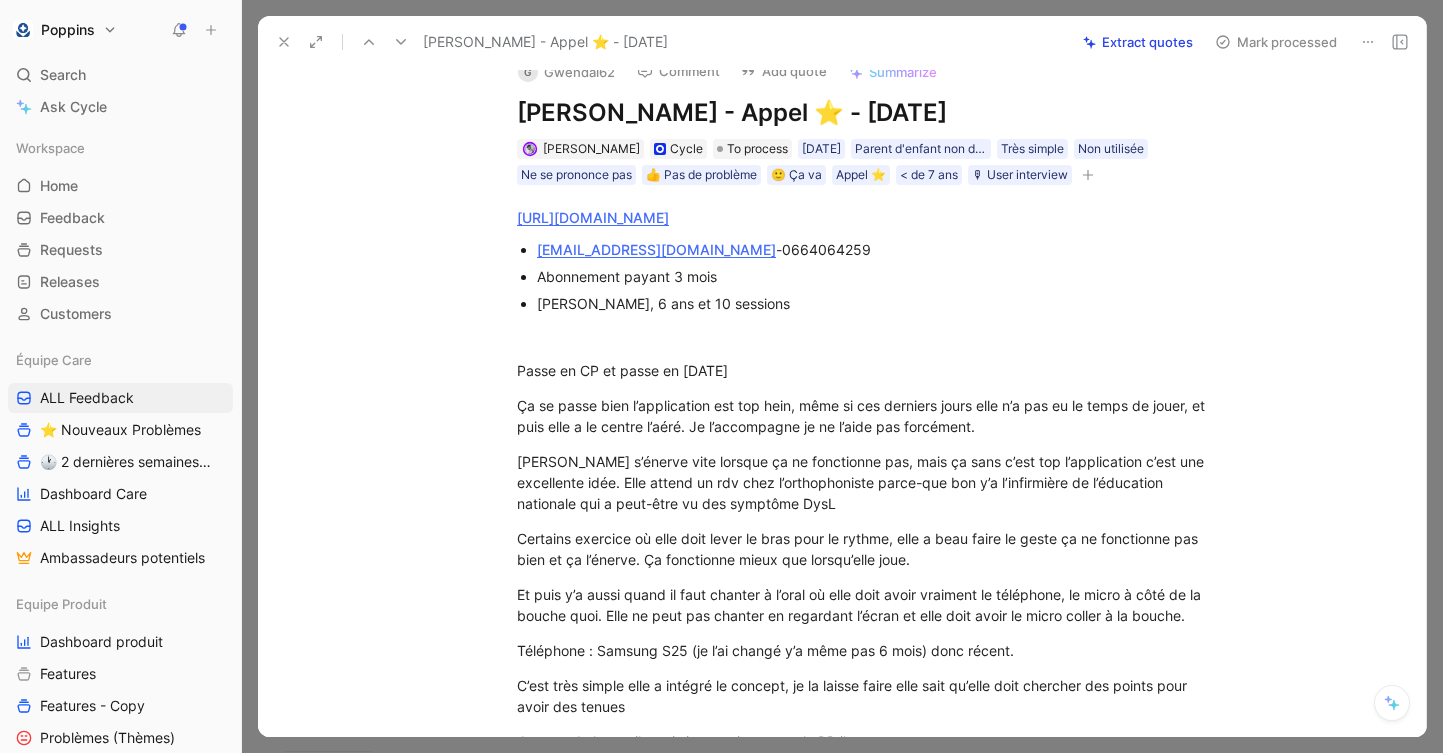 scroll, scrollTop: 0, scrollLeft: 0, axis: both 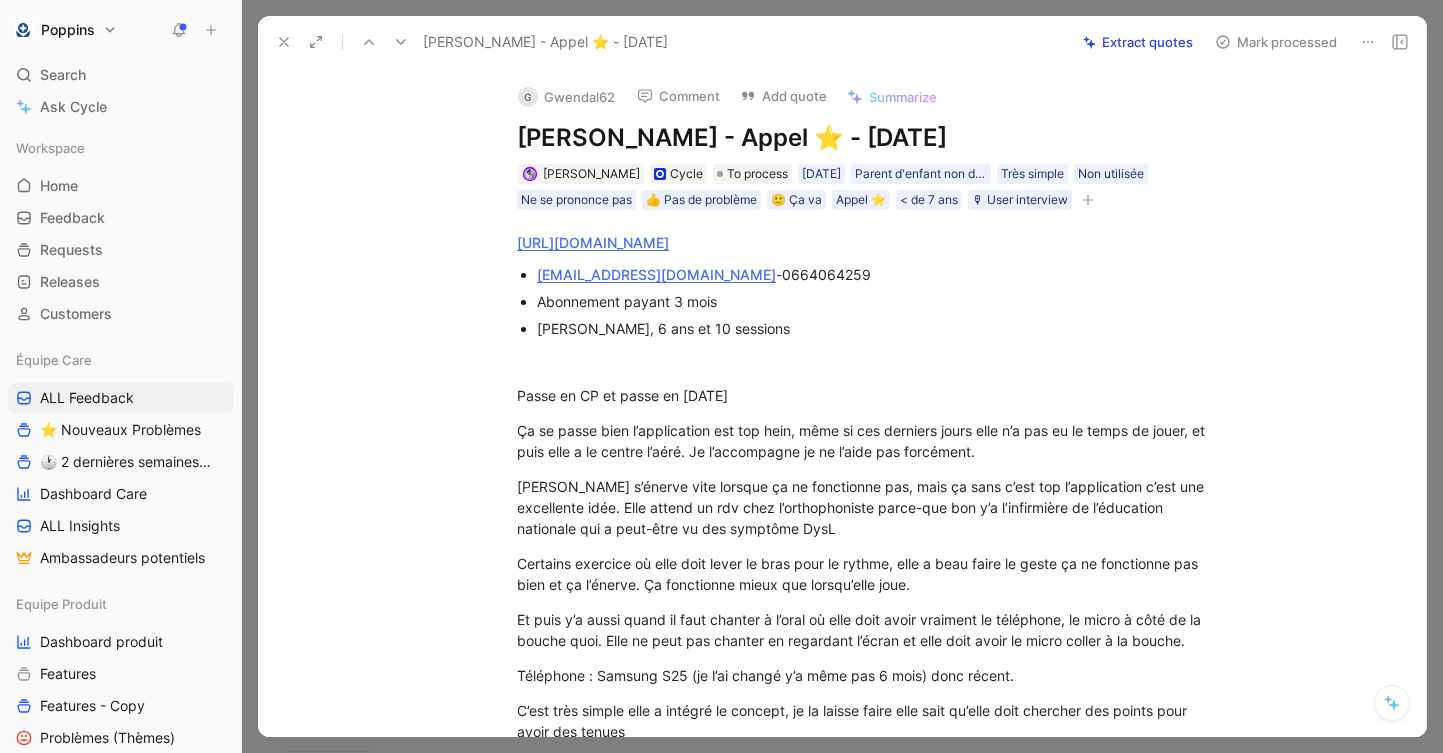 click on "[URL][DOMAIN_NAME] [EMAIL_ADDRESS][DOMAIN_NAME]  -  0664064259 Abonnement payant 3 mois  [PERSON_NAME], 6 ans et 10 sessions Passe en CP et passe en [DATE]  Ça se passe bien l’application est top hein, même si ces derniers jours elle n’a pas eu le temps de jouer, et puis elle a le centre l’aéré. Je l’accompagne je ne l’aide pas forcément.  [PERSON_NAME] s’énerve vite lorsque ça ne fonctionne pas, mais ça sans c’est top l’application c’est une excellente idée. Elle attend un rdv chez l’orthophoniste parce-que bon y’a l’infirmière de l’éducation nationale qui a peut-être vu des symptôme DysL Certains exercice où elle doit lever le bras pour le rythme, elle a beau faire le geste ça ne fonctionne pas bien et ça l’énerve. Ça fonctionne mieux que lorsqu’elle joue. Téléphone : Samsung S25 (je l’ai changé y’a même pas 6 mois) donc récent.  Je regarde les mails mais je ne vais pas sur la PP j’avoue  La marmite du jeu de musique." at bounding box center (863, 728) 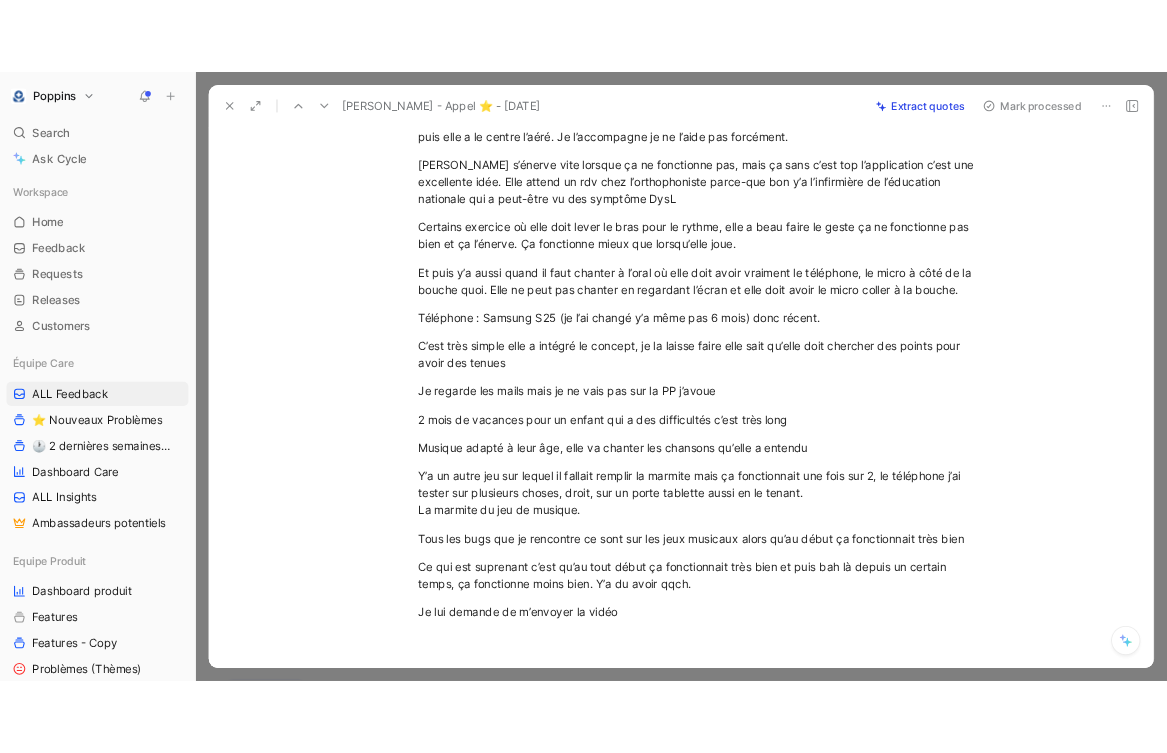 scroll, scrollTop: 296, scrollLeft: 0, axis: vertical 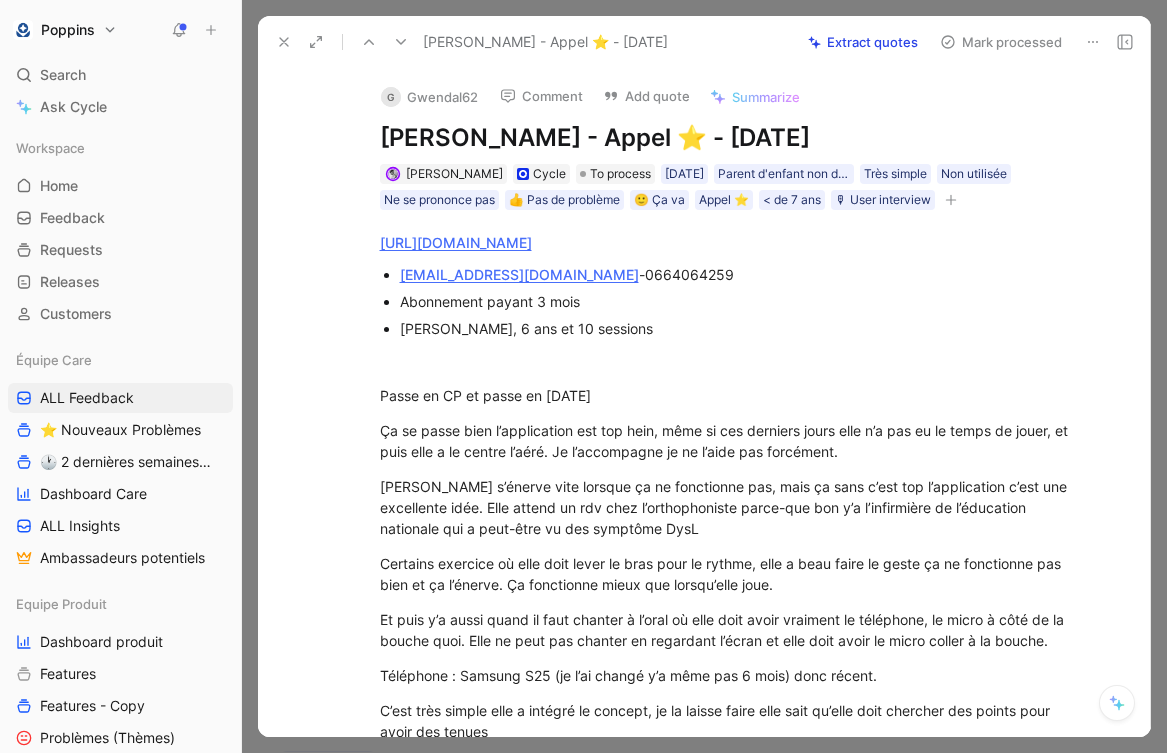 click 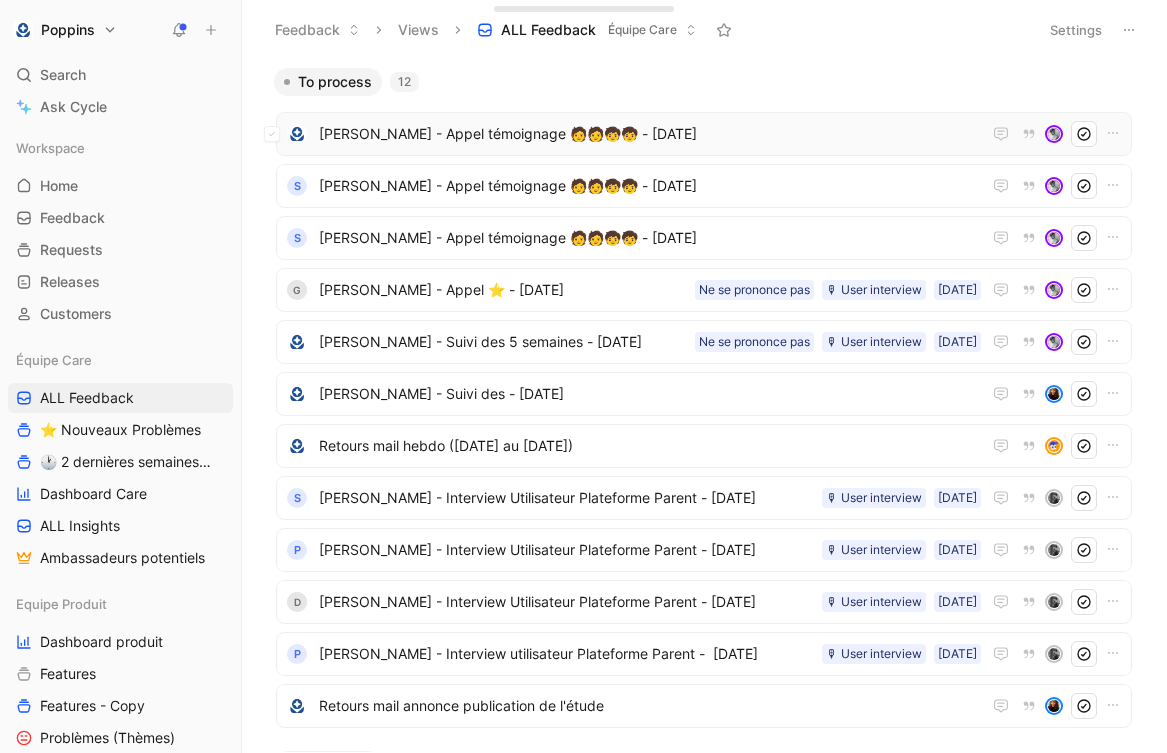 click on "[PERSON_NAME] - Appel témoignage 🧑‍🧑‍🧒‍🧒 - [DATE]" at bounding box center (650, 134) 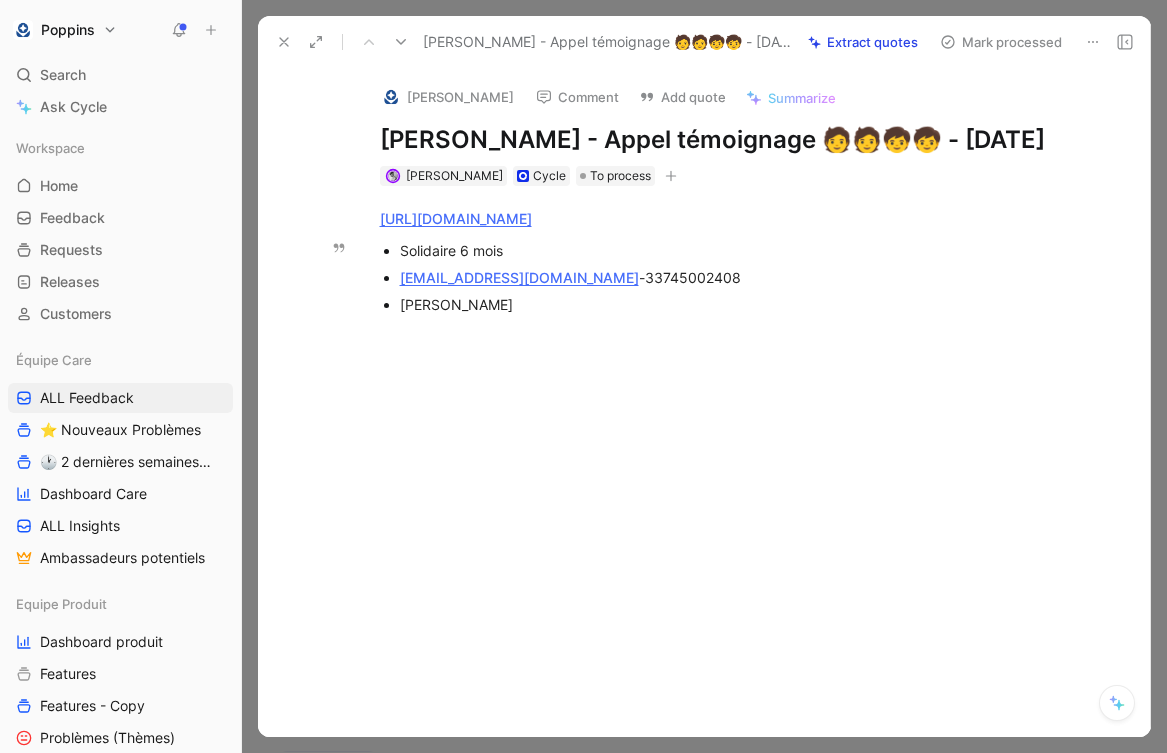 click on "33745002408" at bounding box center [693, 277] 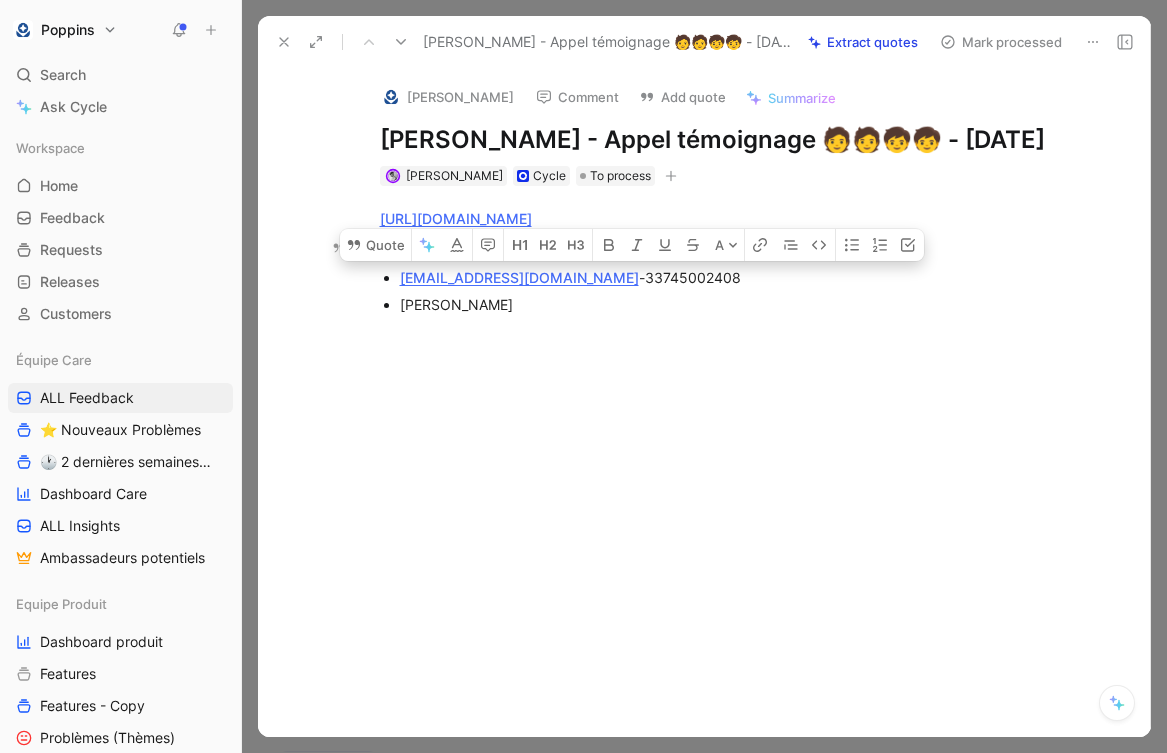 copy on "33745002408" 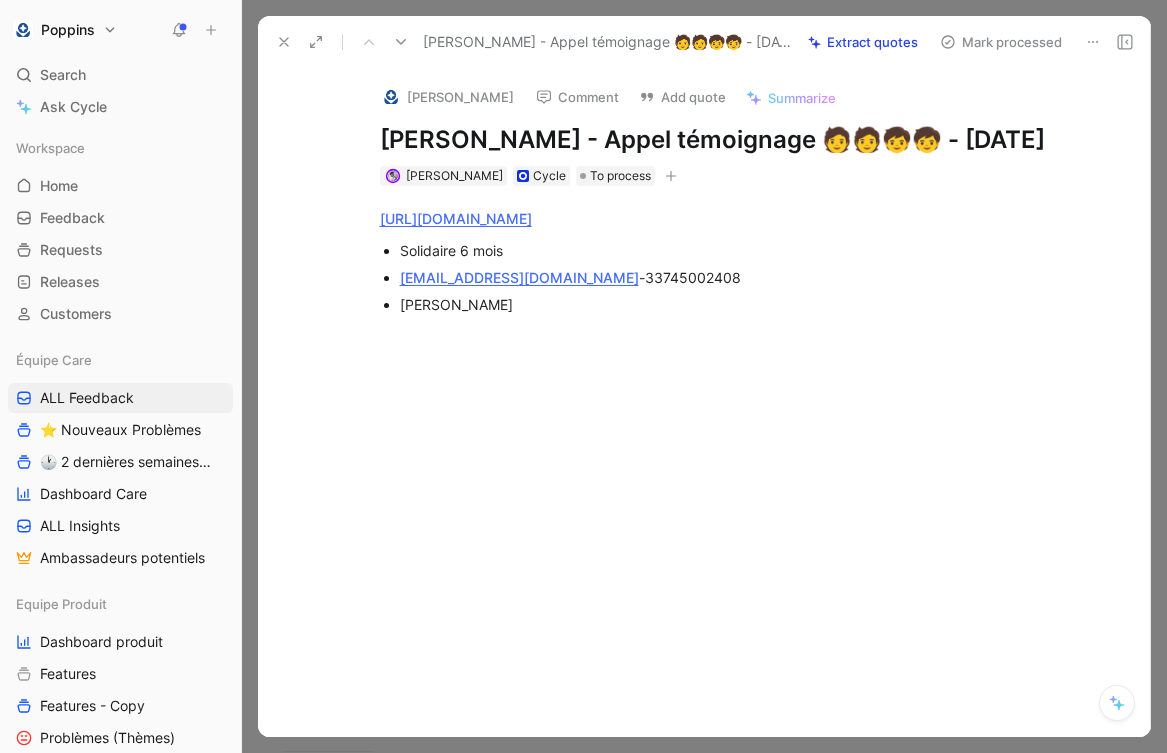 click at bounding box center (725, 482) 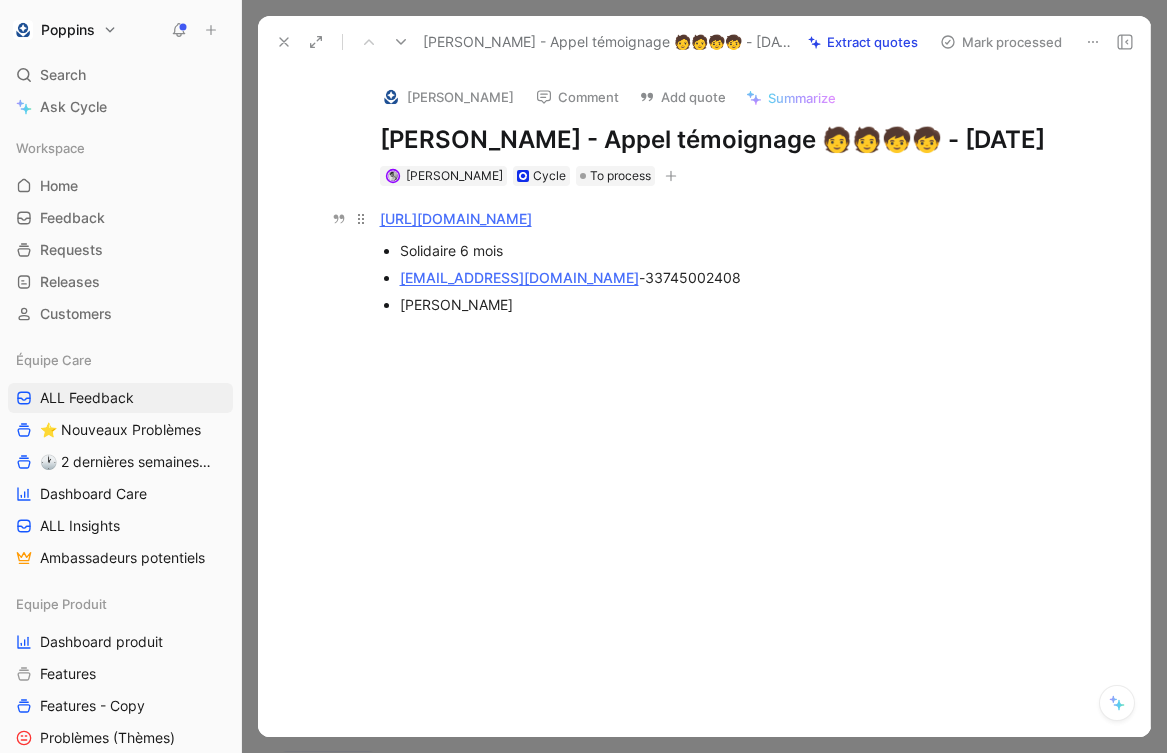 click on "[URL][DOMAIN_NAME]" at bounding box center [456, 218] 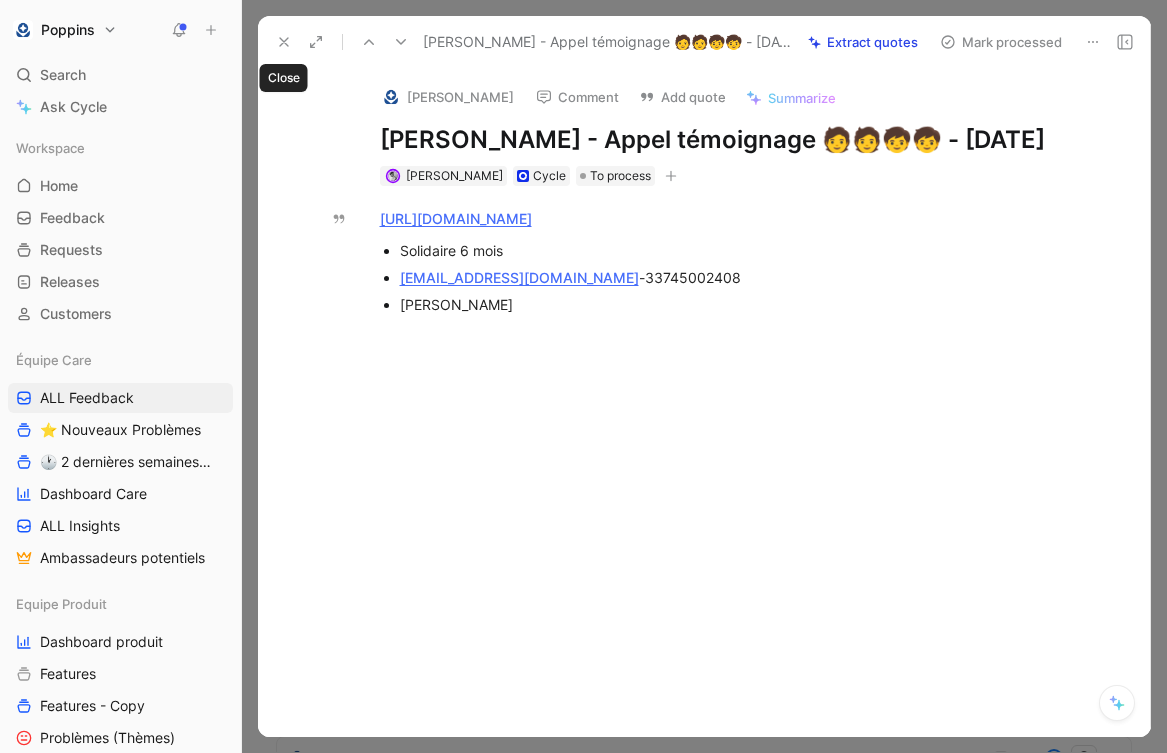 click 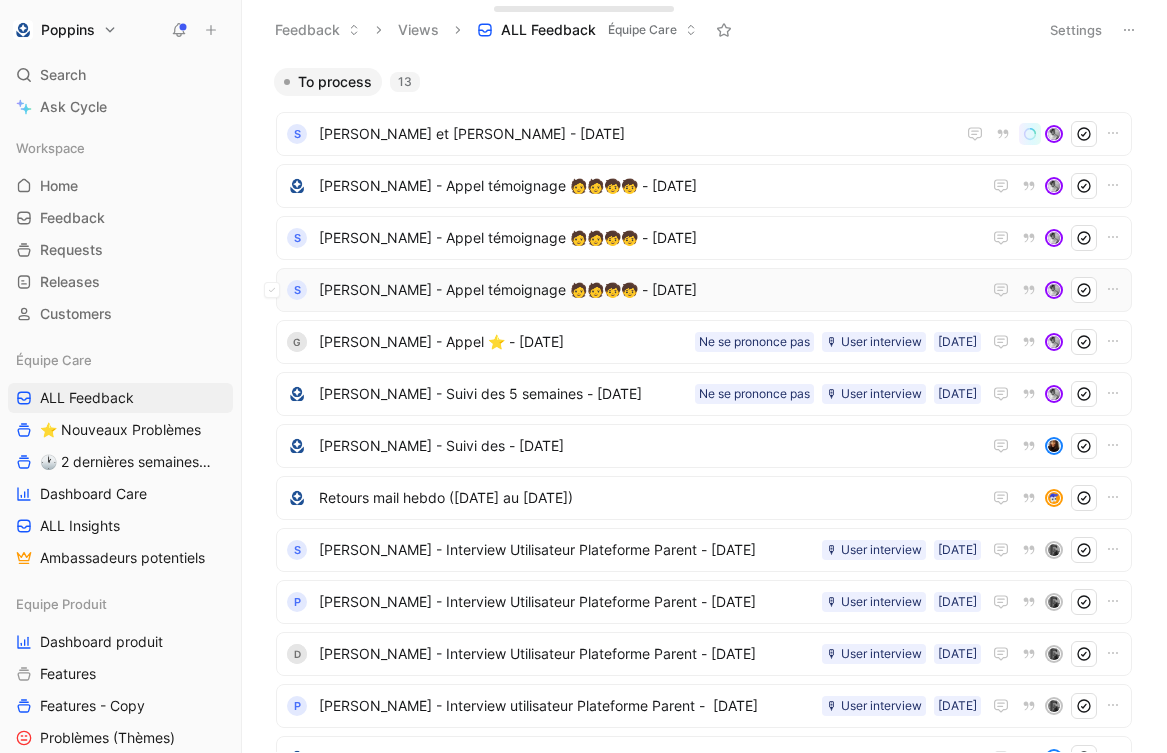 click on "[PERSON_NAME] - Appel témoignage 🧑‍🧑‍🧒‍🧒 - [DATE]" at bounding box center [650, 290] 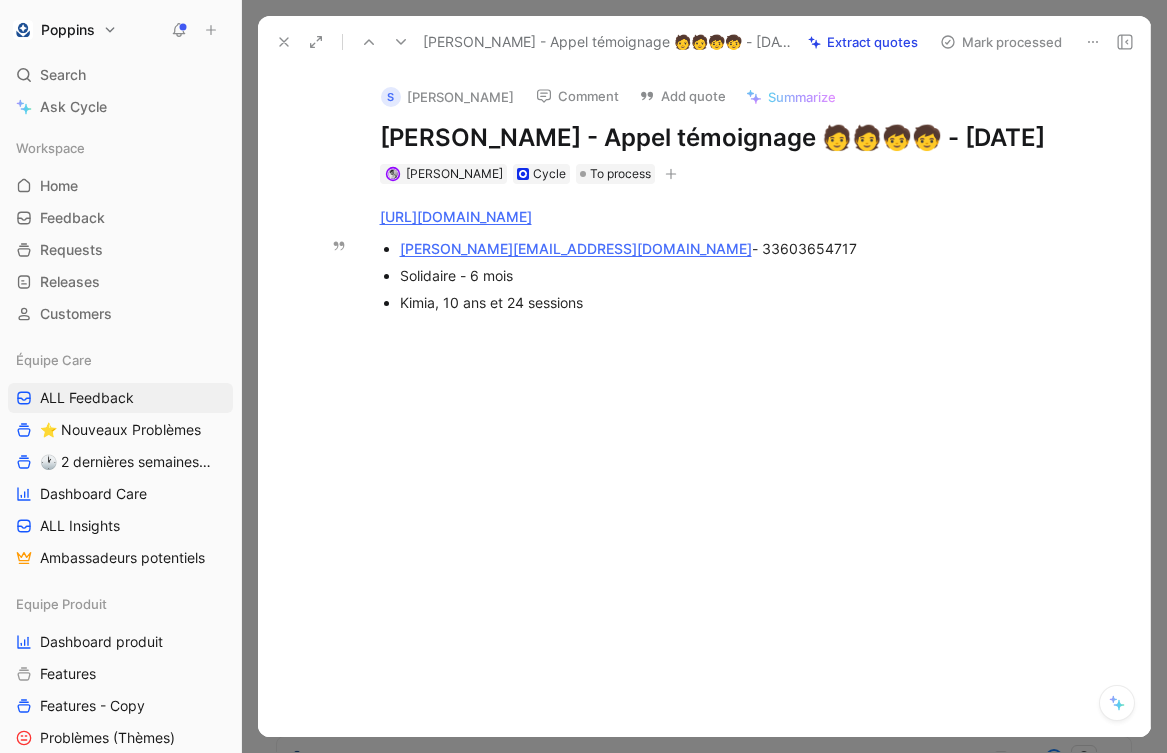 click on "Kimia, 10 ans et 24 sessions" at bounding box center [736, 302] 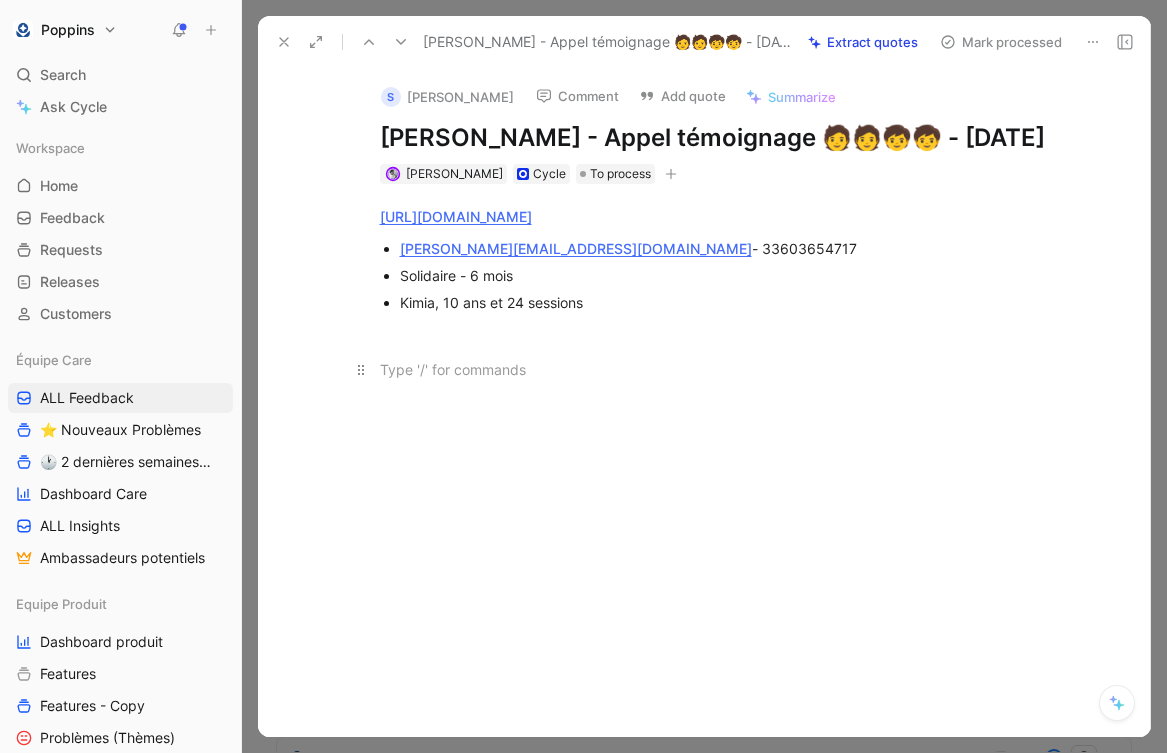 type 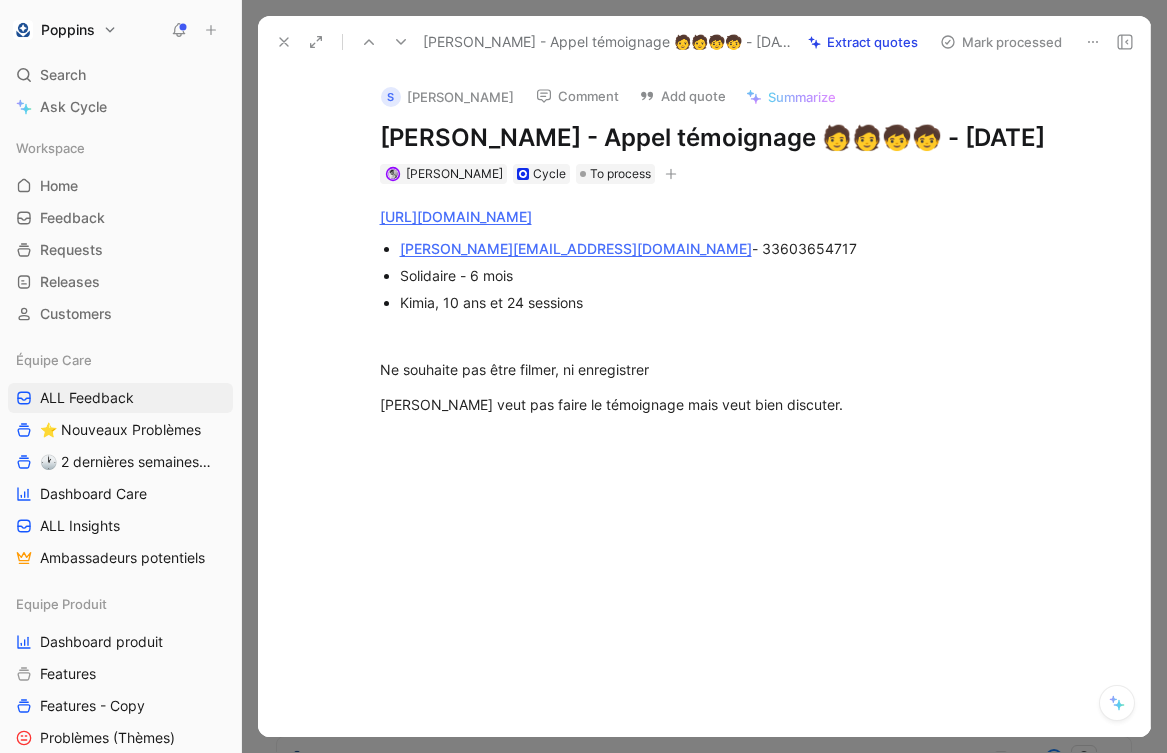 click 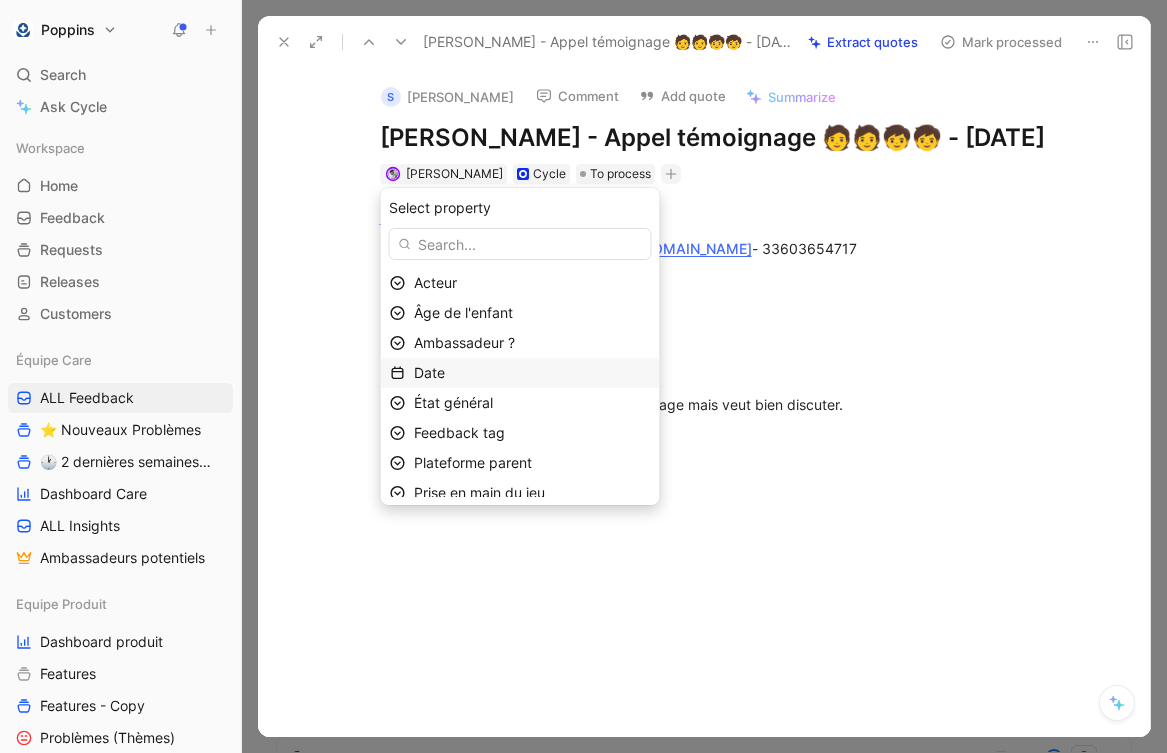 click on "Date" at bounding box center (532, 373) 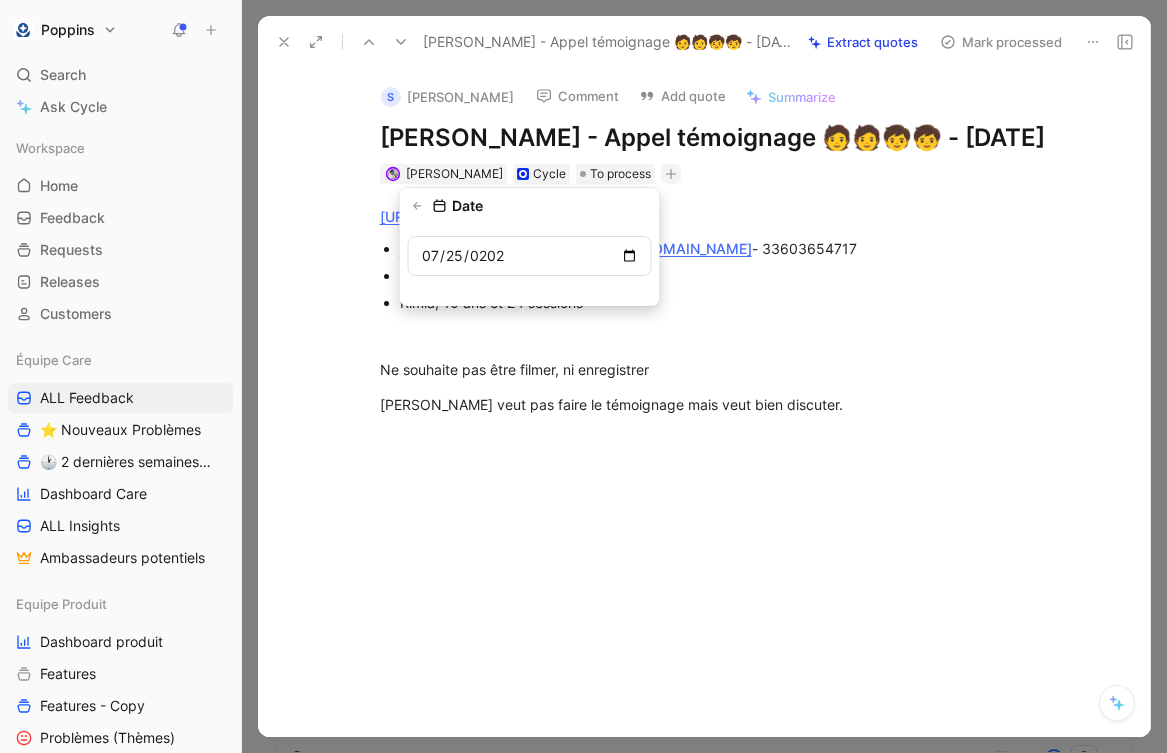 type on "[DATE]" 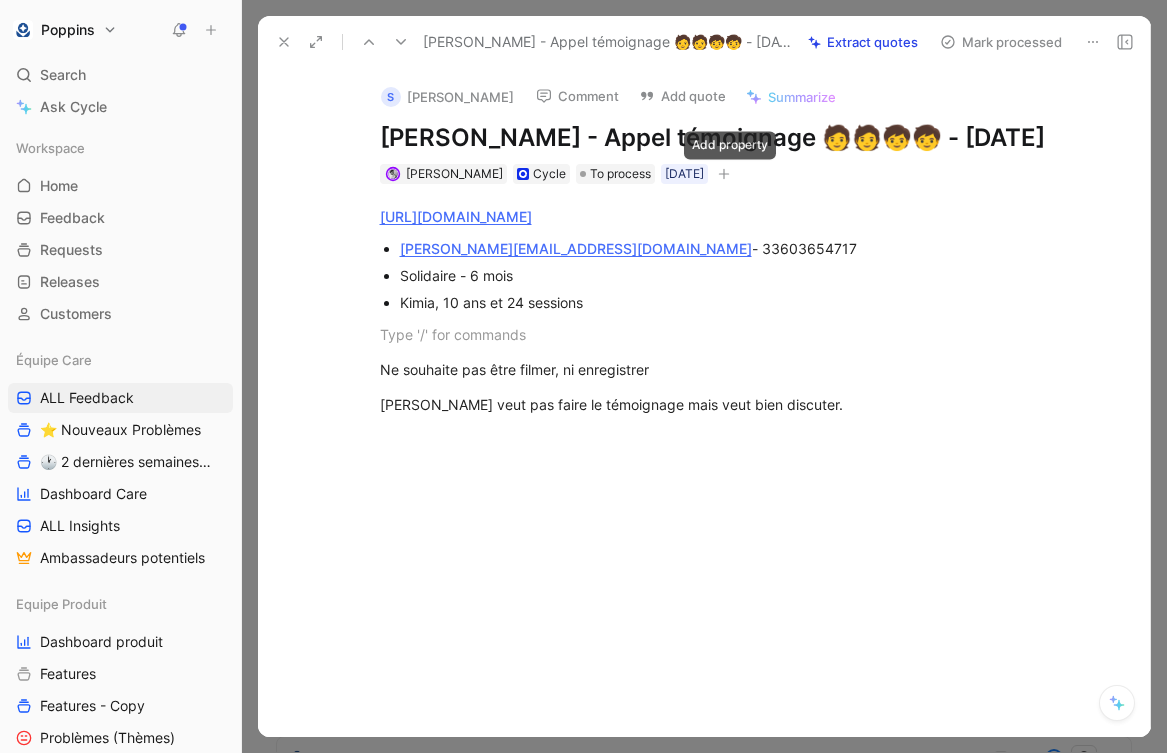 click at bounding box center [724, 174] 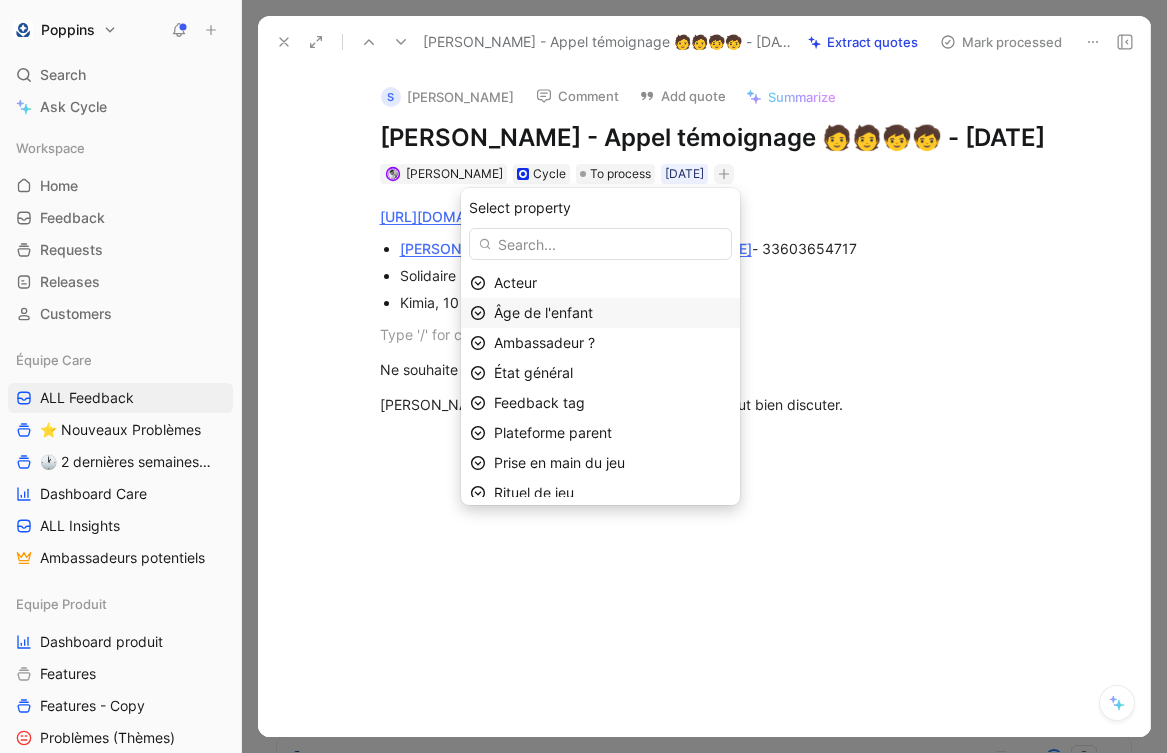 click on "Âge de l'enfant" at bounding box center [612, 313] 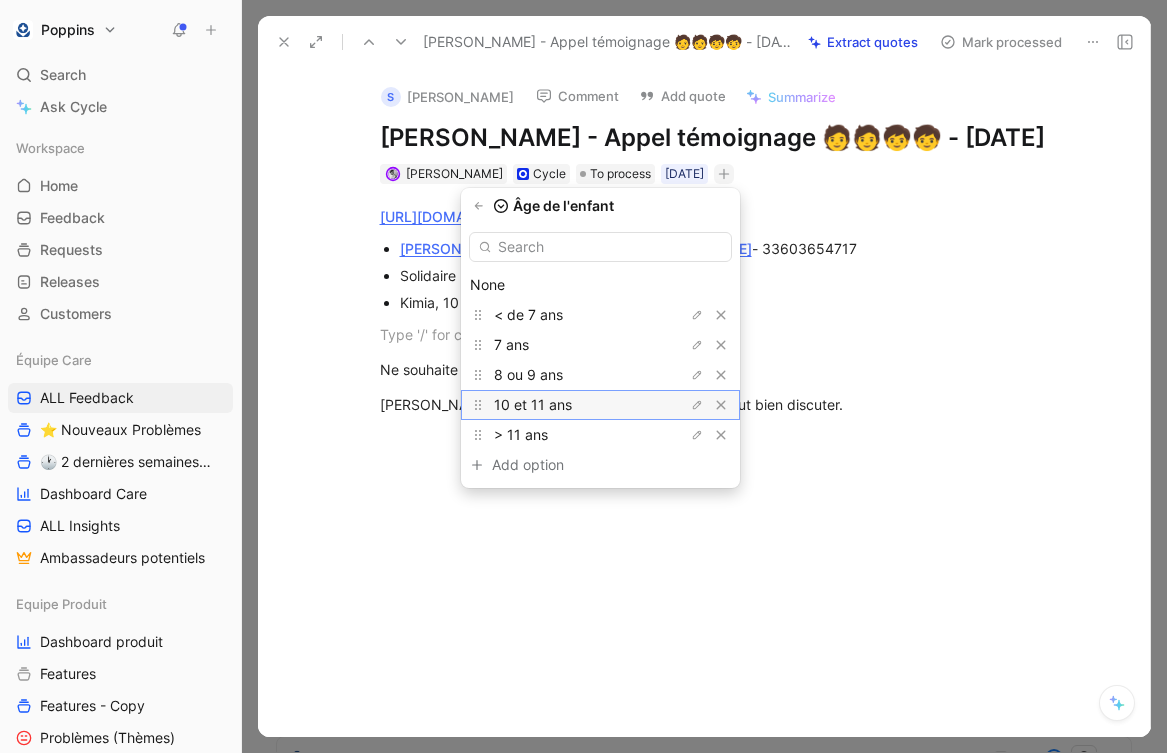 click on "10 et 11 ans" at bounding box center (533, 404) 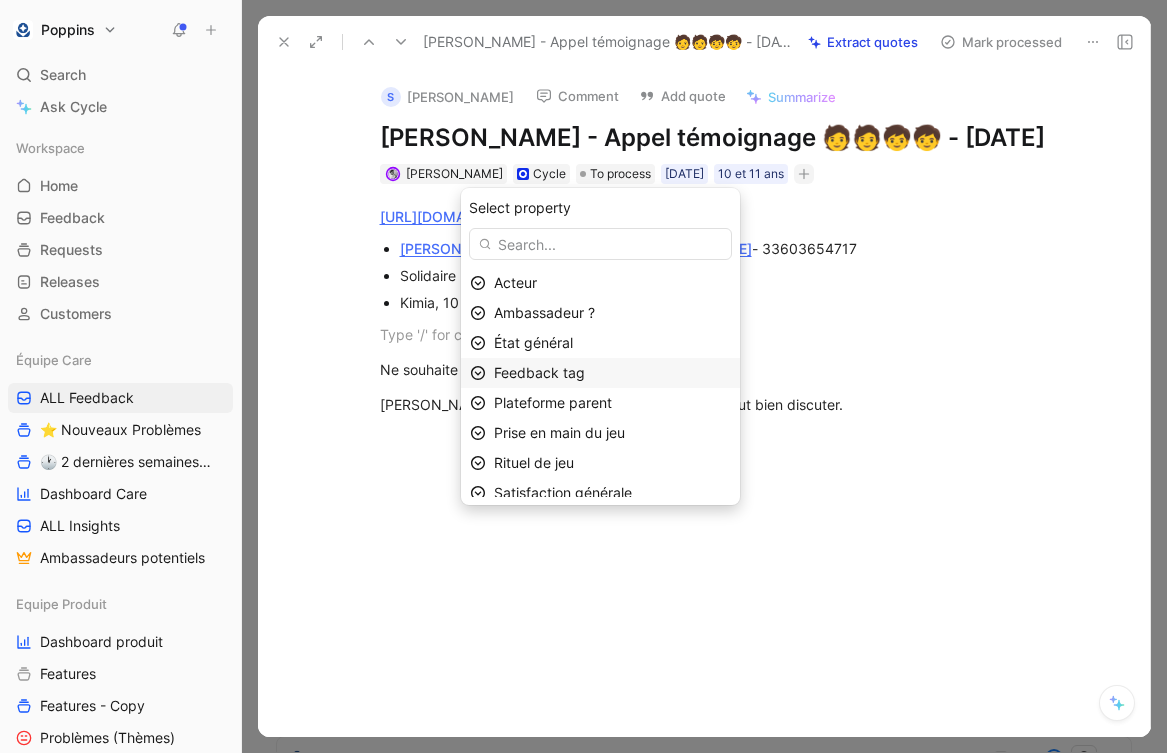 click on "Feedback tag" at bounding box center [539, 372] 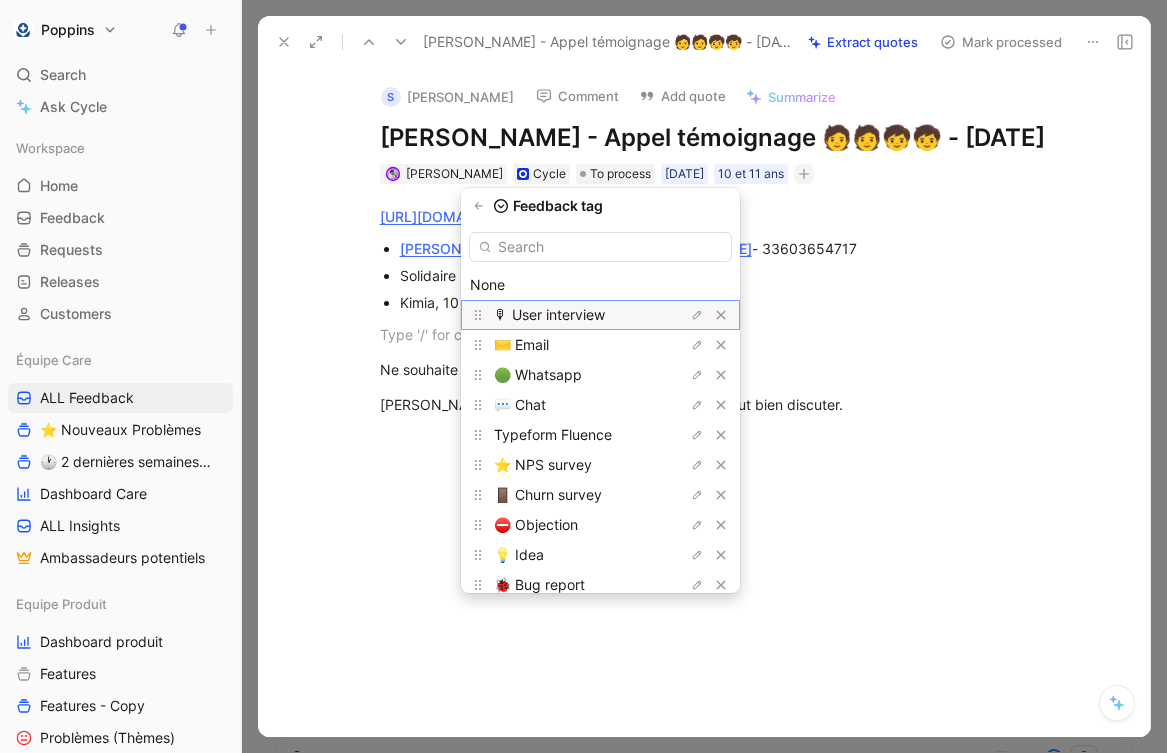 click on "🎙 User interview" at bounding box center (549, 314) 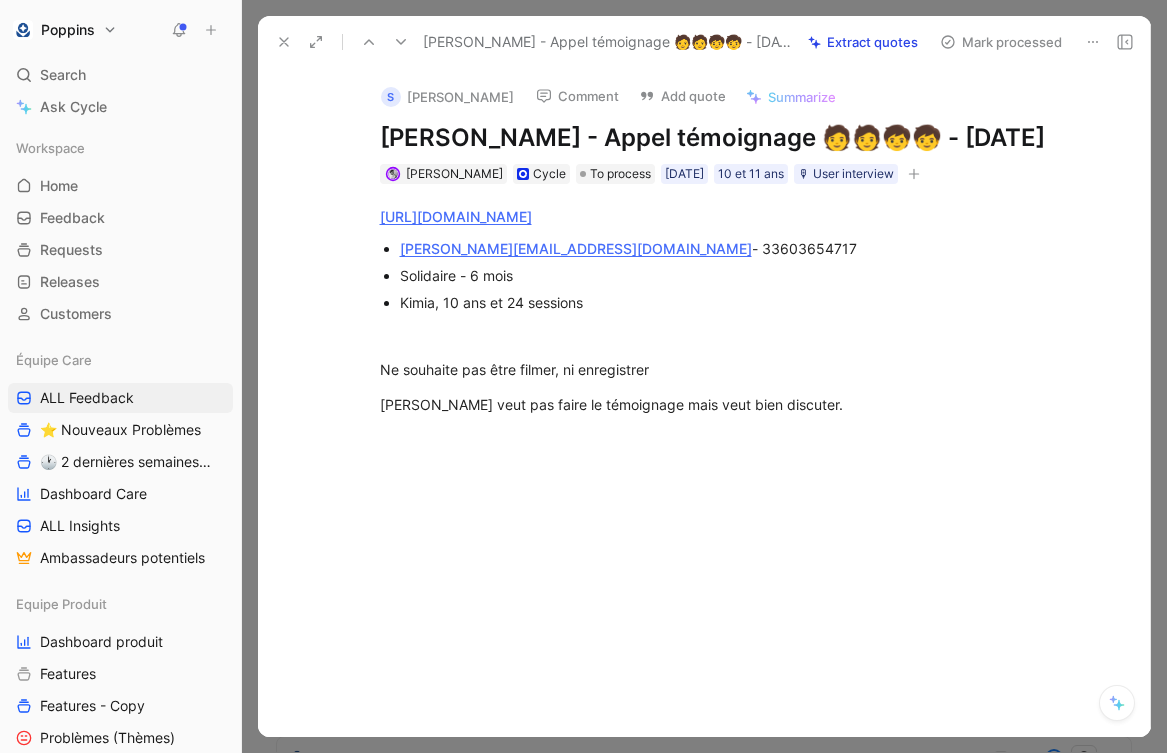 click at bounding box center [914, 174] 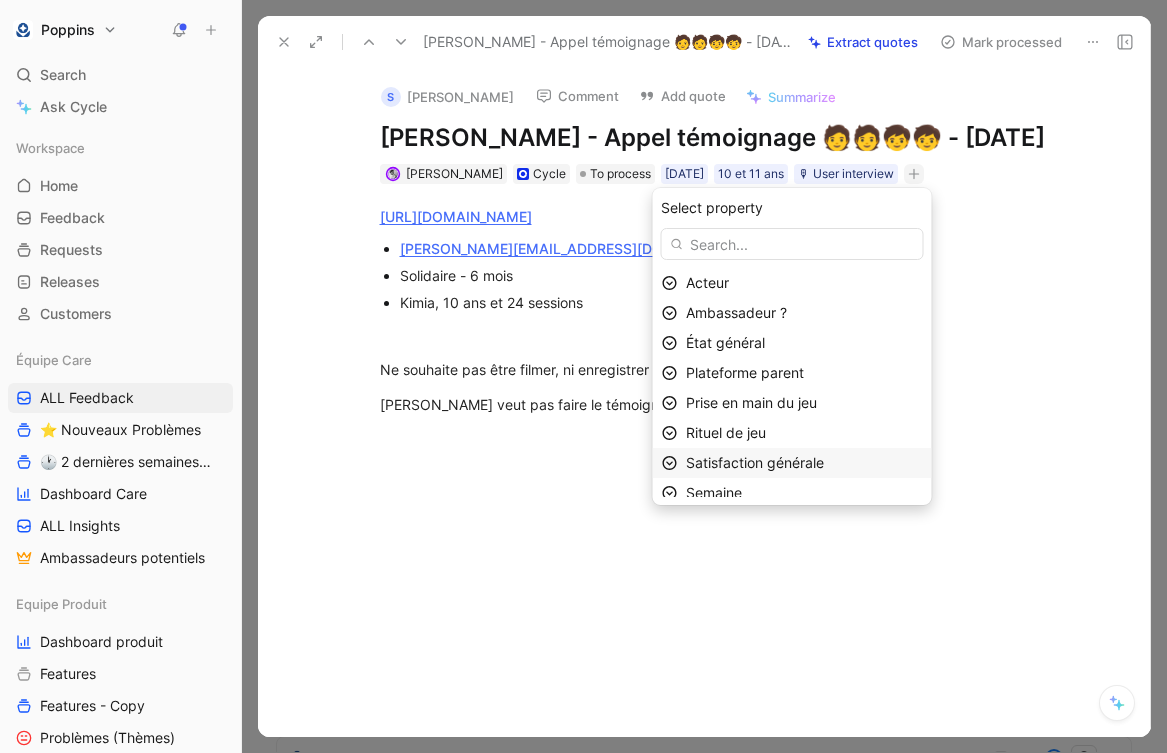 scroll, scrollTop: 71, scrollLeft: 0, axis: vertical 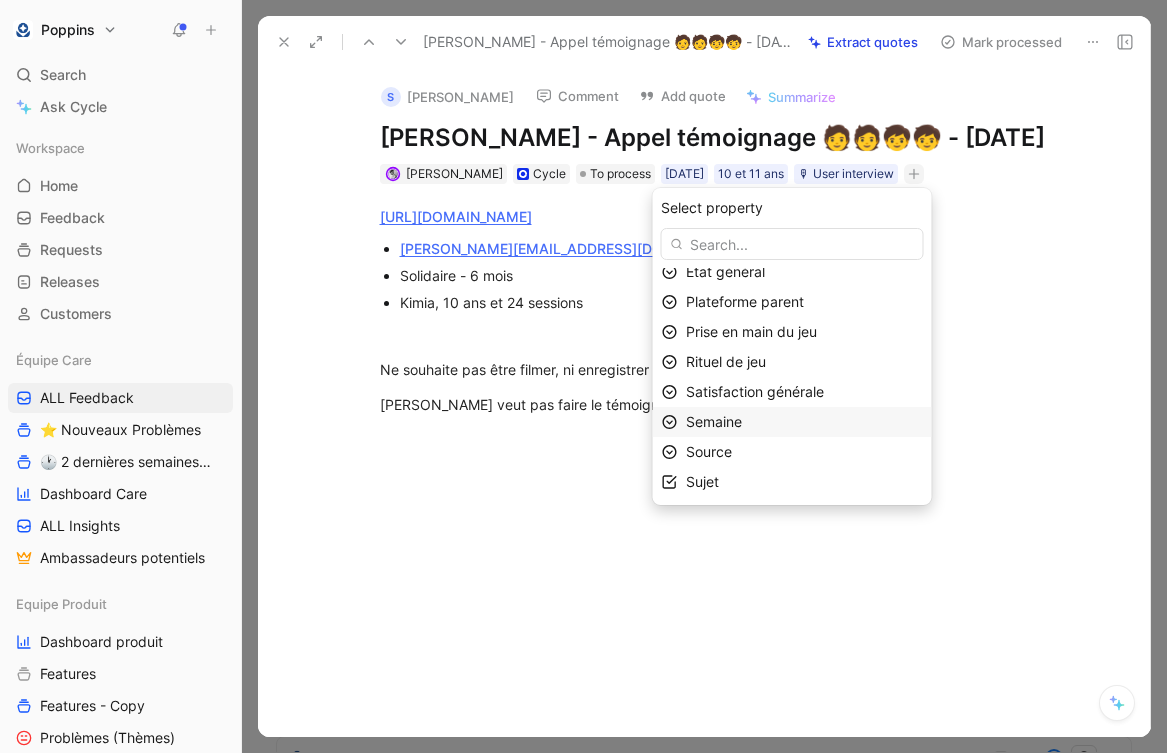 click on "Semaine" at bounding box center (714, 421) 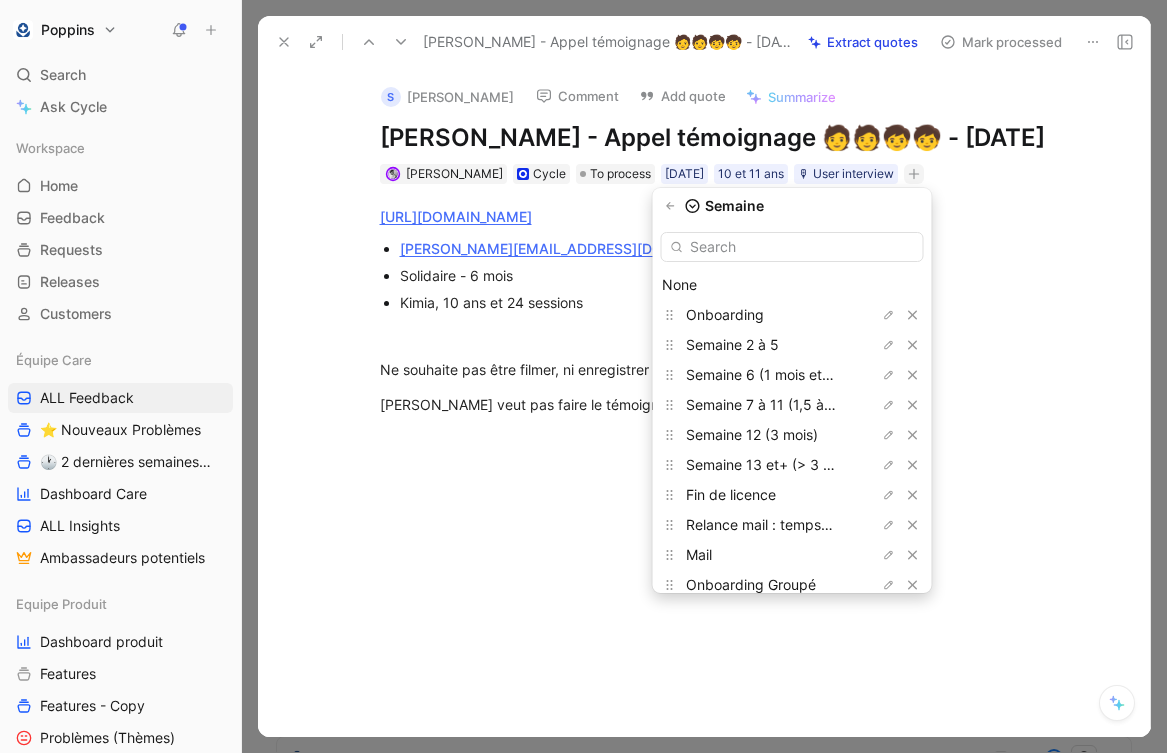 scroll, scrollTop: 165, scrollLeft: 0, axis: vertical 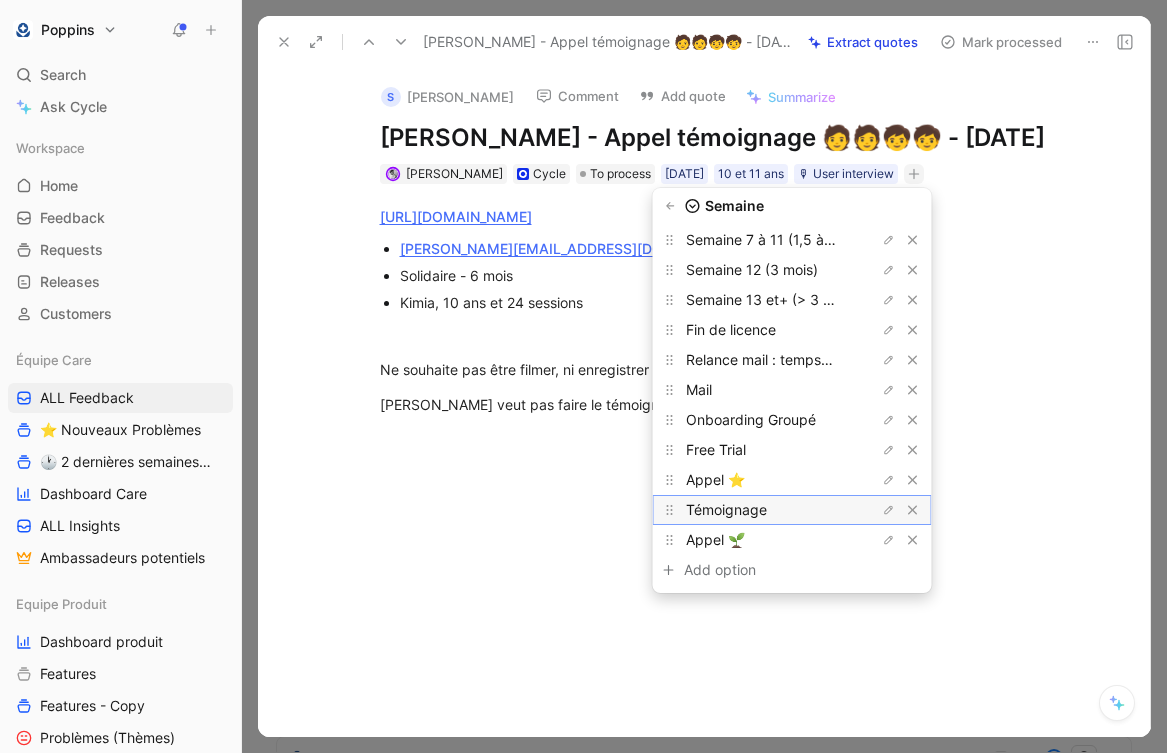 click on "Témoignage" at bounding box center (726, 509) 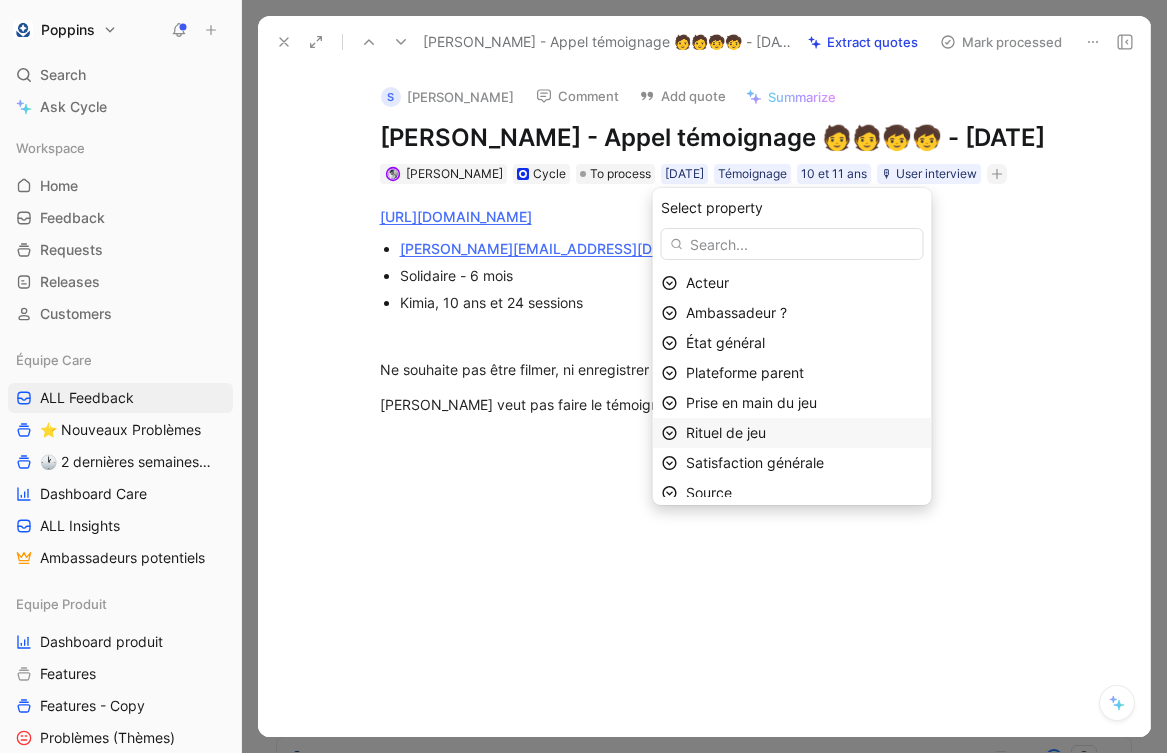 scroll, scrollTop: 41, scrollLeft: 0, axis: vertical 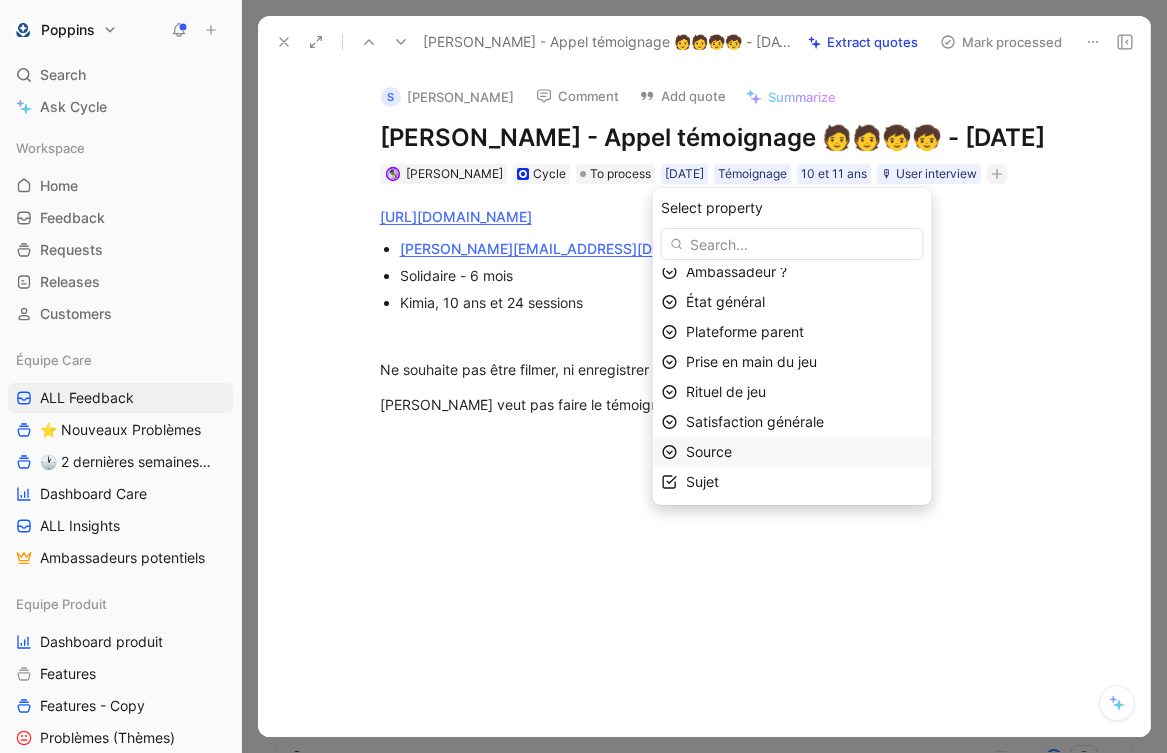 click on "Source" at bounding box center [804, 452] 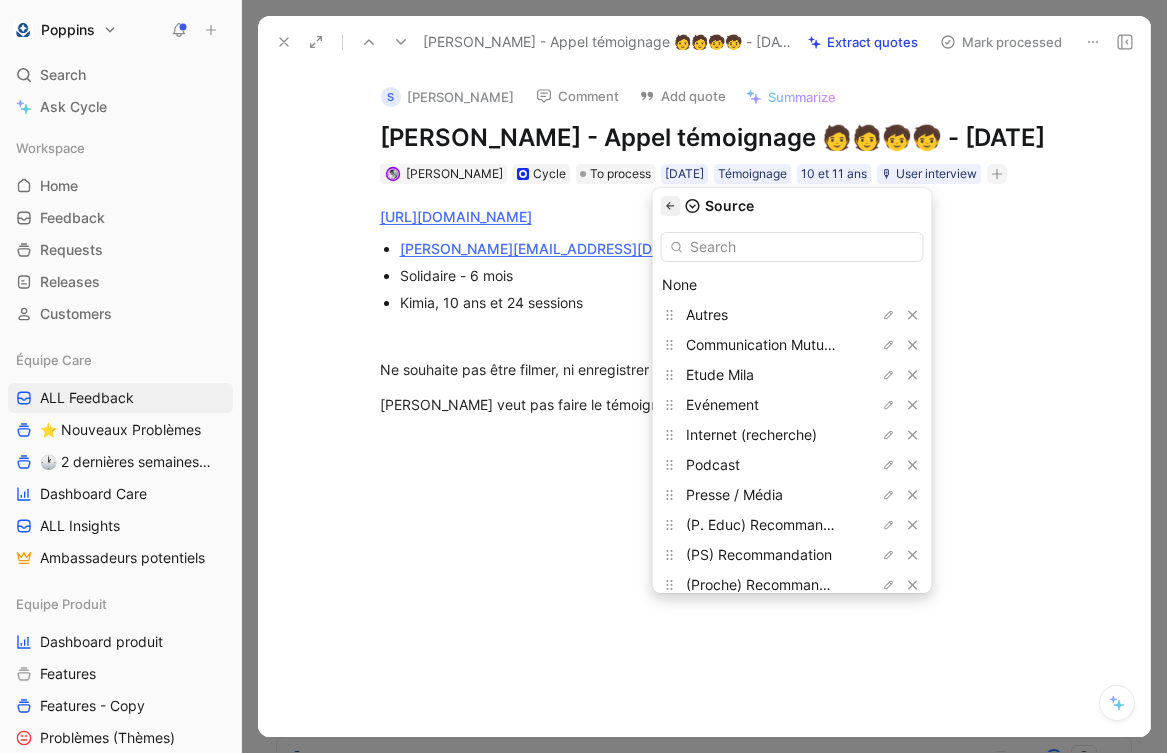 click at bounding box center (671, 206) 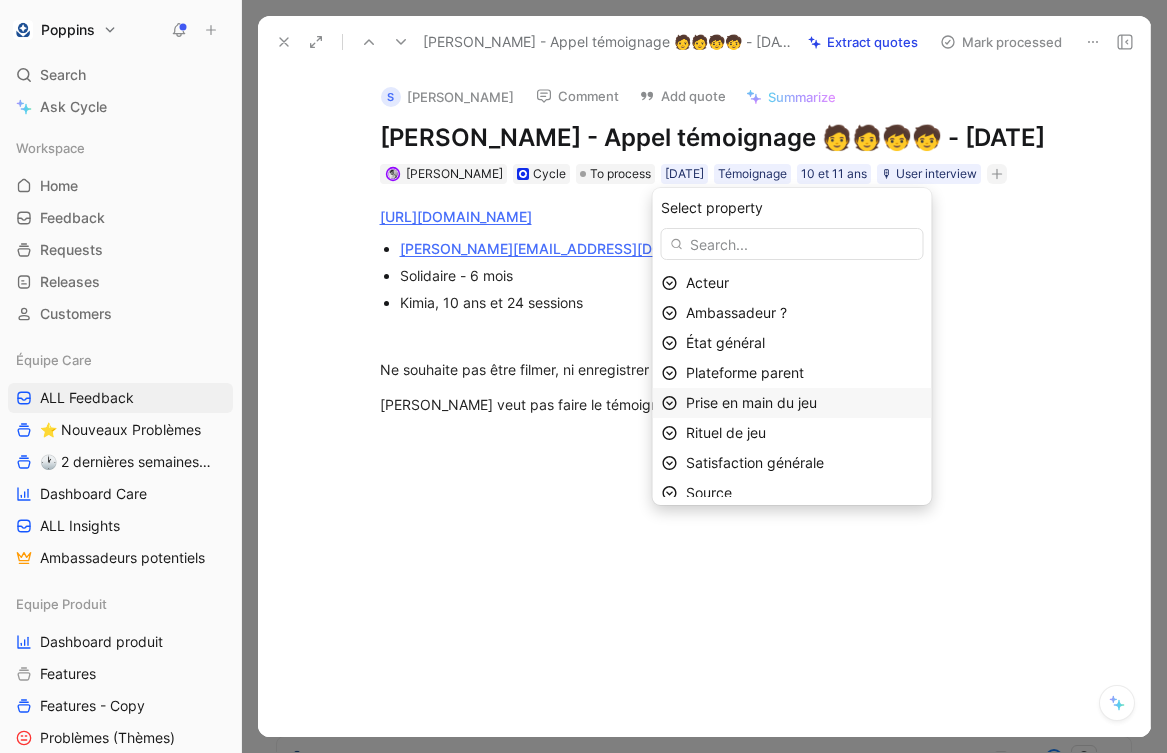 click on "Prise en main du jeu" at bounding box center [751, 402] 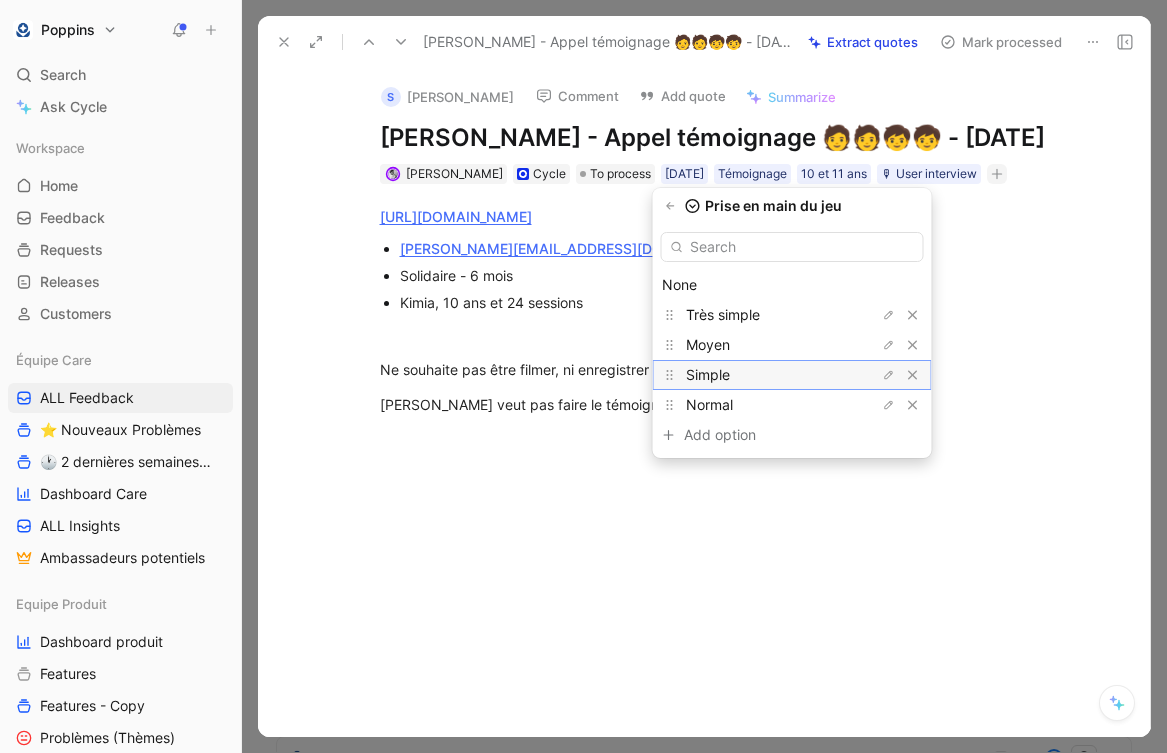 click on "Simple" at bounding box center [708, 374] 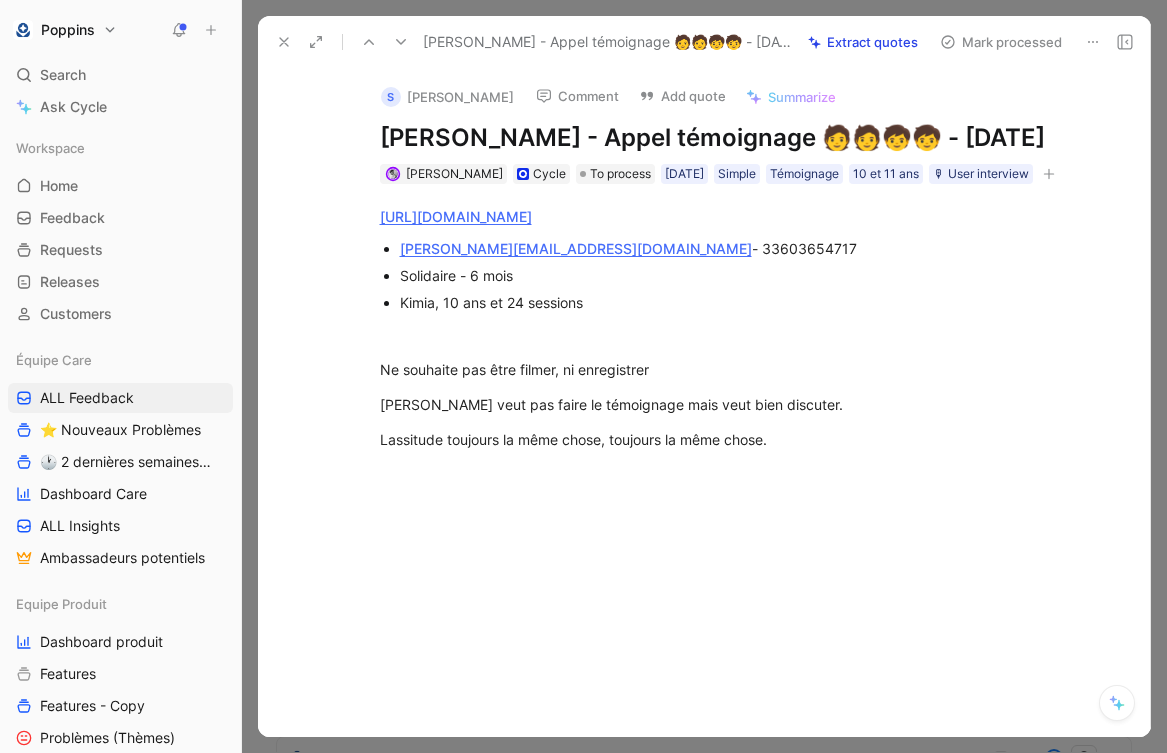 click 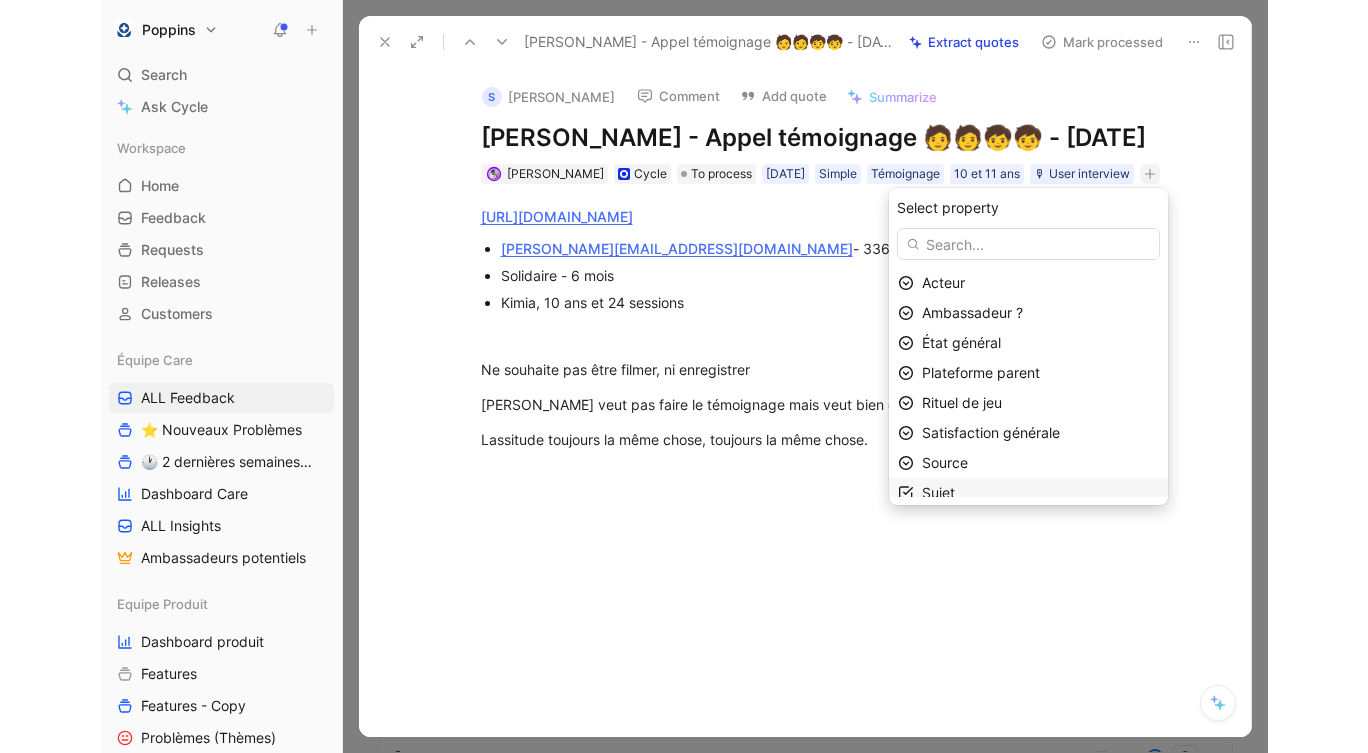 scroll, scrollTop: 11, scrollLeft: 0, axis: vertical 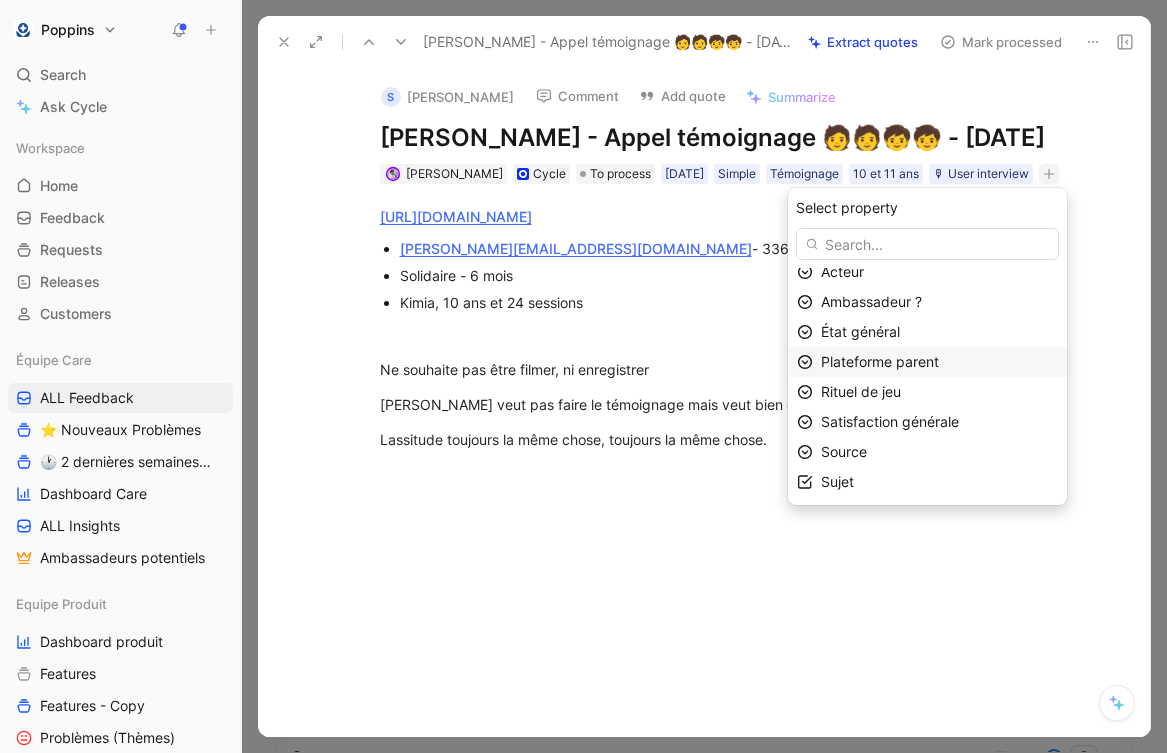 click on "Plateforme parent" at bounding box center (880, 361) 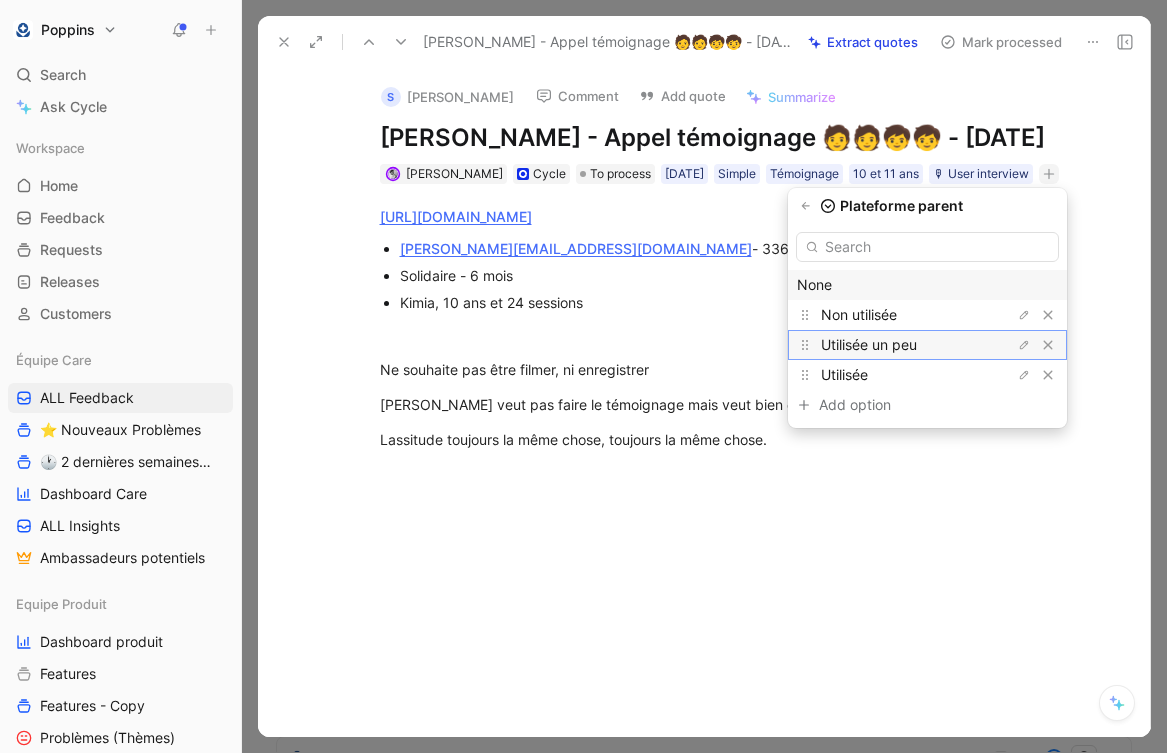 click on "Utilisée un peu" at bounding box center [869, 344] 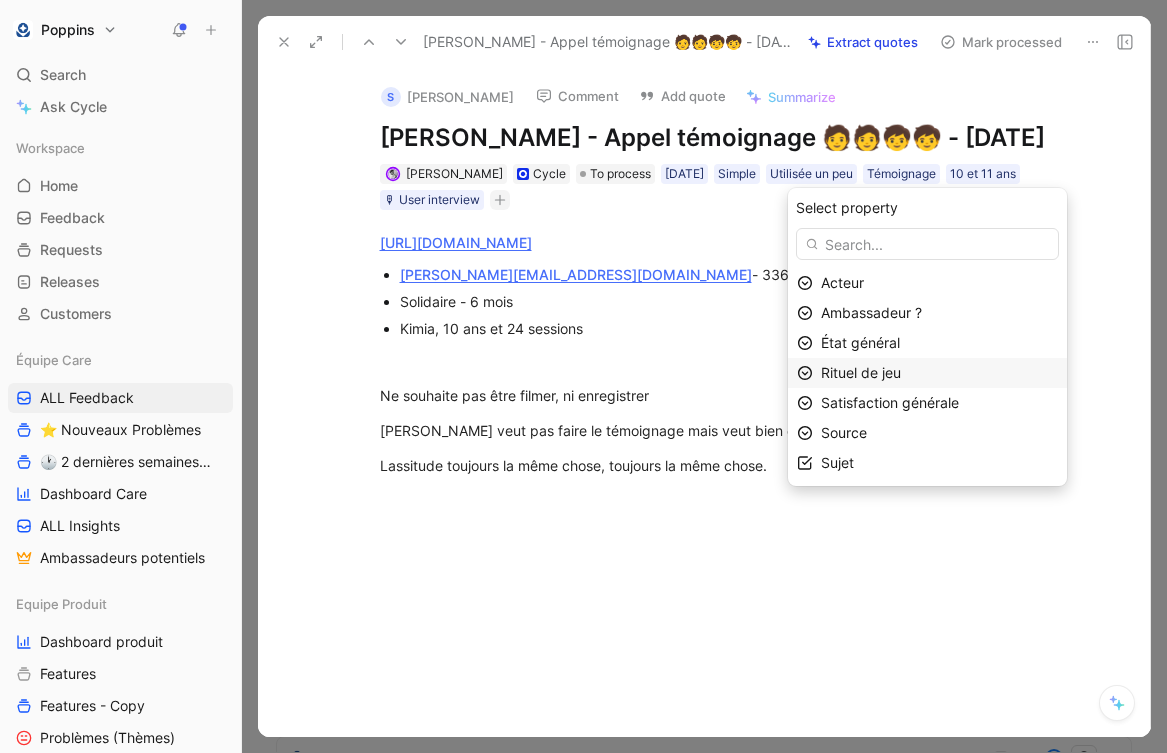 click on "Rituel de jeu" at bounding box center (861, 372) 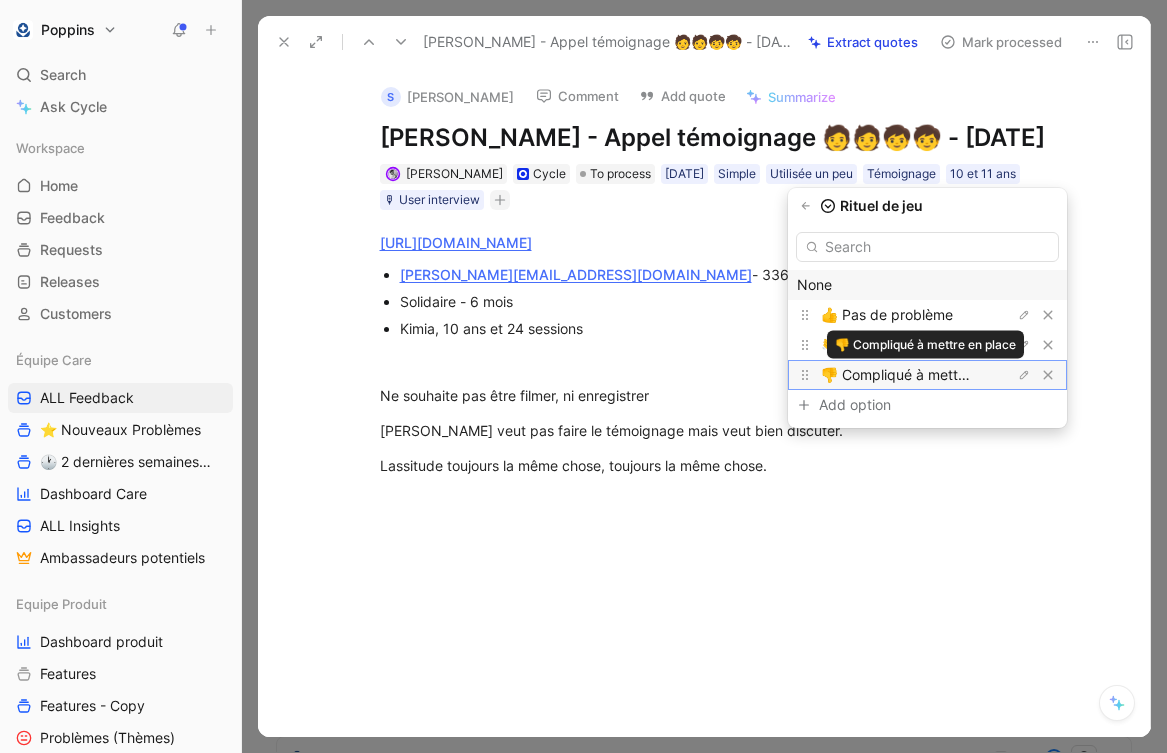 click on "👎 Compliqué à mettre en place" at bounding box center [926, 374] 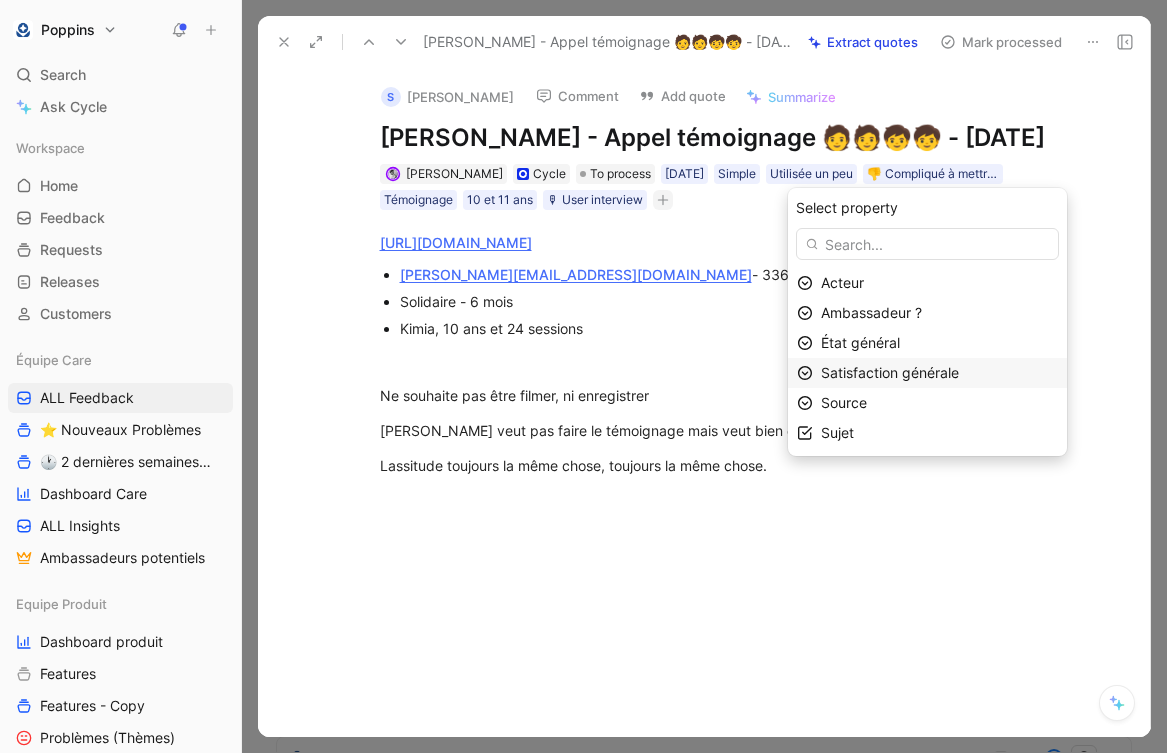 click on "Satisfaction générale" at bounding box center [890, 372] 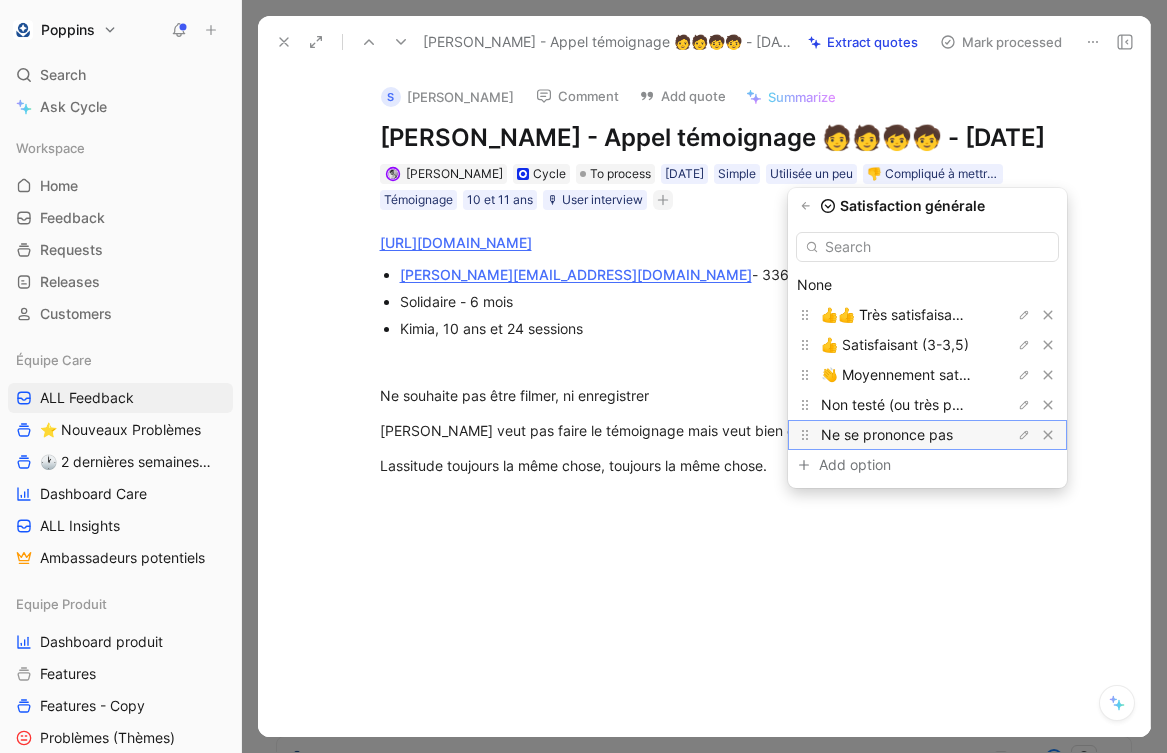click on "Ne se prononce pas" at bounding box center [887, 434] 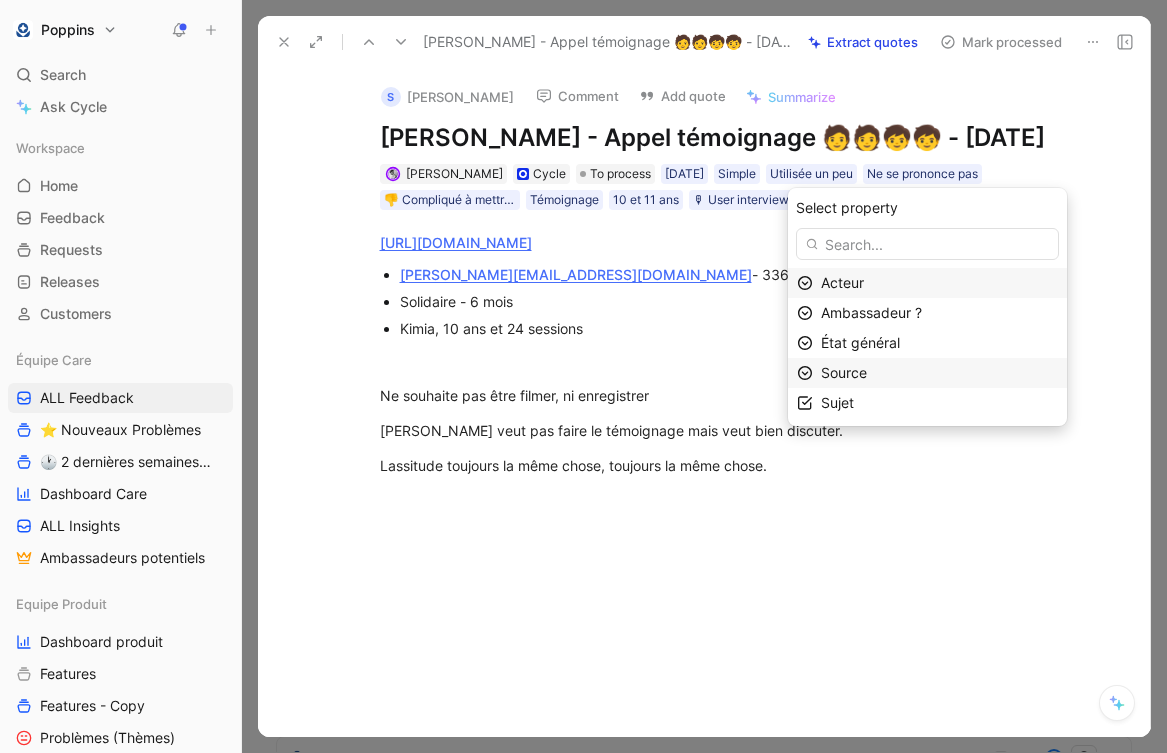 click on "Source" at bounding box center (939, 373) 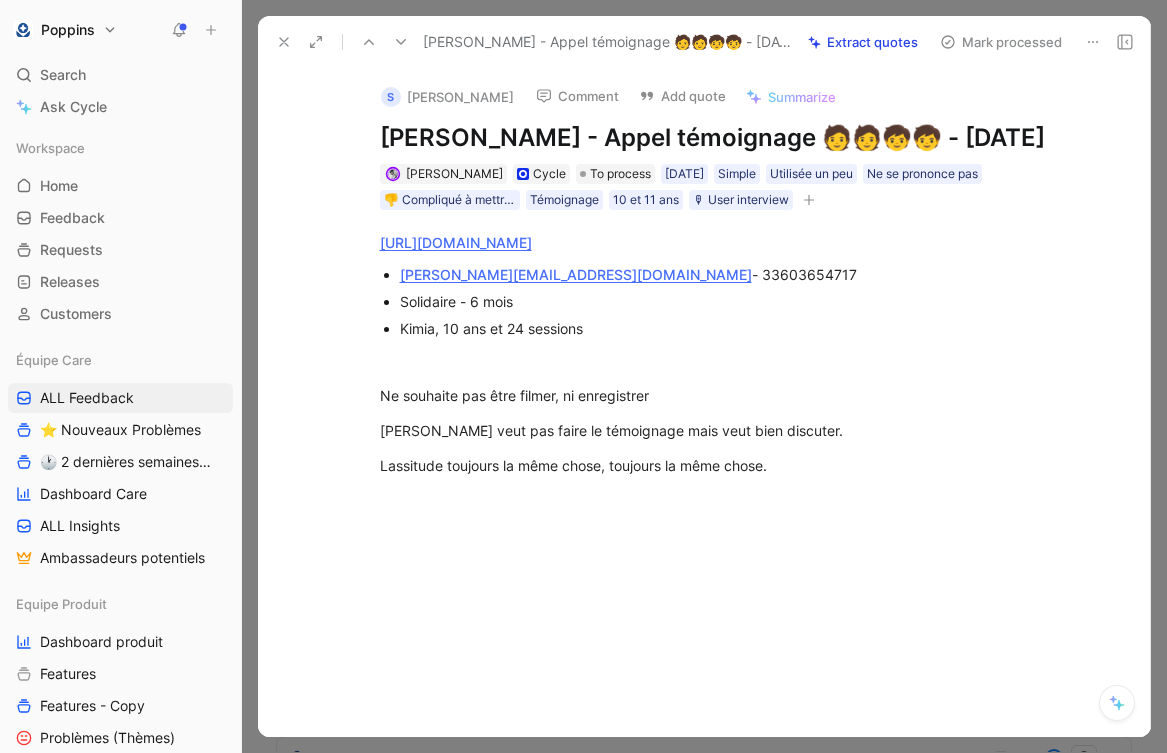 click 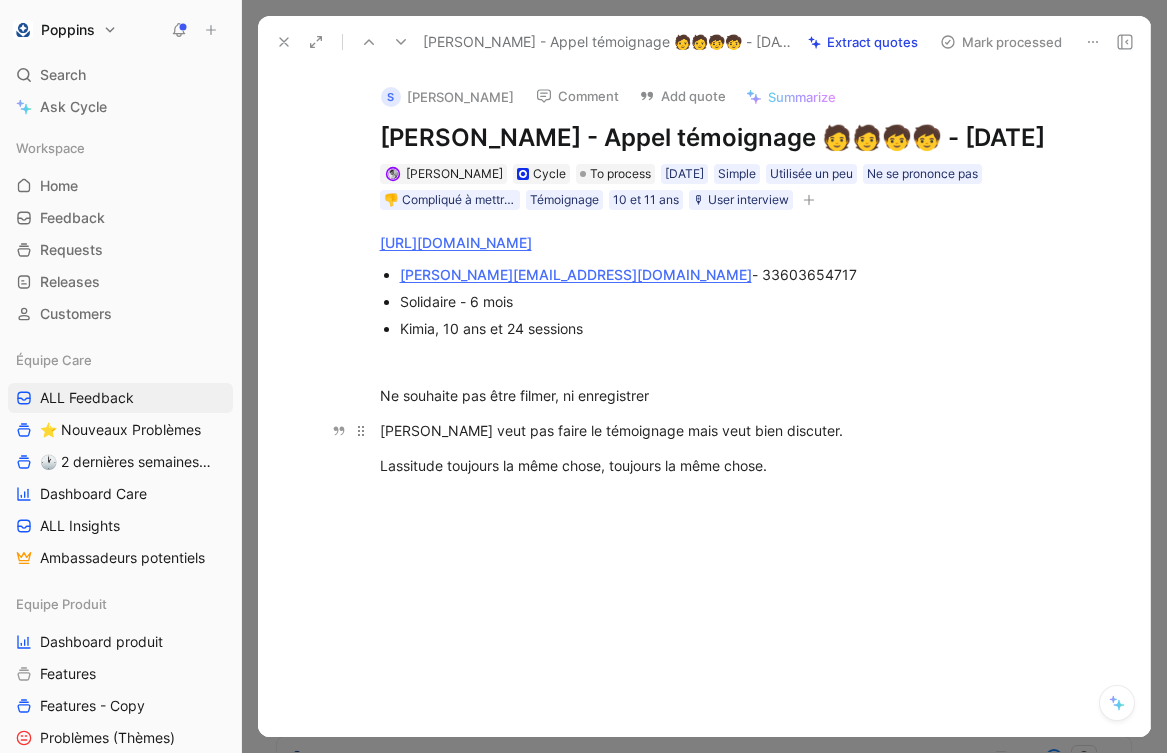 click on "[PERSON_NAME] veut pas faire le témoignage mais veut bien discuter." at bounding box center (726, 430) 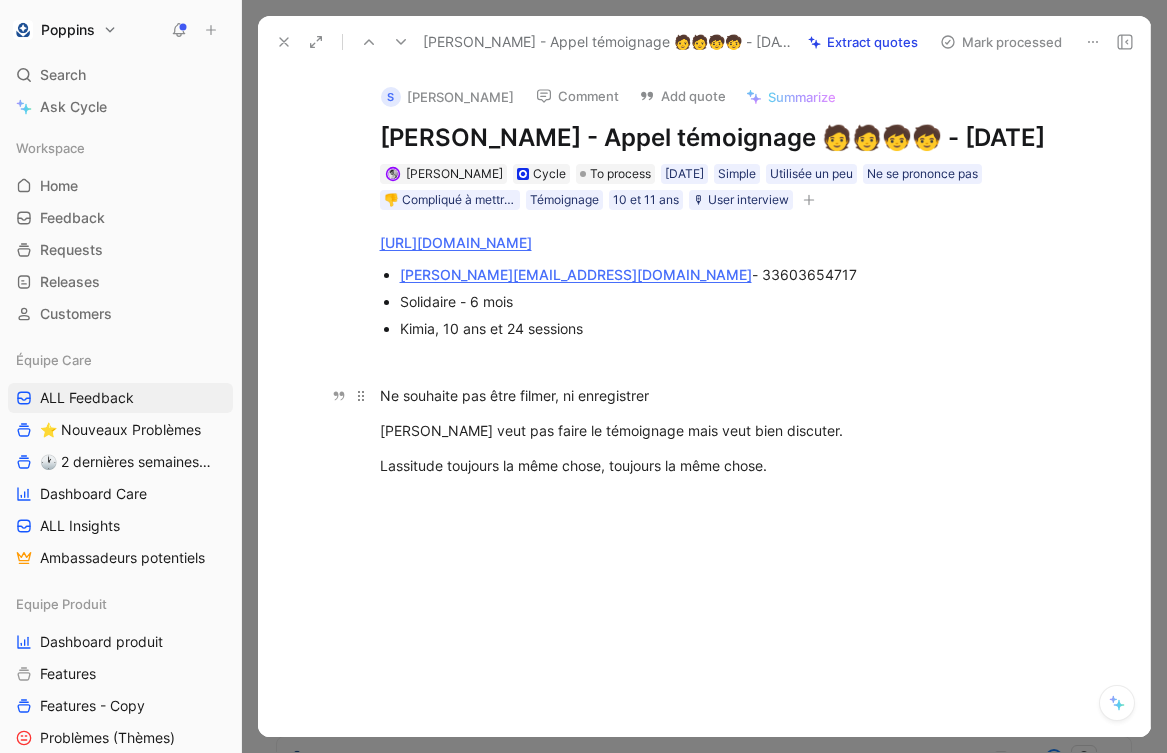 click on "Ne souhaite pas être filmer, ni enregistrer" at bounding box center [726, 395] 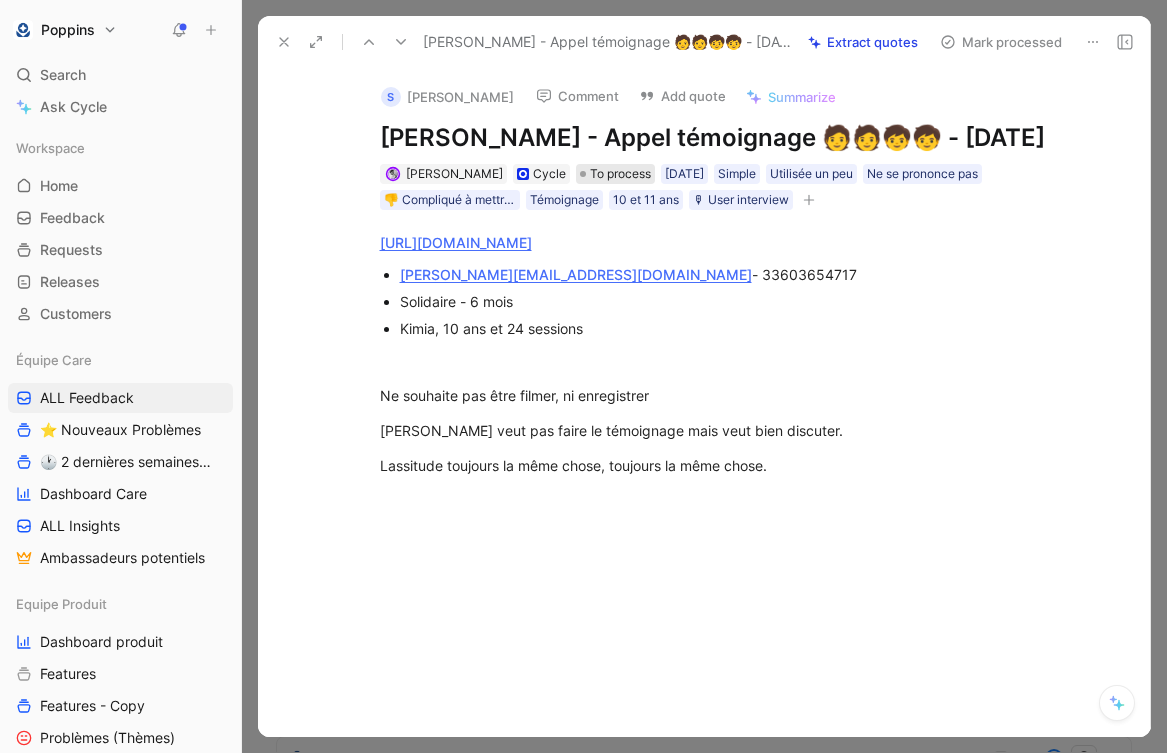 click on "To process" at bounding box center [620, 174] 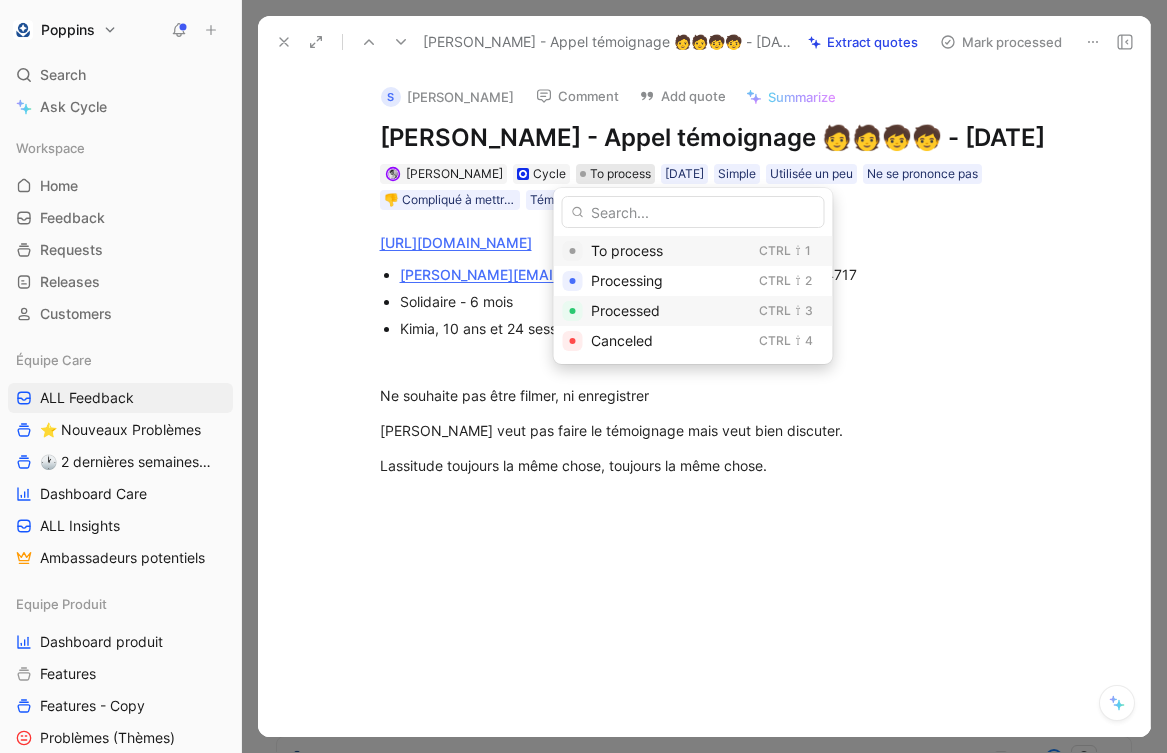 click on "Processed" at bounding box center (625, 310) 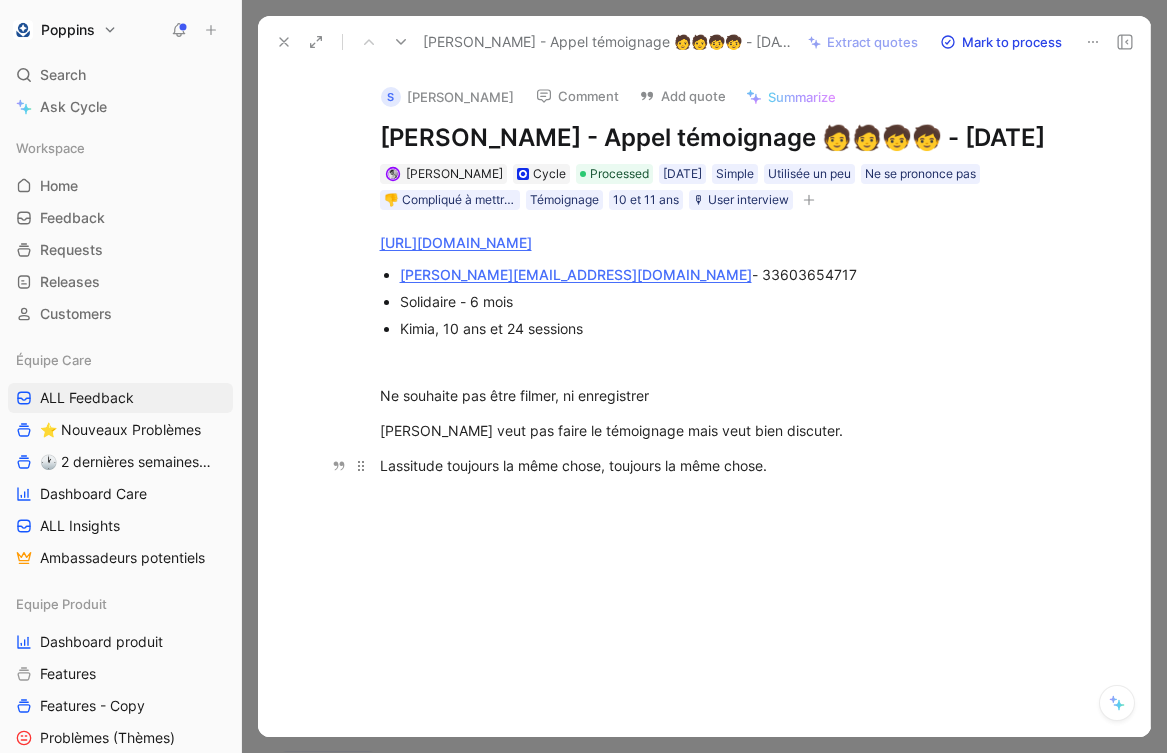 click on "Lassitude toujours la même chose, toujours la même chose." at bounding box center [726, 465] 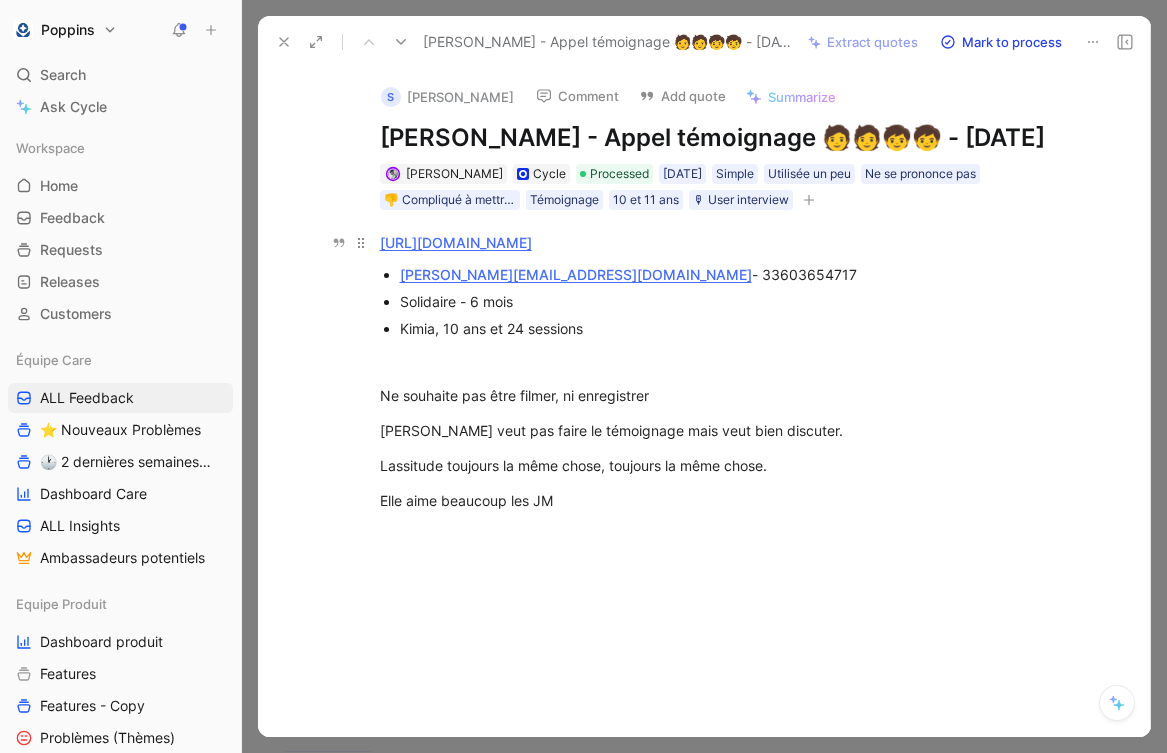 click on "[URL][DOMAIN_NAME]" at bounding box center (456, 242) 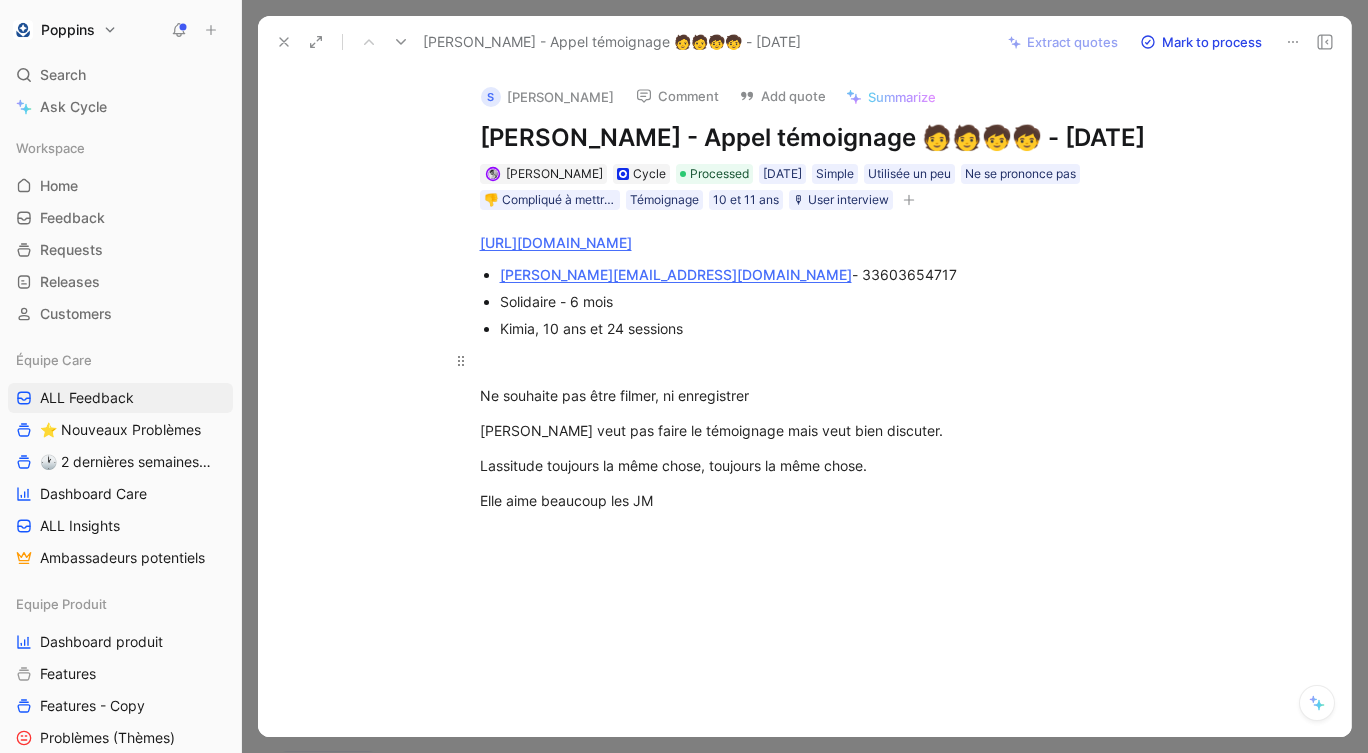 click at bounding box center (826, 360) 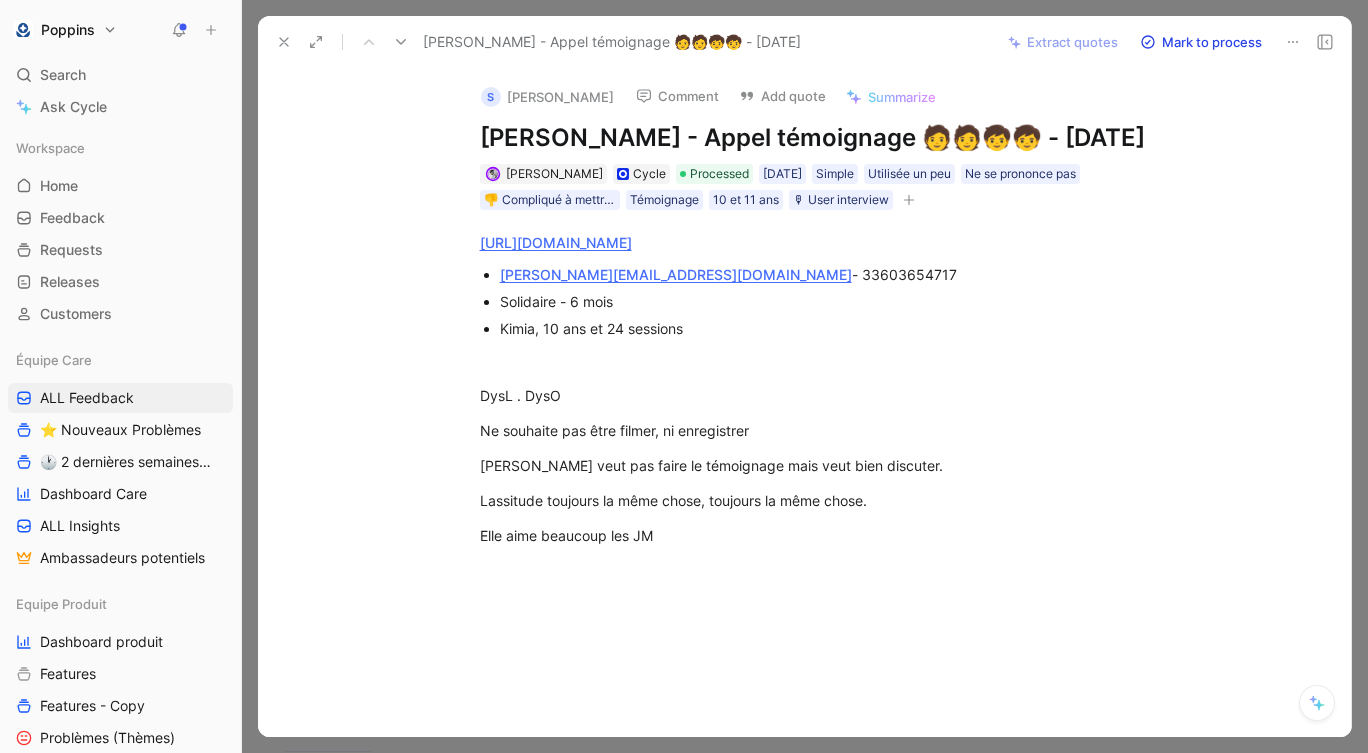 click at bounding box center [909, 200] 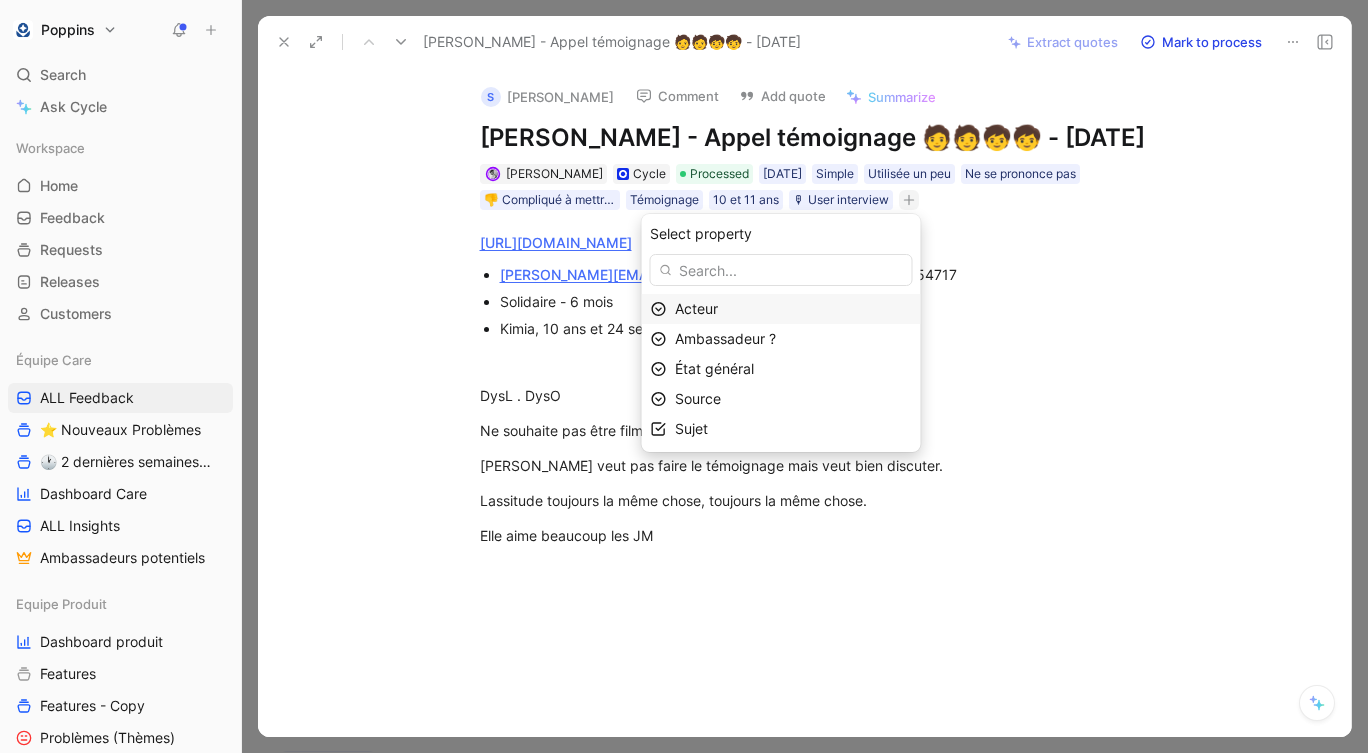 click on "Acteur" at bounding box center (793, 309) 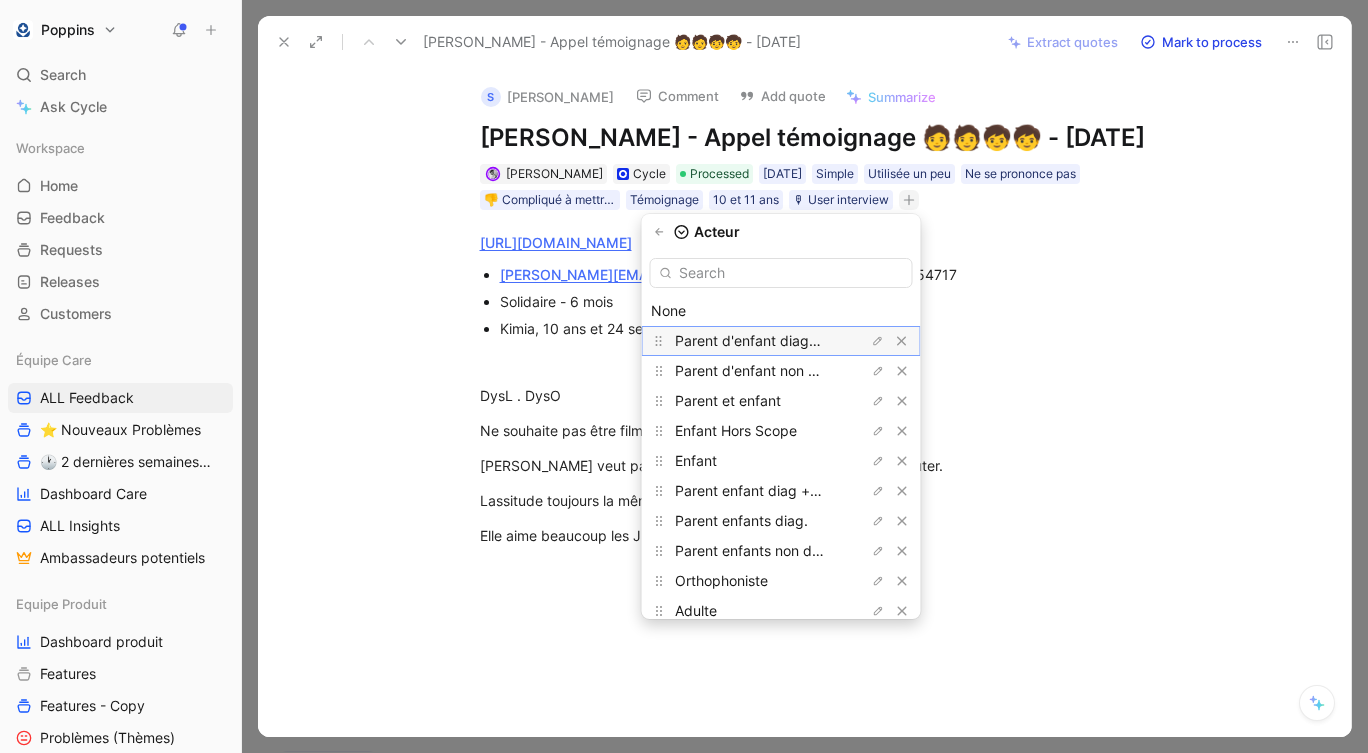 click on "Parent d'enfant diagnostiqué" at bounding box center (770, 340) 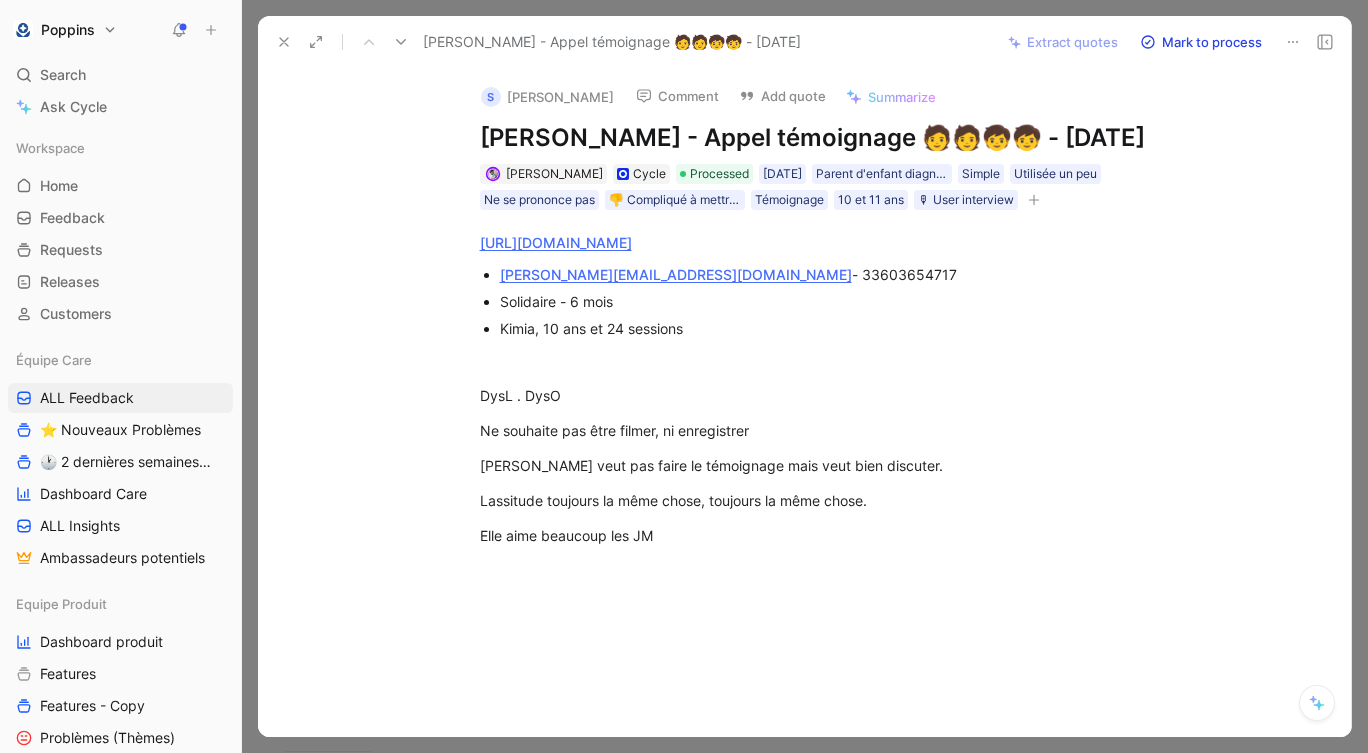click 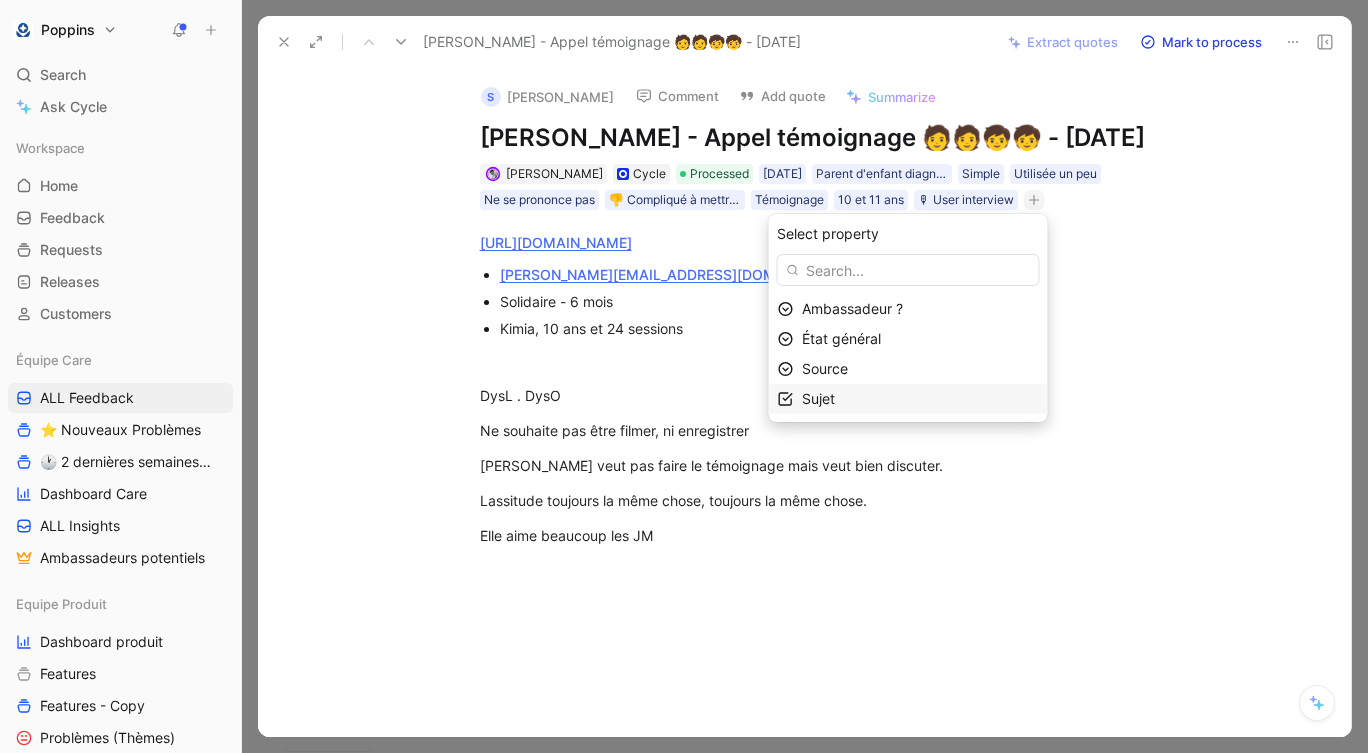 click on "Sujet" at bounding box center [908, 399] 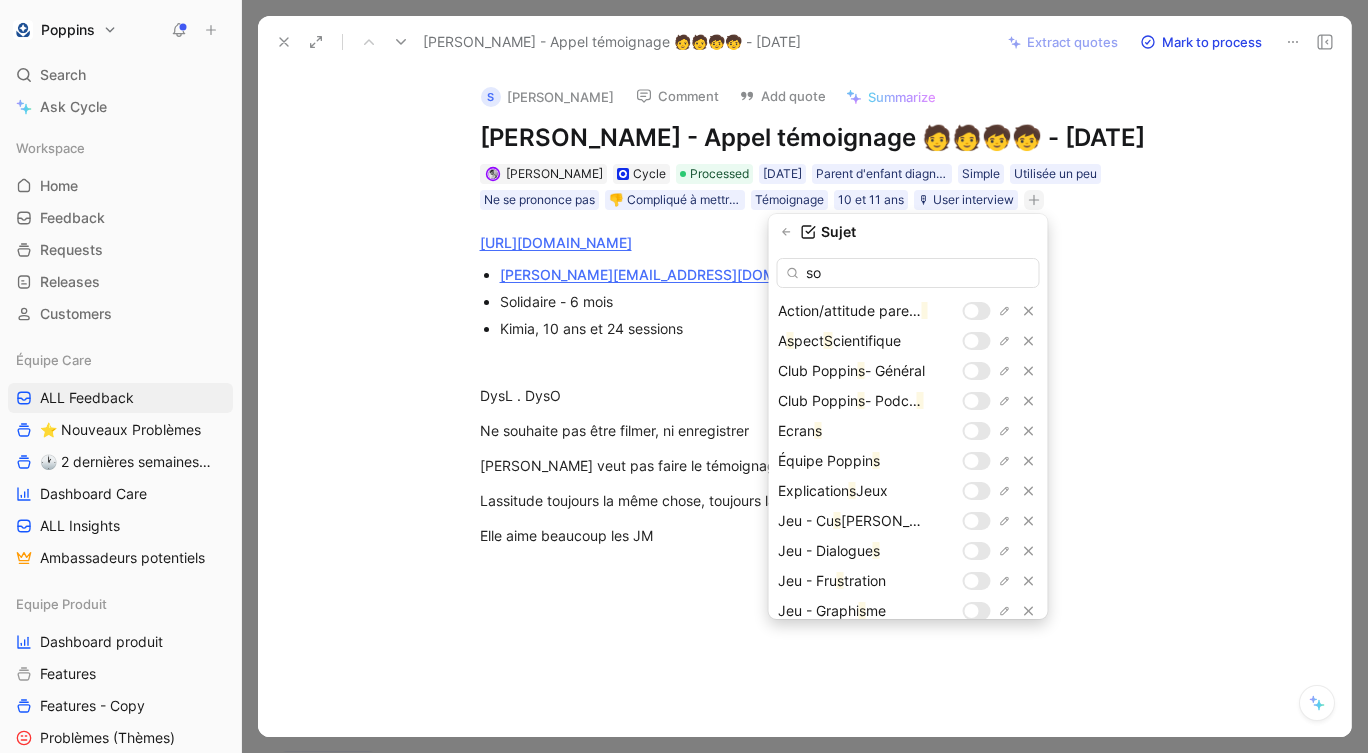 type on "sol" 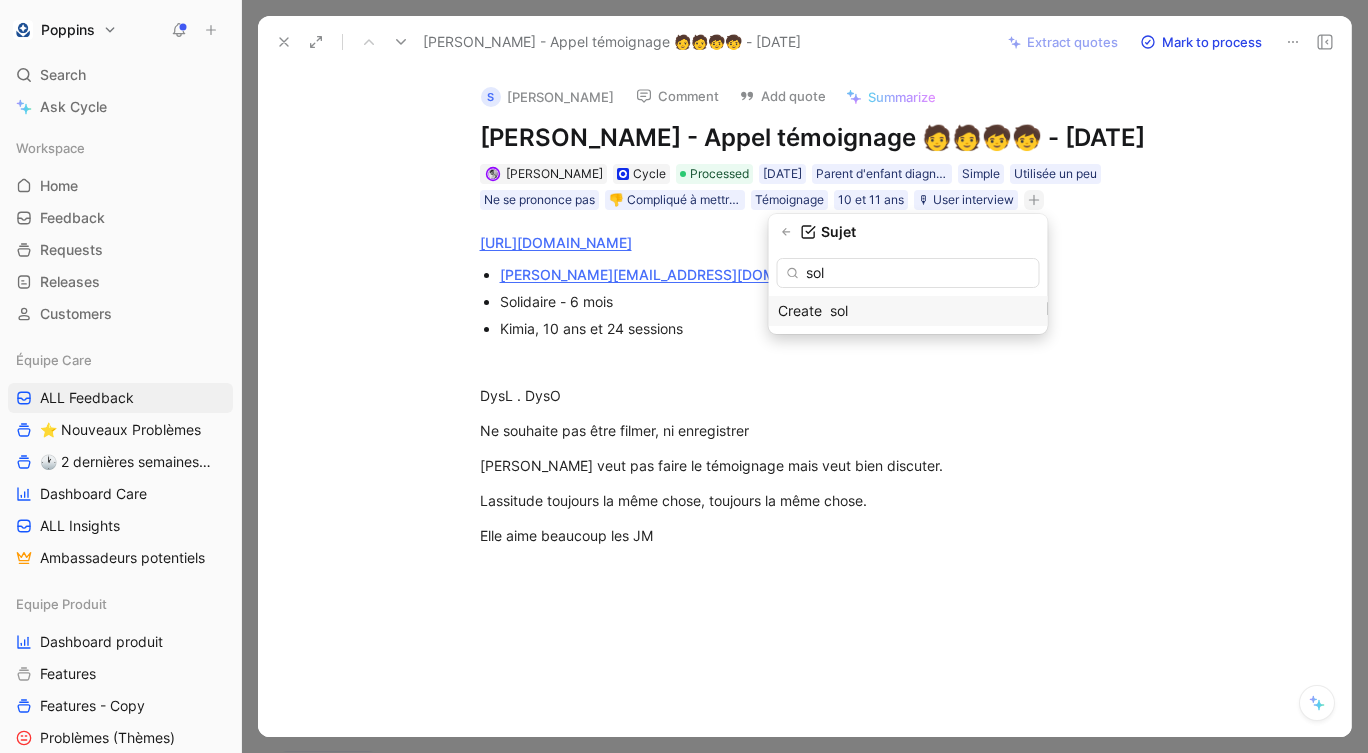 type 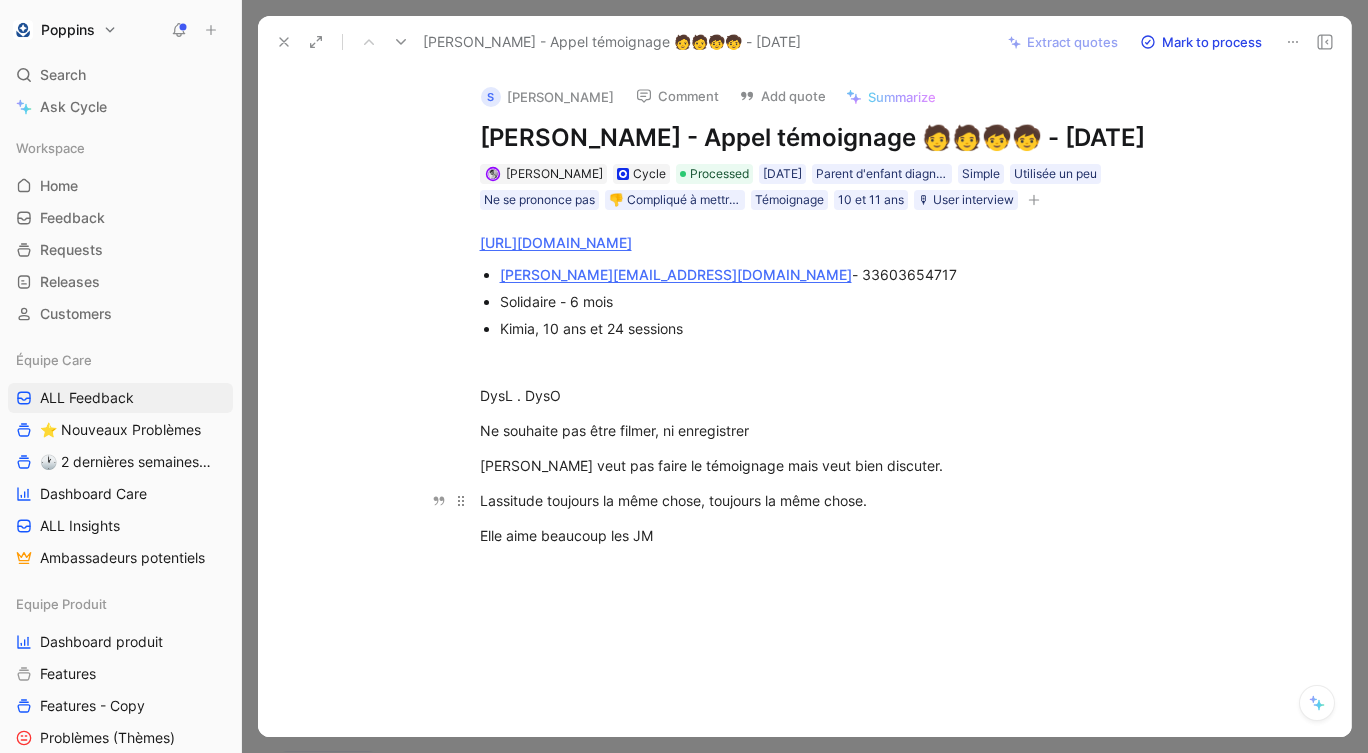 click on "Lassitude toujours la même chose, toujours la même chose." at bounding box center (826, 500) 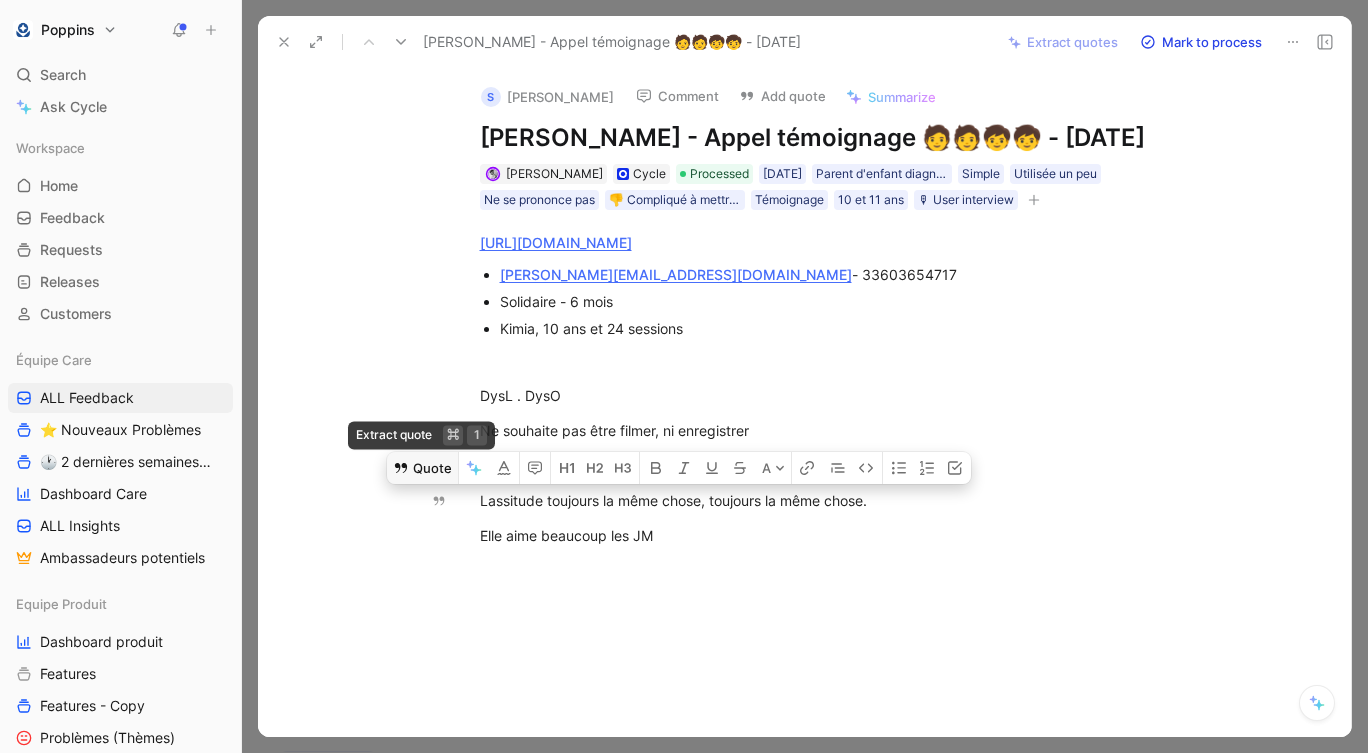 click on "Quote" at bounding box center [422, 468] 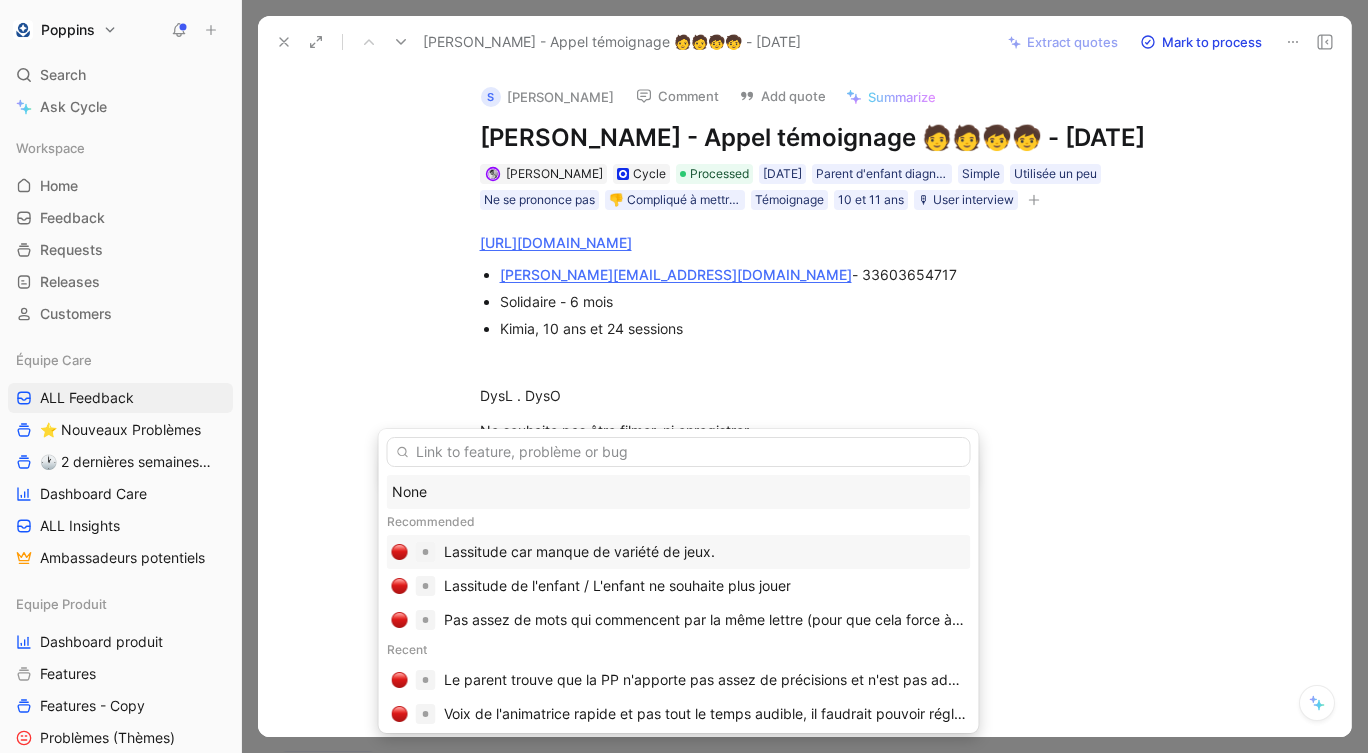 click on "Lassitude car manque de variété de jeux." at bounding box center [579, 552] 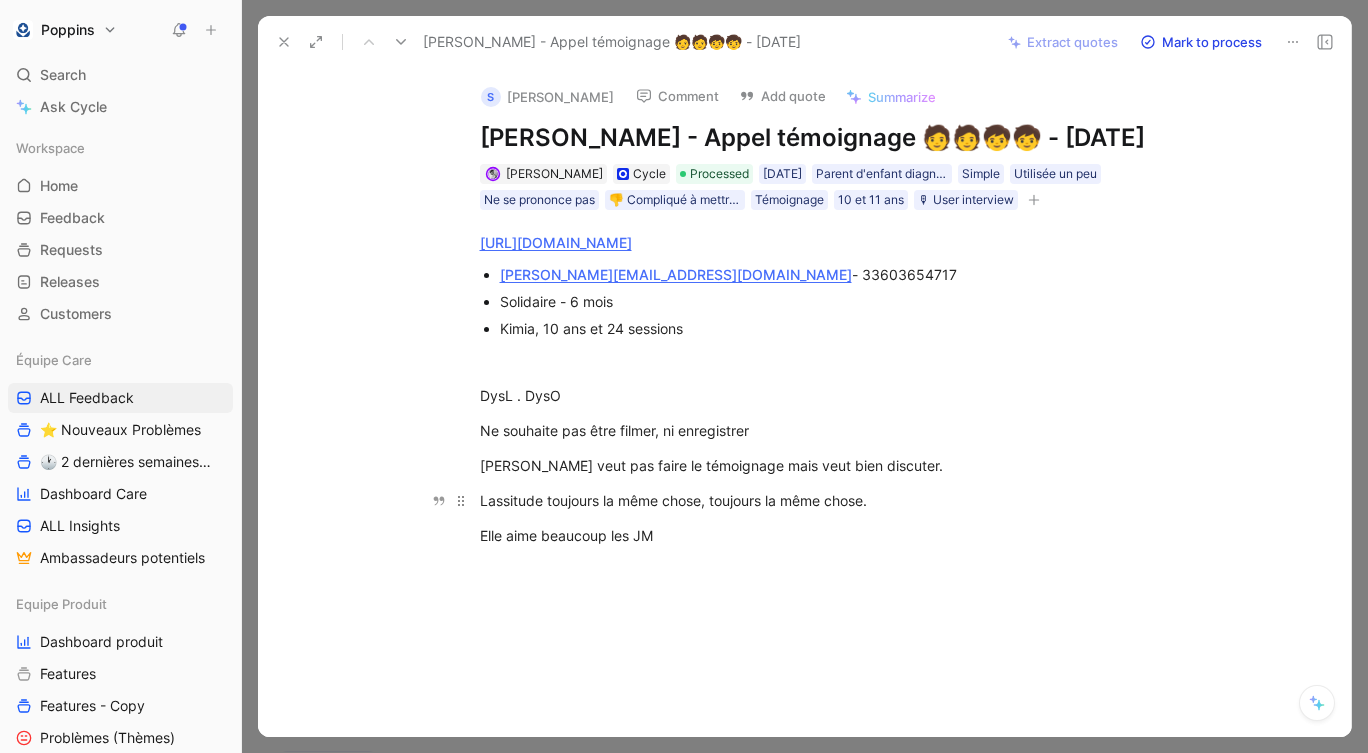 click on "Lassitude toujours la même chose, toujours la même chose." at bounding box center [826, 500] 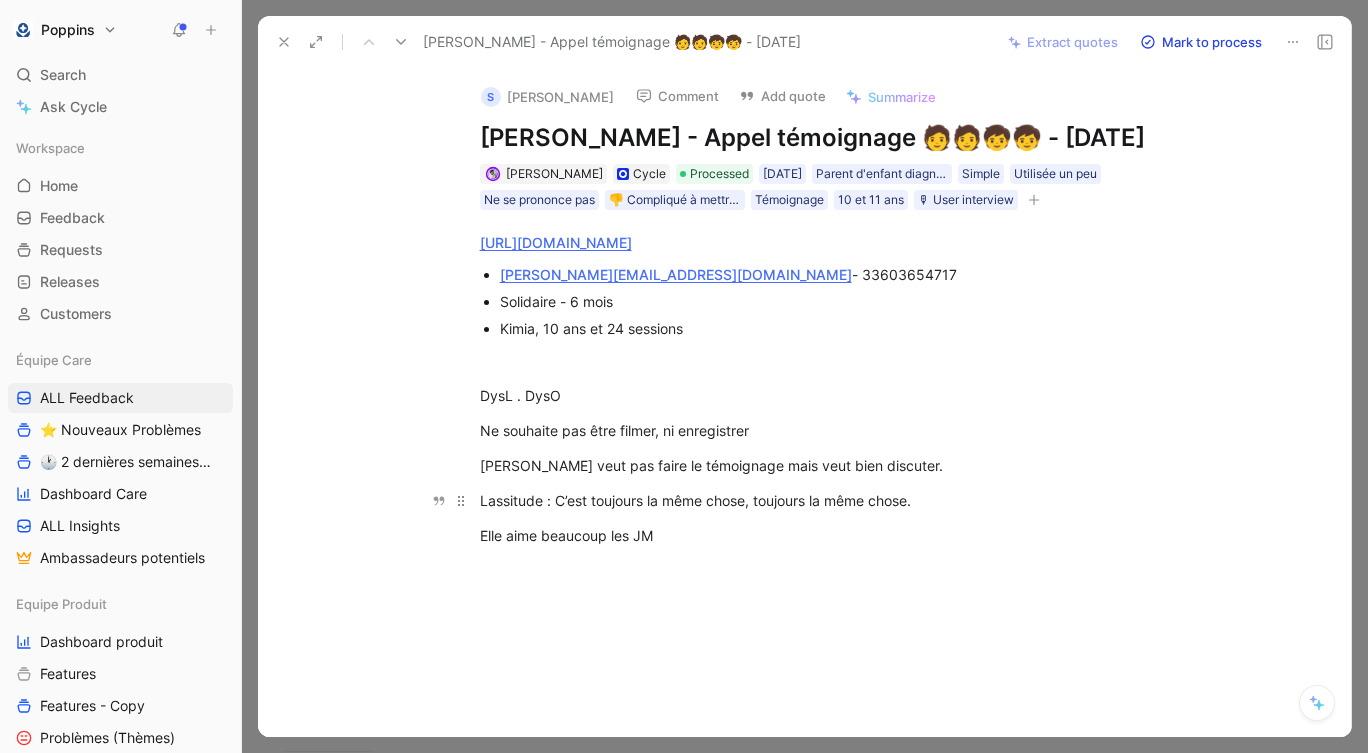 click on "Lassitude : C’est toujours la même chose, toujours la même chose." at bounding box center [826, 500] 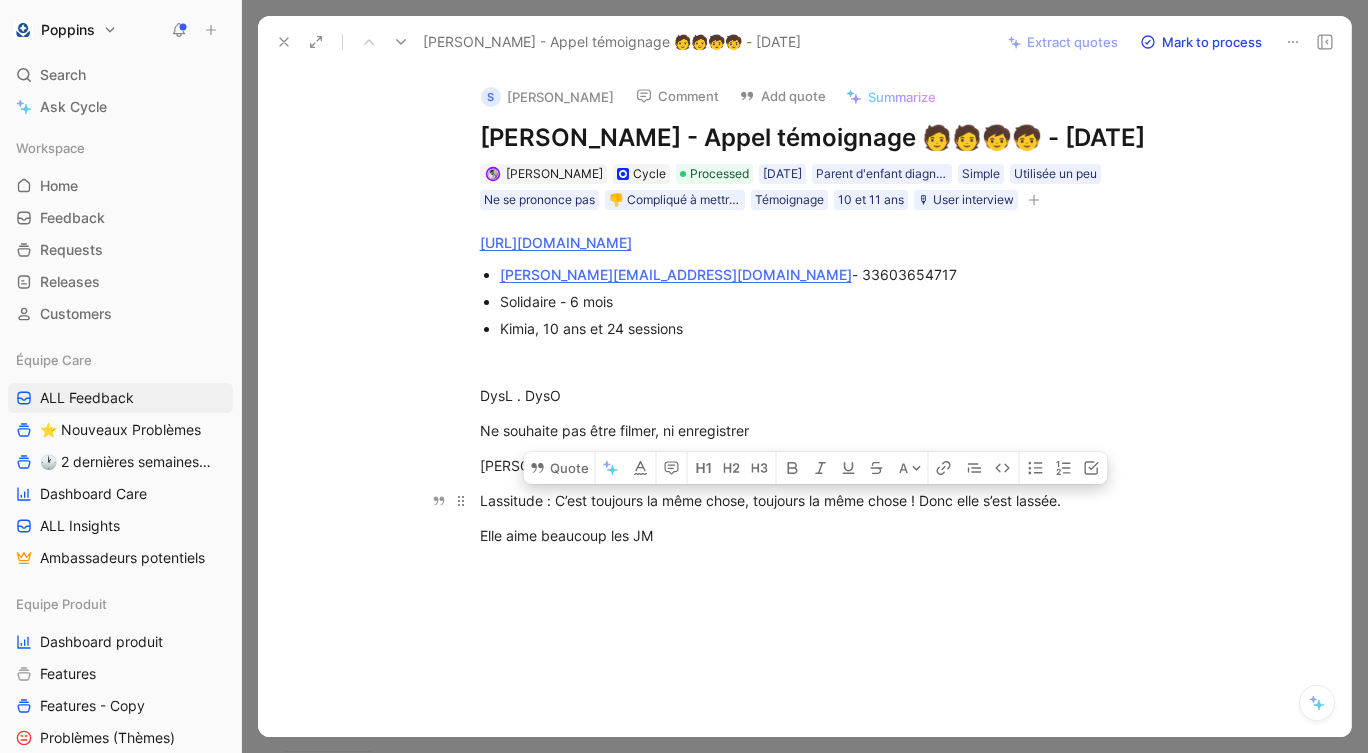 drag, startPoint x: 1077, startPoint y: 506, endPoint x: 554, endPoint y: 495, distance: 523.11566 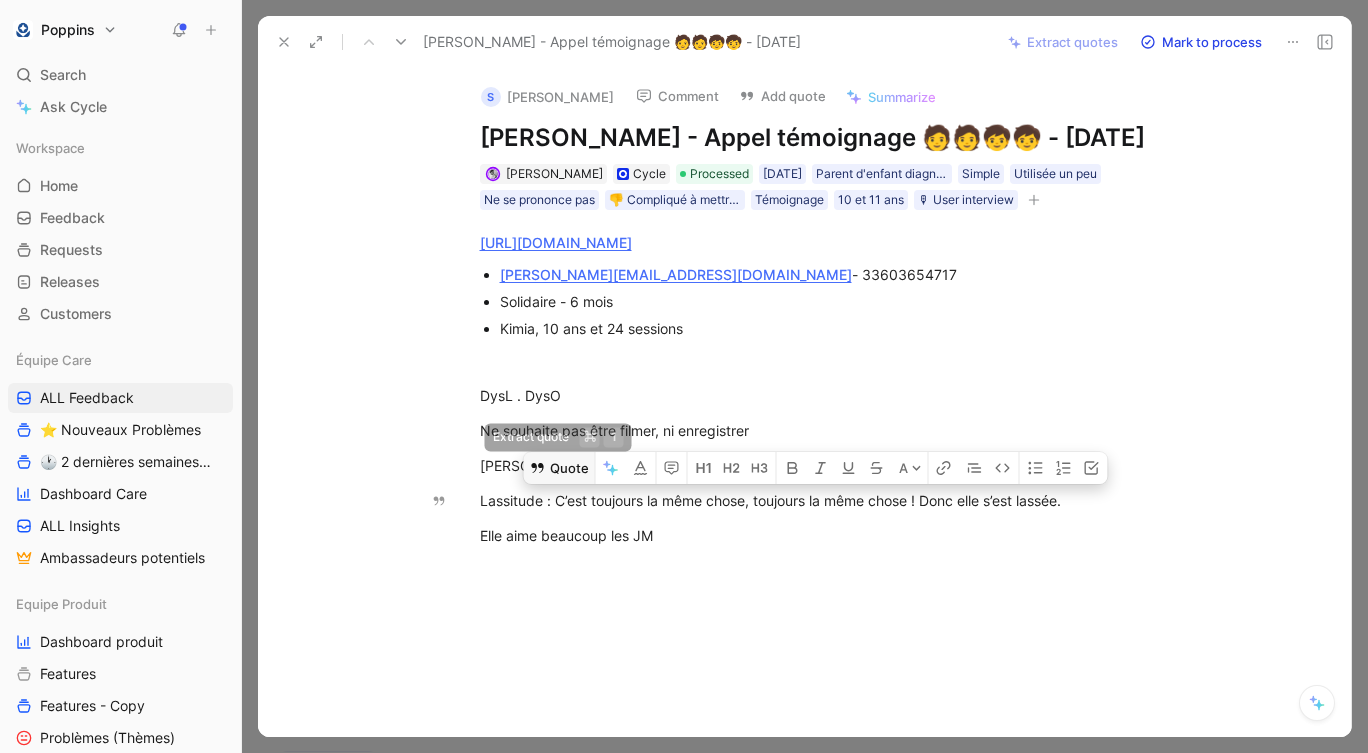 click on "Quote" at bounding box center (559, 468) 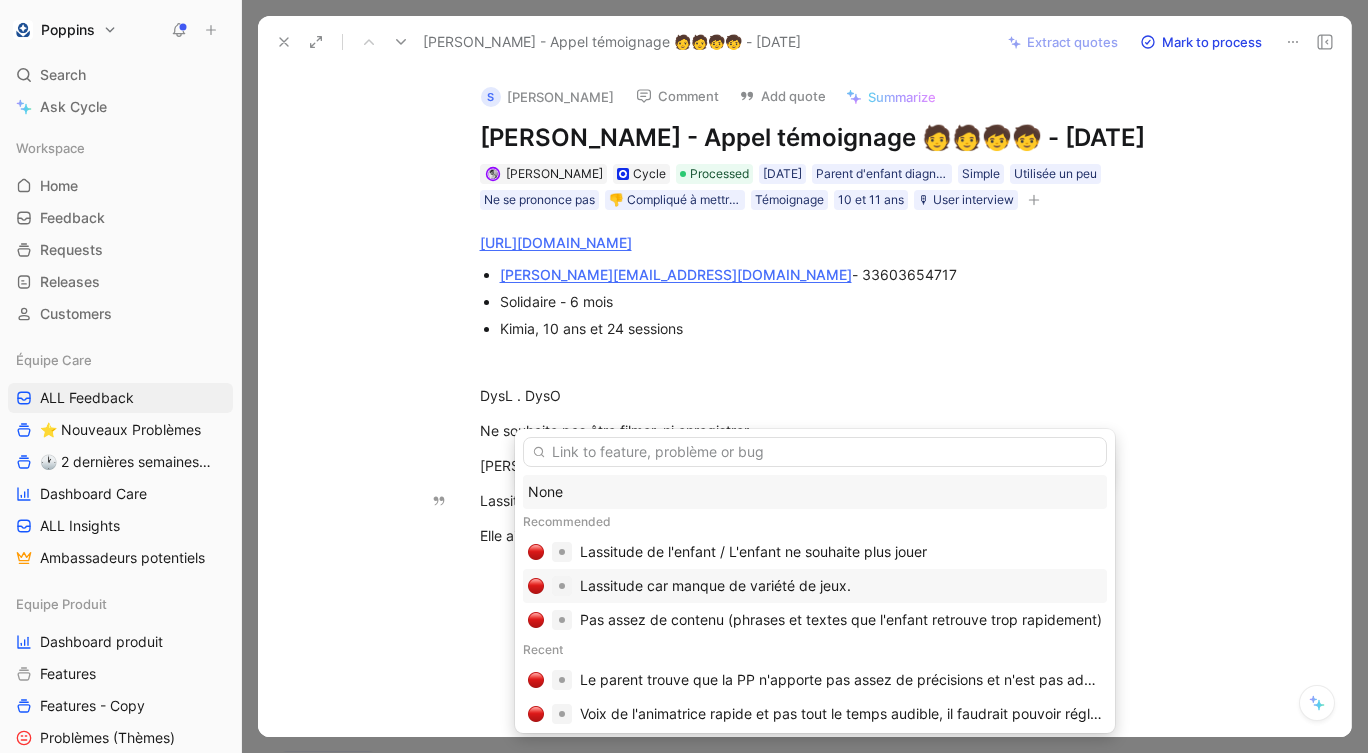 click on "Lassitude car manque de variété de jeux." at bounding box center [715, 586] 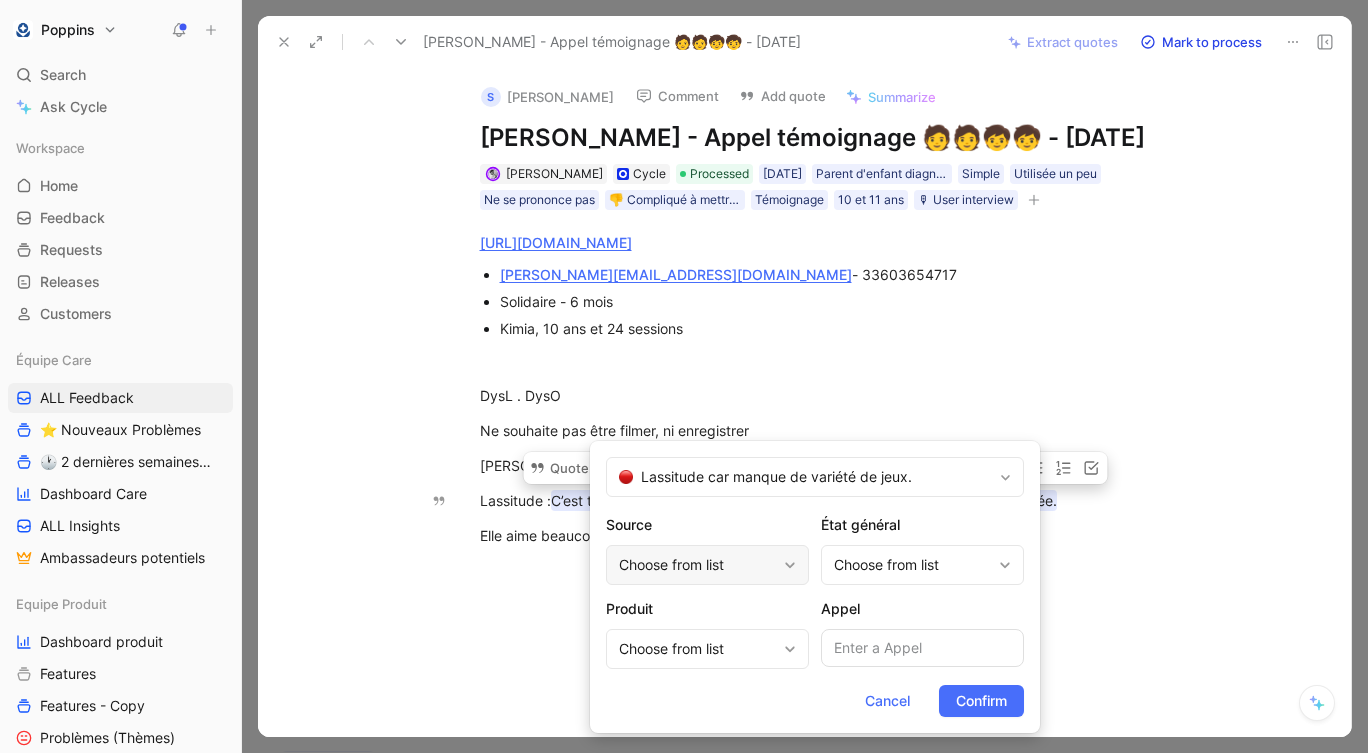 click on "Choose from list" at bounding box center [697, 565] 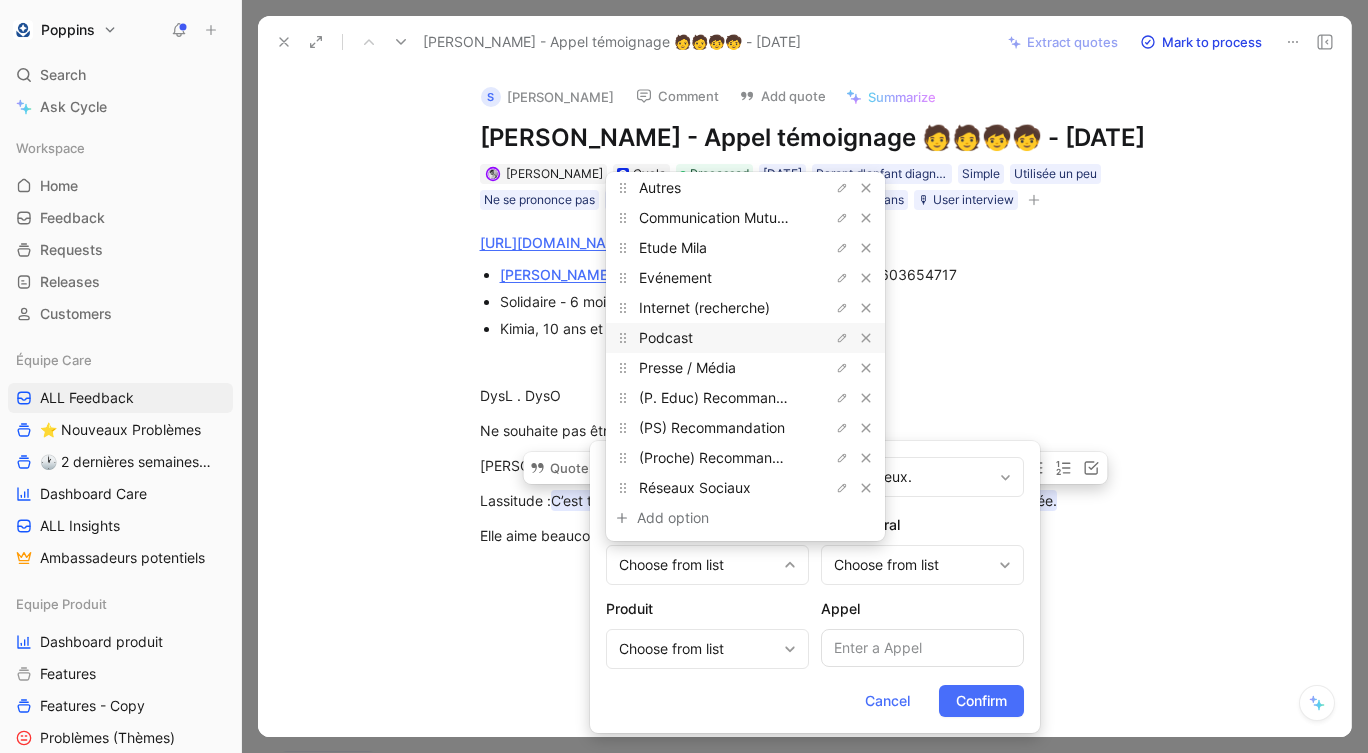scroll, scrollTop: 0, scrollLeft: 0, axis: both 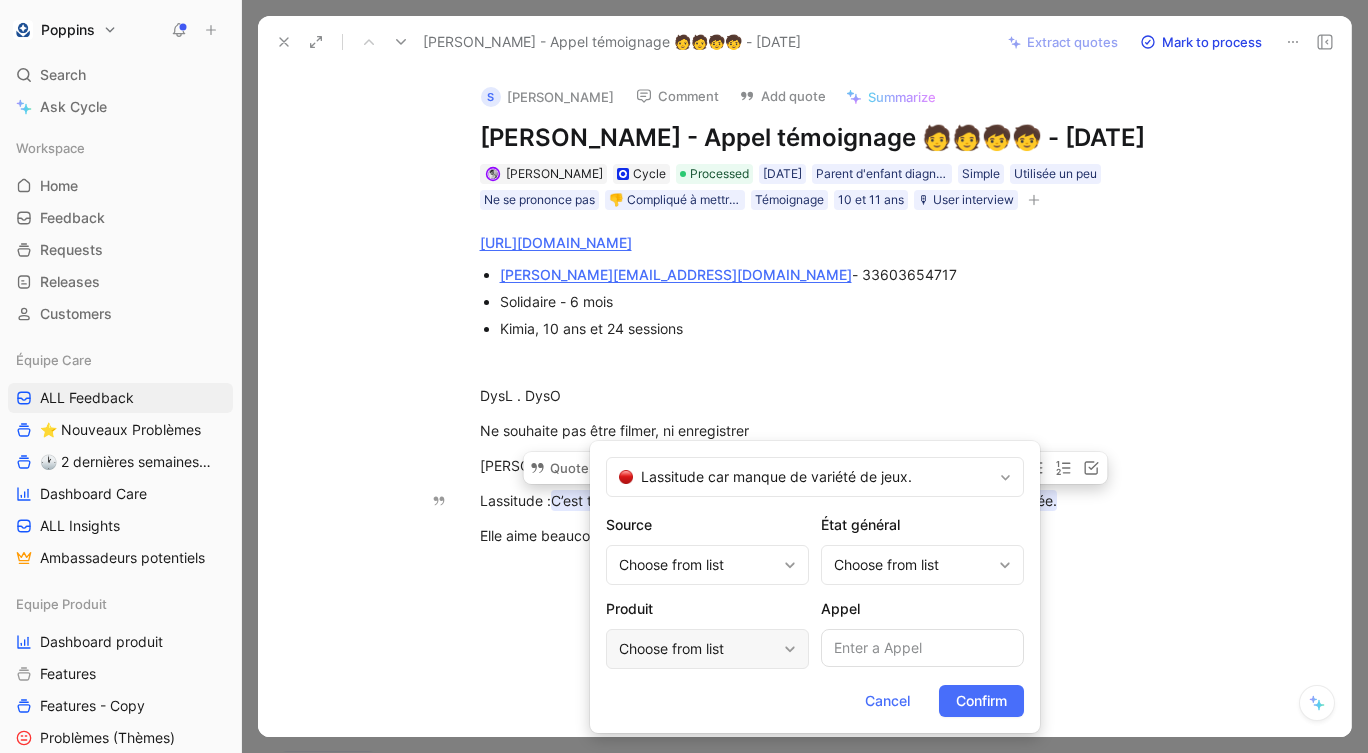 click on "Choose from list" at bounding box center (697, 649) 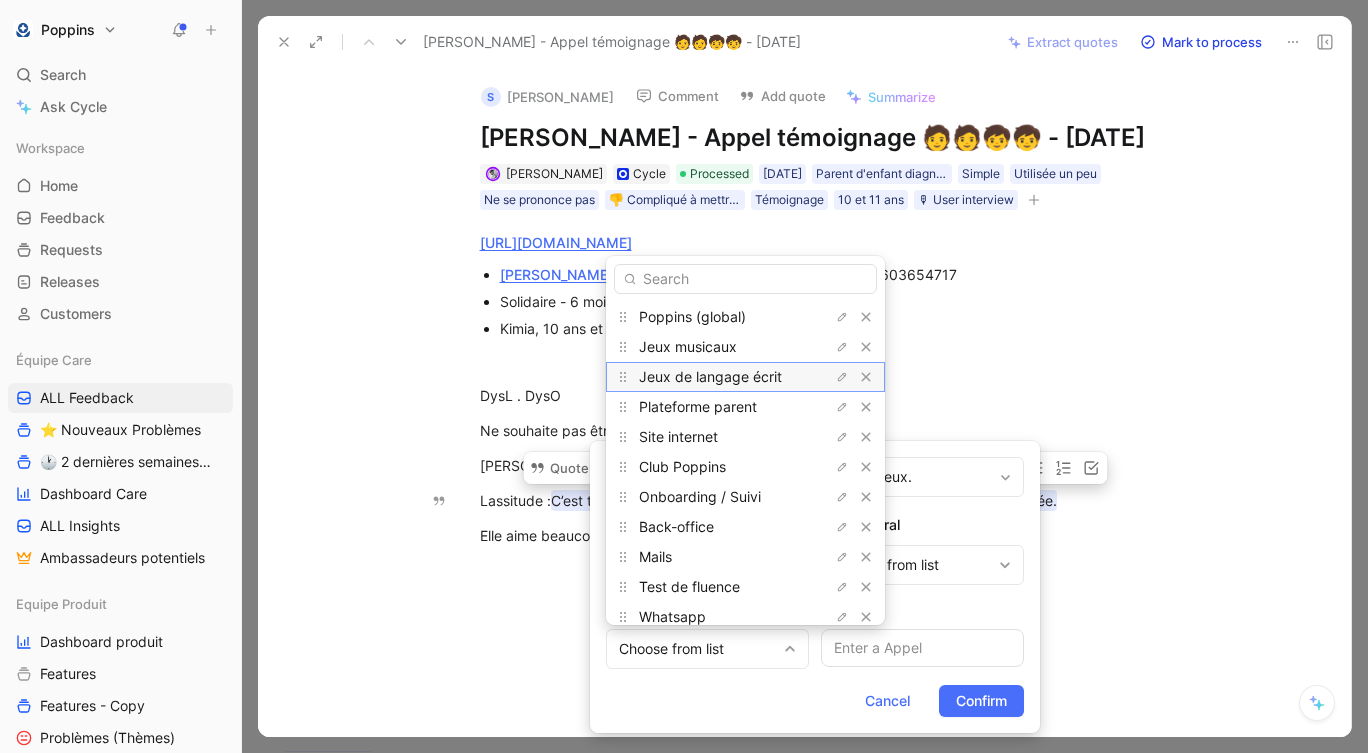 click on "Jeux de langage écrit" at bounding box center [710, 376] 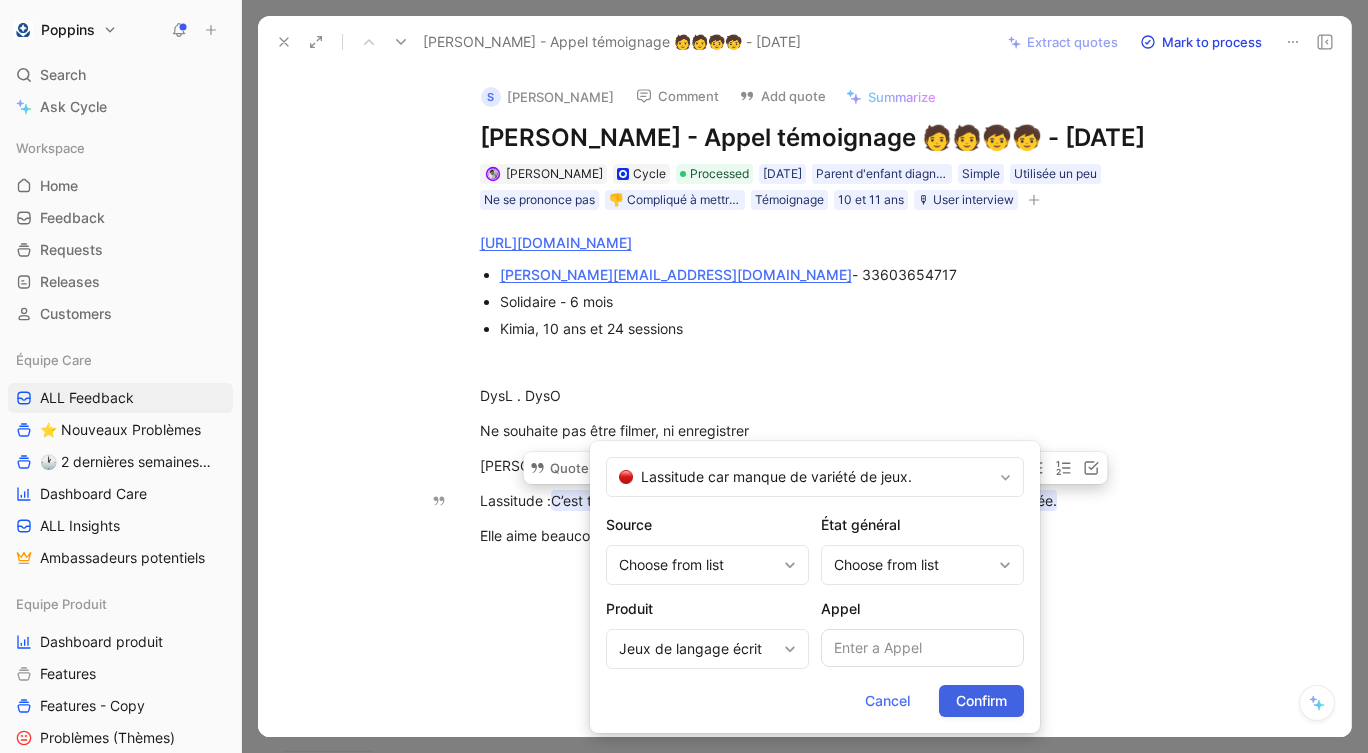 click on "Confirm" at bounding box center (981, 701) 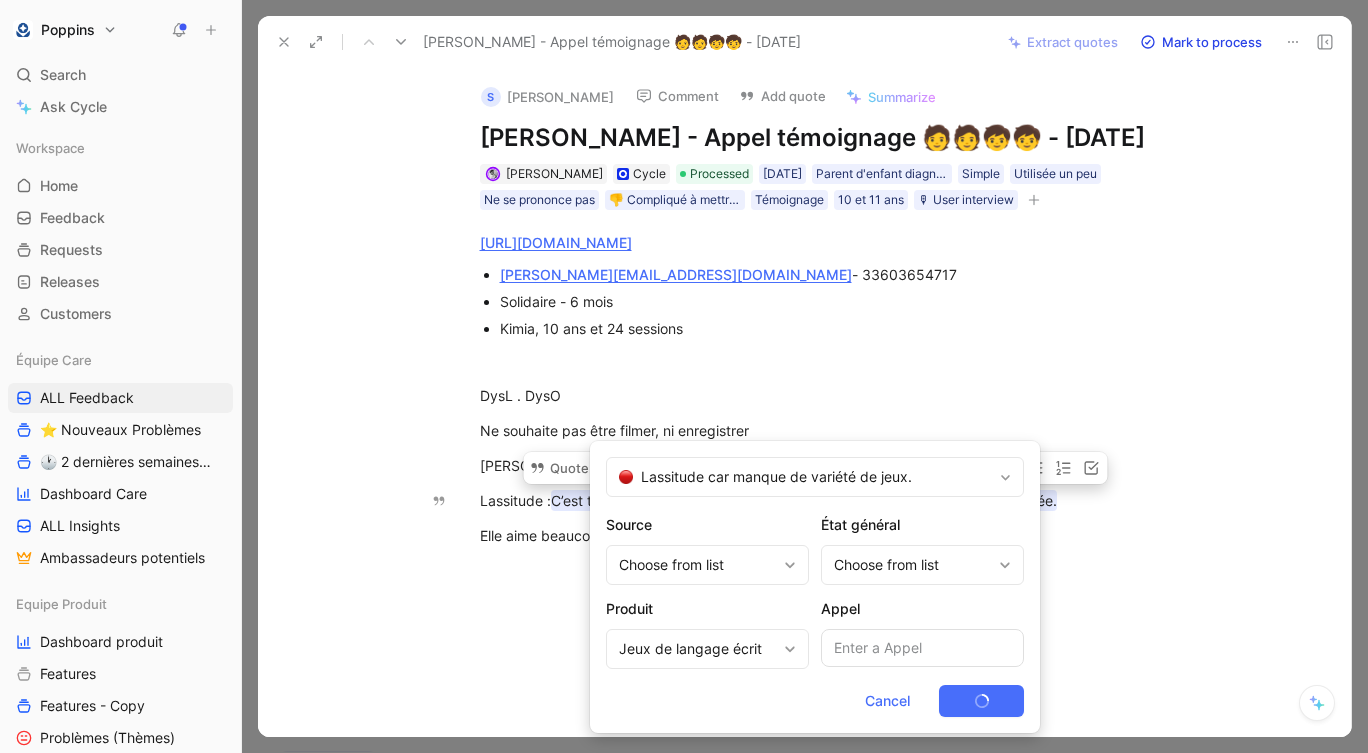 click on "Cancel Confirm" at bounding box center (815, 701) 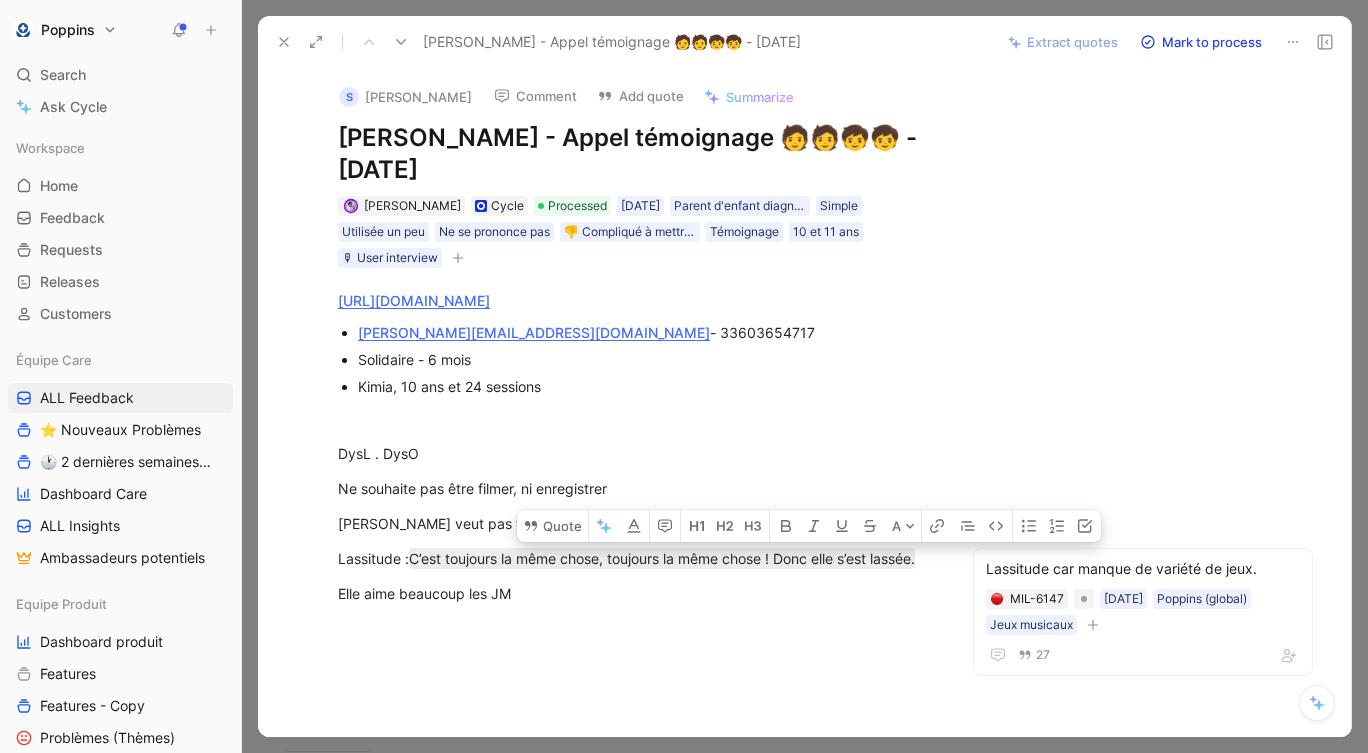 click at bounding box center [458, 258] 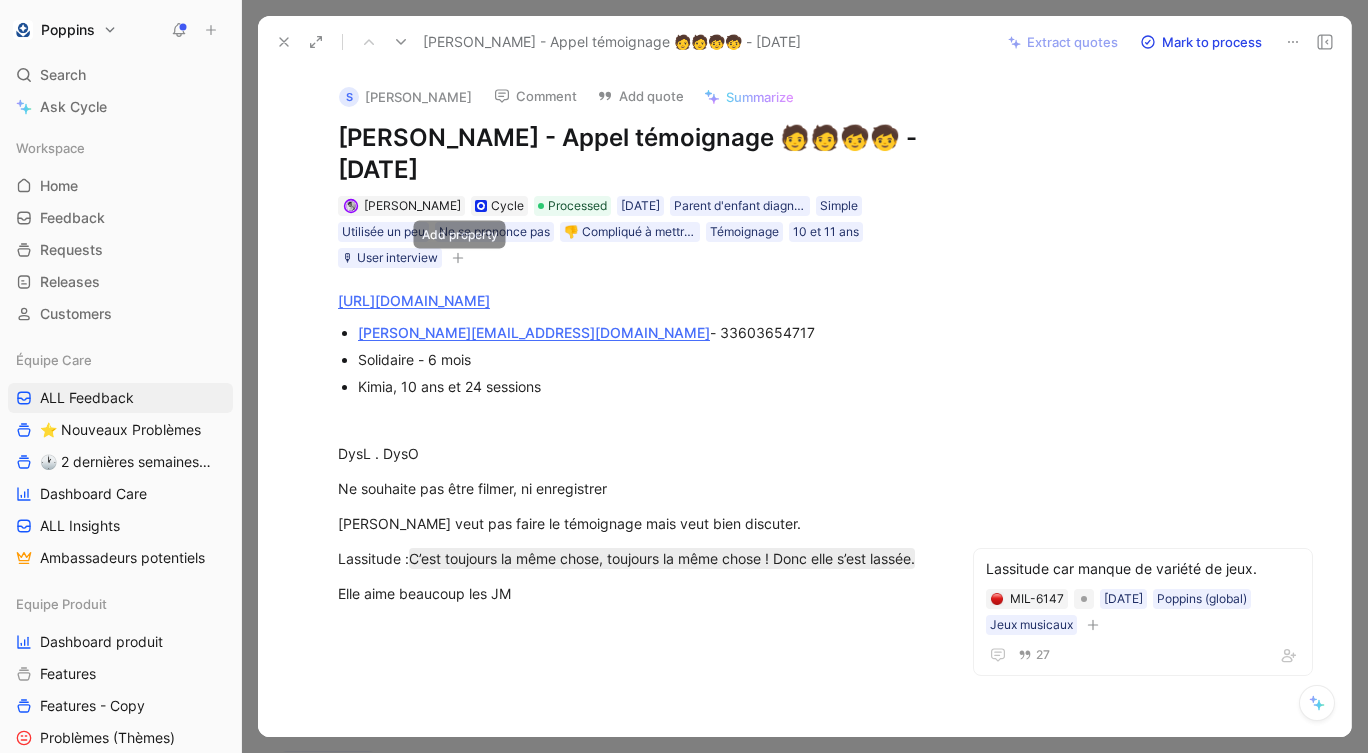 click 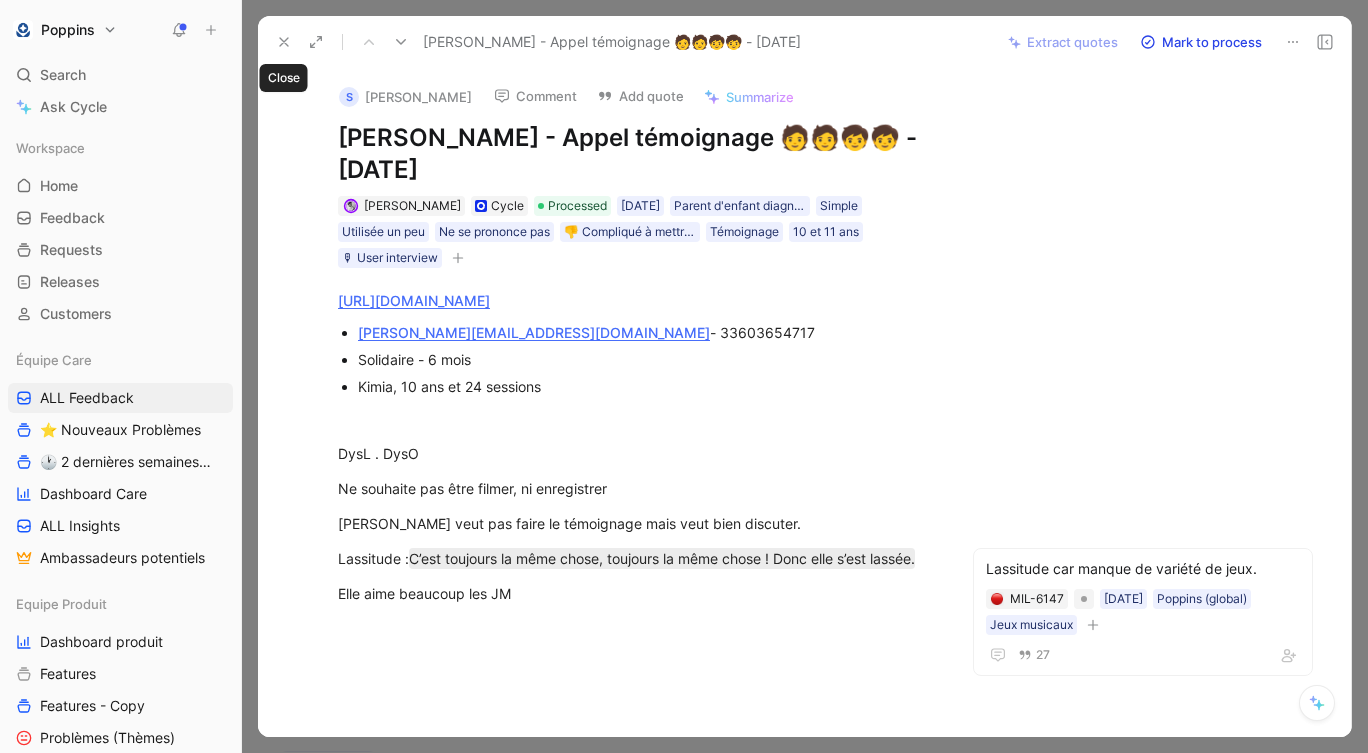 click 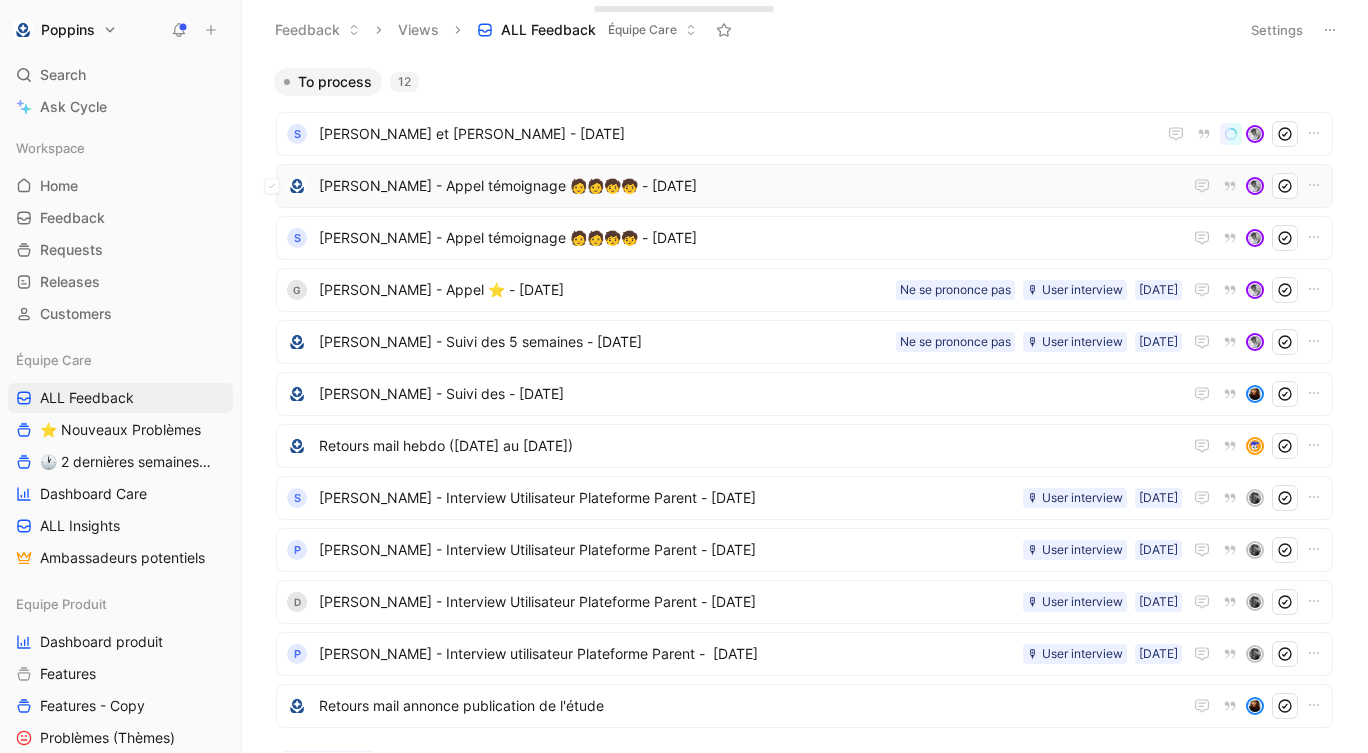 click on "[PERSON_NAME] - Appel témoignage 🧑‍🧑‍🧒‍🧒 - [DATE]" at bounding box center [750, 186] 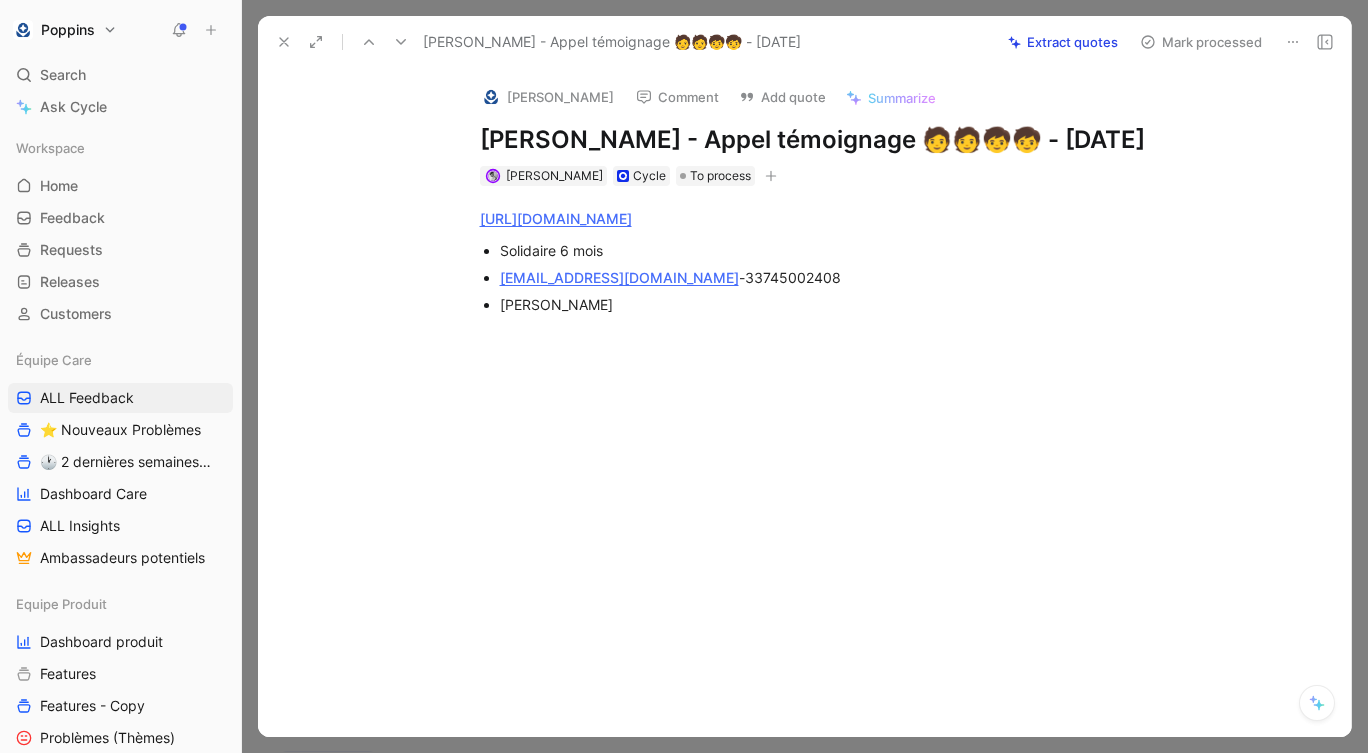 click 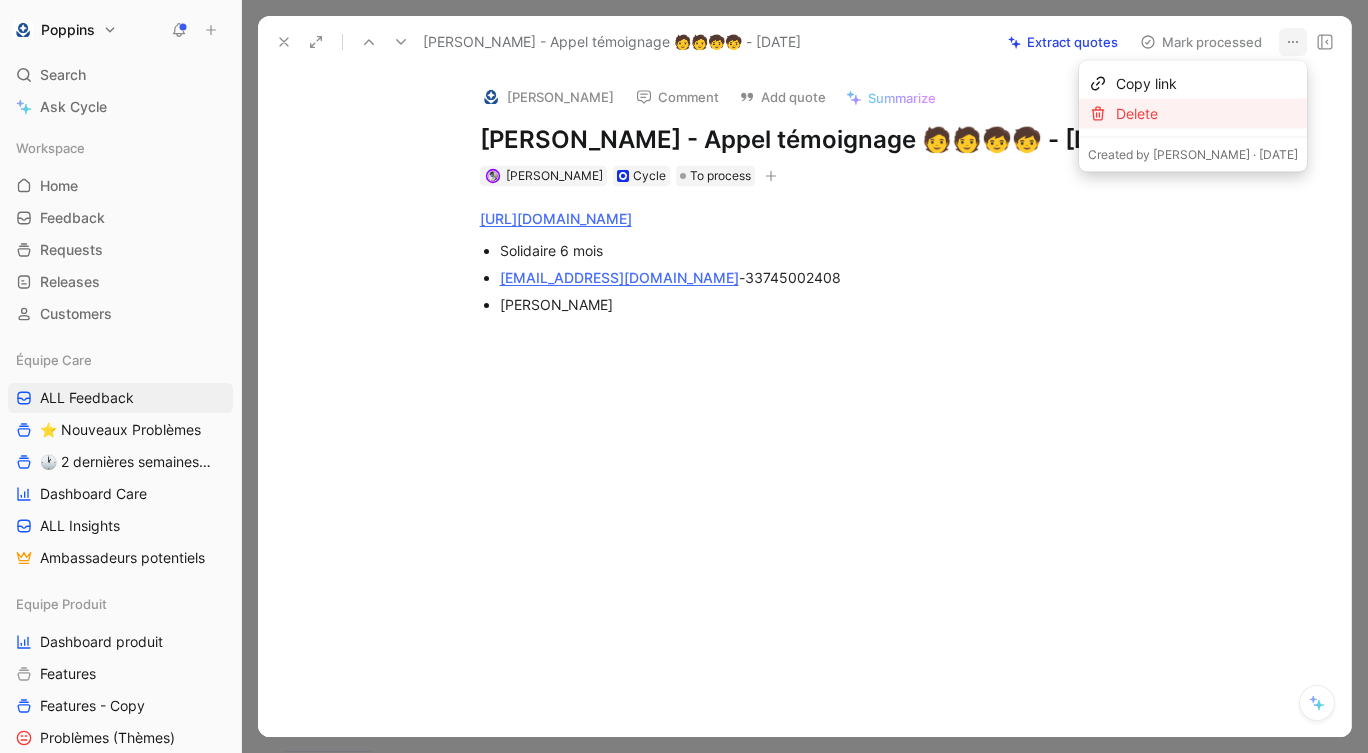 click on "Delete" at bounding box center (1207, 114) 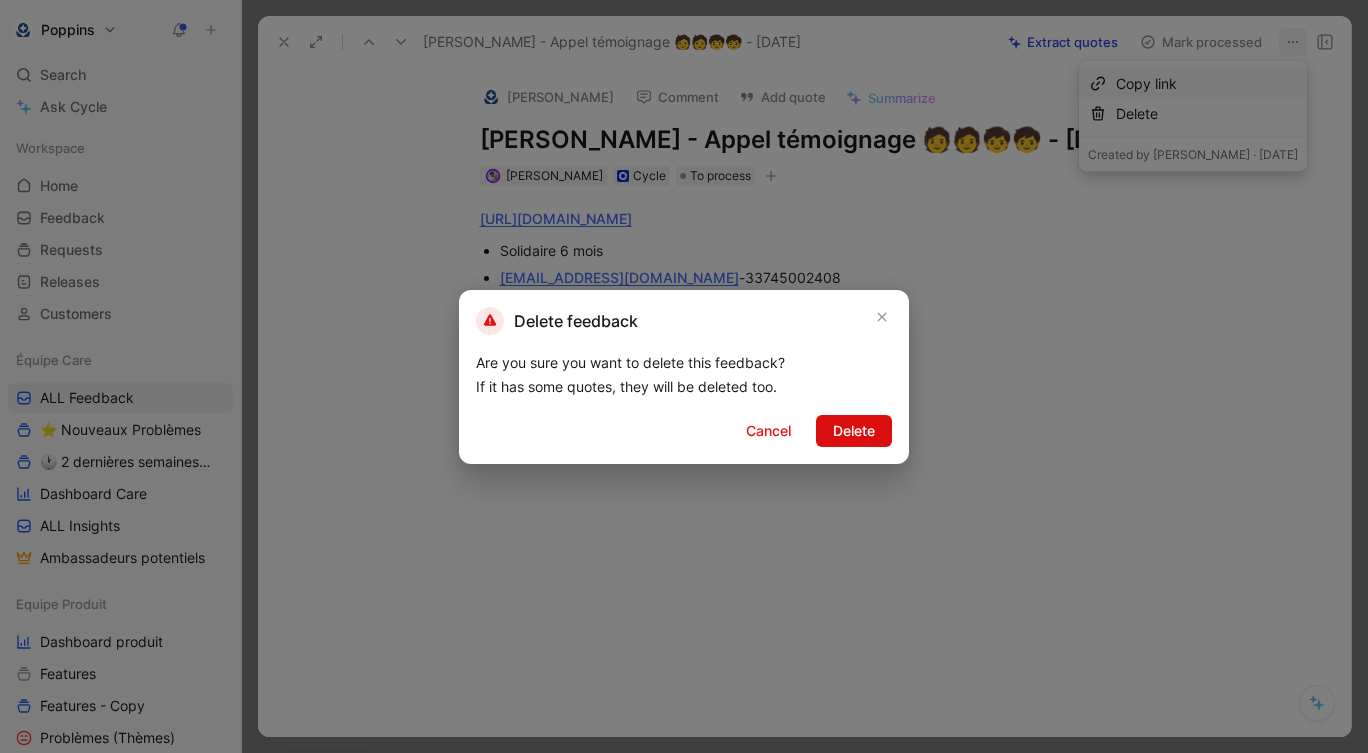 click on "Delete" at bounding box center [854, 431] 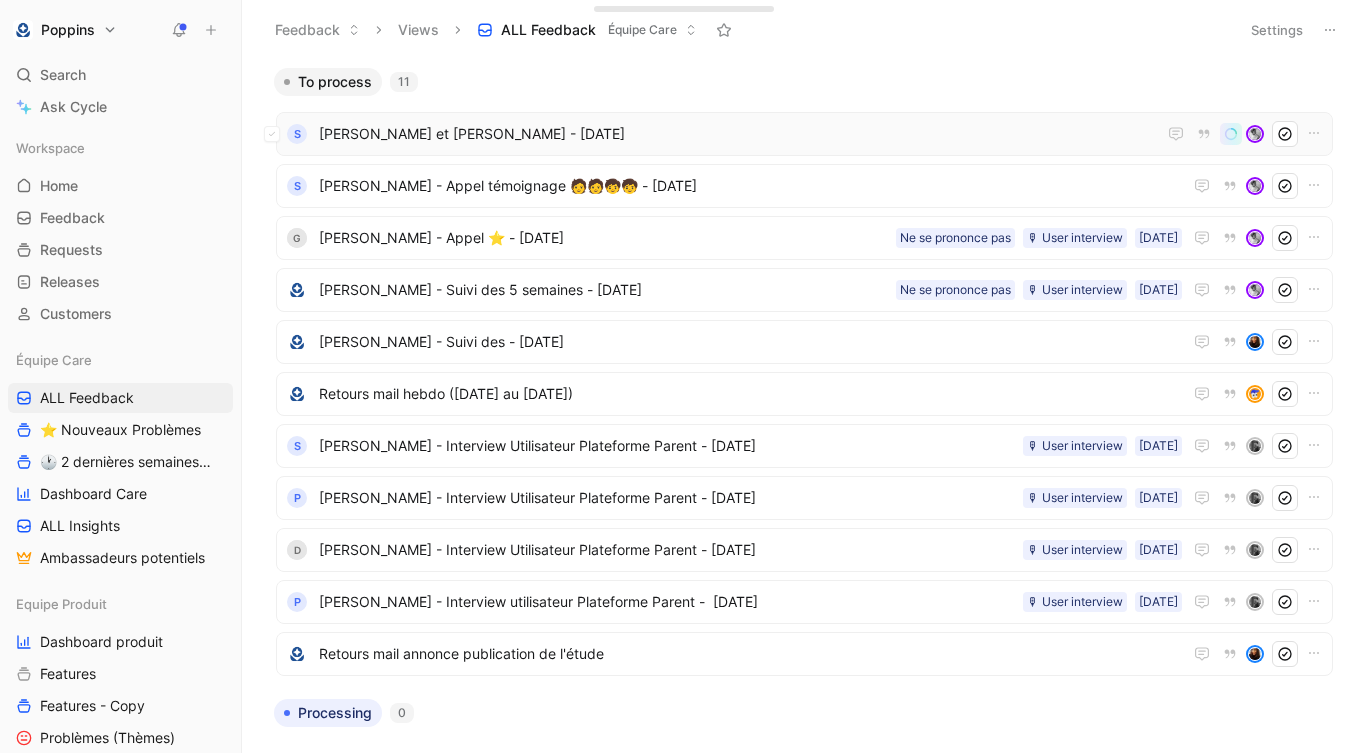 click on "[PERSON_NAME] et [PERSON_NAME] - [DATE]" at bounding box center (737, 134) 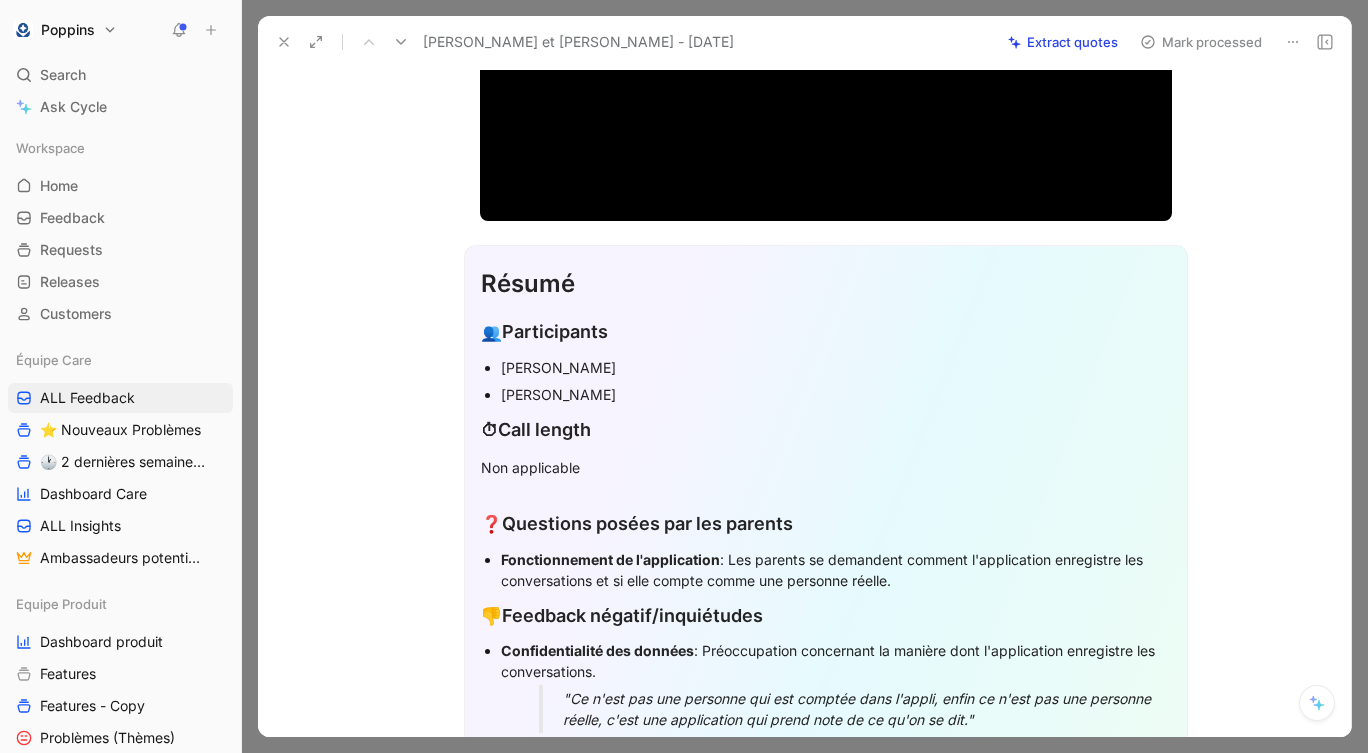 scroll, scrollTop: 335, scrollLeft: 0, axis: vertical 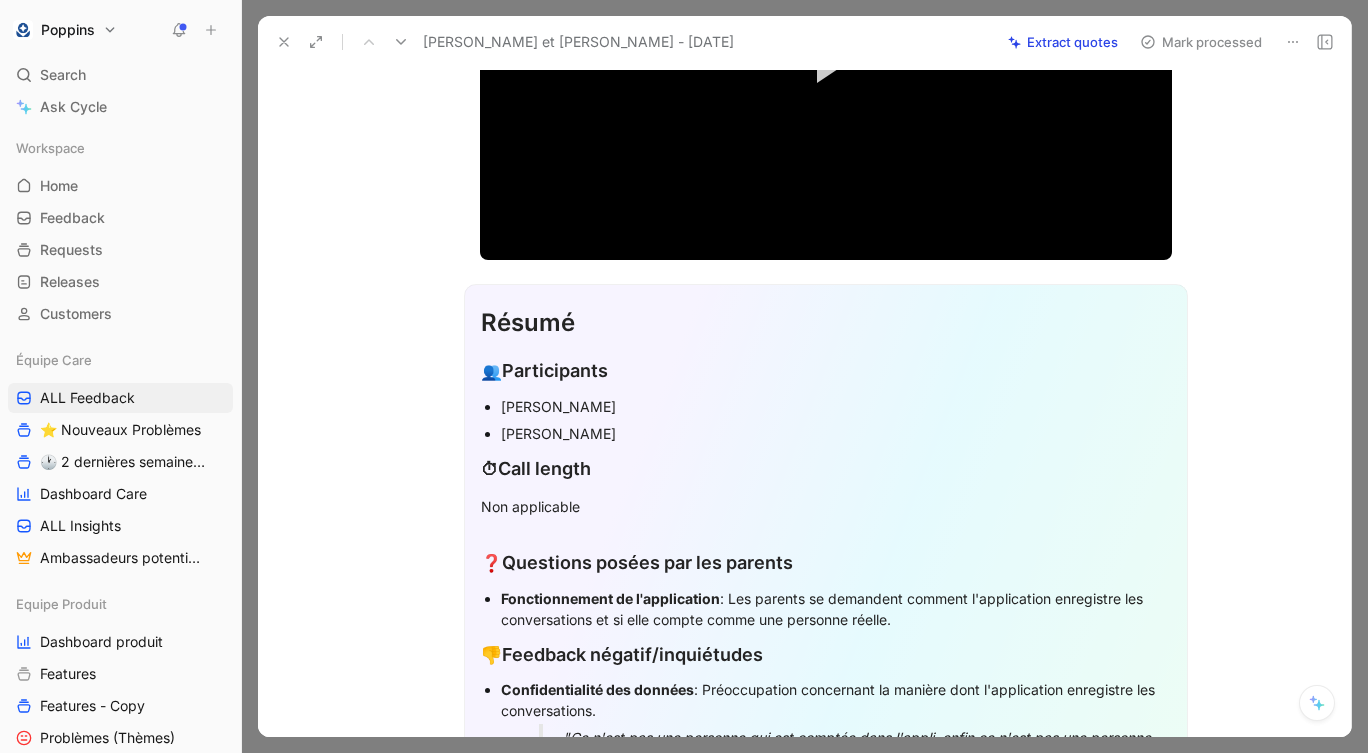 click 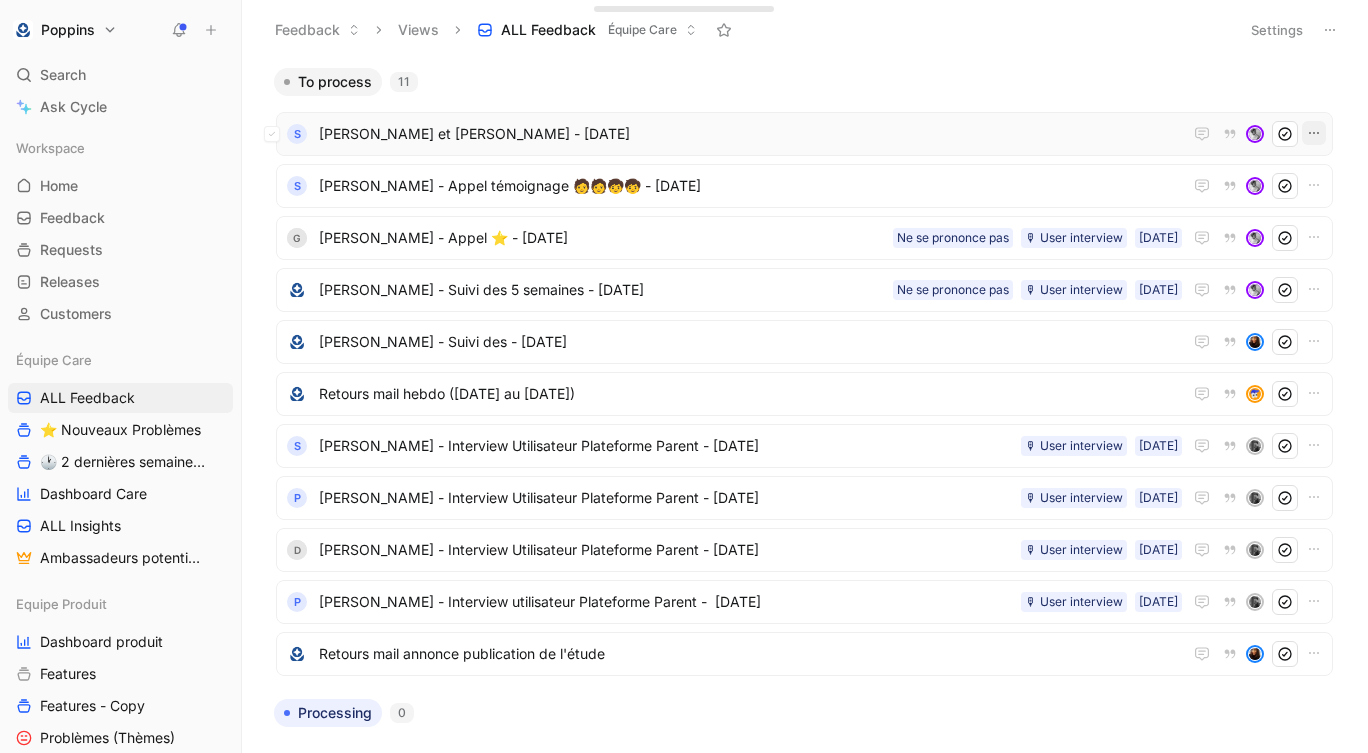 click 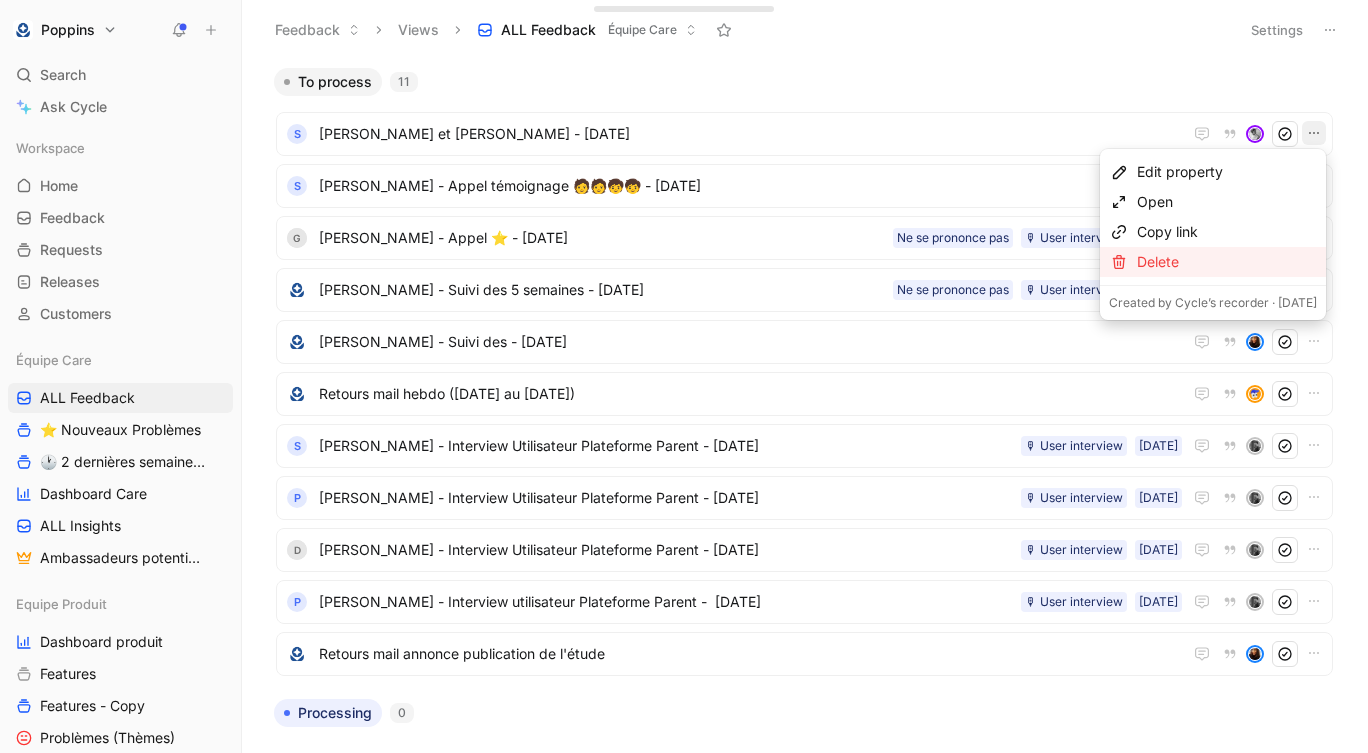 click on "Delete" at bounding box center (1227, 262) 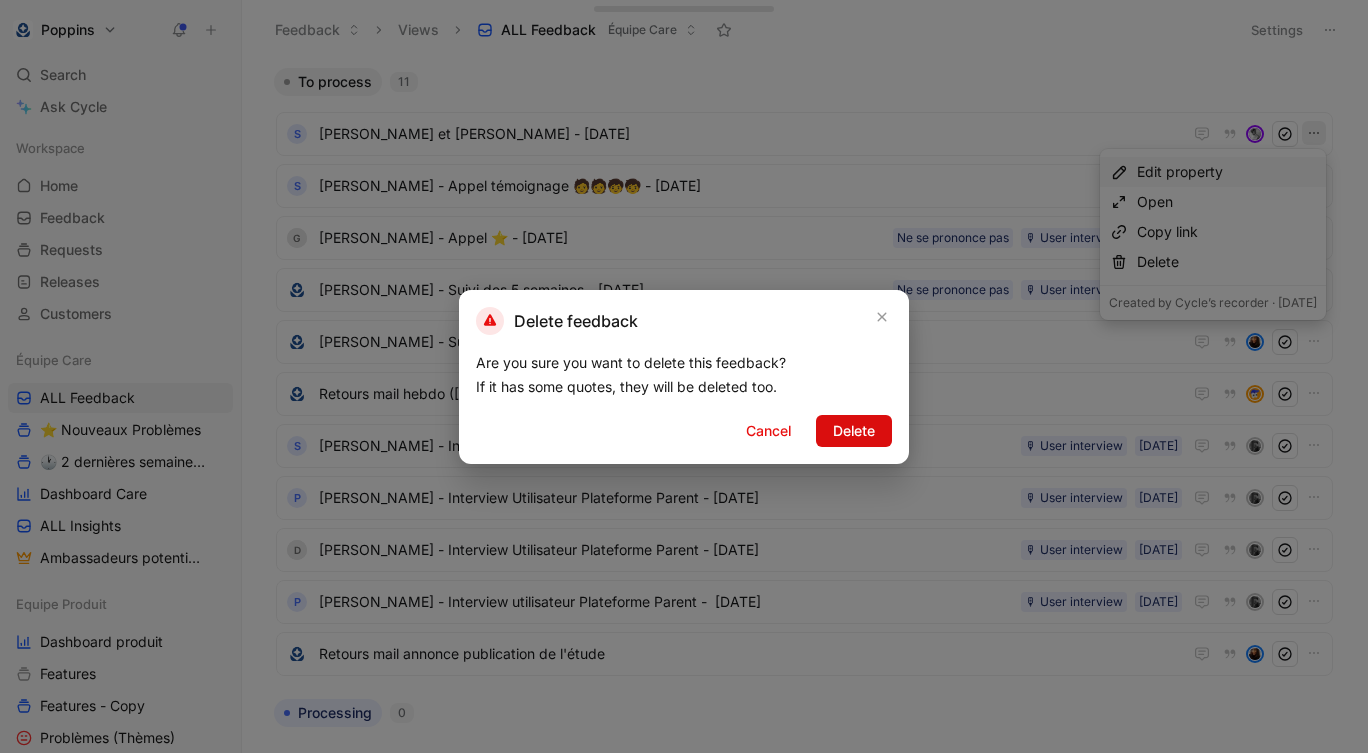 click on "Delete" at bounding box center [854, 431] 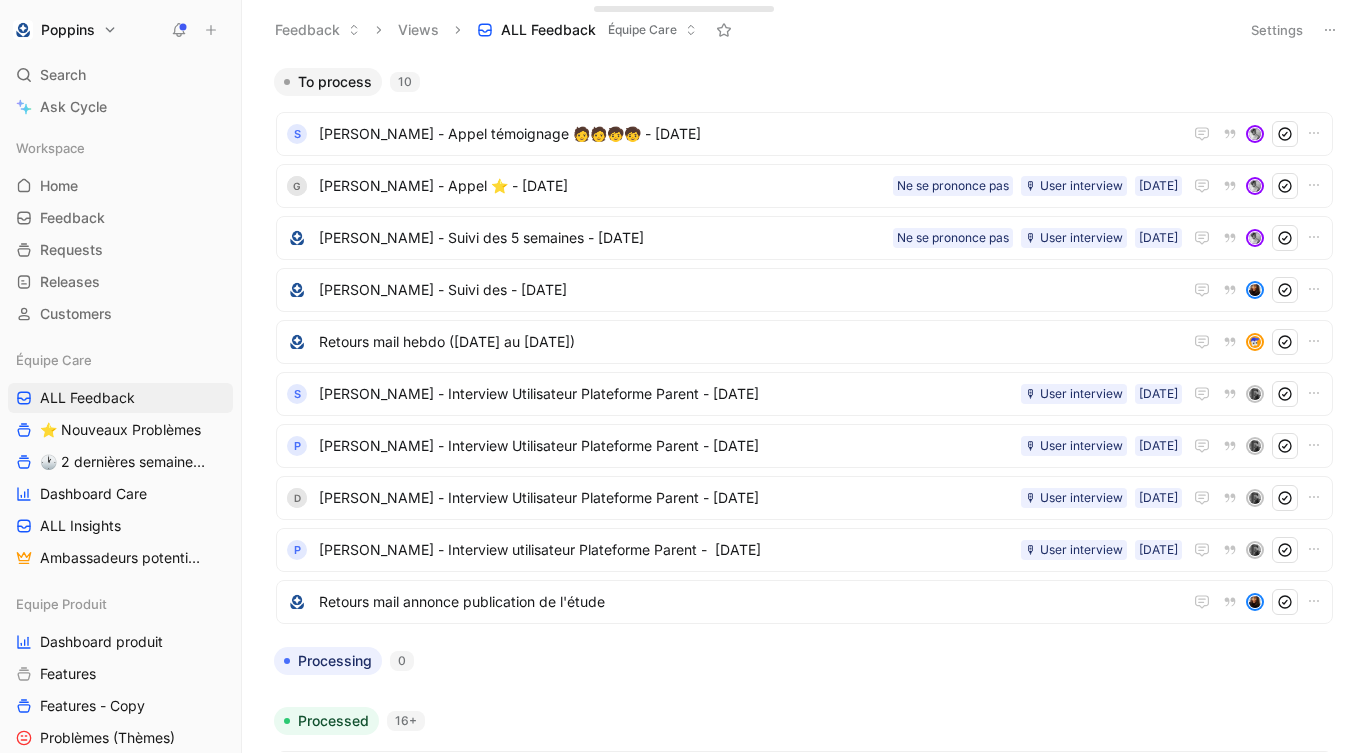 click on "To process 10" at bounding box center [804, 82] 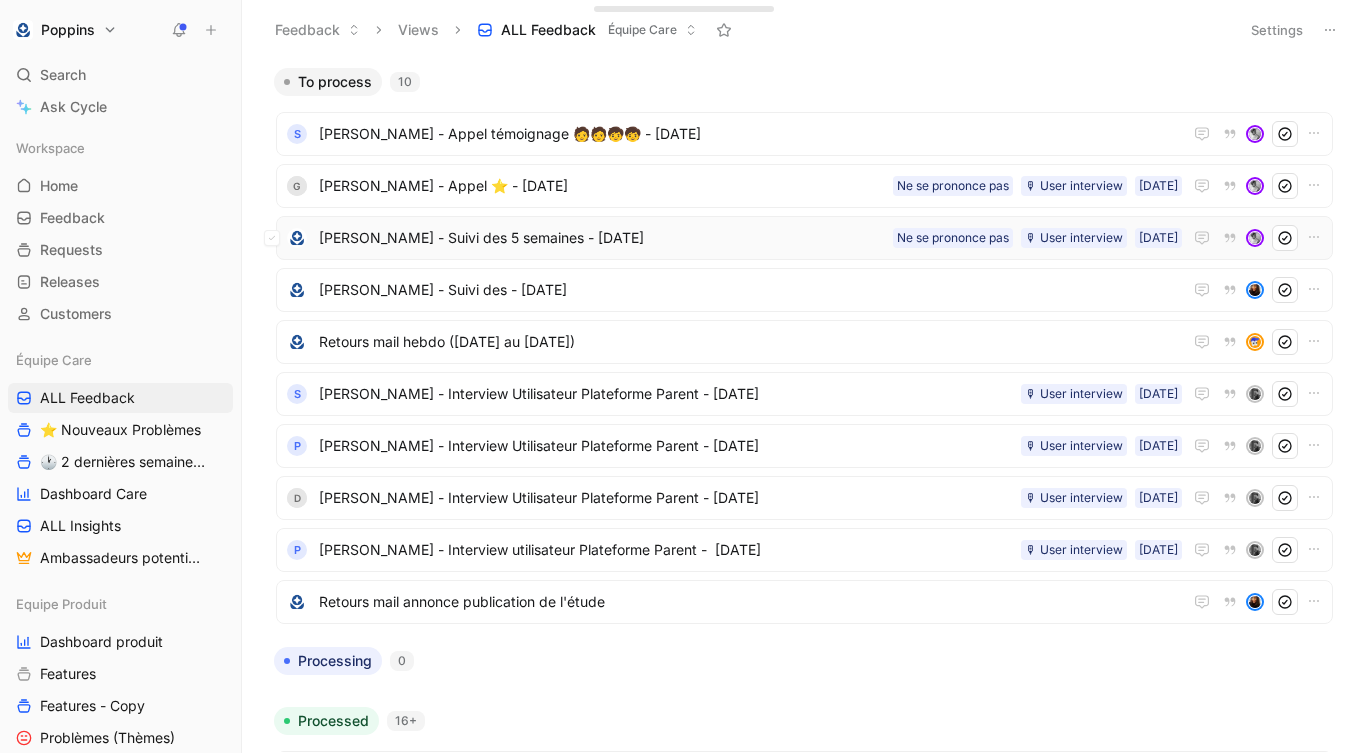 click on "[PERSON_NAME] - Suivi des 5 semaines - [DATE]" at bounding box center [602, 238] 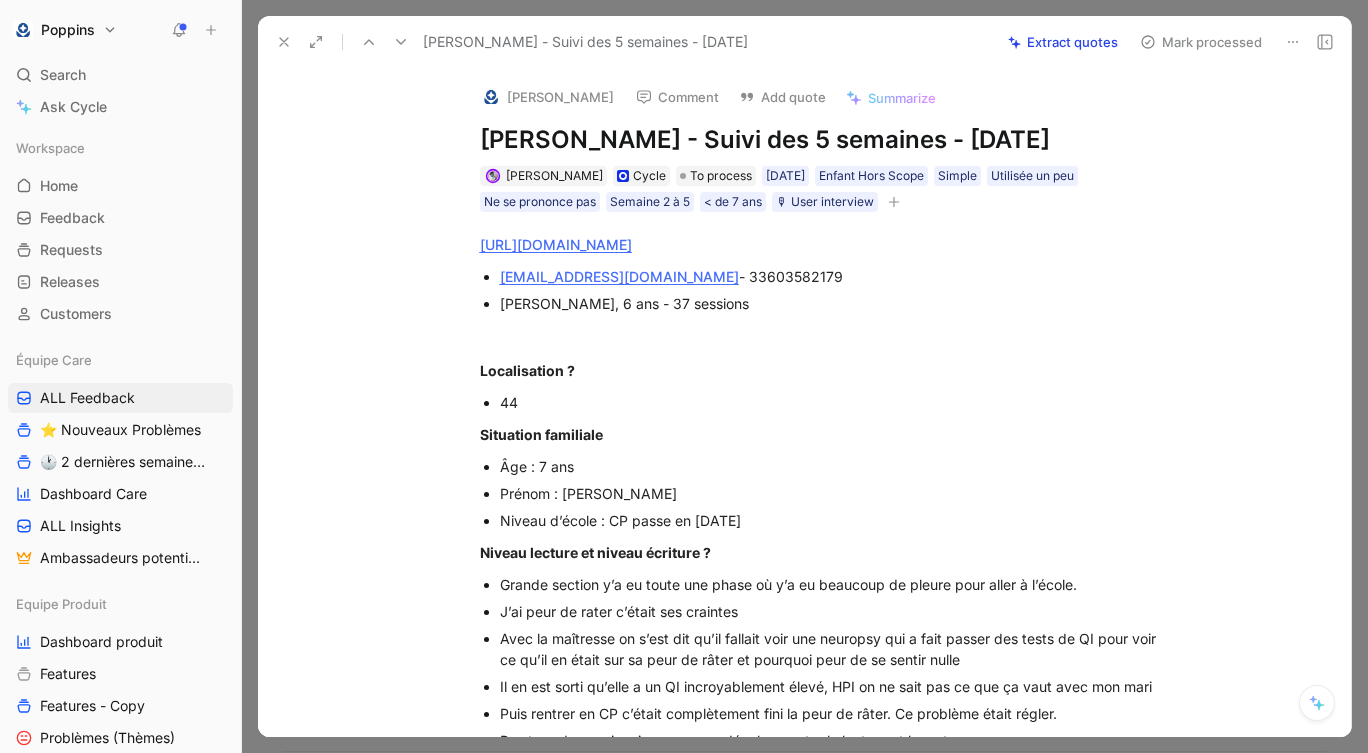 drag, startPoint x: 679, startPoint y: 144, endPoint x: 458, endPoint y: 137, distance: 221.11082 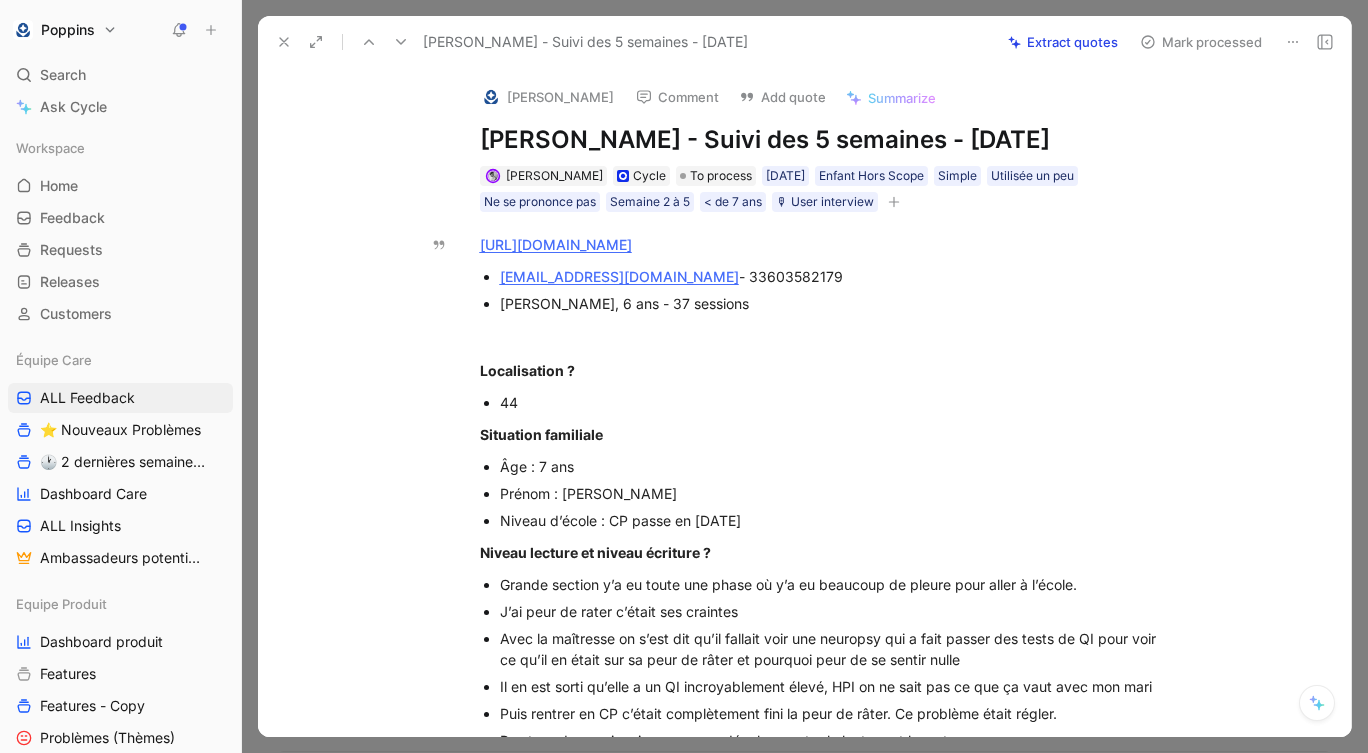click at bounding box center [284, 42] 